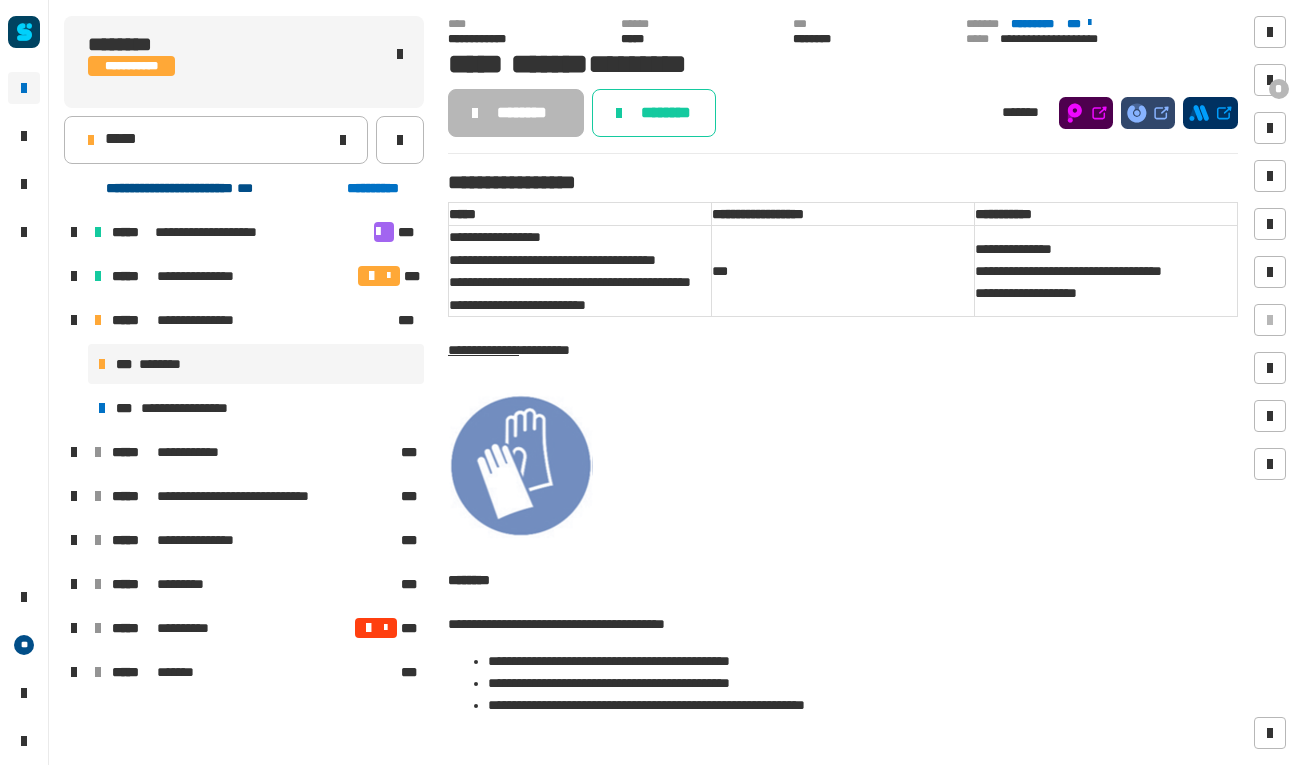 scroll, scrollTop: 0, scrollLeft: 0, axis: both 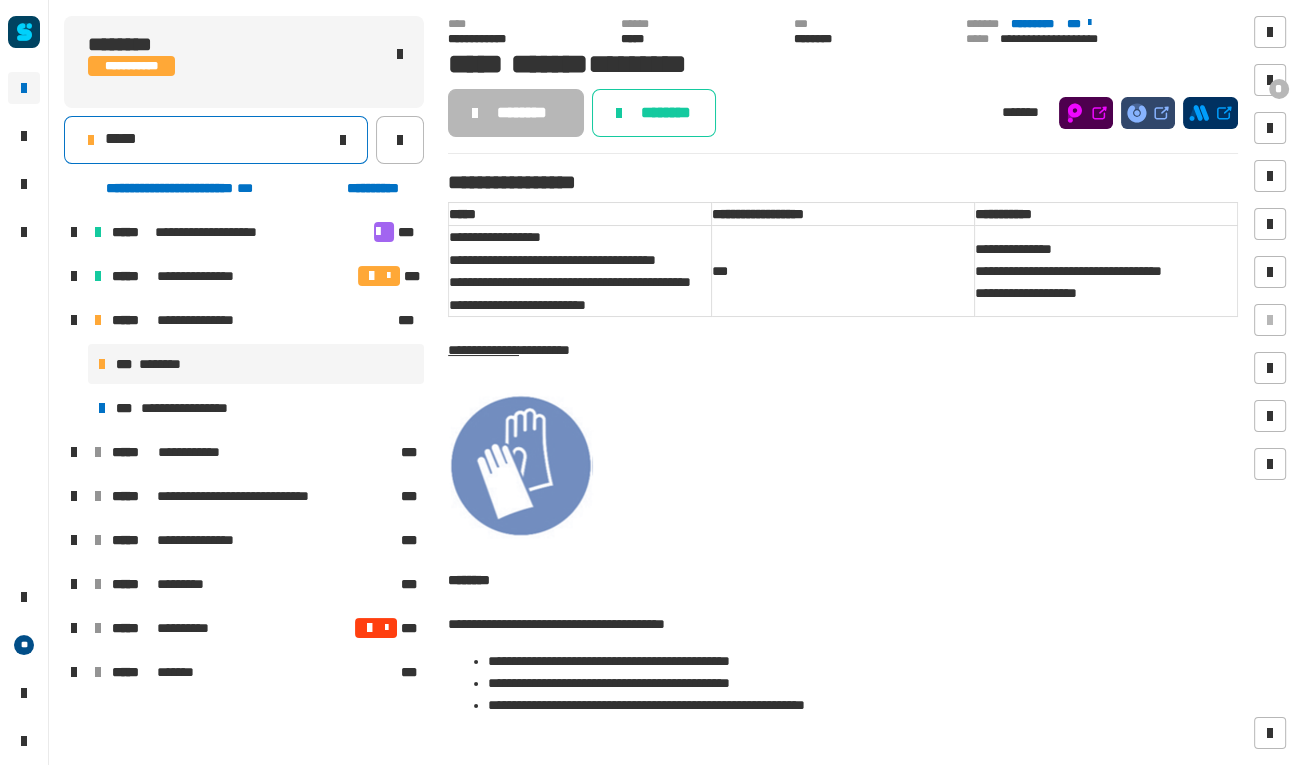 click on "*****" 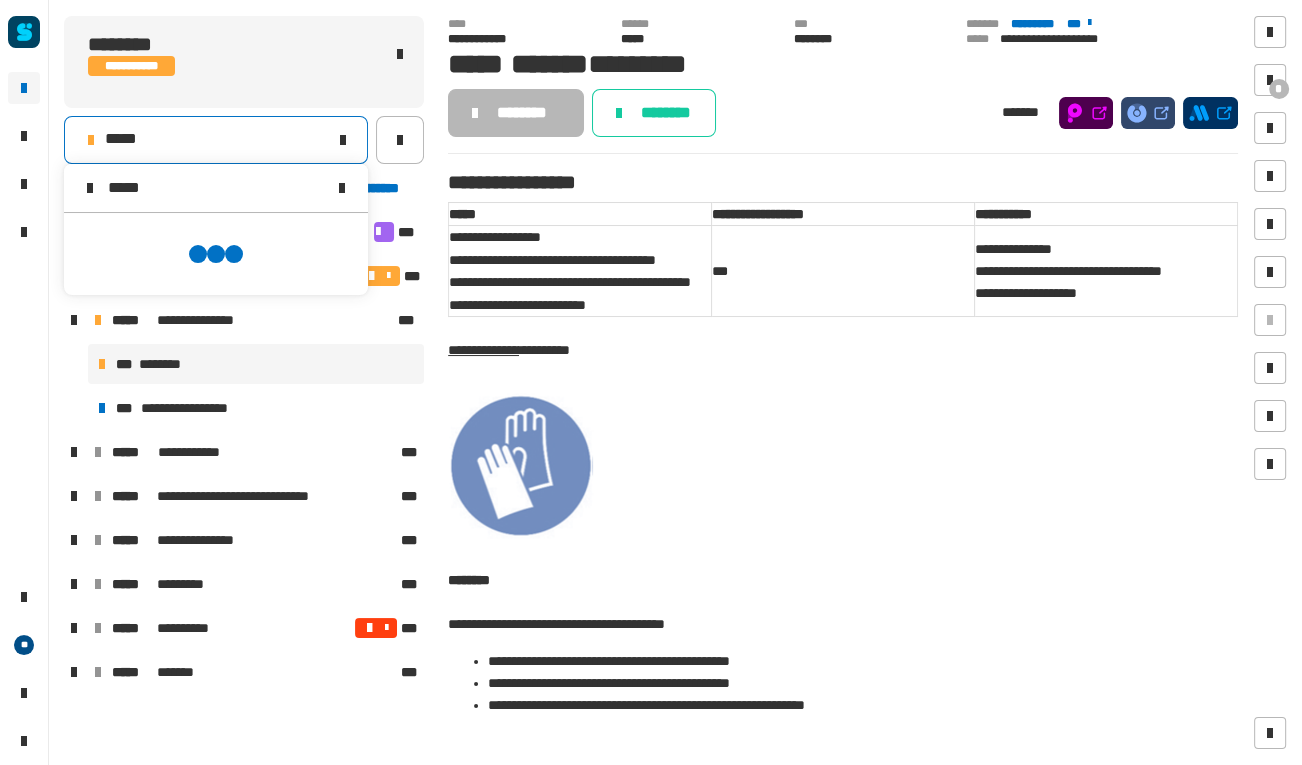 scroll, scrollTop: 0, scrollLeft: 0, axis: both 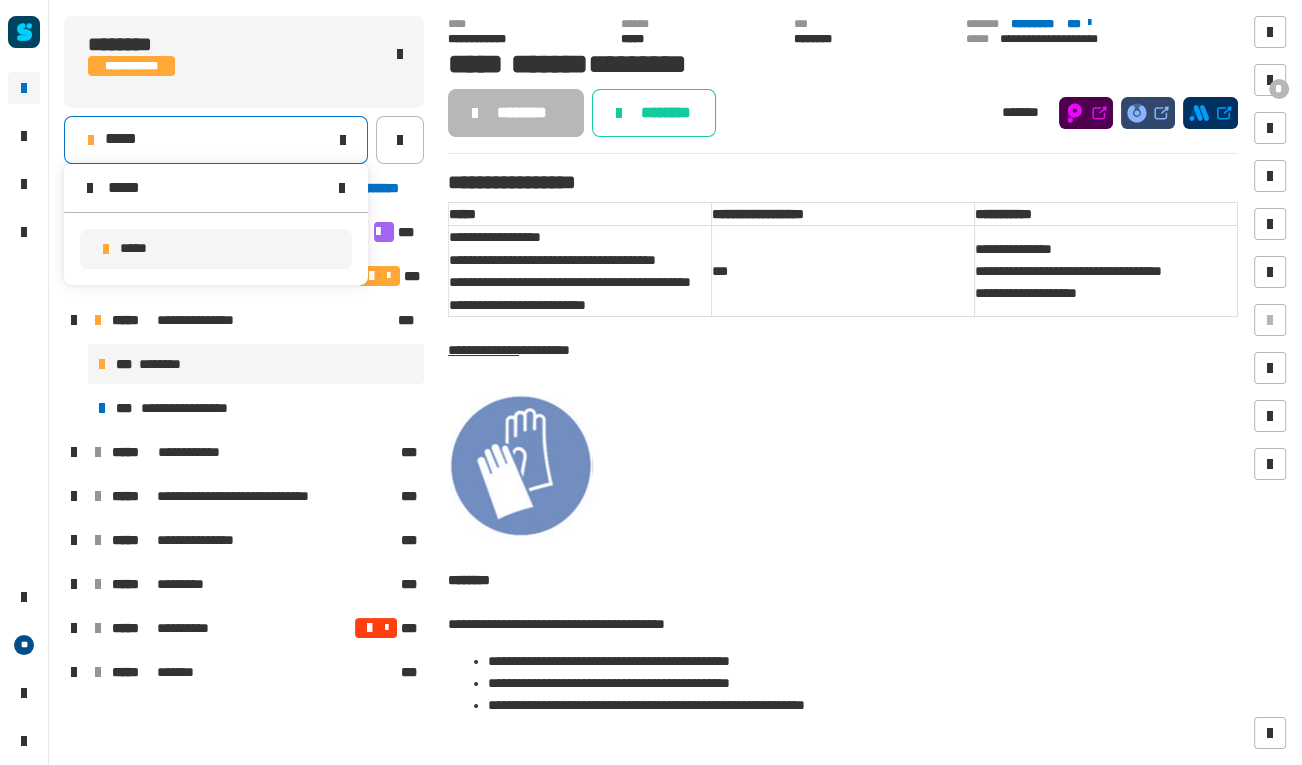 type on "*****" 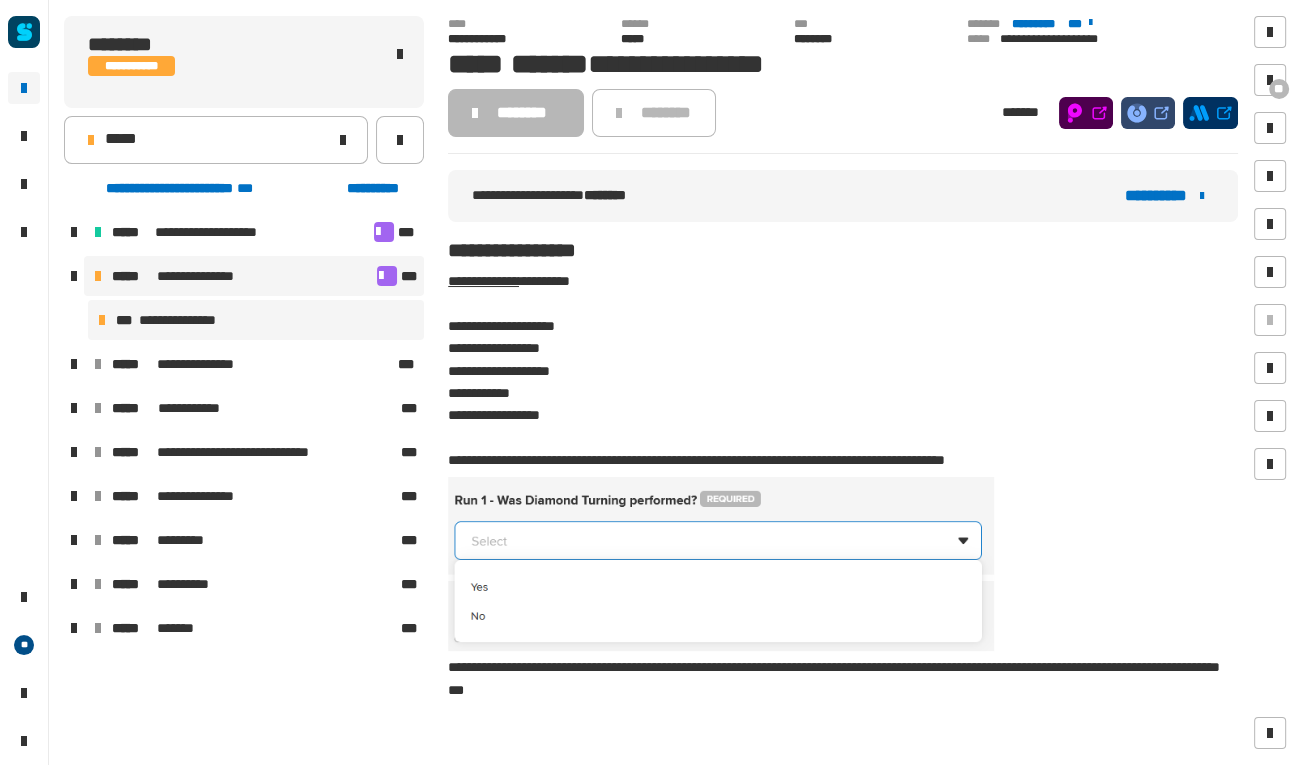 click at bounding box center (387, 276) 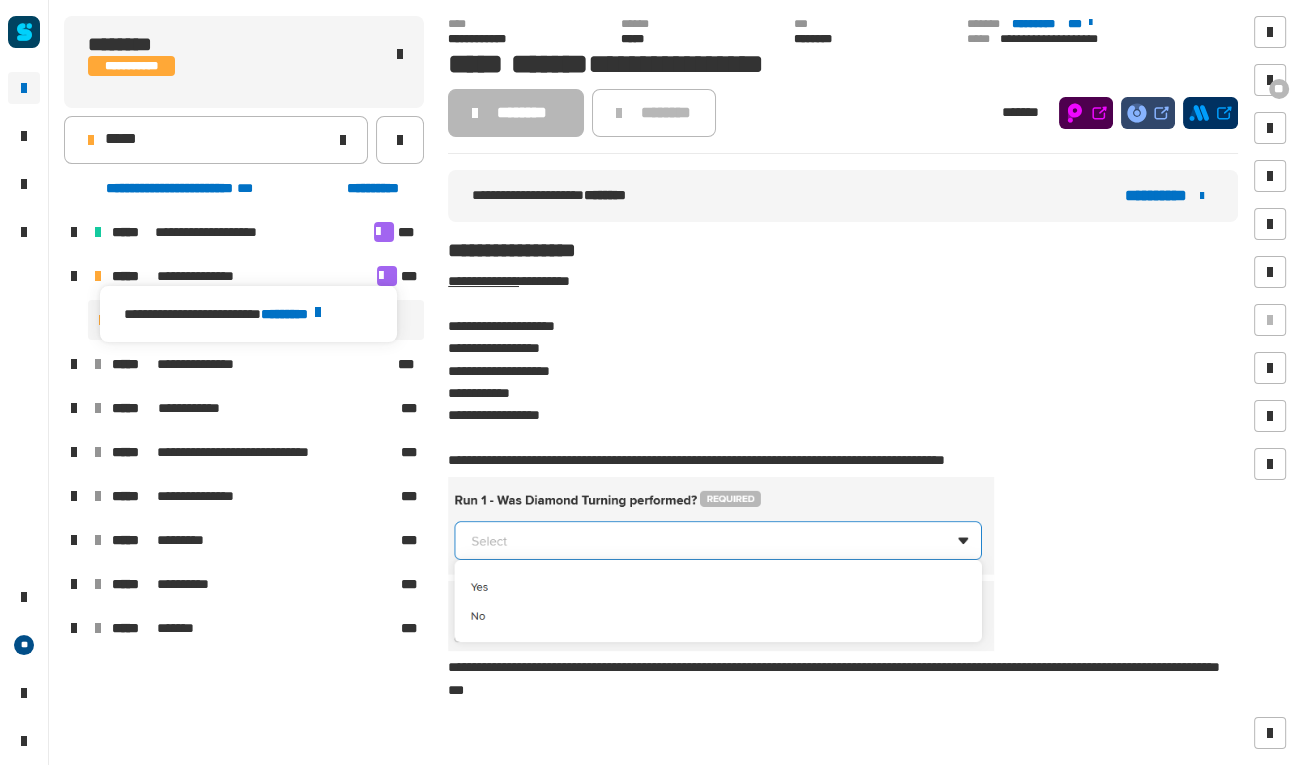 click on "********" at bounding box center [294, 314] 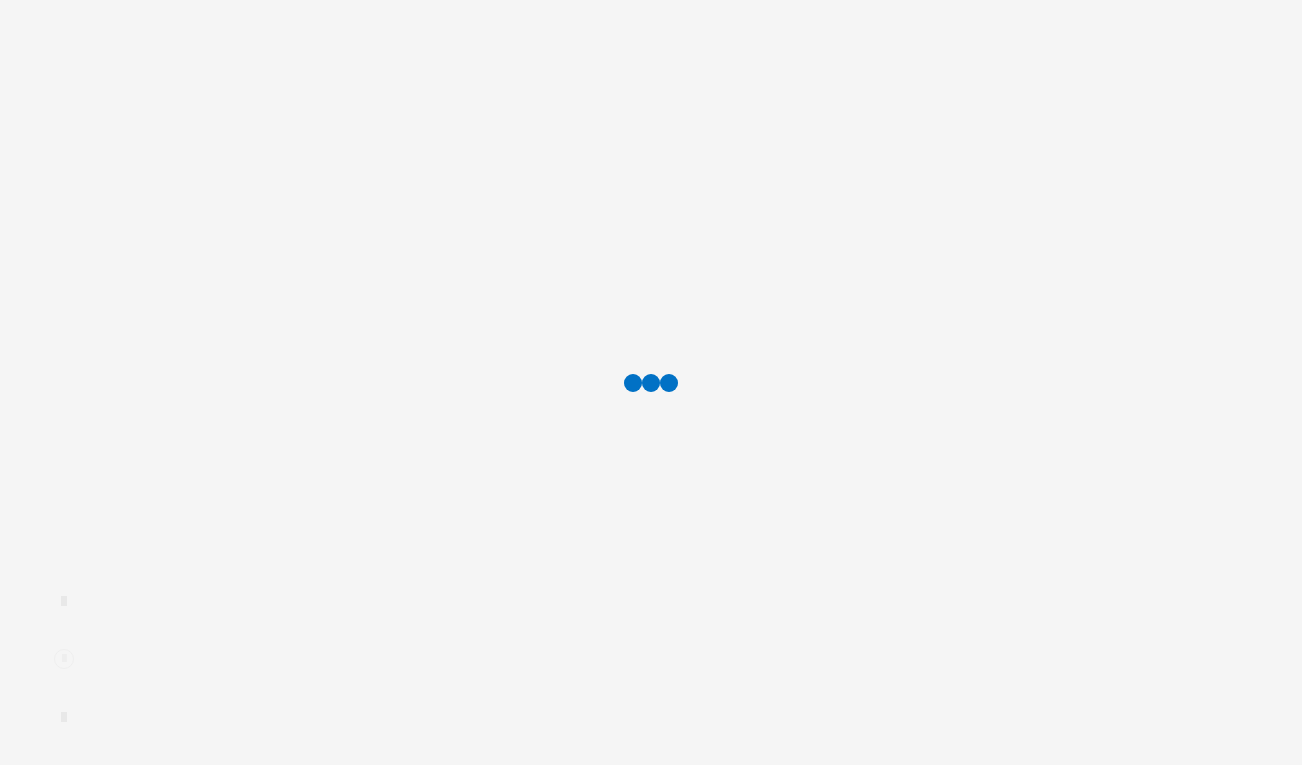 scroll, scrollTop: 0, scrollLeft: 0, axis: both 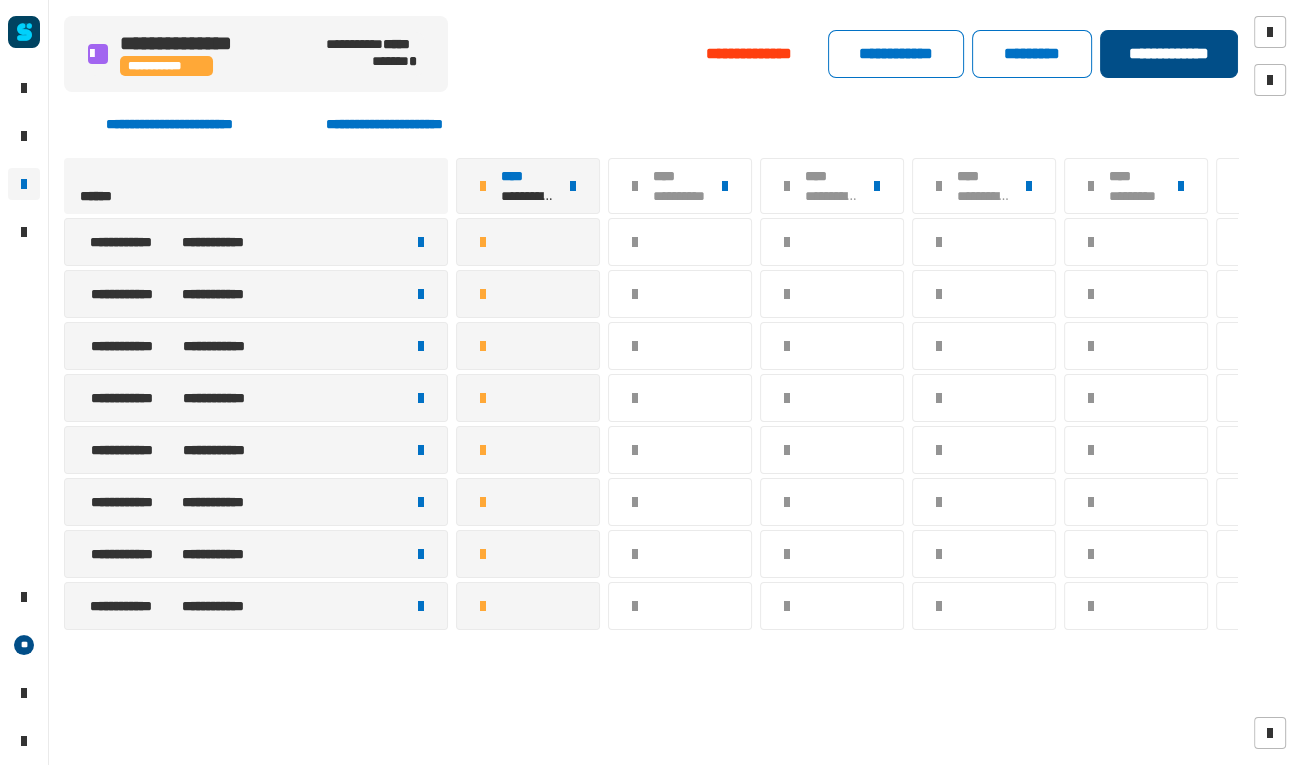 click on "**********" 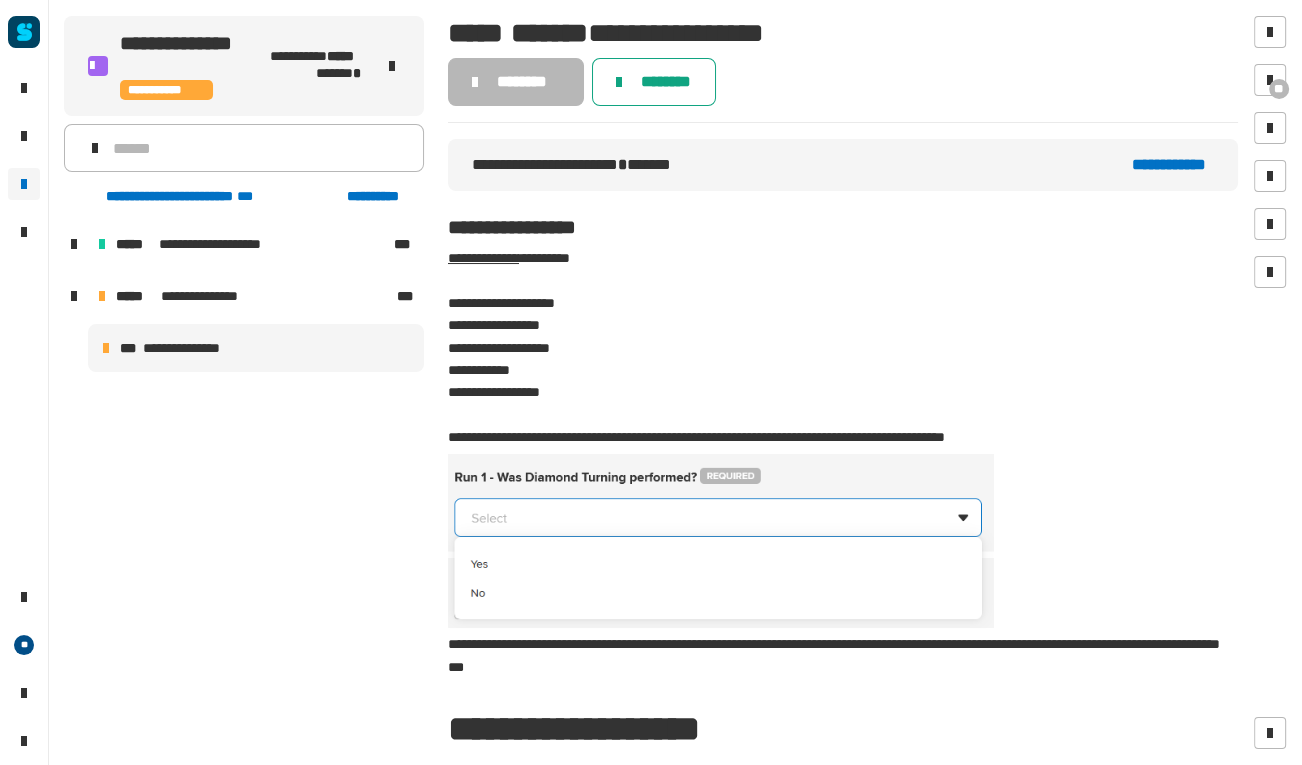 click on "********" 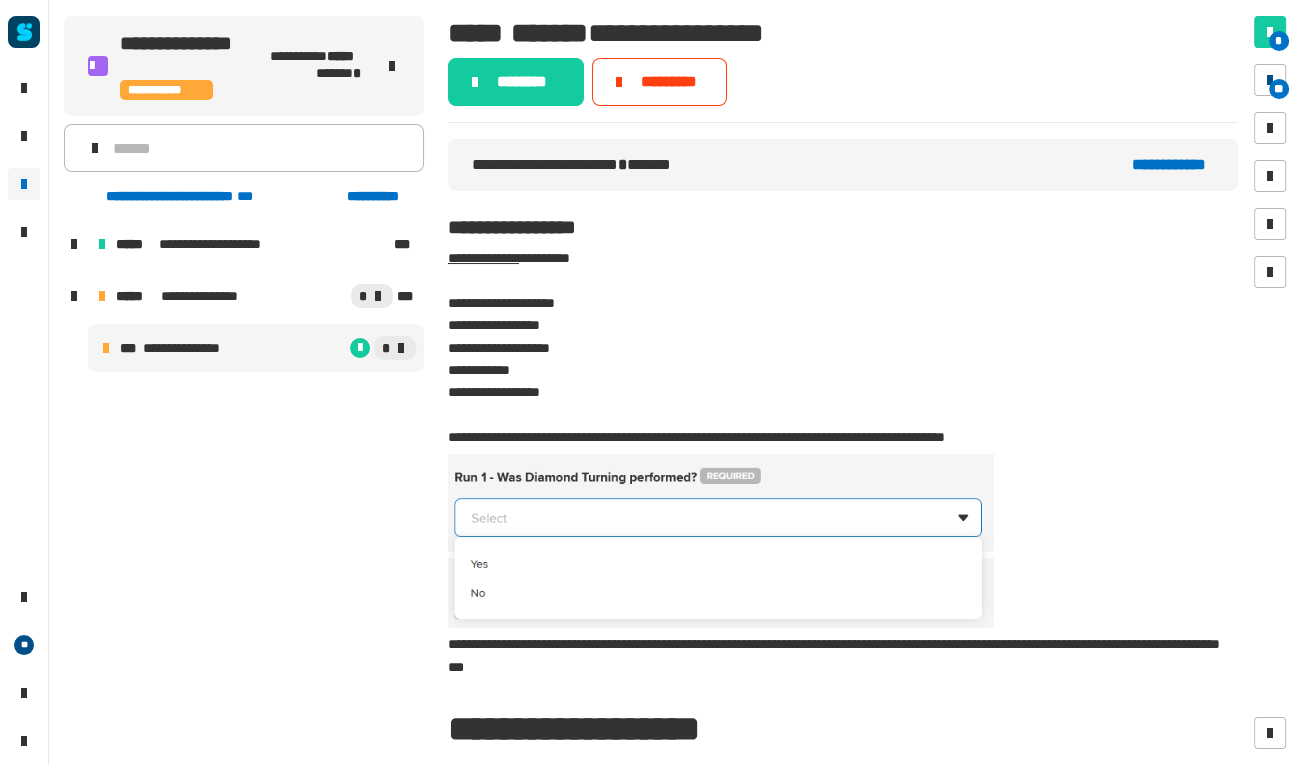 click on "**" at bounding box center (1279, 89) 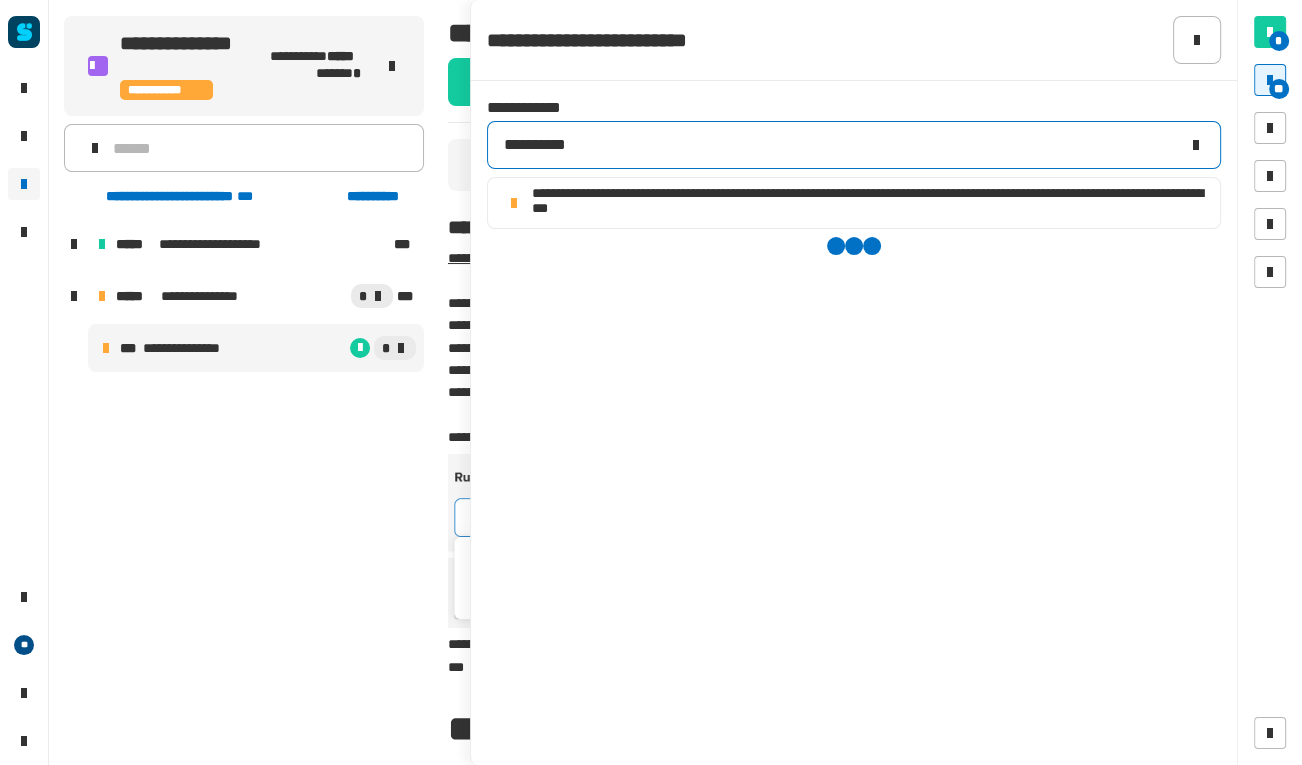 click on "**********" 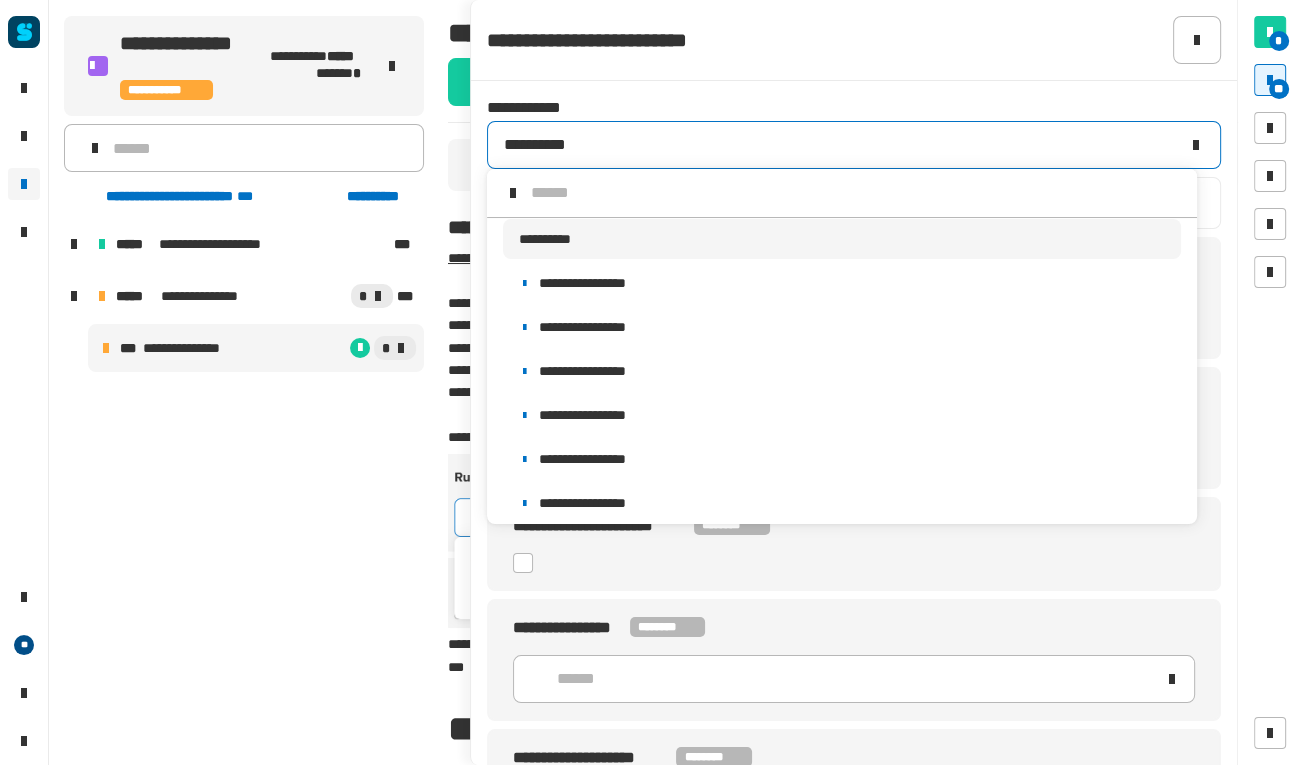 scroll, scrollTop: 15, scrollLeft: 0, axis: vertical 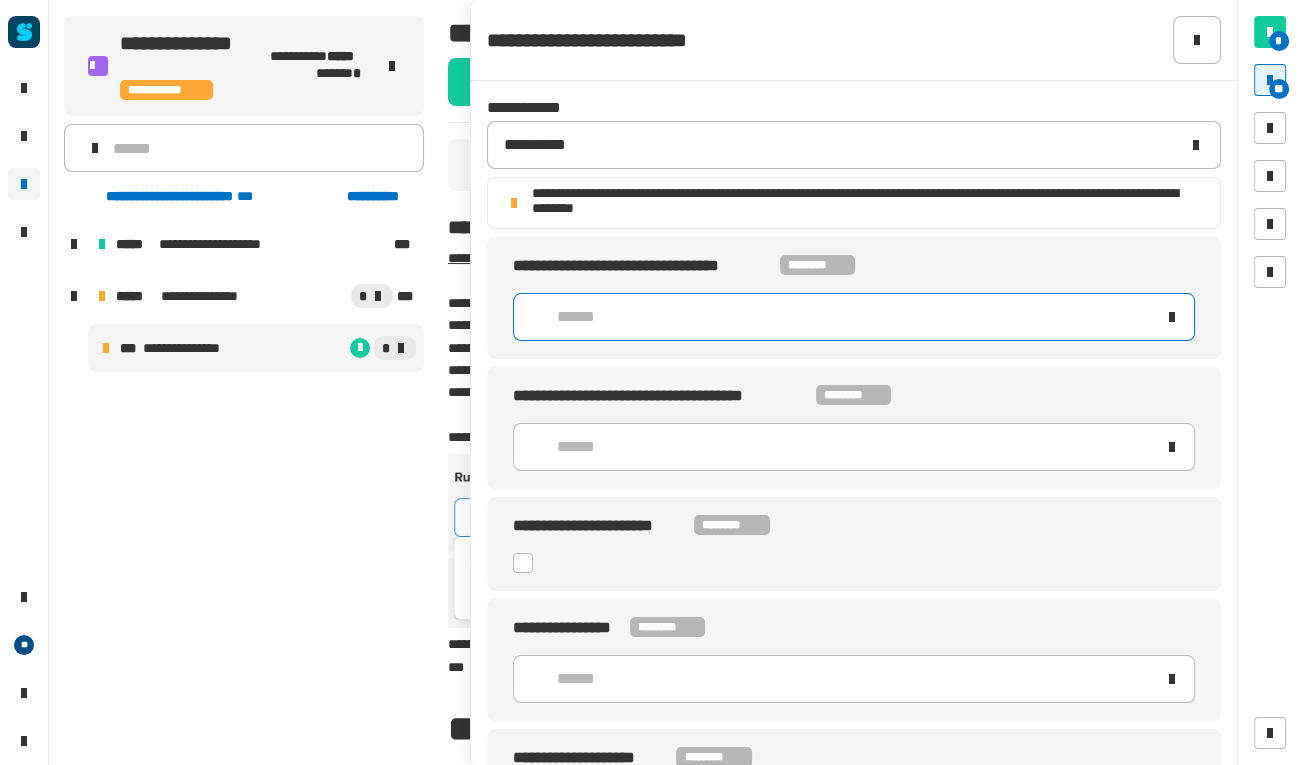 click on "******" 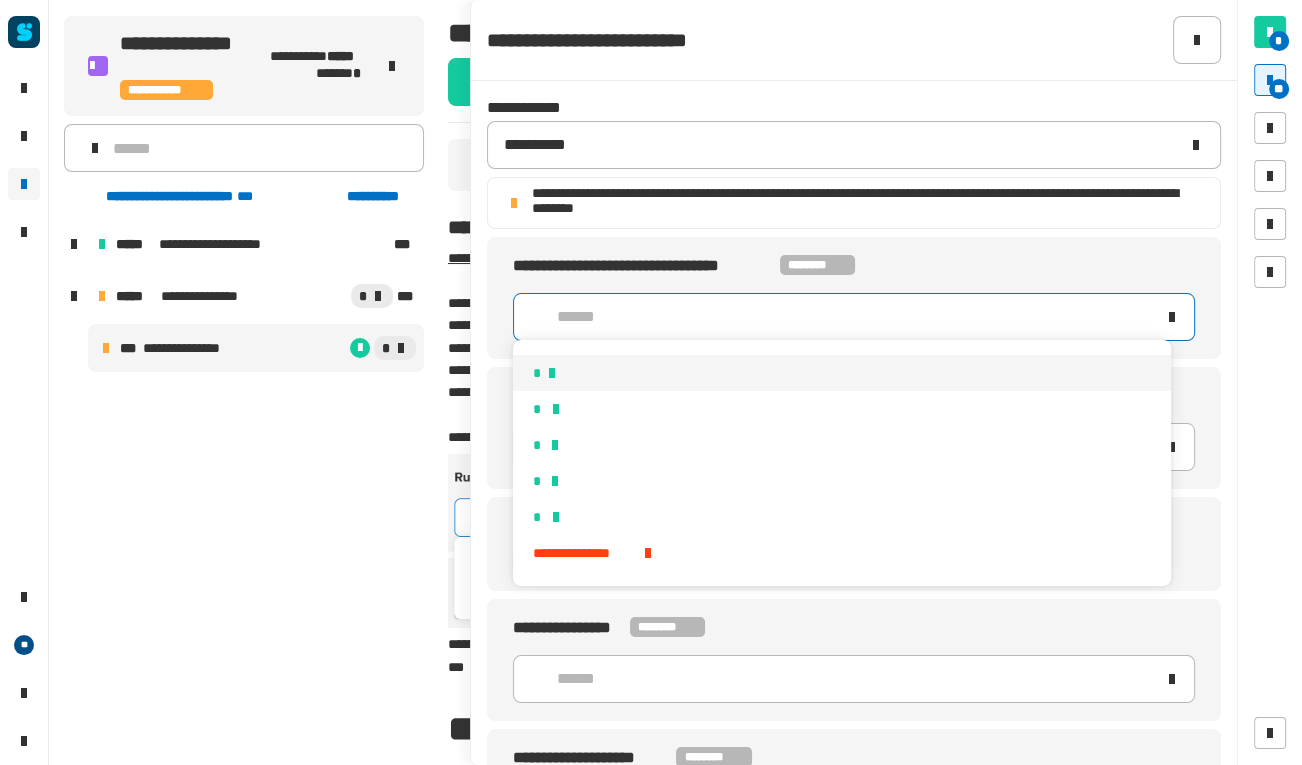 click on "*" at bounding box center (842, 373) 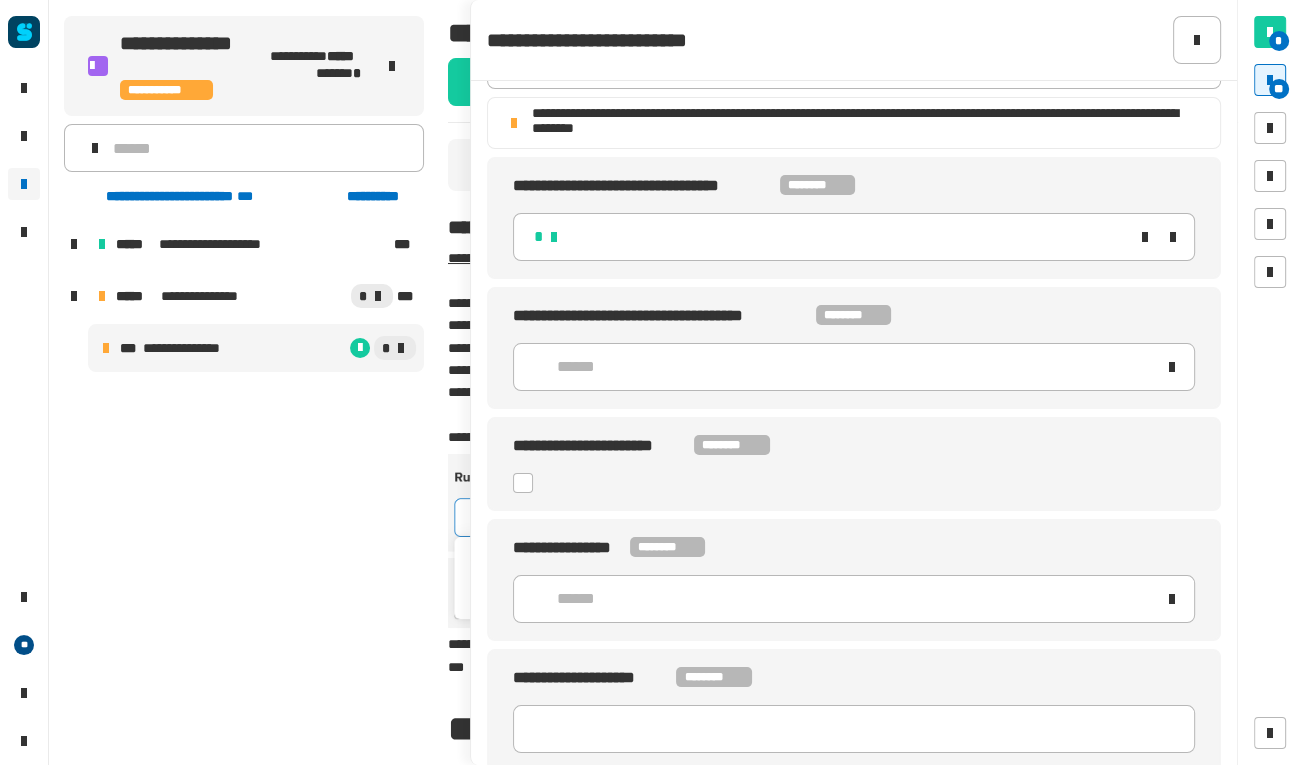 scroll, scrollTop: 120, scrollLeft: 0, axis: vertical 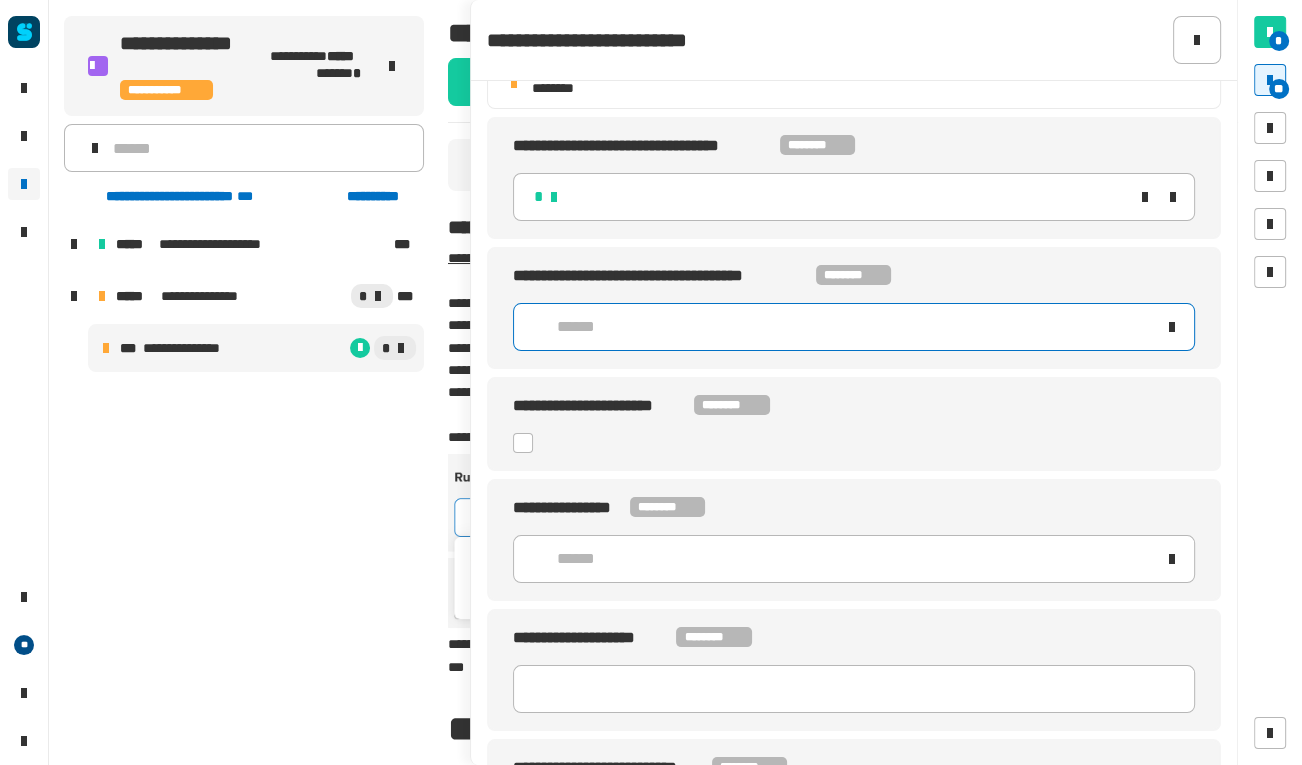 click on "******" 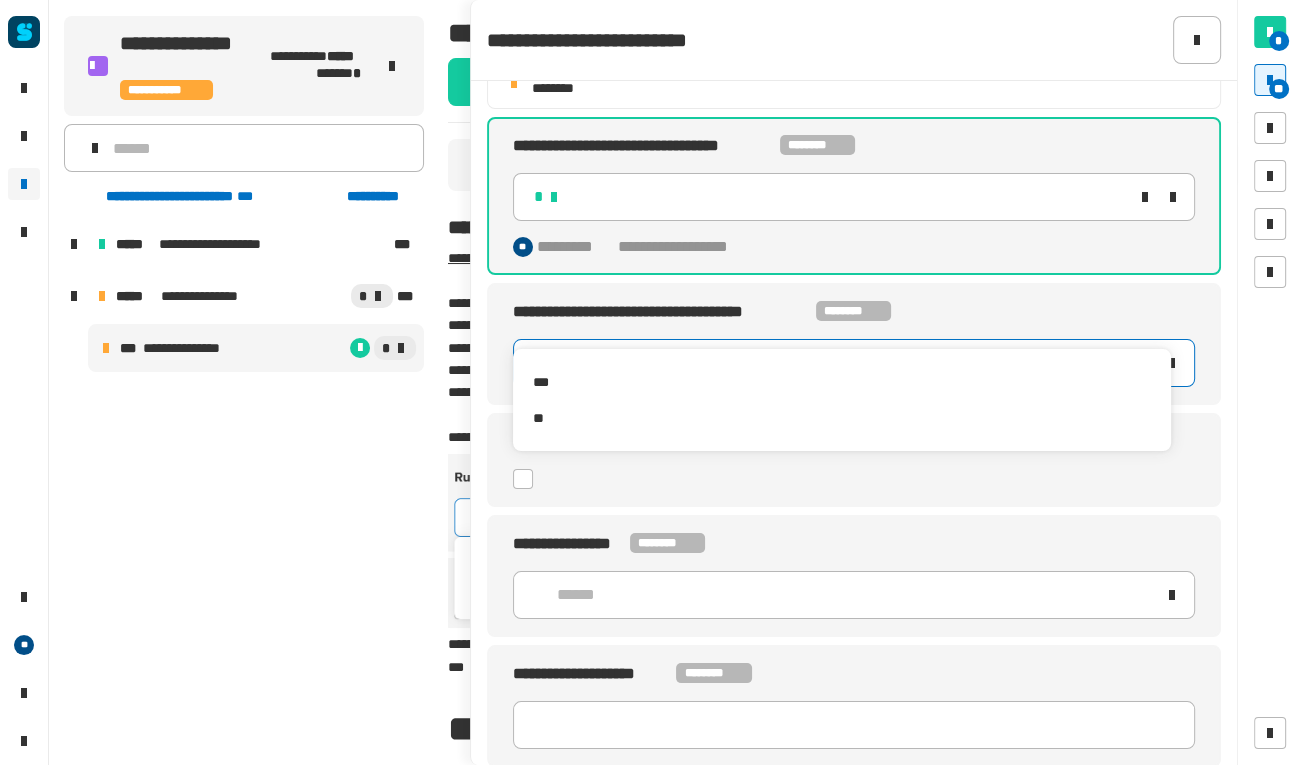 click on "***" at bounding box center (842, 382) 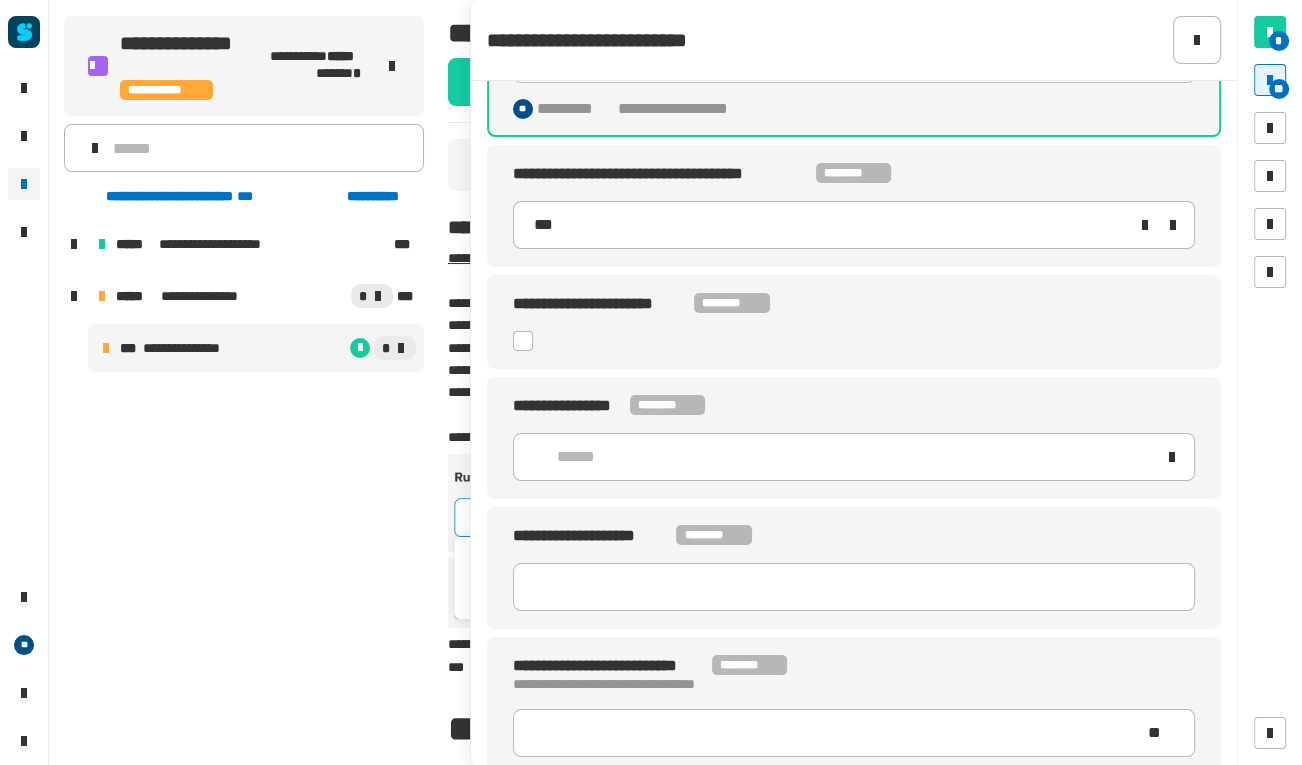 scroll, scrollTop: 260, scrollLeft: 0, axis: vertical 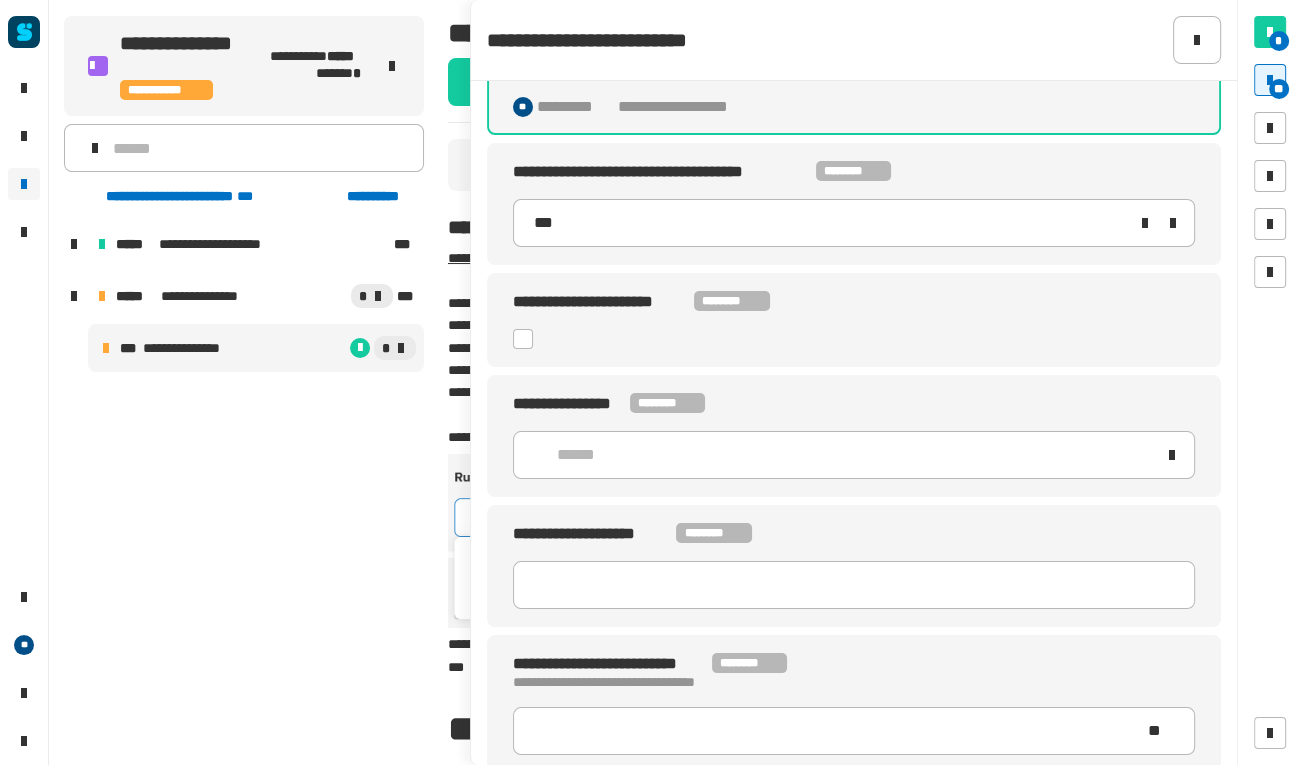 click 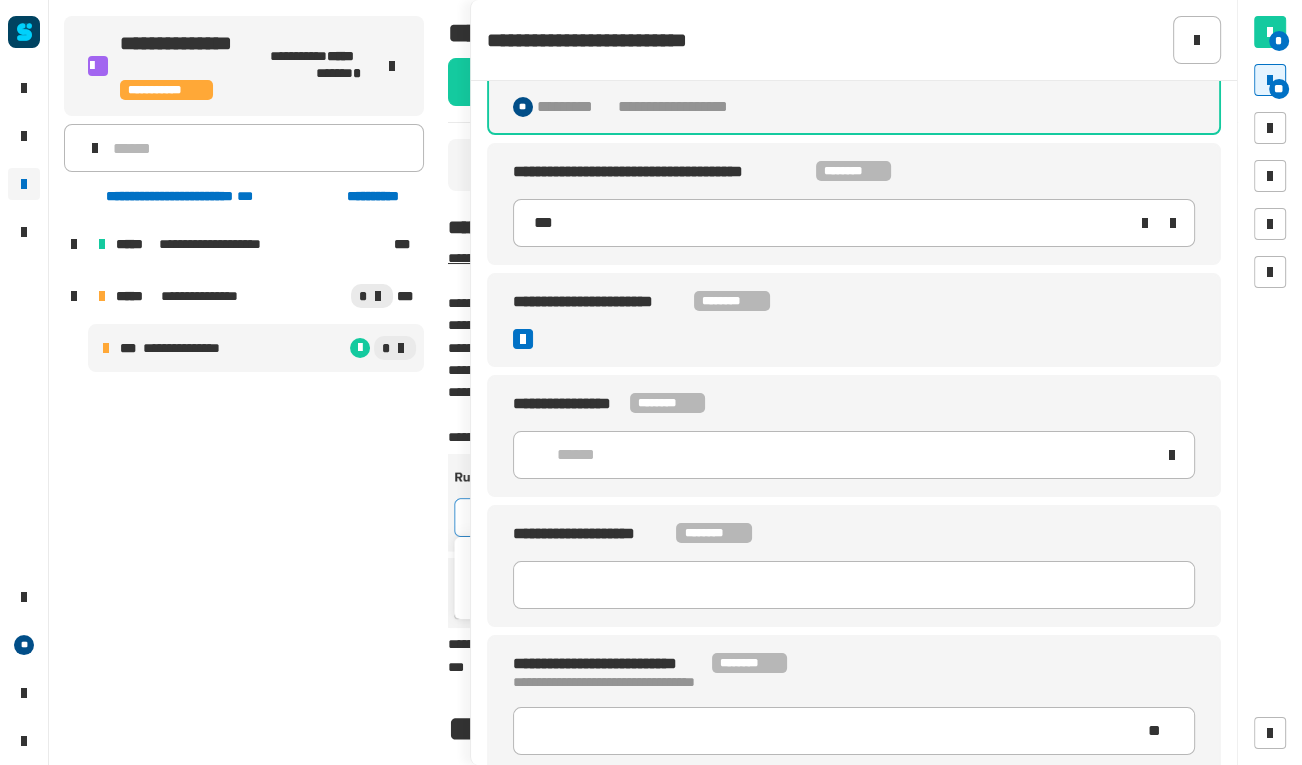 scroll, scrollTop: 411, scrollLeft: 0, axis: vertical 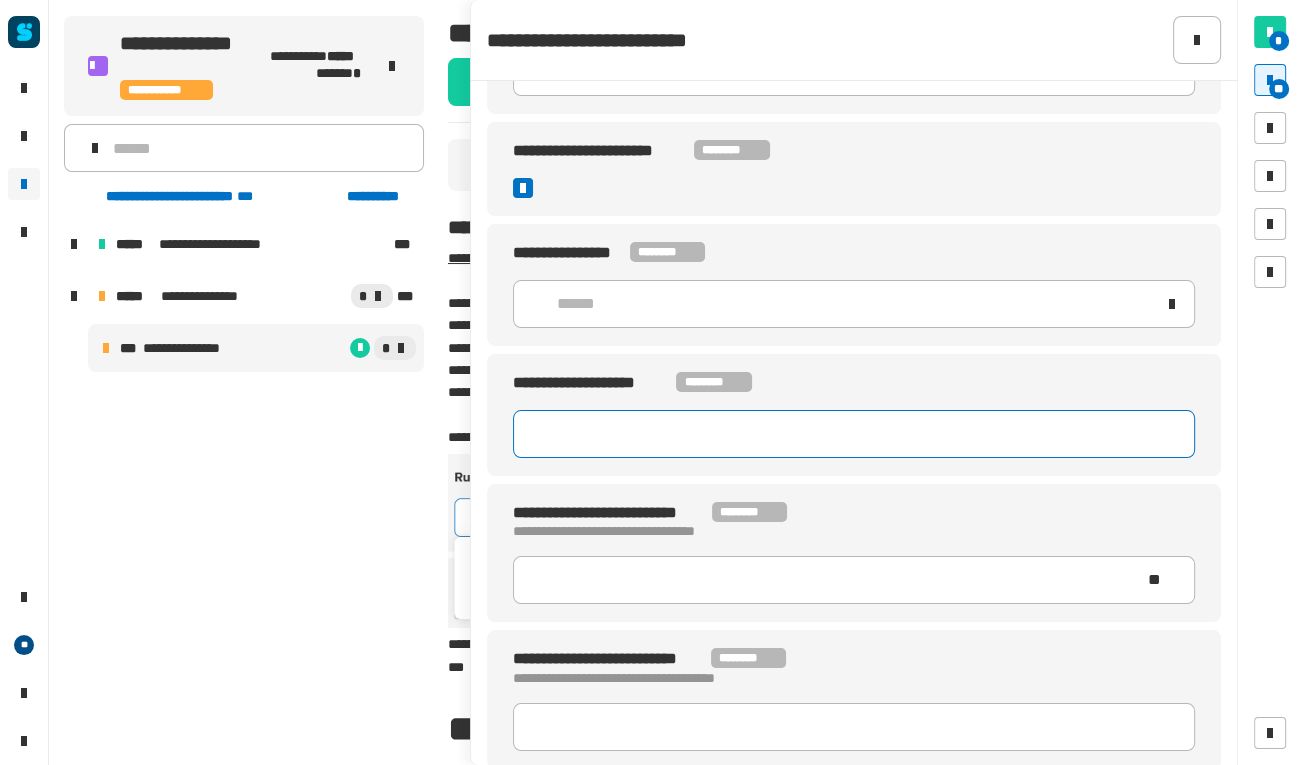 click 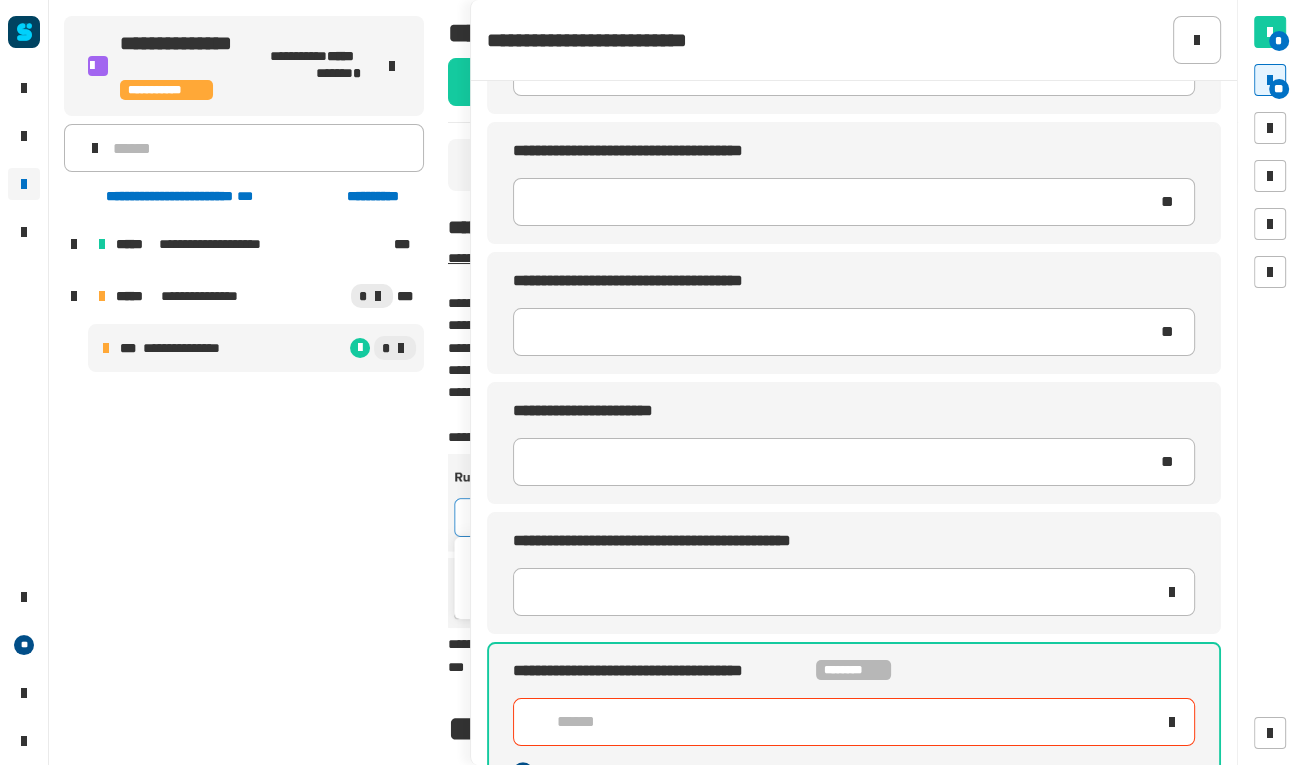 type 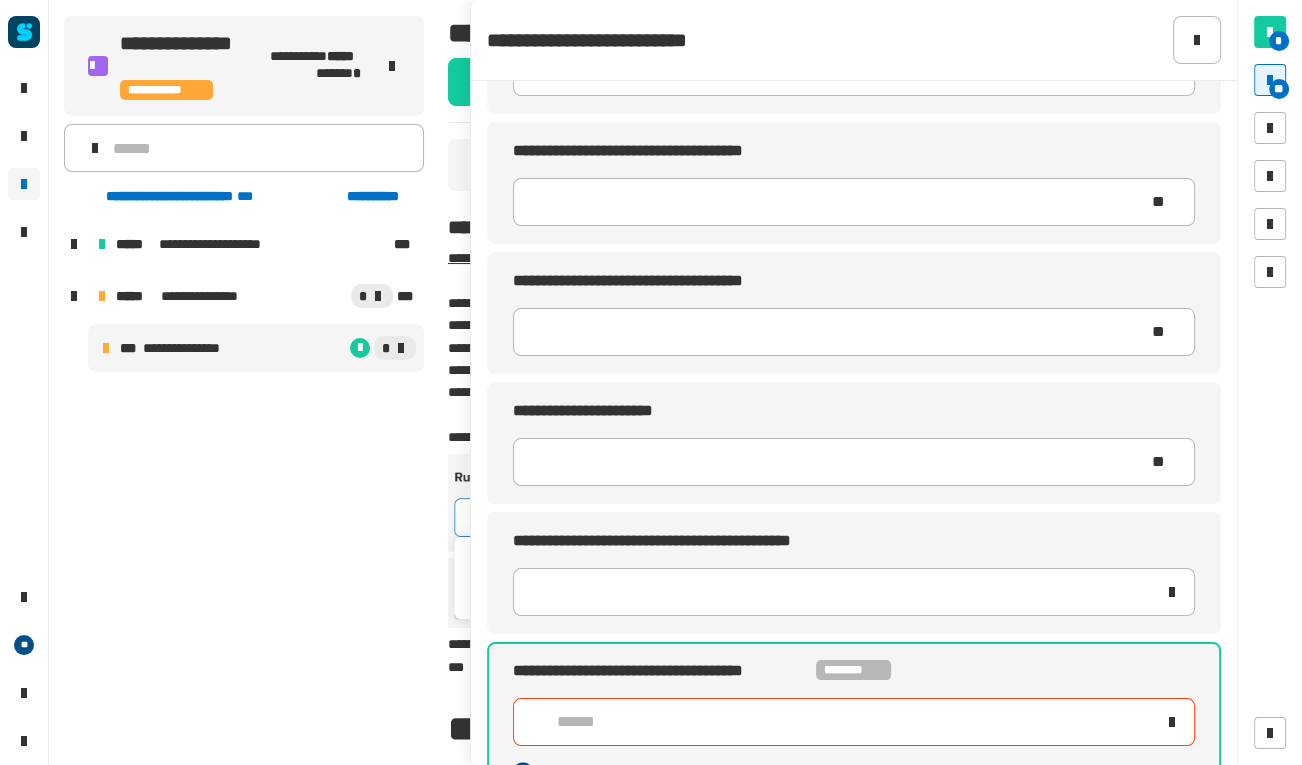 scroll, scrollTop: 1127, scrollLeft: 0, axis: vertical 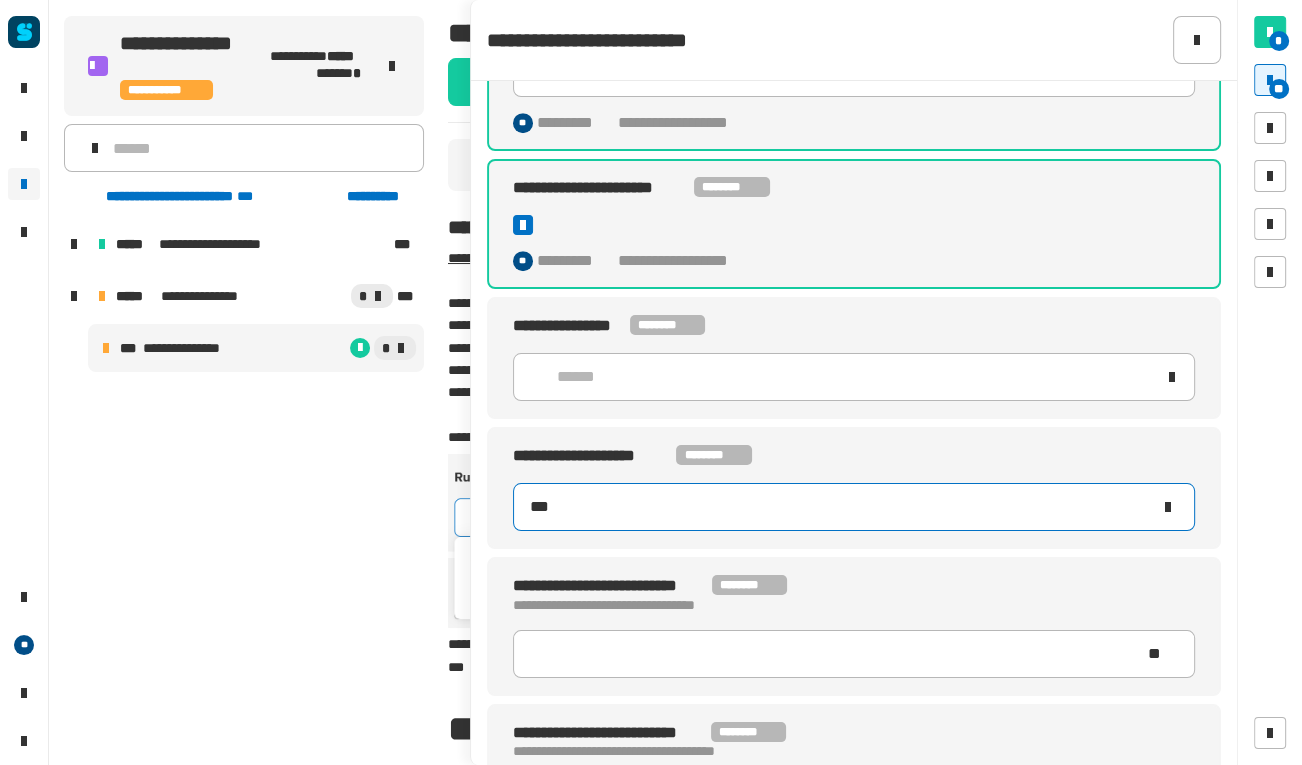type on "**********" 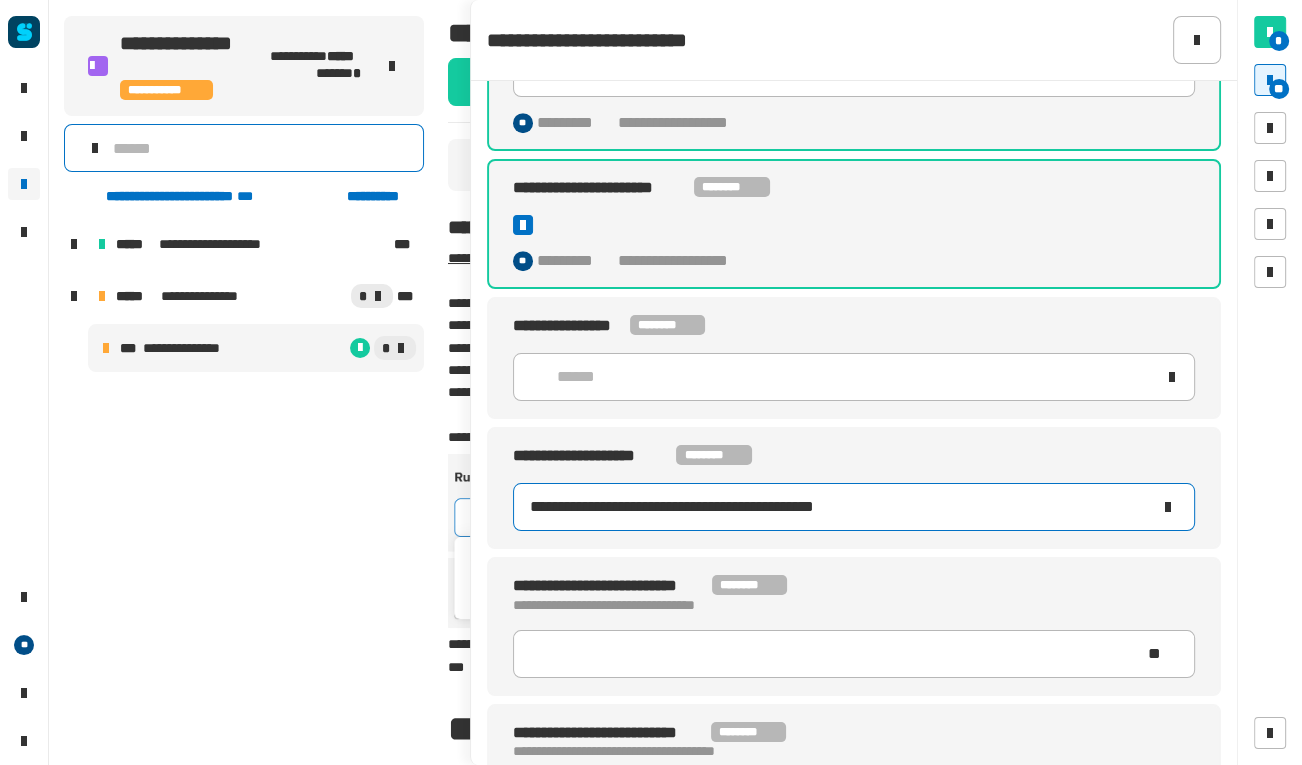 type on "****" 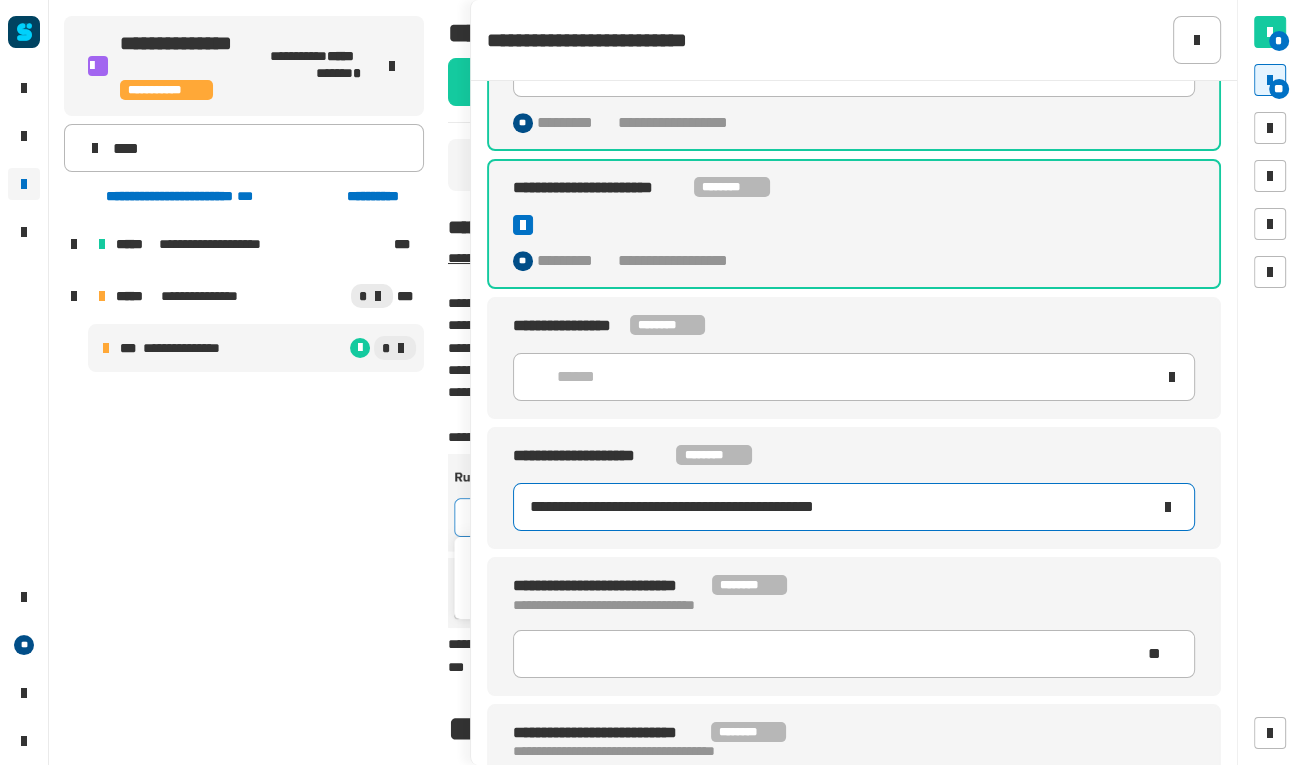 type 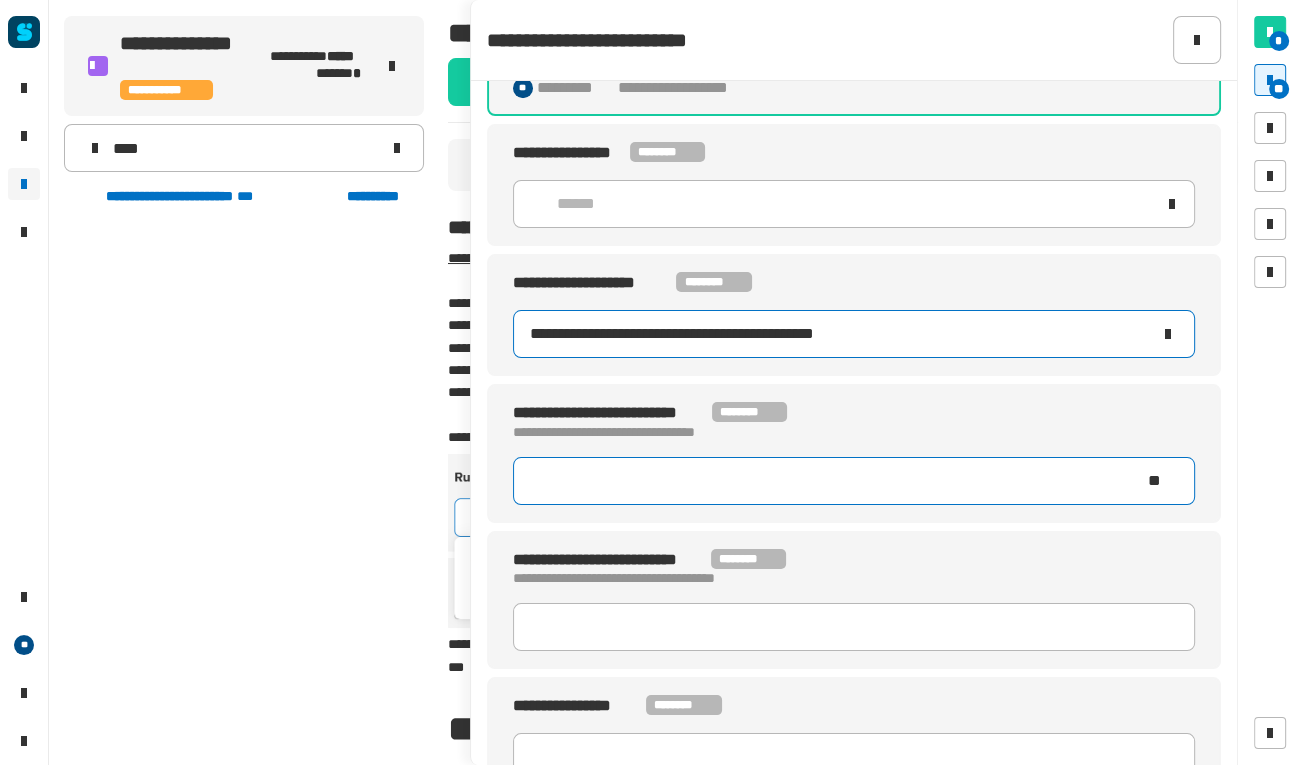 scroll, scrollTop: 1286, scrollLeft: 0, axis: vertical 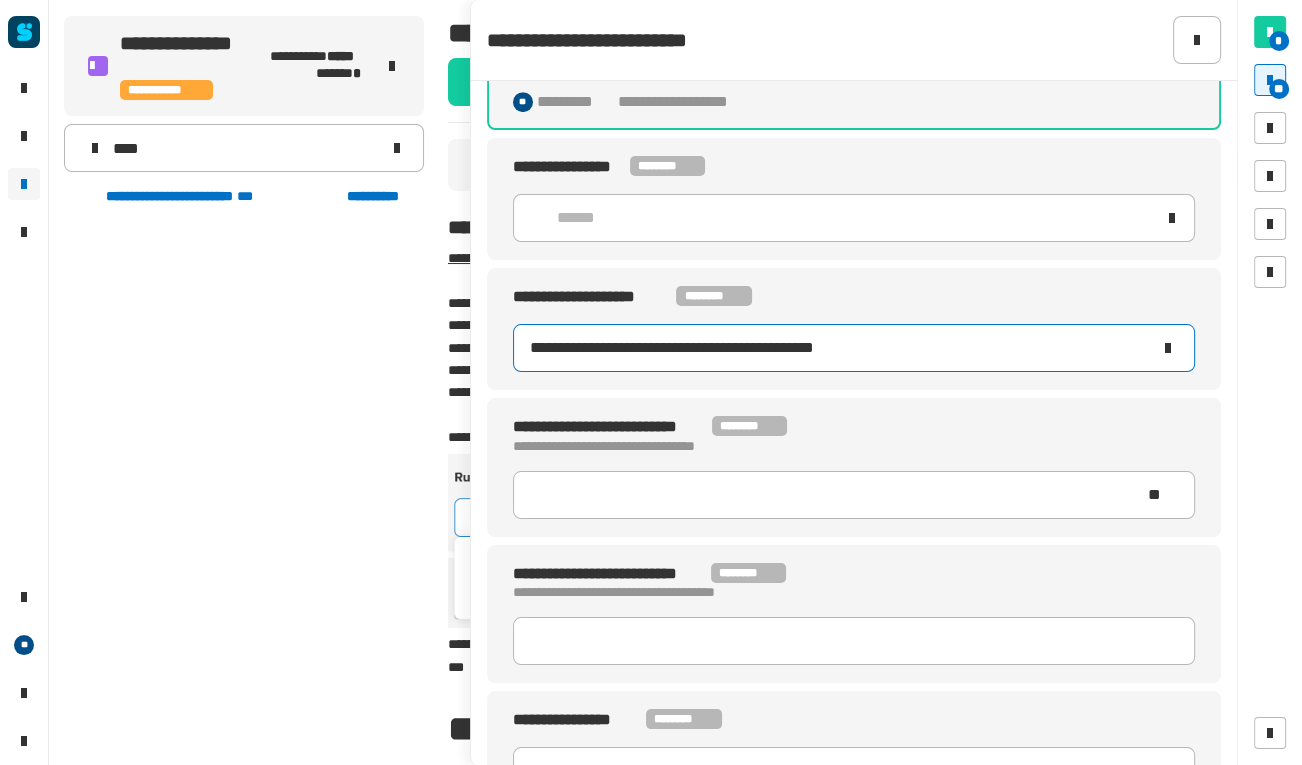 click on "**********" 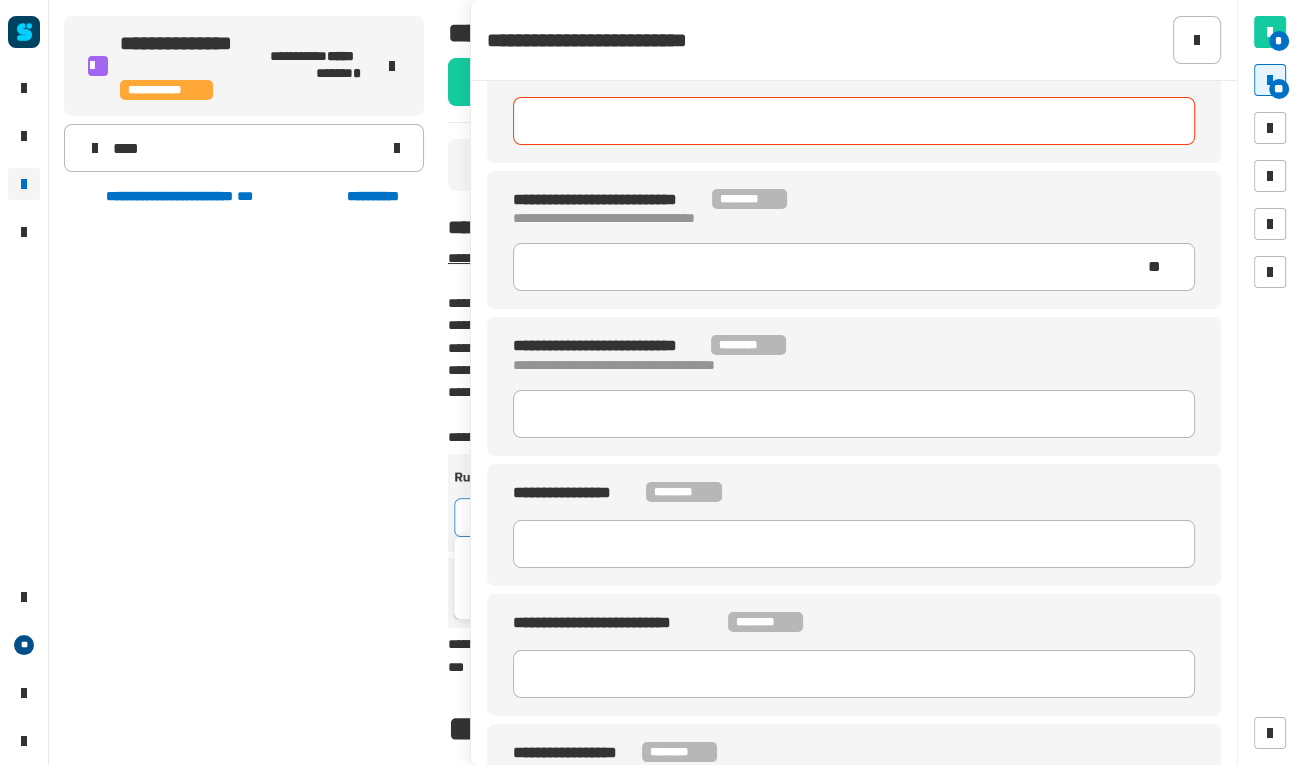 scroll, scrollTop: 1533, scrollLeft: 0, axis: vertical 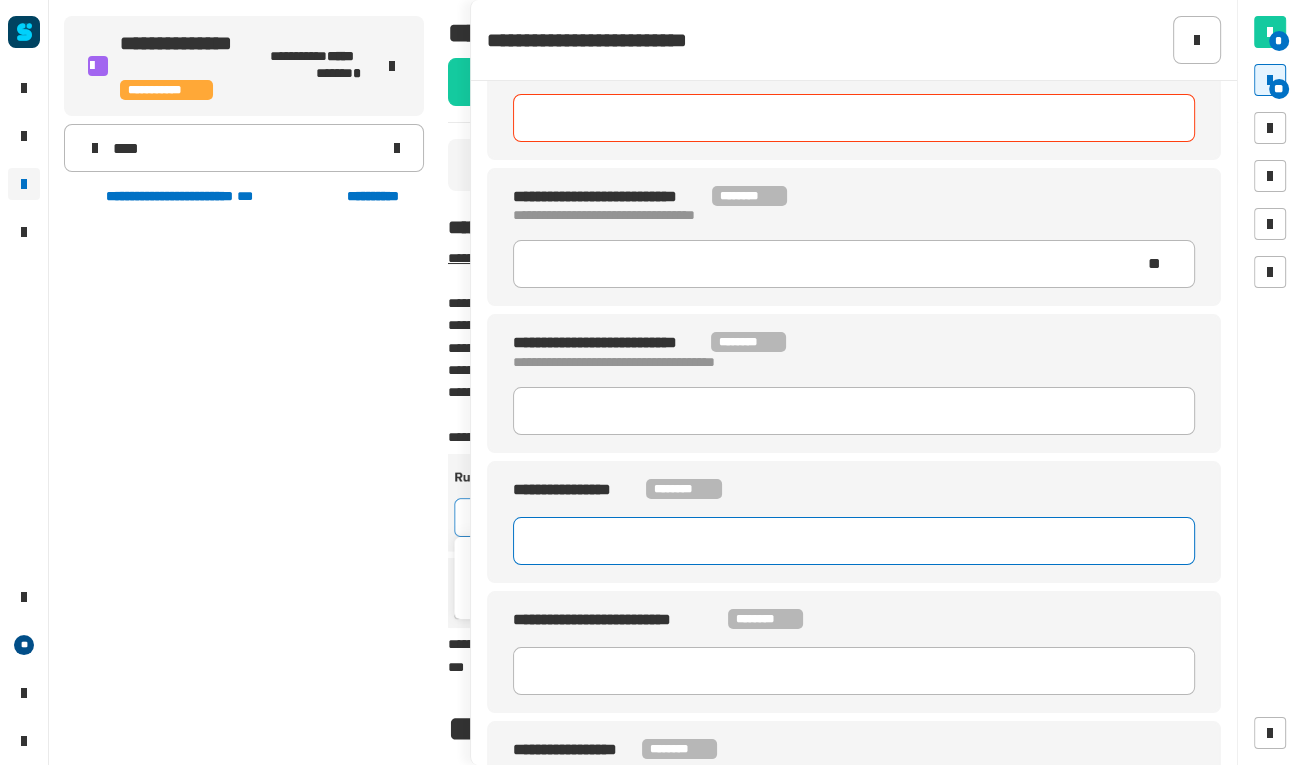 click 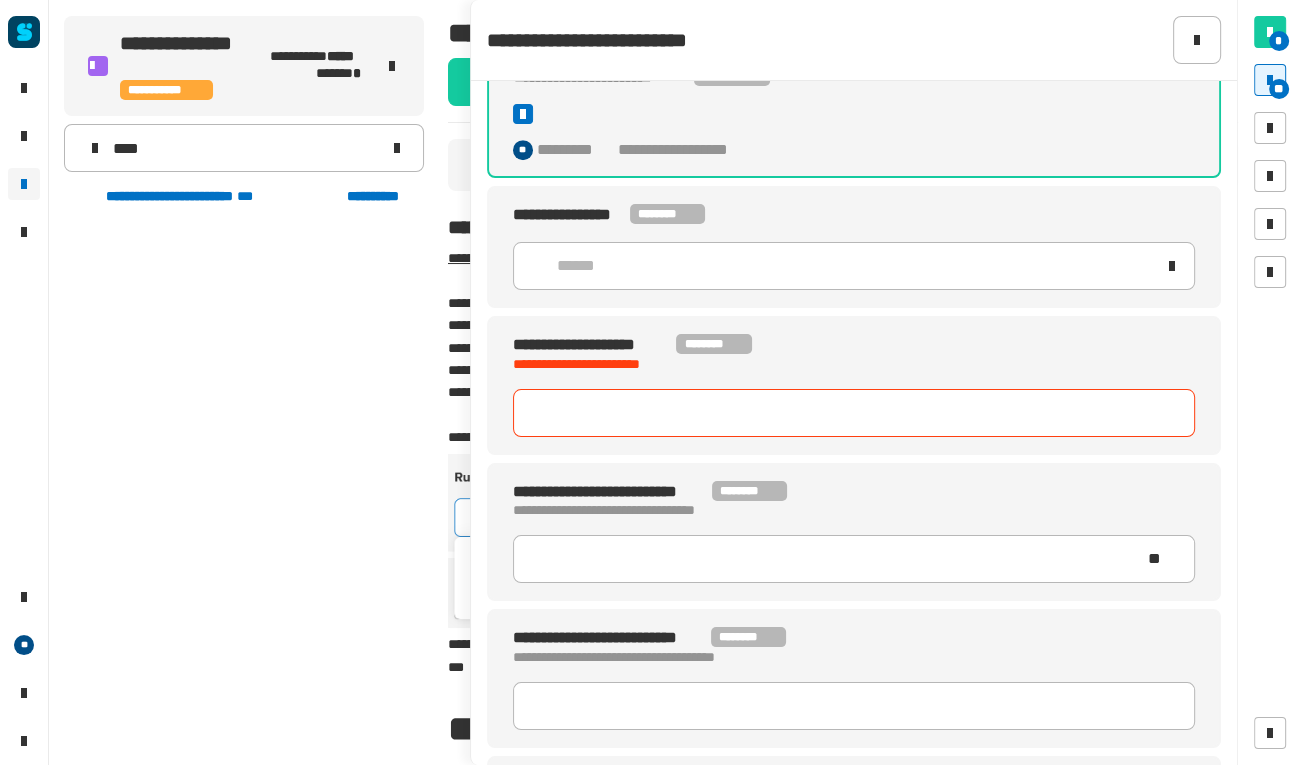 scroll, scrollTop: 1204, scrollLeft: 0, axis: vertical 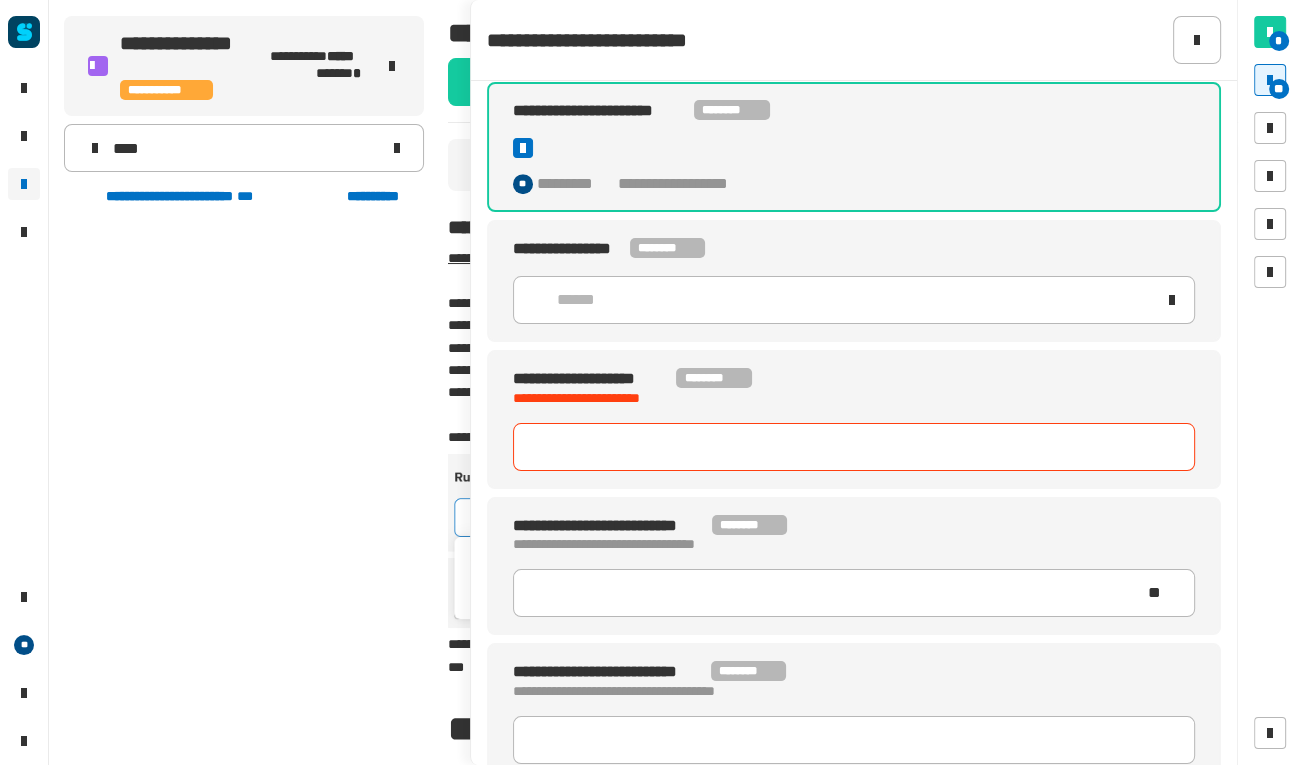 click 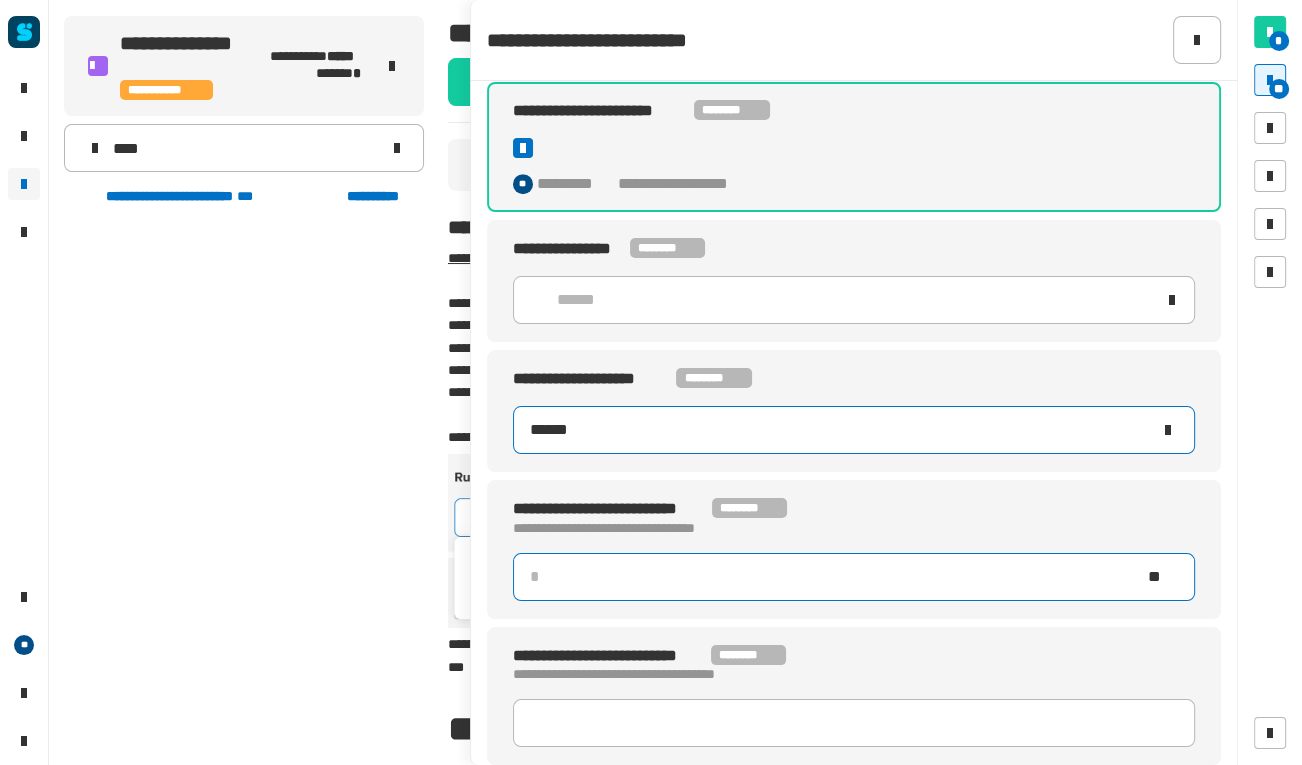 type on "******" 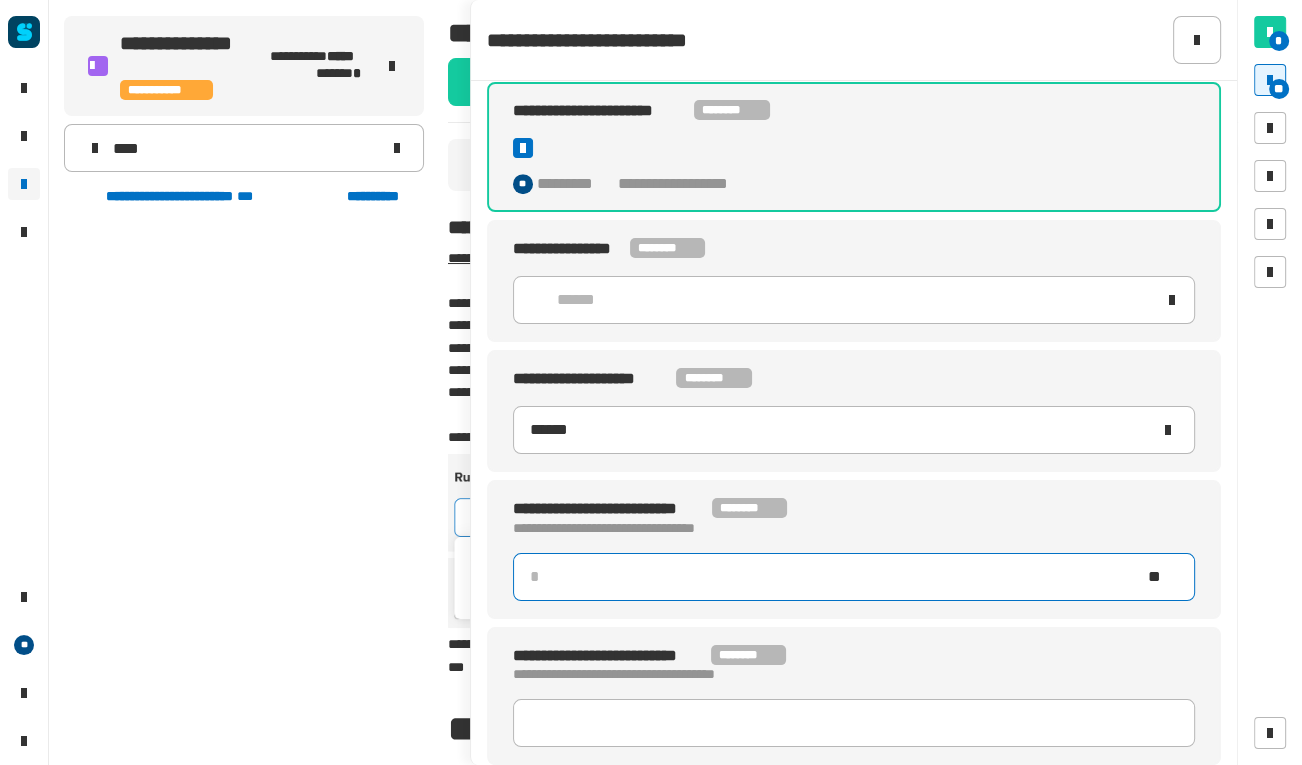 click 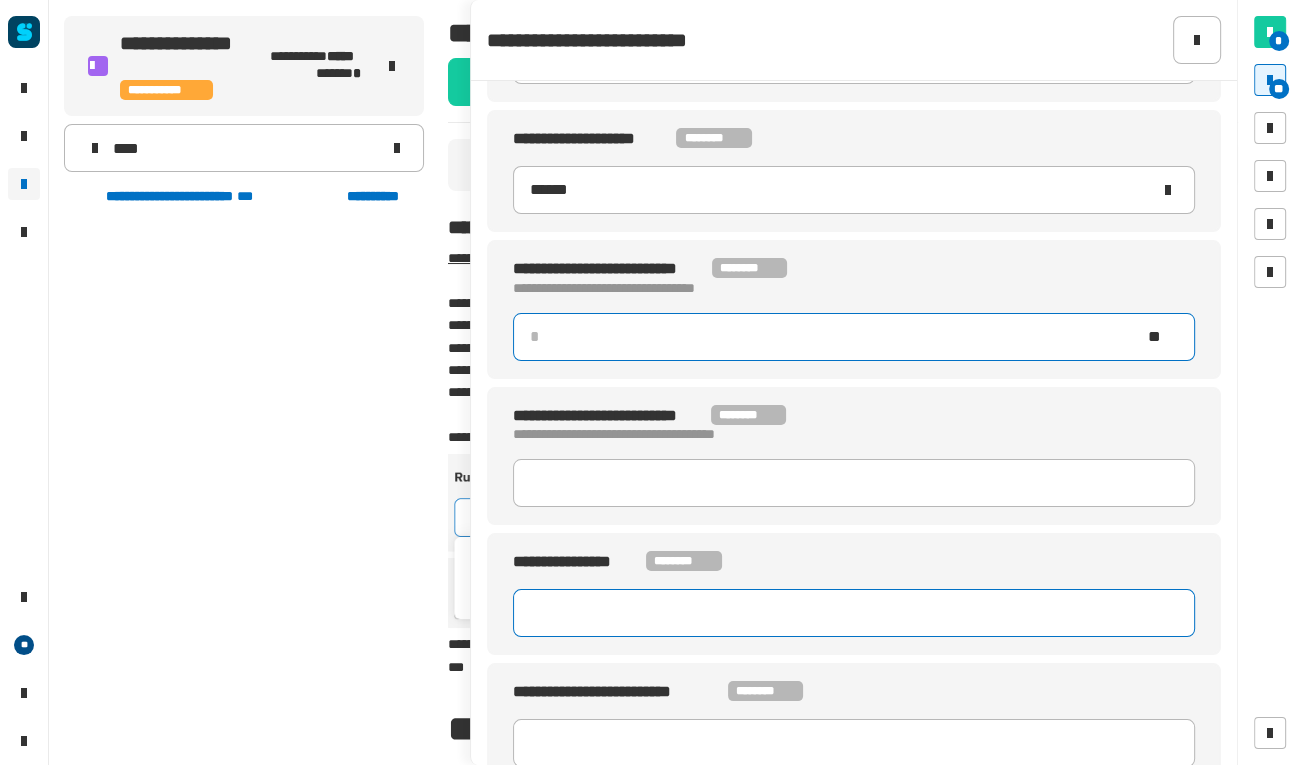 scroll, scrollTop: 1445, scrollLeft: 0, axis: vertical 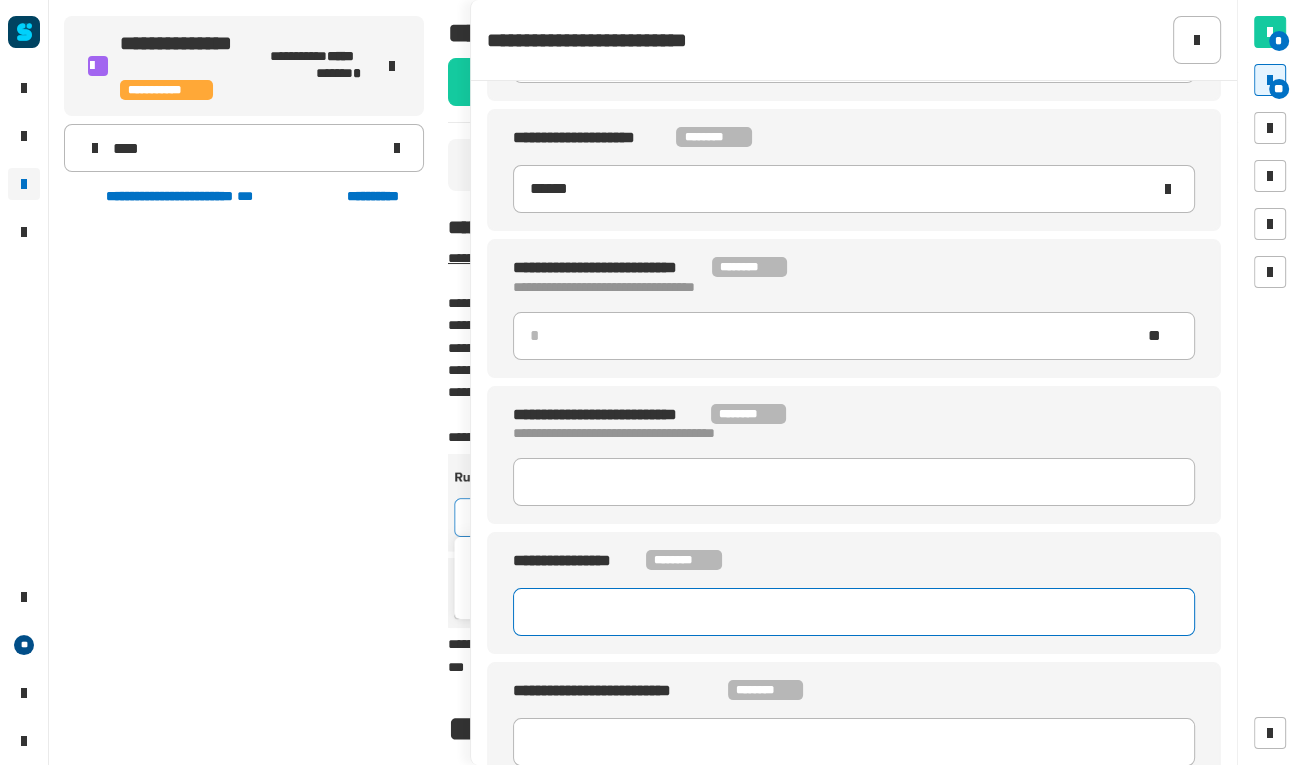 type 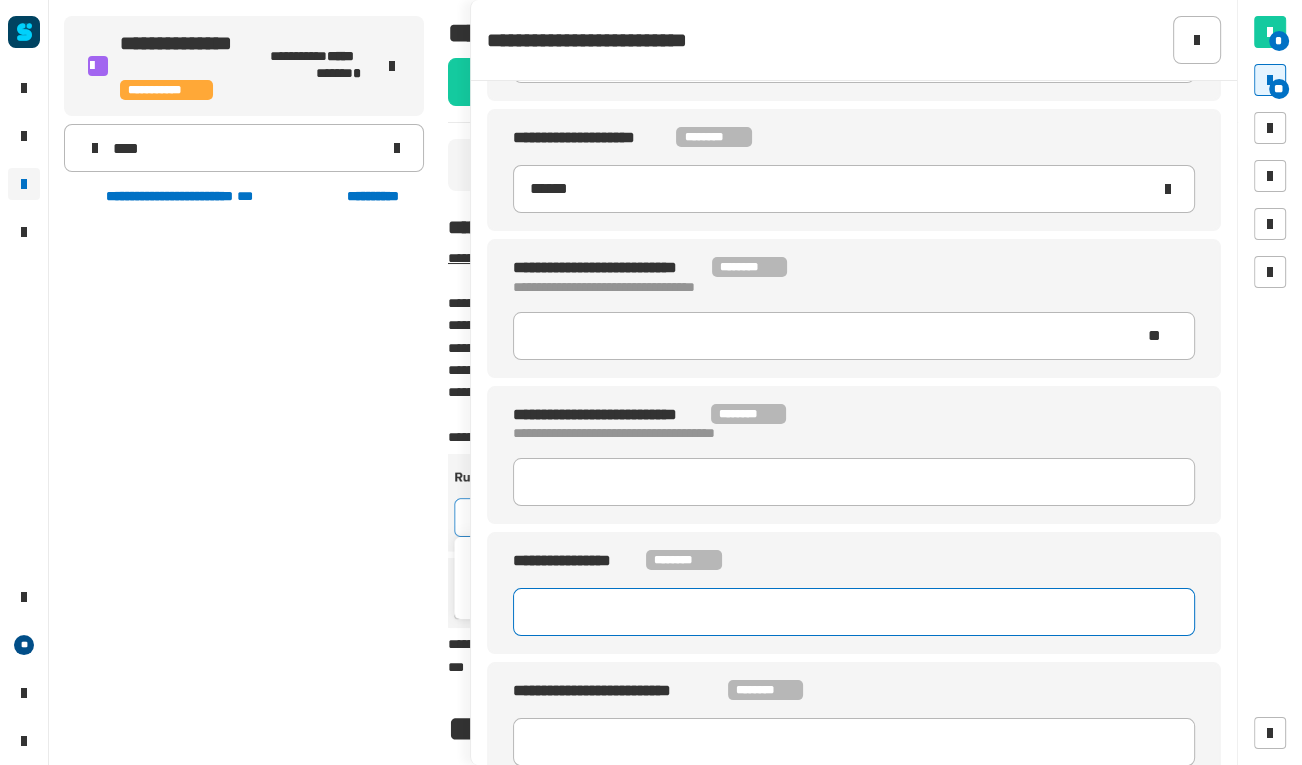 drag, startPoint x: 624, startPoint y: 614, endPoint x: 629, endPoint y: 593, distance: 21.587032 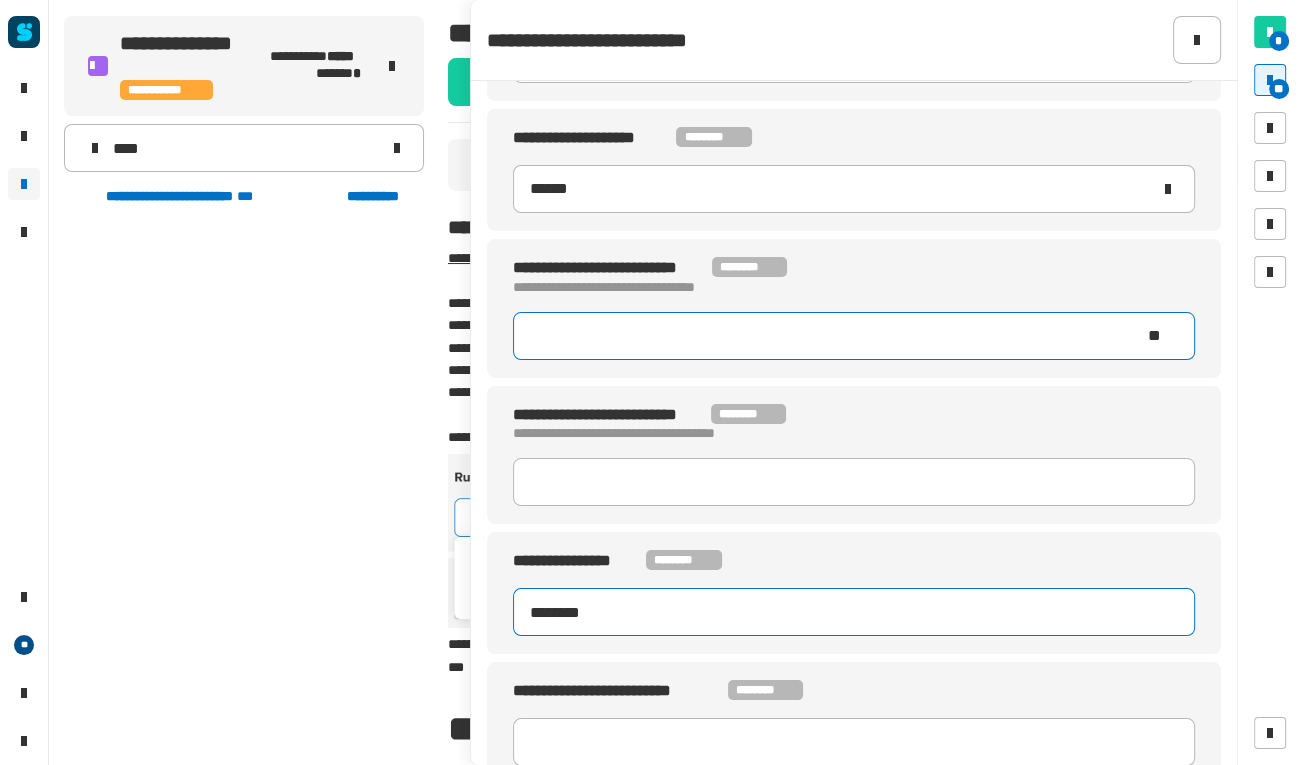 type on "******" 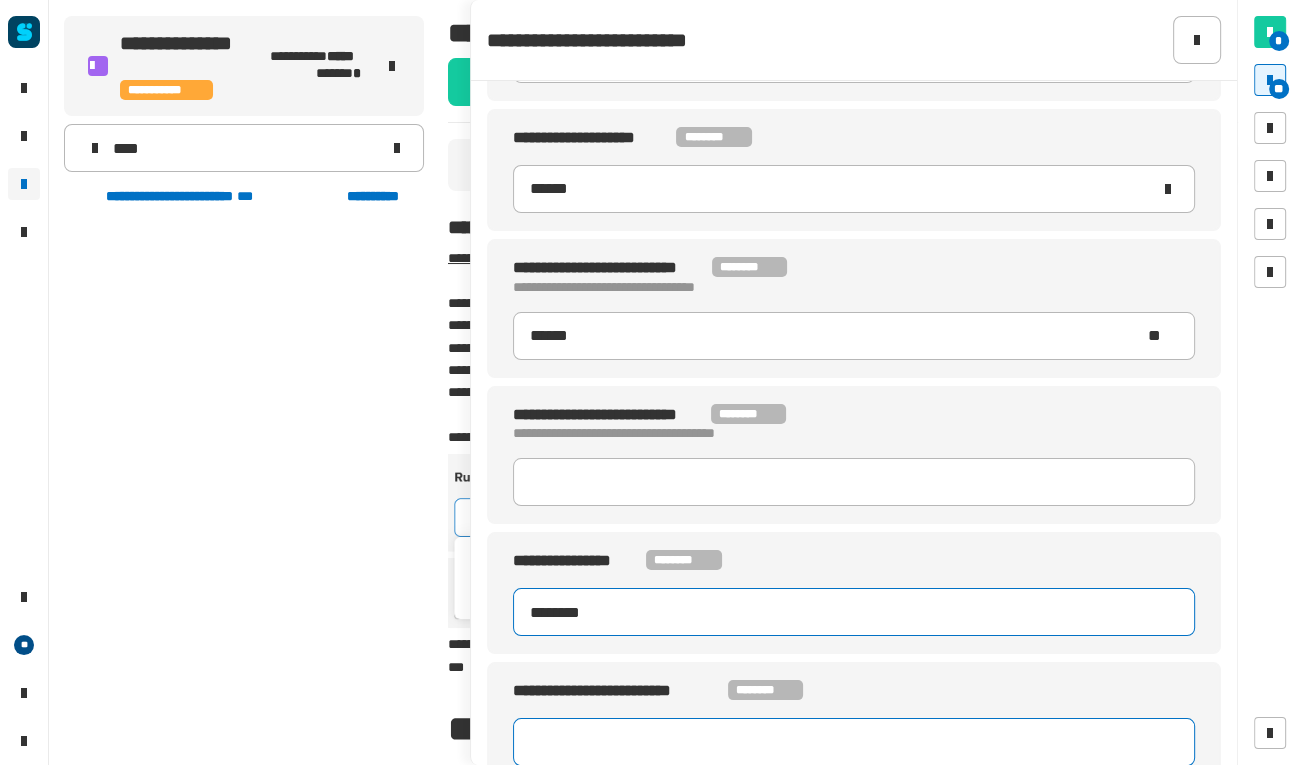 type on "********" 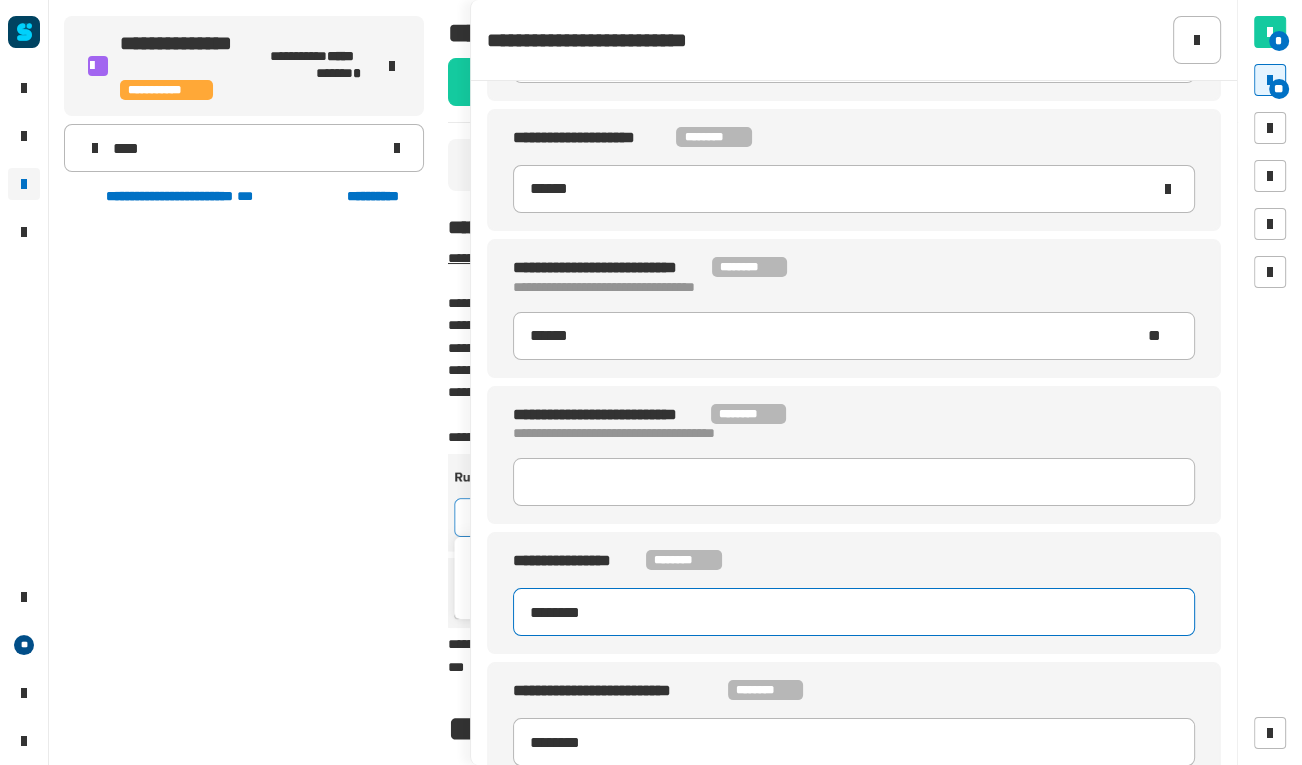 type on "********" 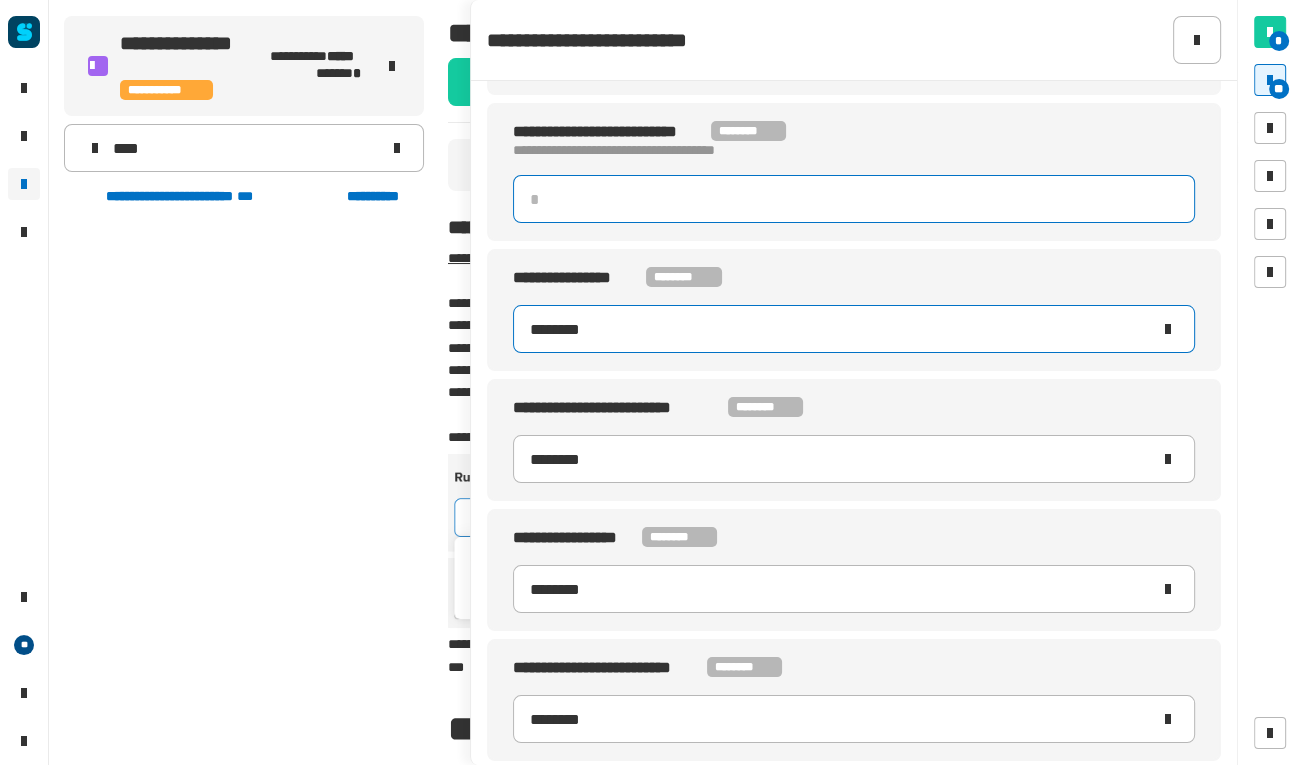 scroll, scrollTop: 1999, scrollLeft: 0, axis: vertical 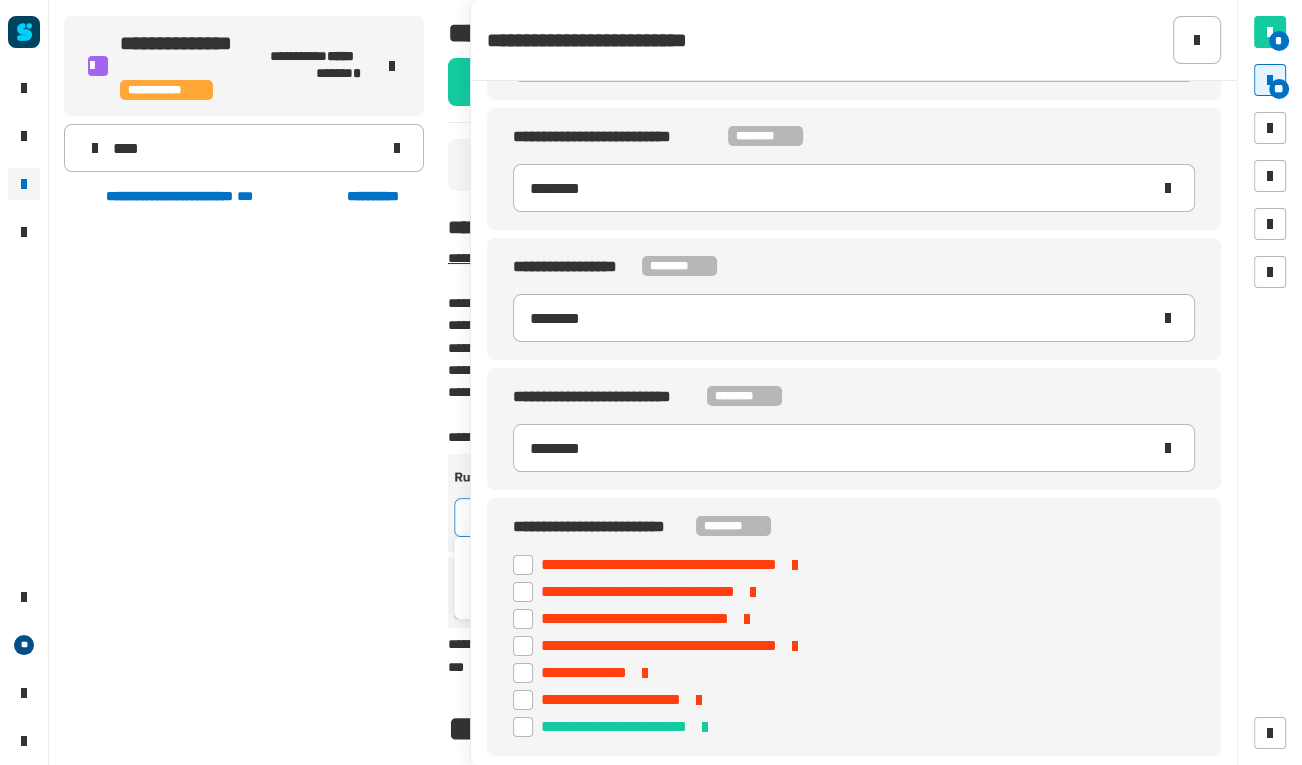 click 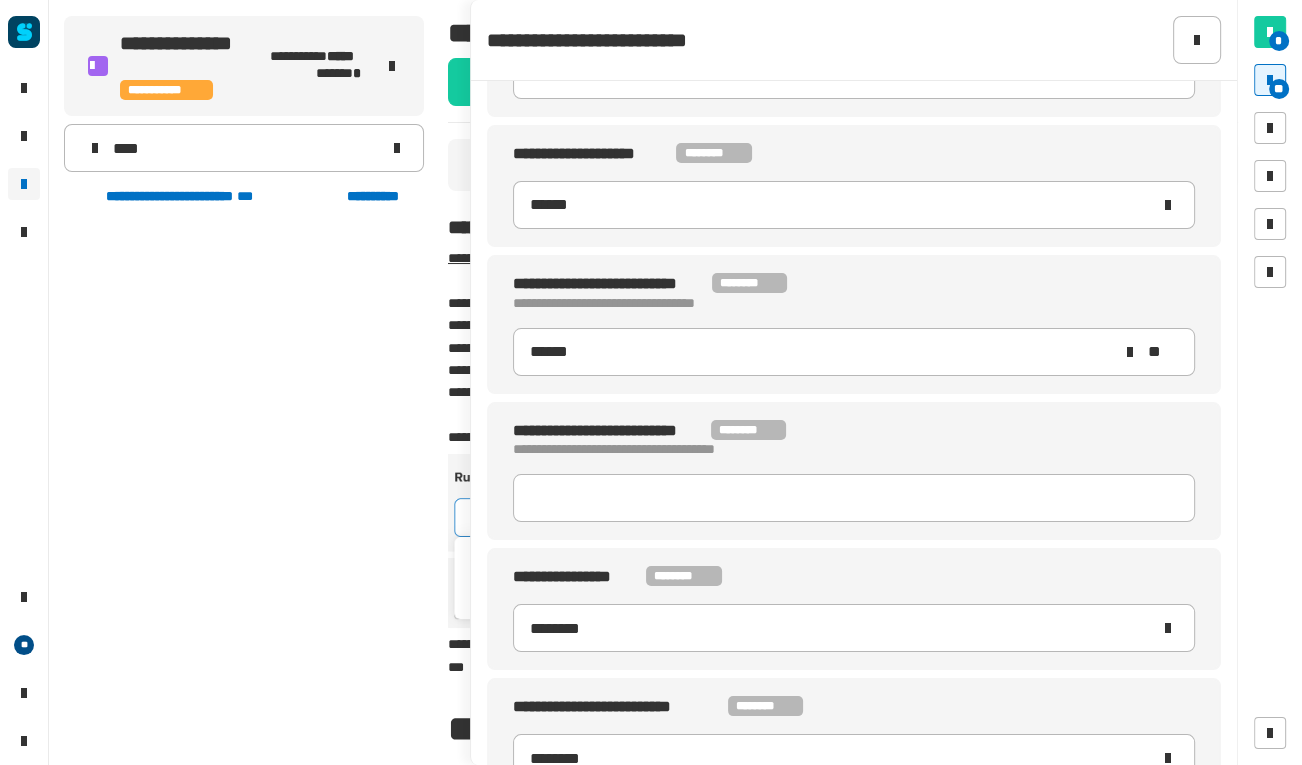 scroll, scrollTop: 1428, scrollLeft: 0, axis: vertical 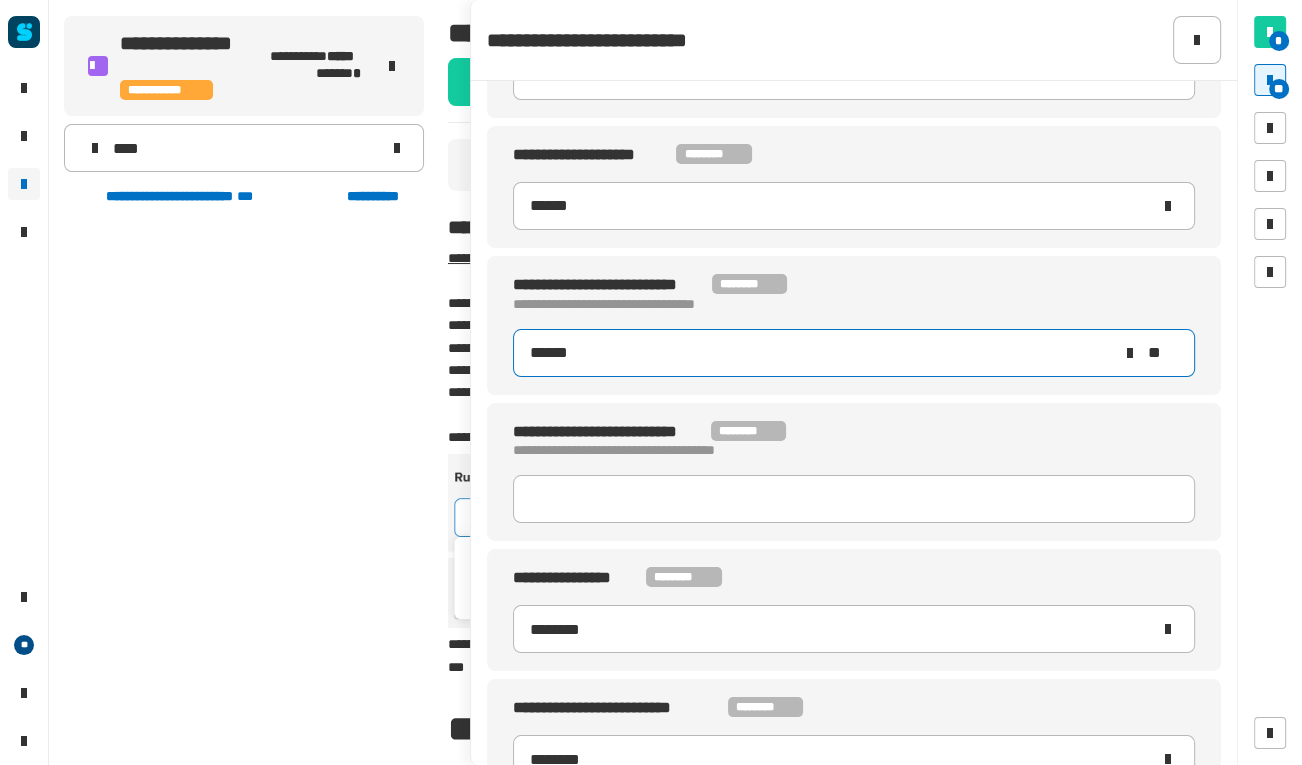 click 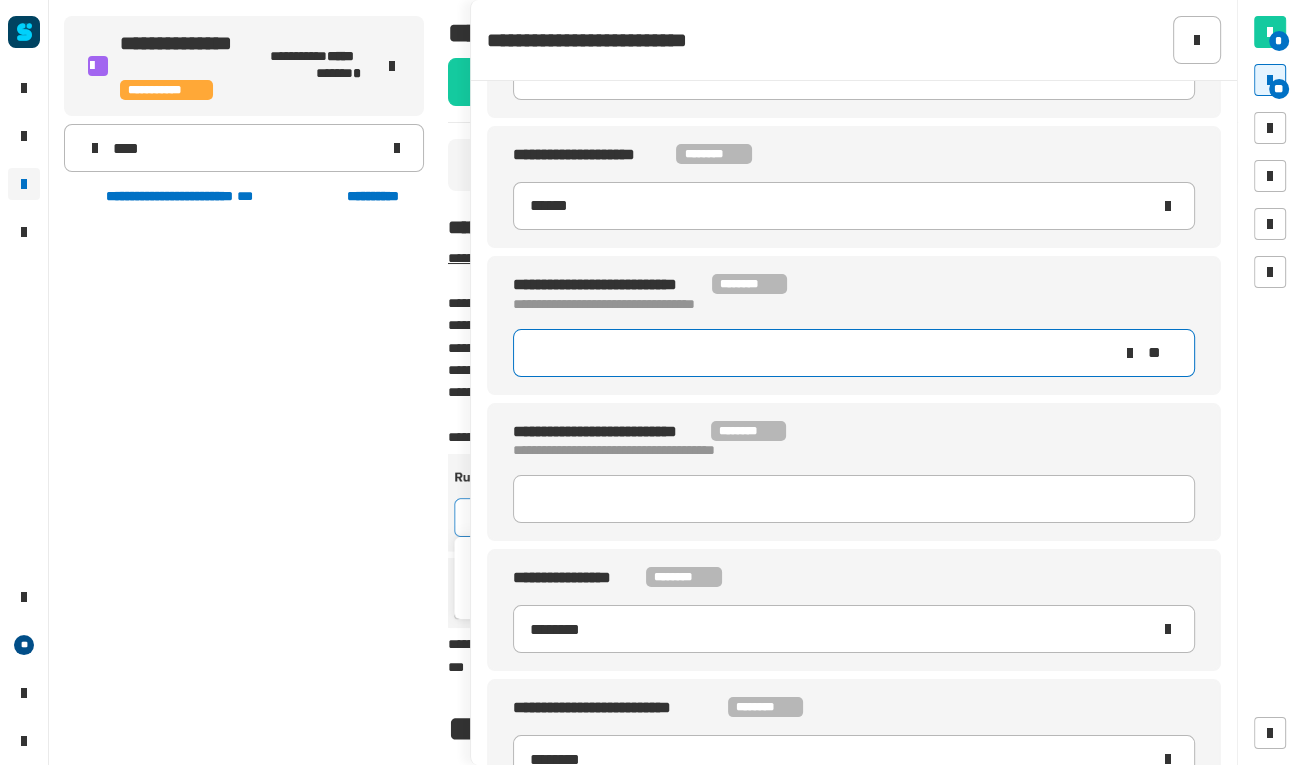 type 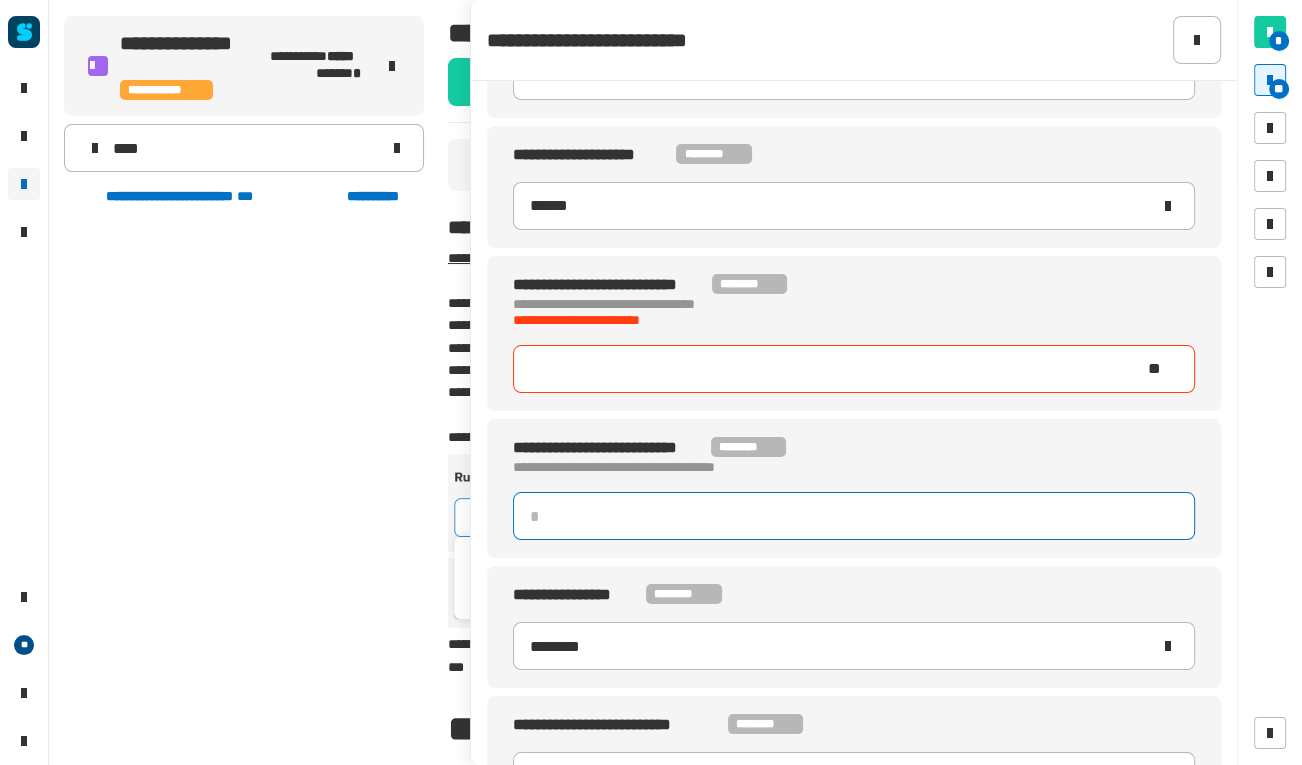 click 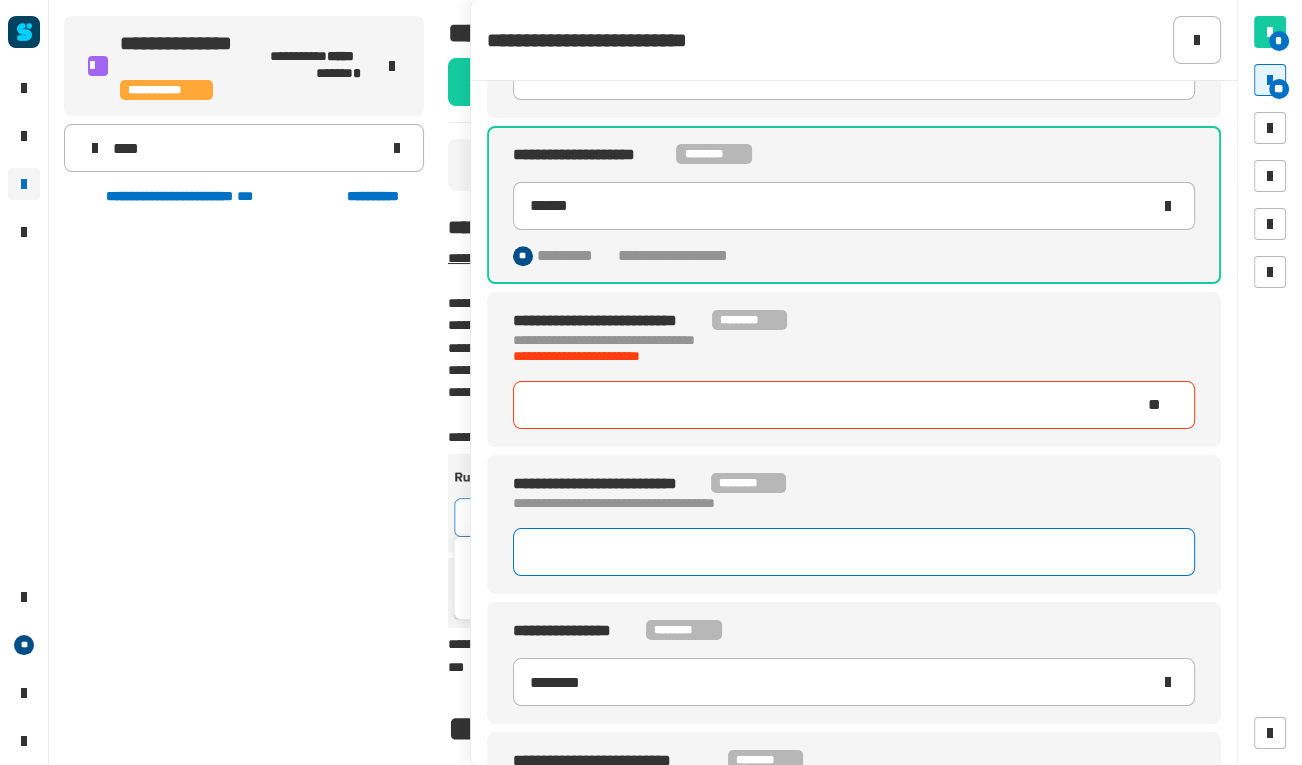 click on "**********" 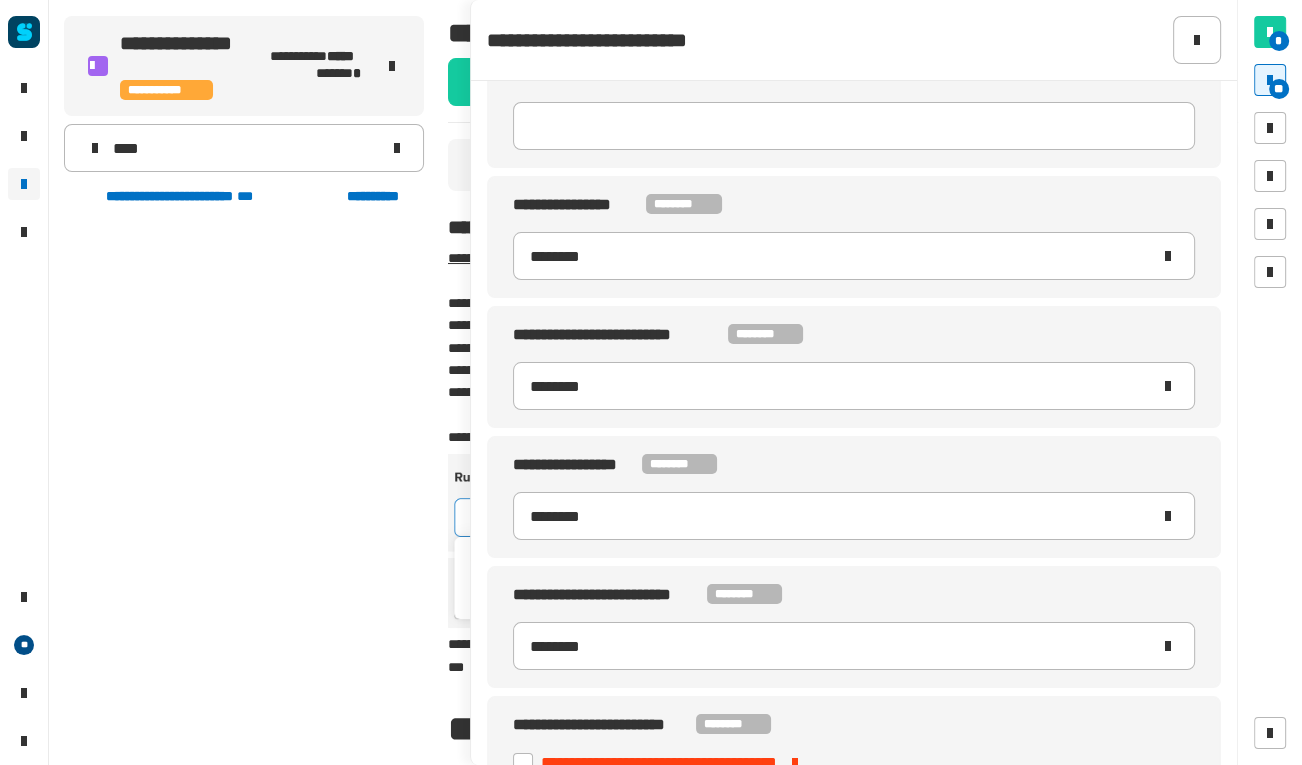 type on "******" 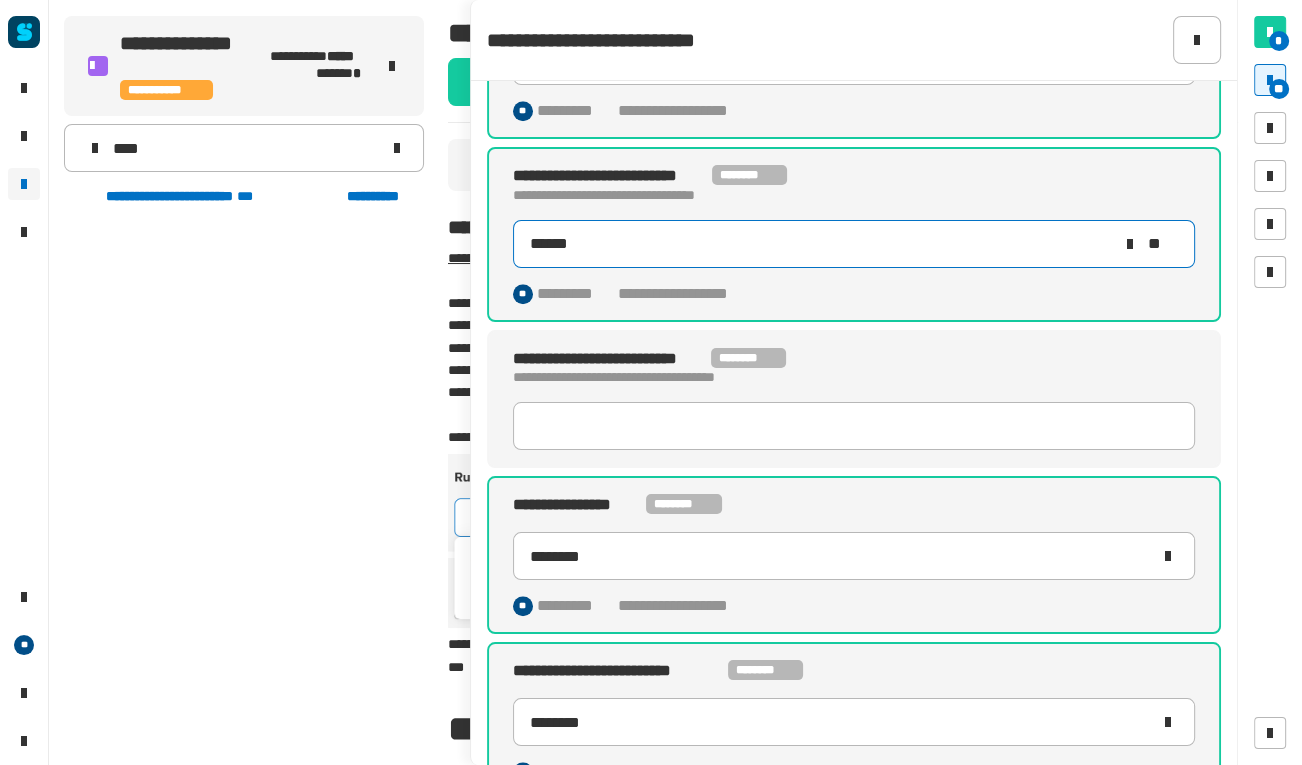 scroll, scrollTop: 1572, scrollLeft: 0, axis: vertical 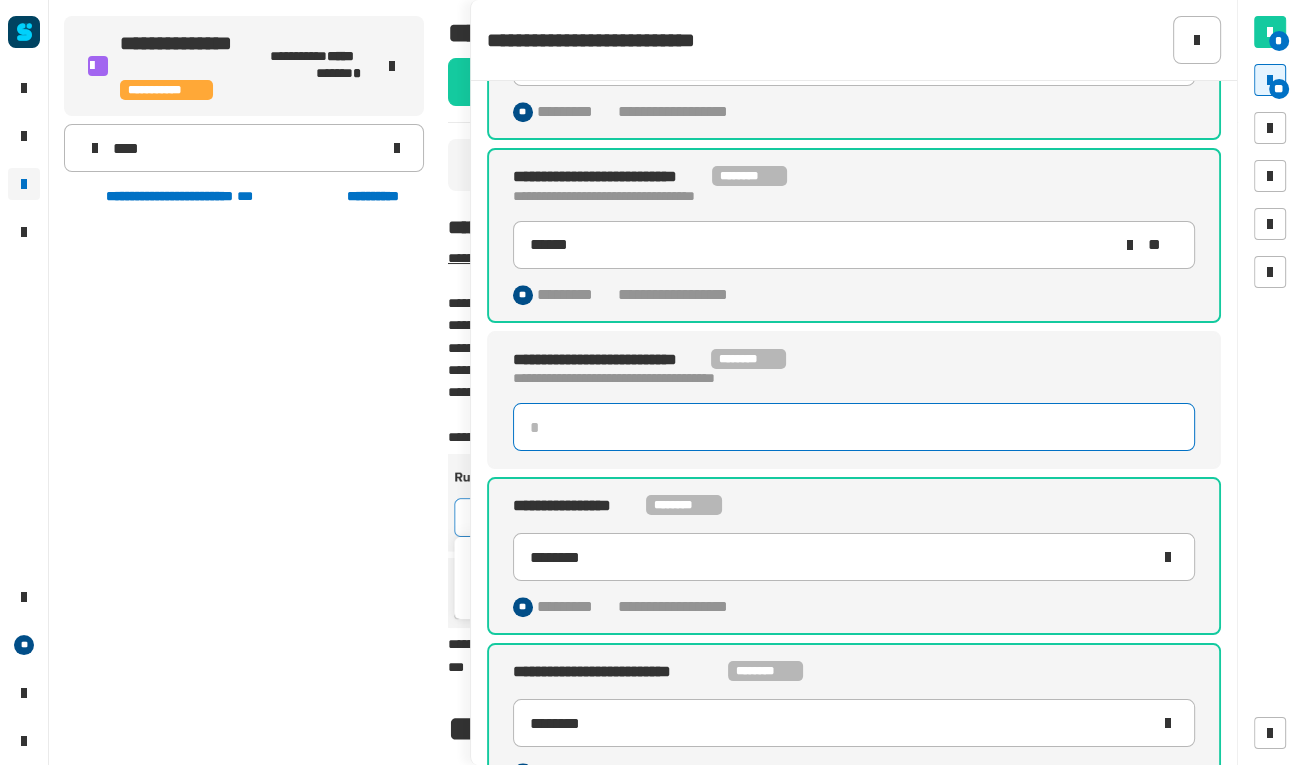 click 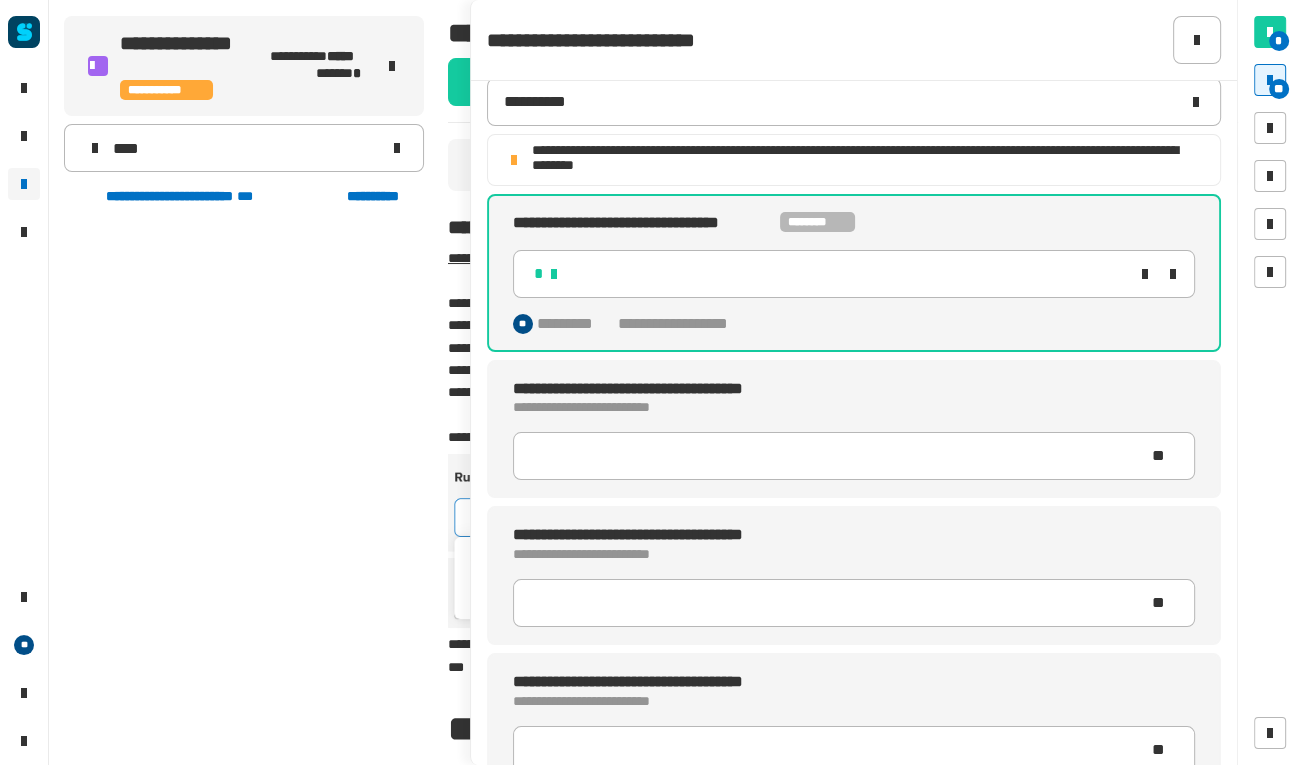 scroll, scrollTop: 0, scrollLeft: 0, axis: both 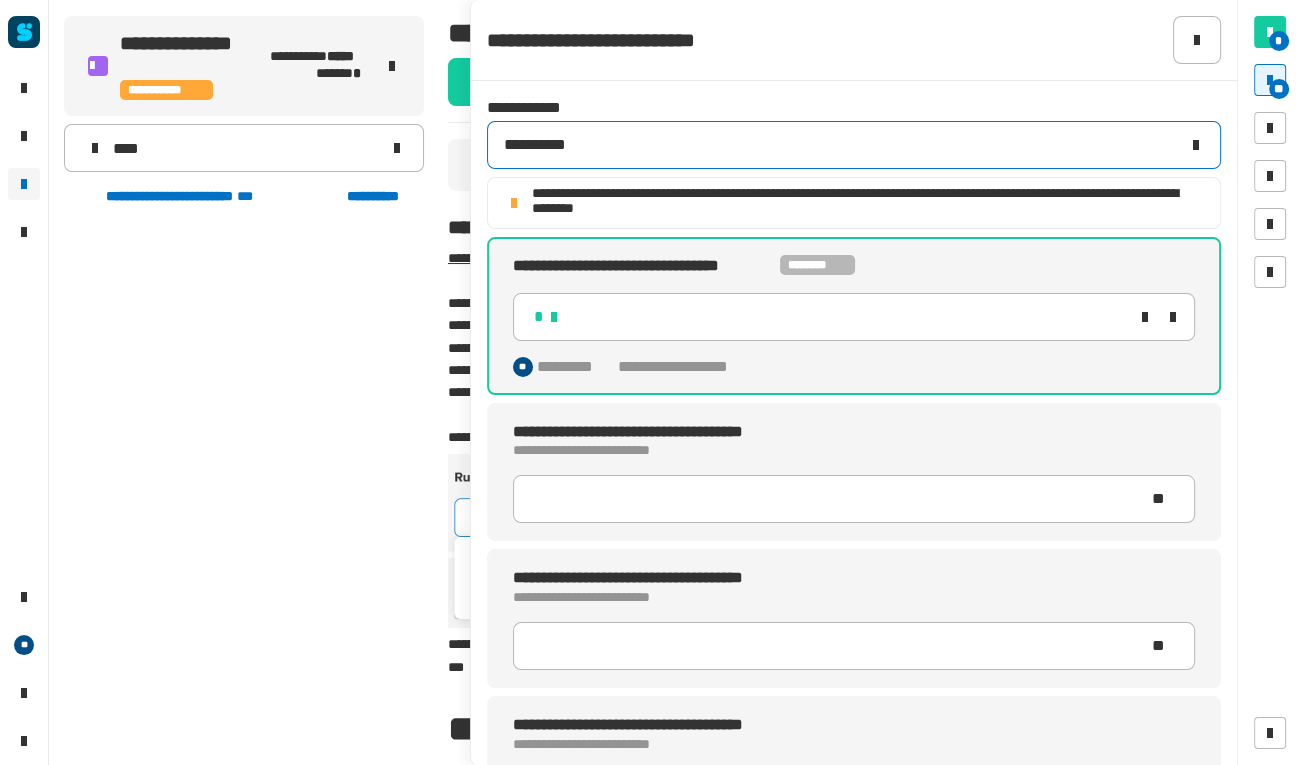 click on "**********" 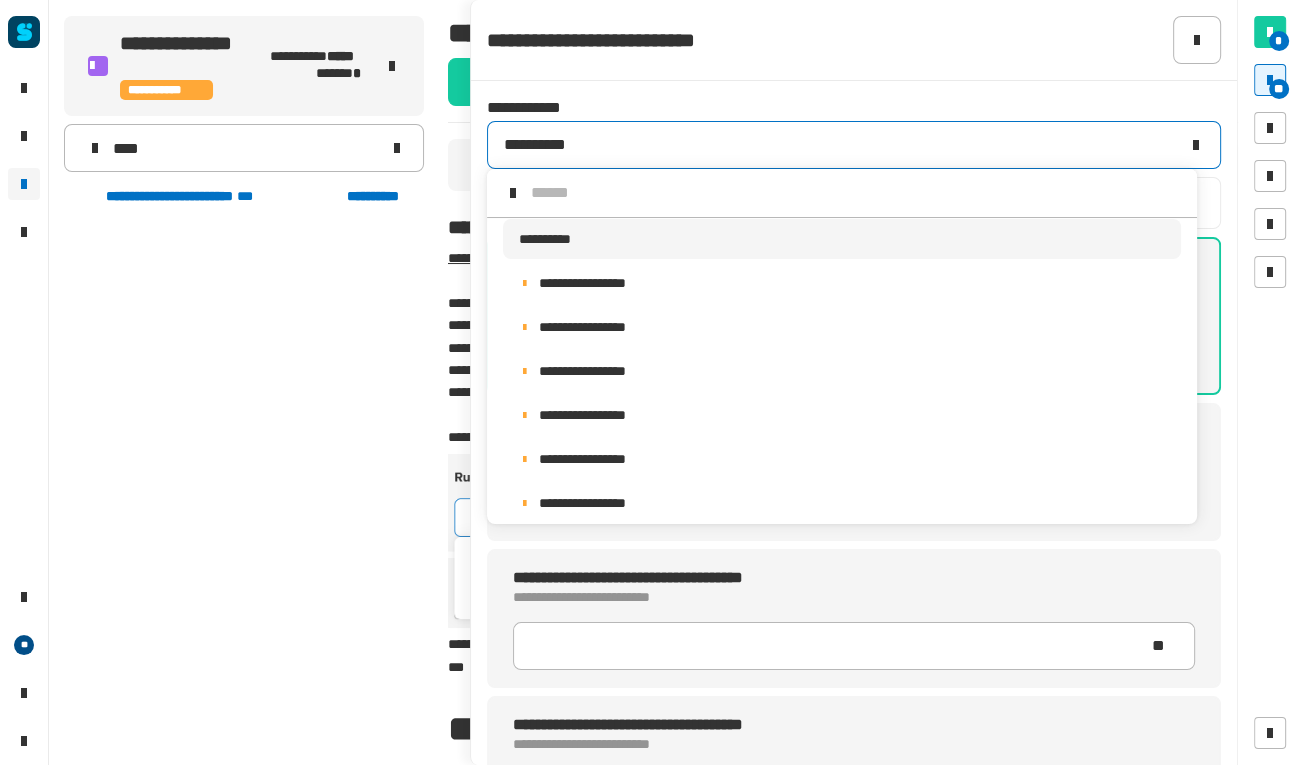 scroll, scrollTop: 15, scrollLeft: 0, axis: vertical 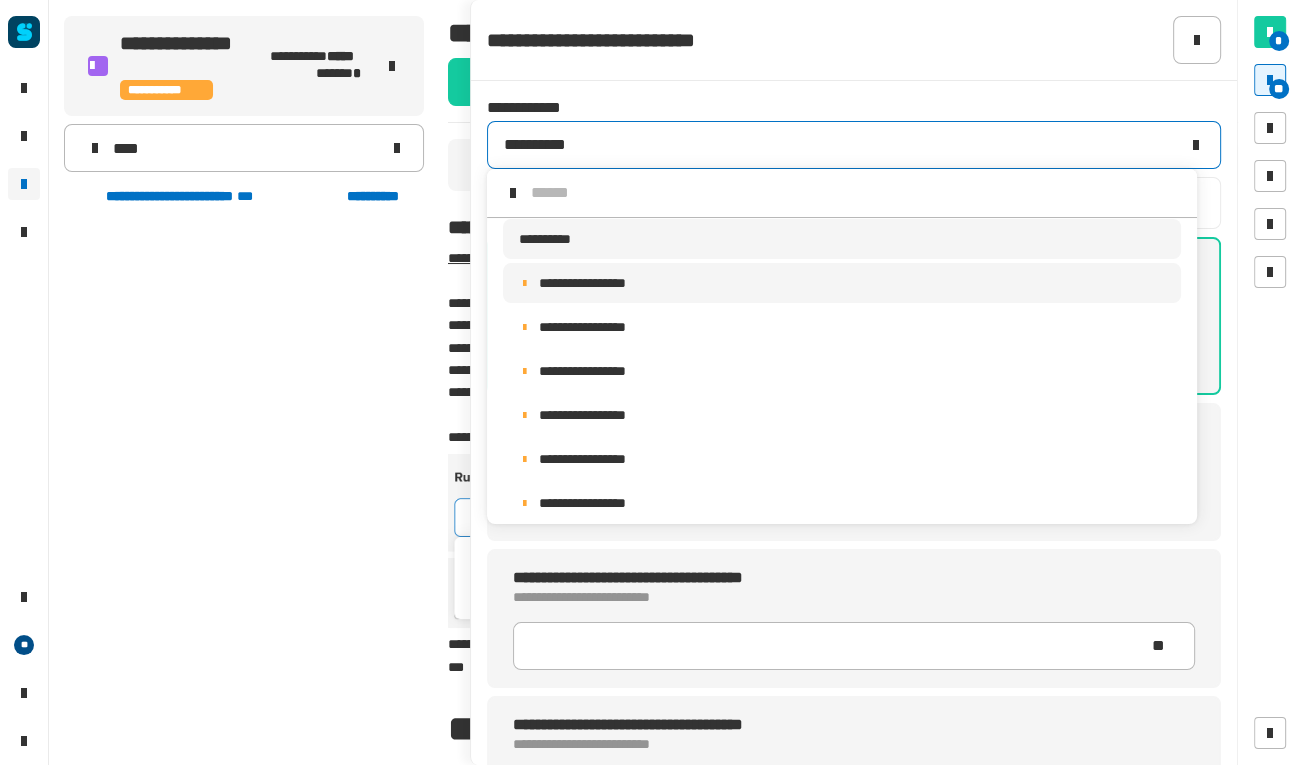 type on "******" 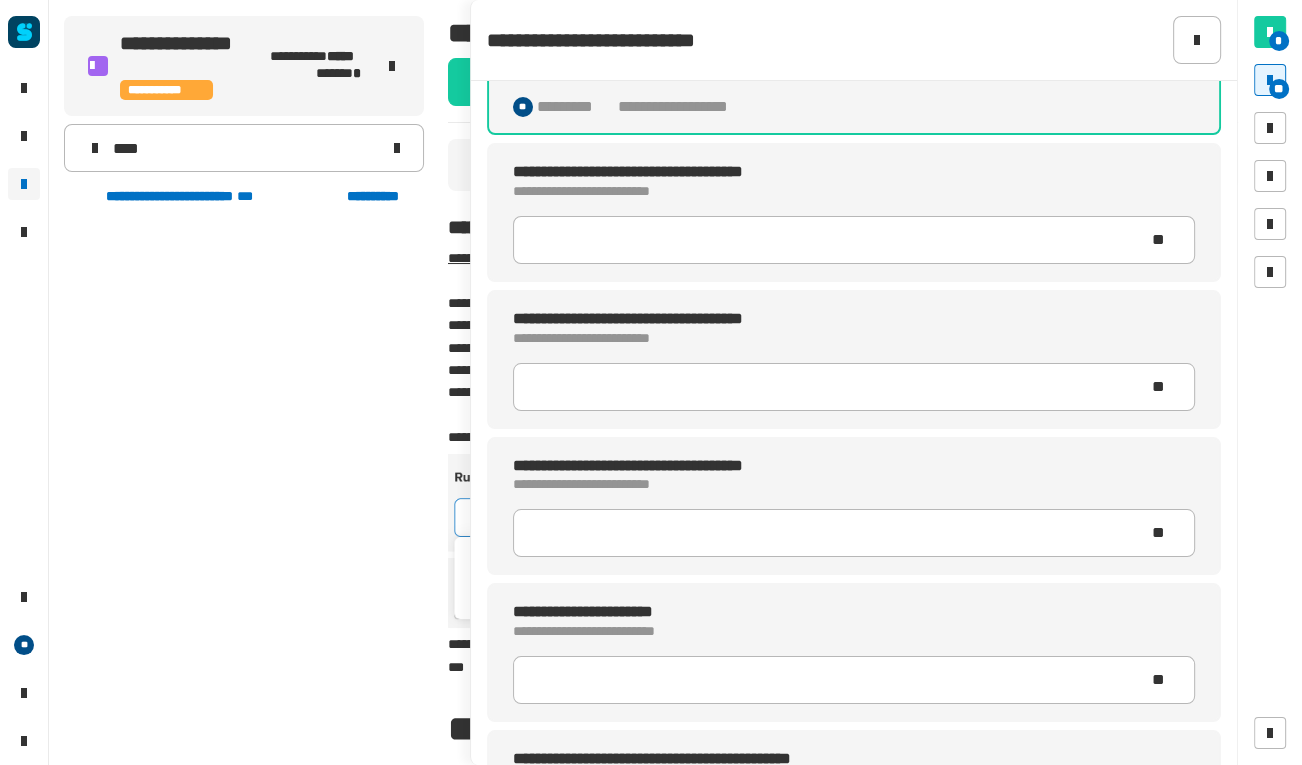scroll, scrollTop: 393, scrollLeft: 0, axis: vertical 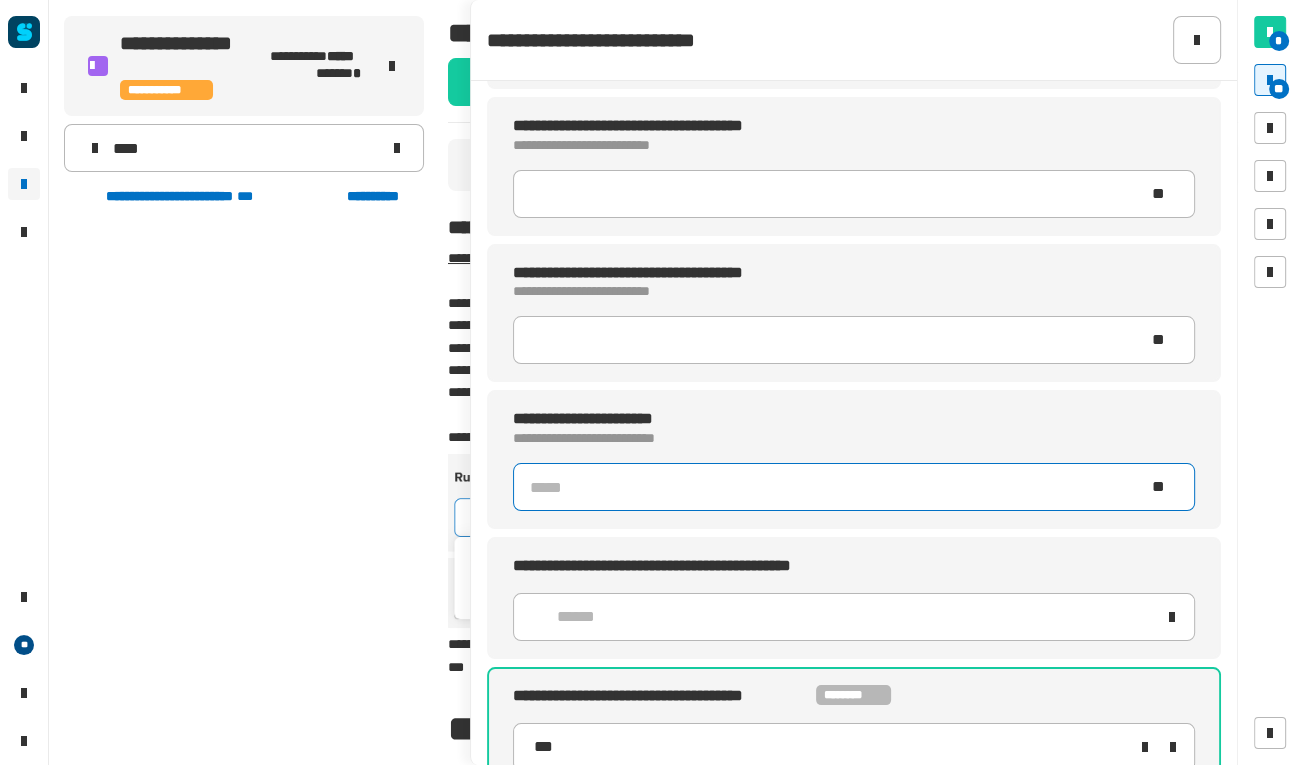 click 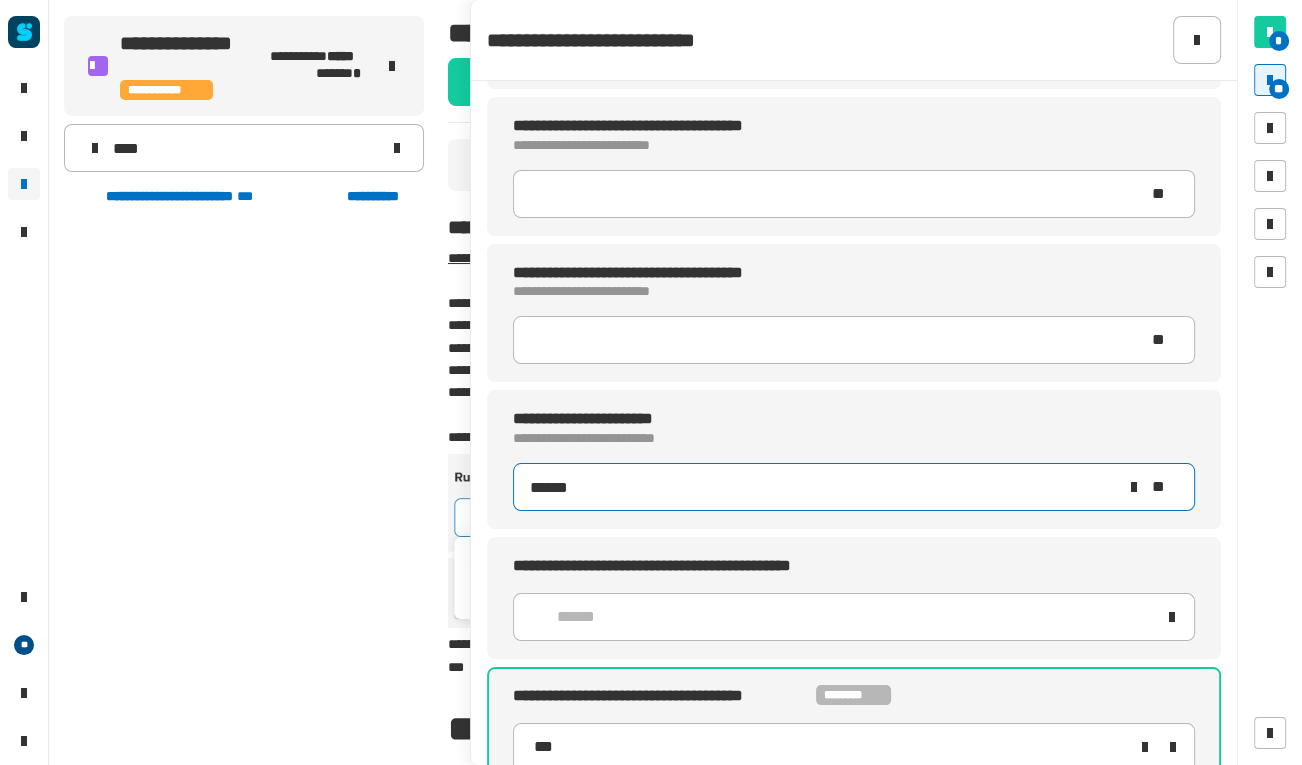 type on "******" 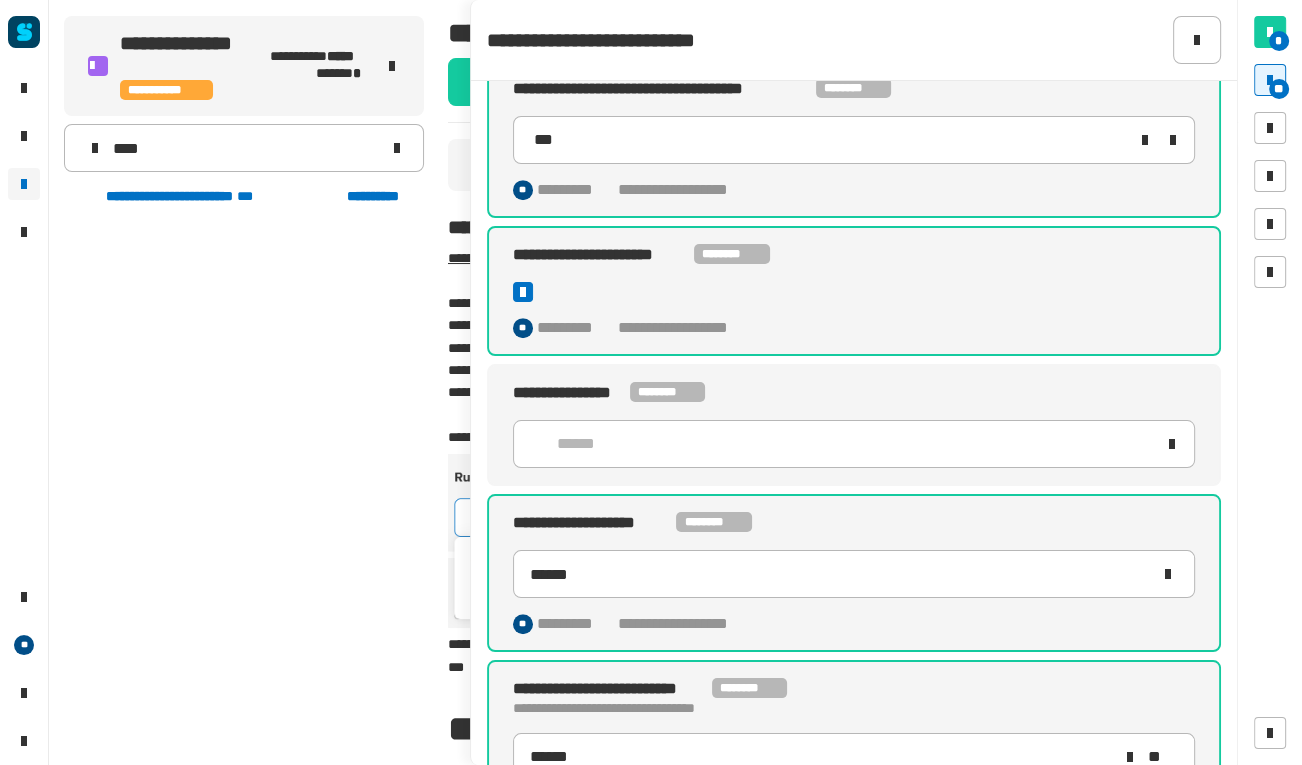 scroll, scrollTop: 1002, scrollLeft: 0, axis: vertical 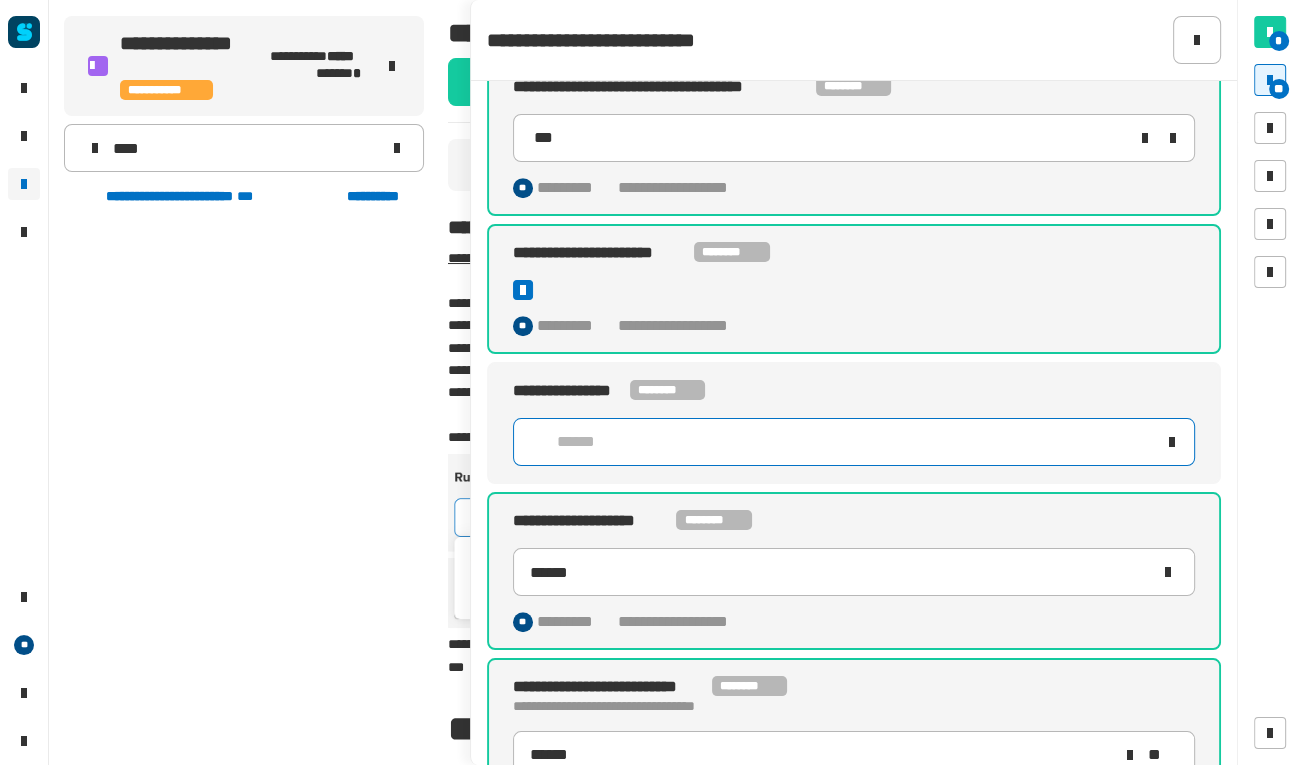 click on "******" 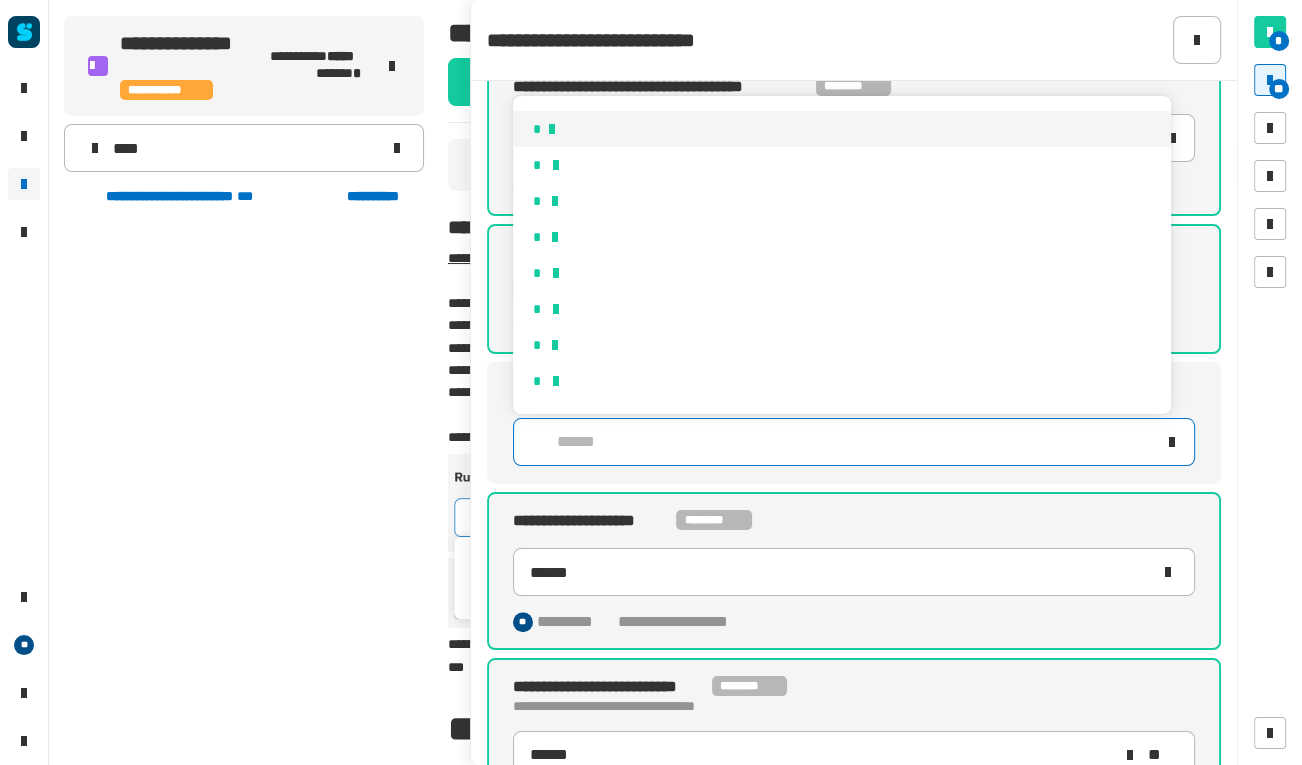 click on "*" at bounding box center (842, 129) 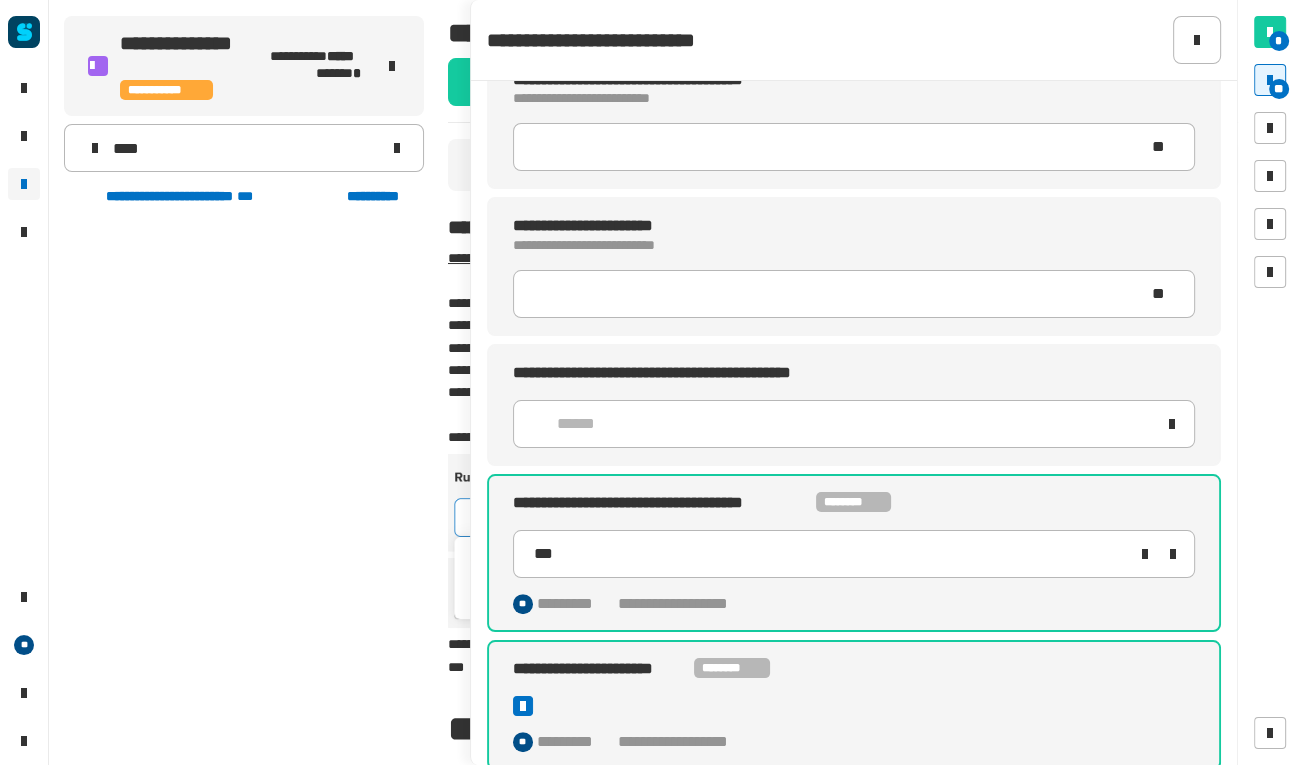 type on "******" 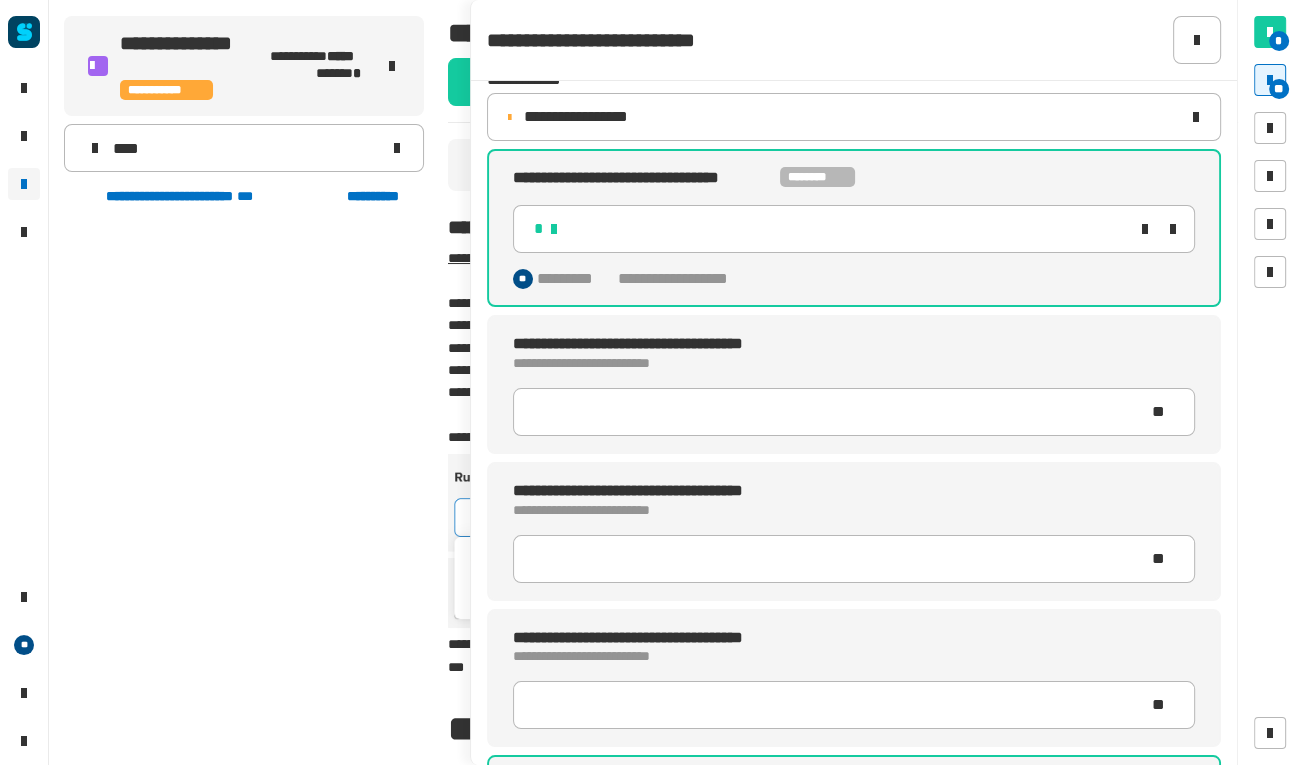 scroll, scrollTop: 0, scrollLeft: 0, axis: both 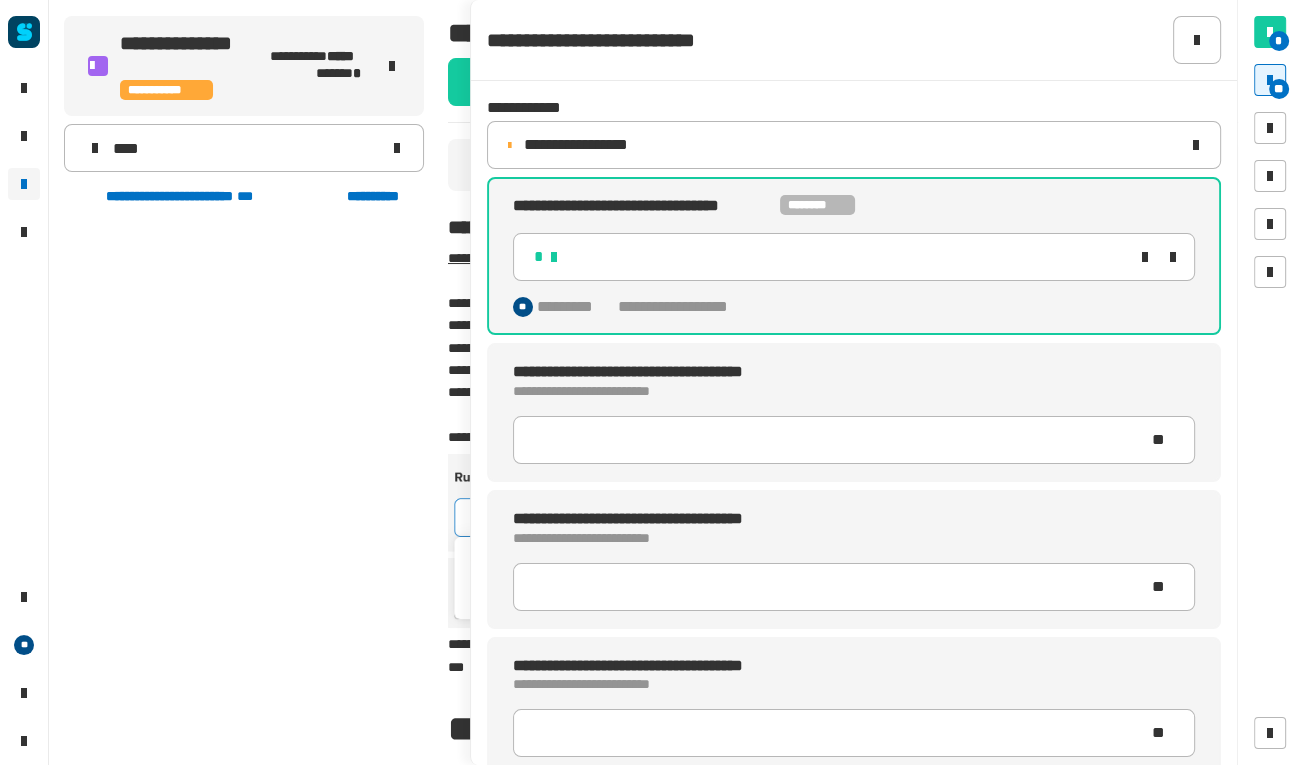 click on "**********" 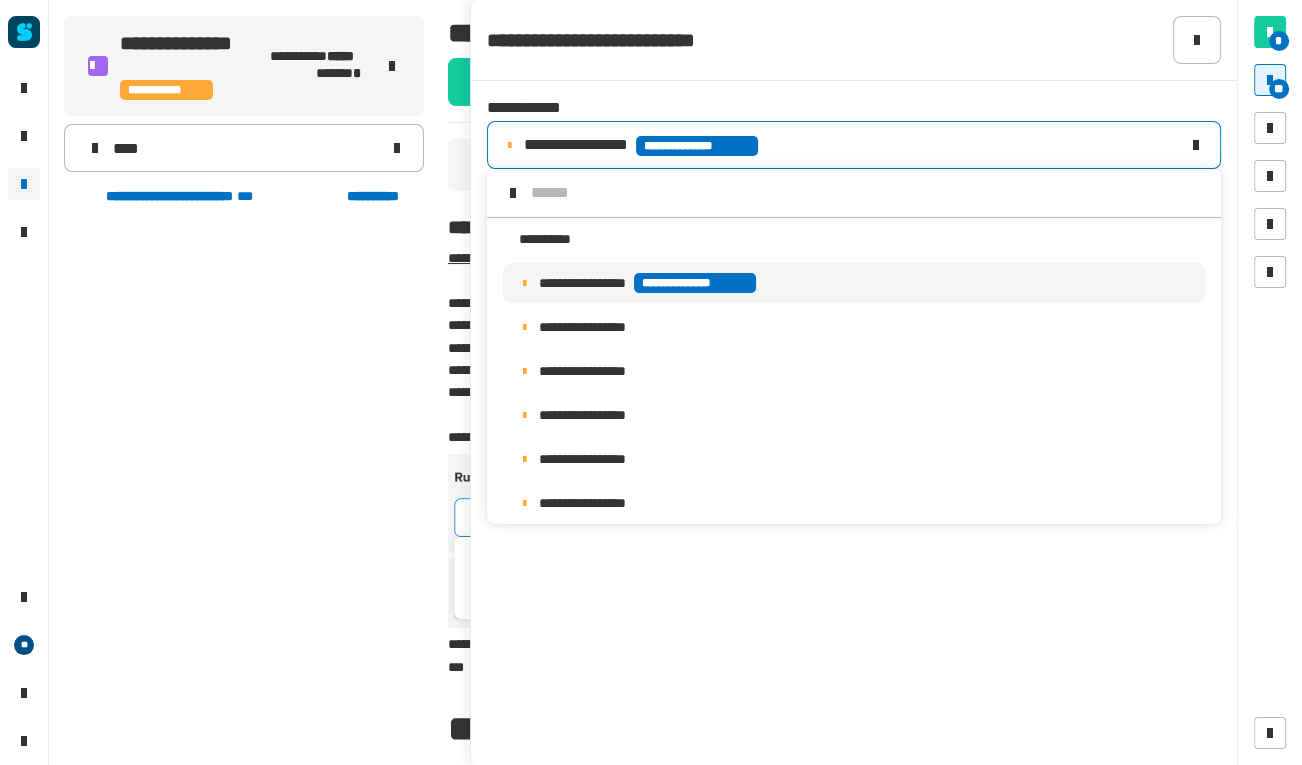 scroll, scrollTop: 15, scrollLeft: 0, axis: vertical 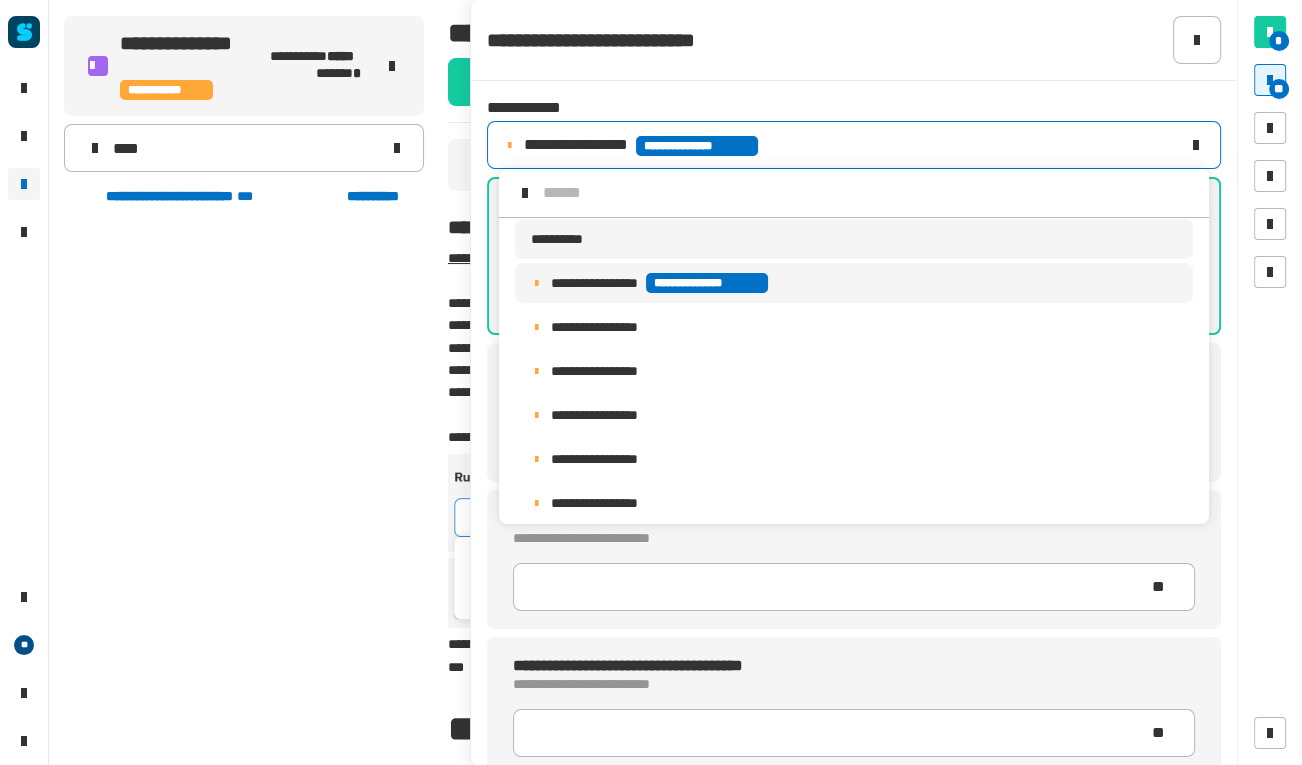 click on "**********" at bounding box center (854, 239) 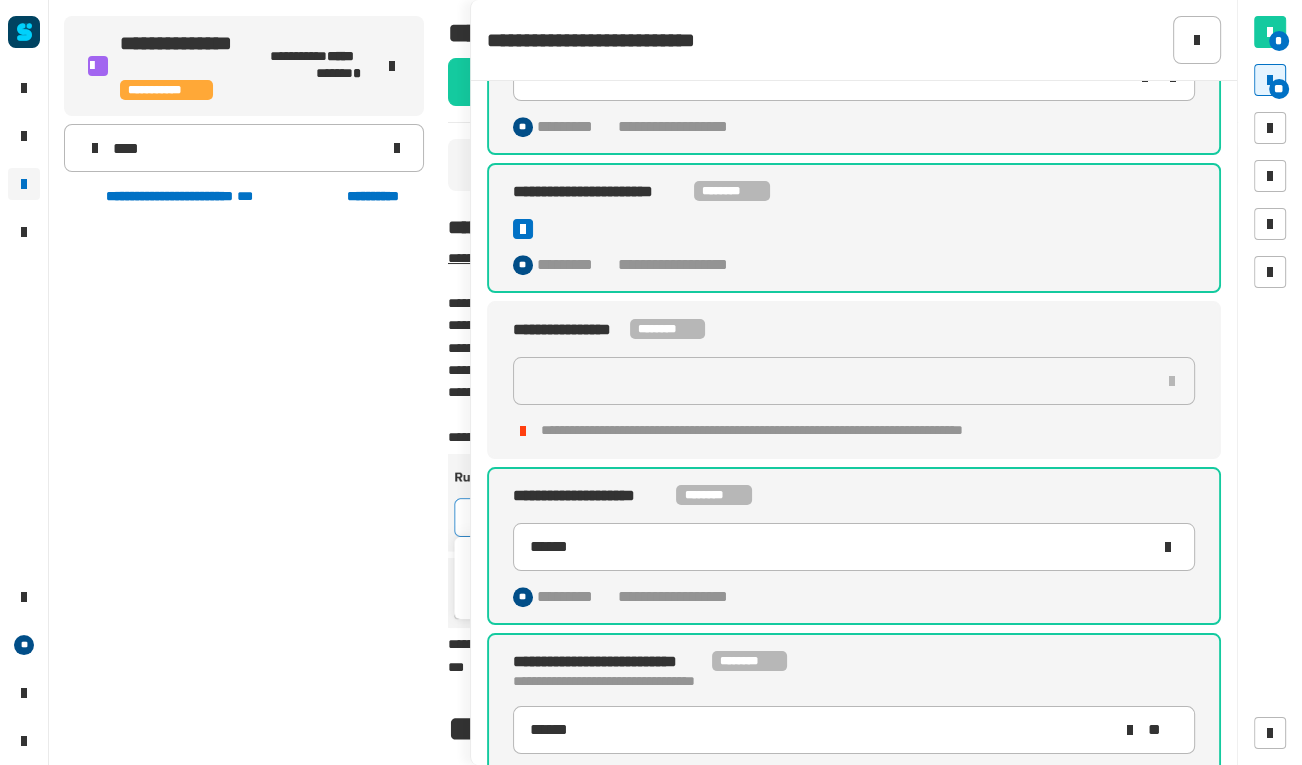 scroll, scrollTop: 1160, scrollLeft: 0, axis: vertical 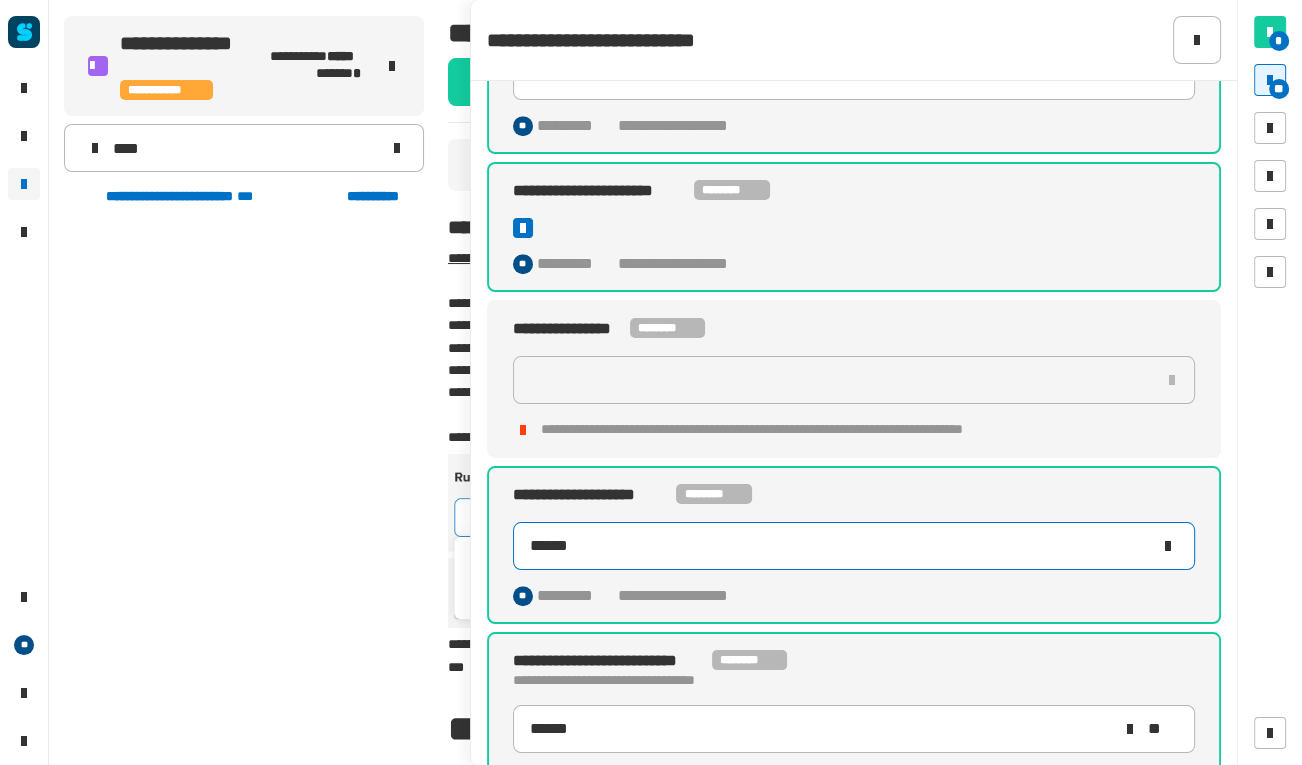 click on "******" 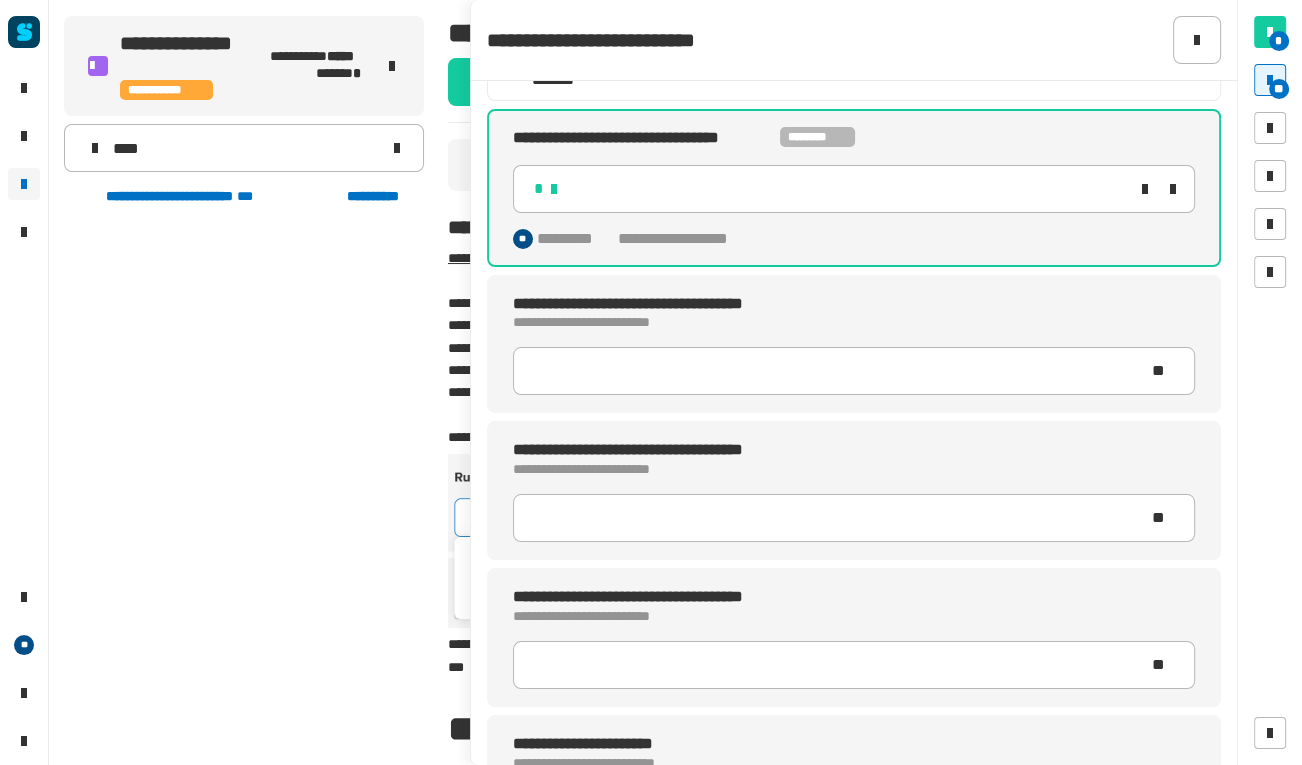 scroll, scrollTop: 0, scrollLeft: 0, axis: both 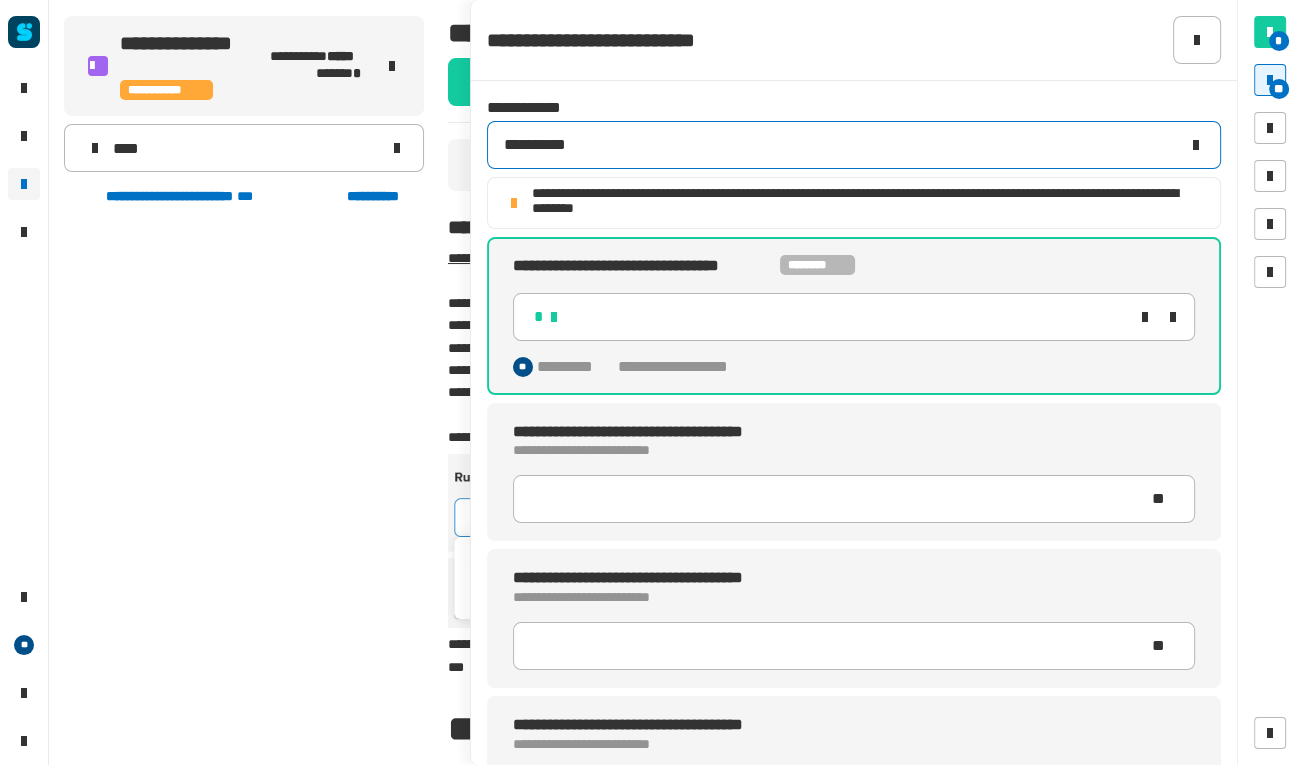 type on "**********" 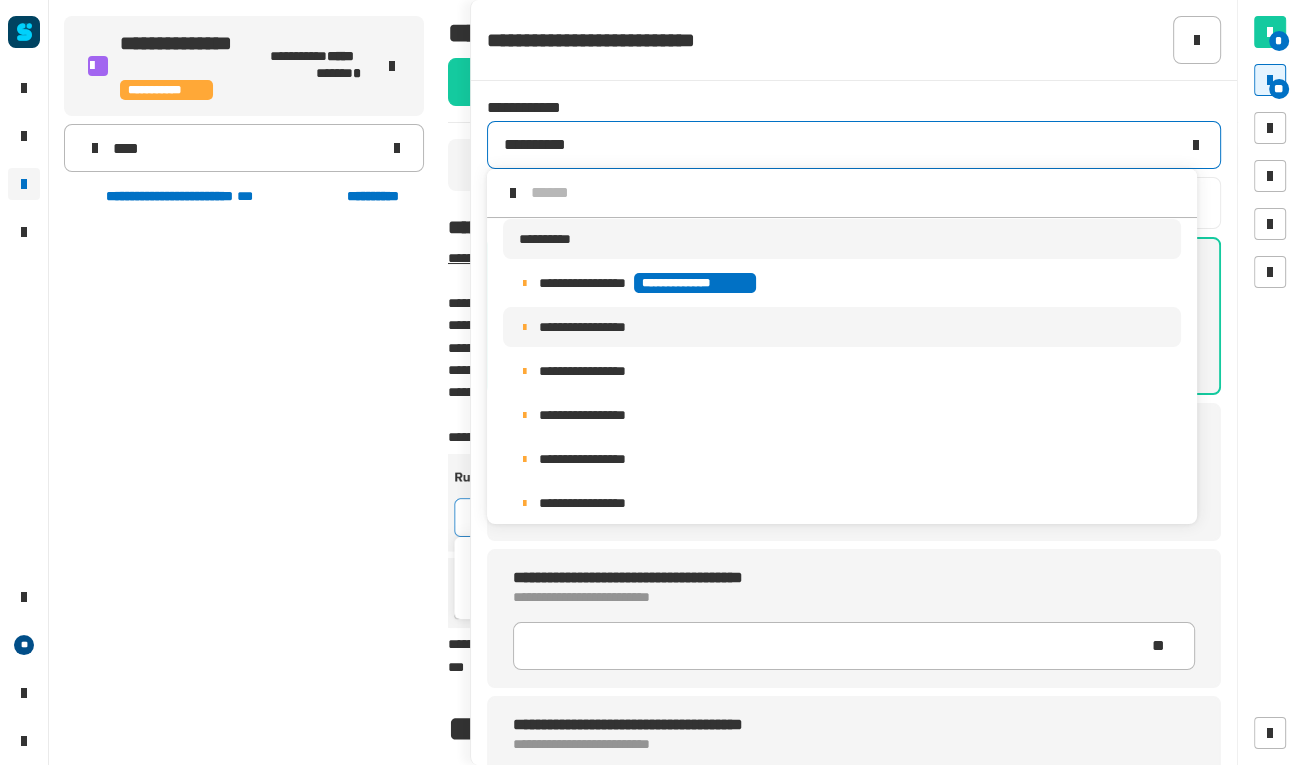scroll, scrollTop: 15, scrollLeft: 0, axis: vertical 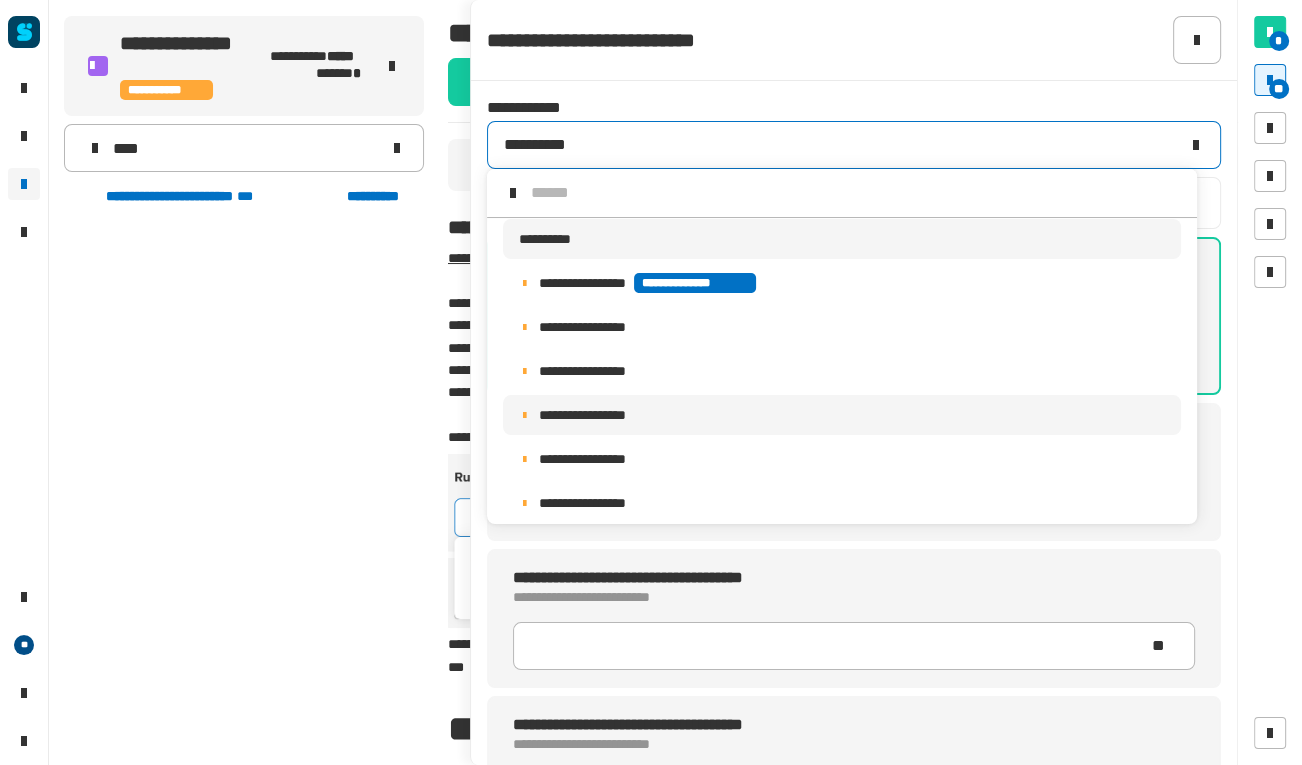 click on "**********" at bounding box center [842, 415] 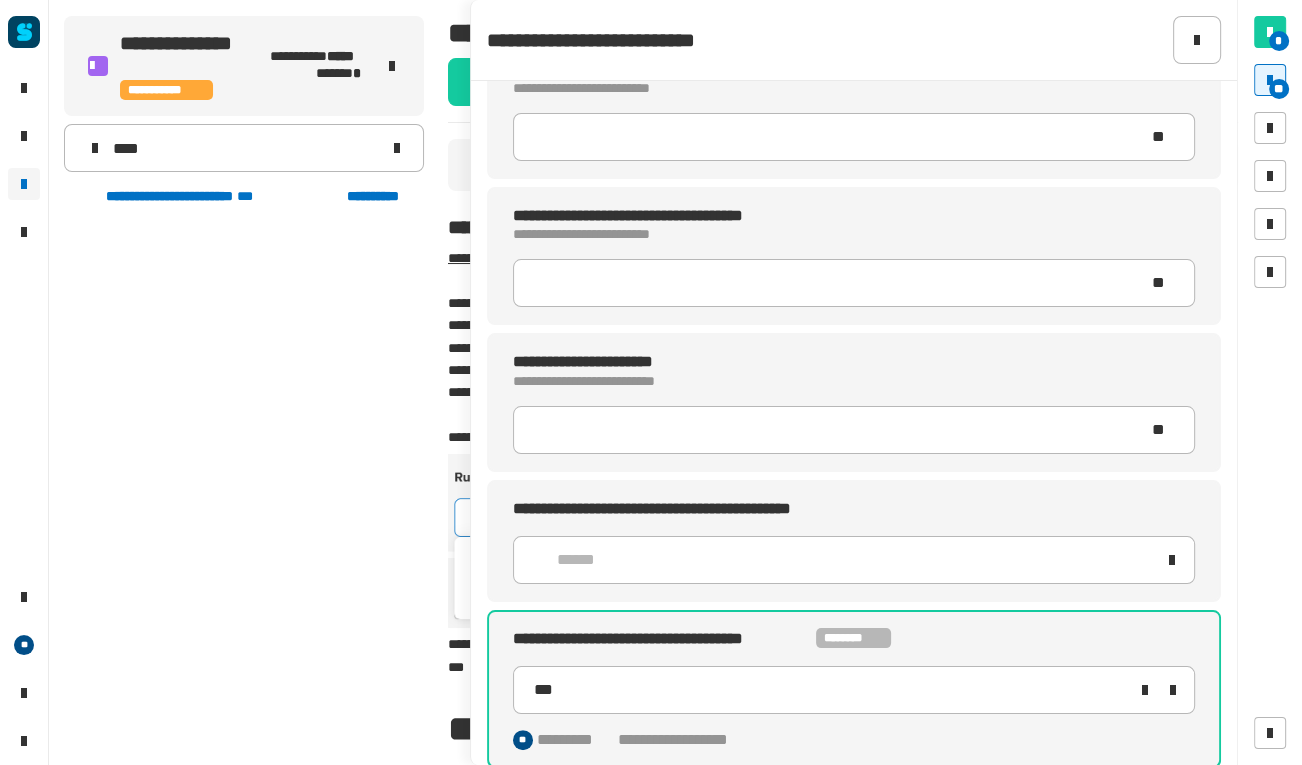 scroll, scrollTop: 458, scrollLeft: 0, axis: vertical 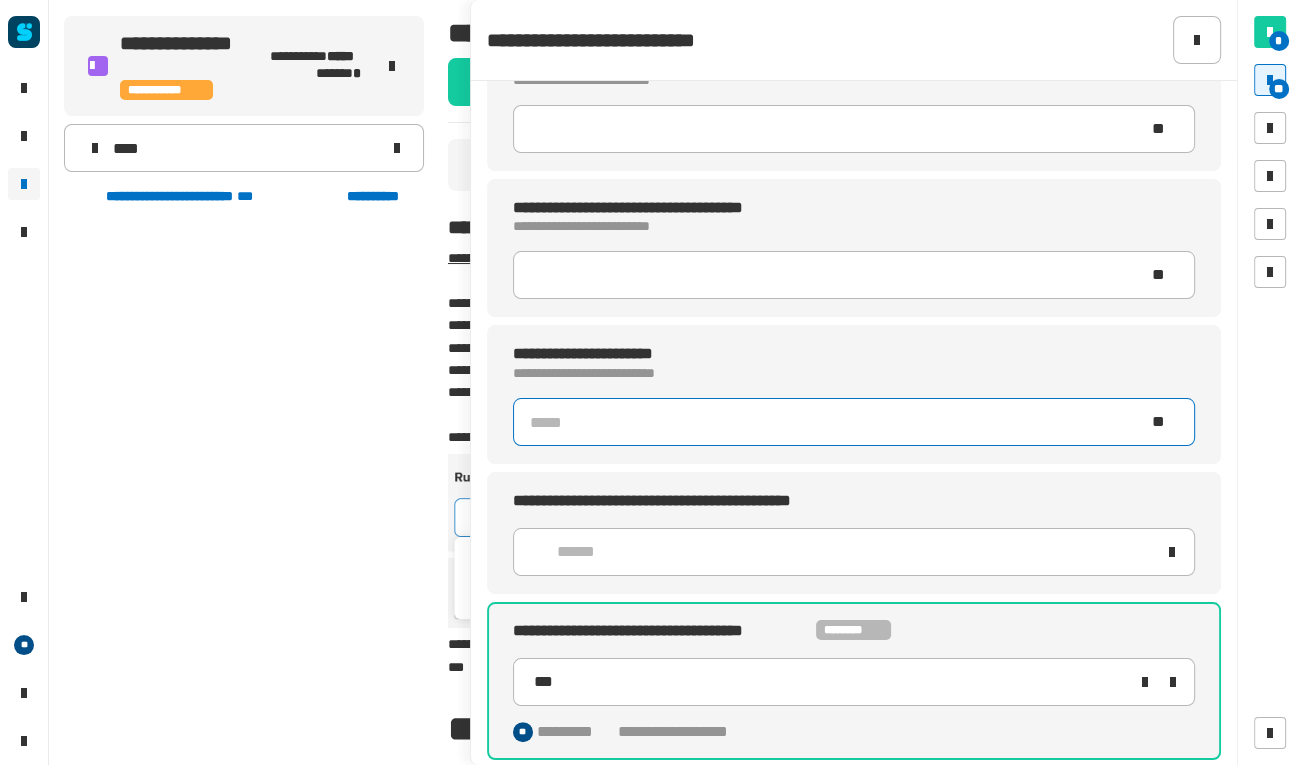 click 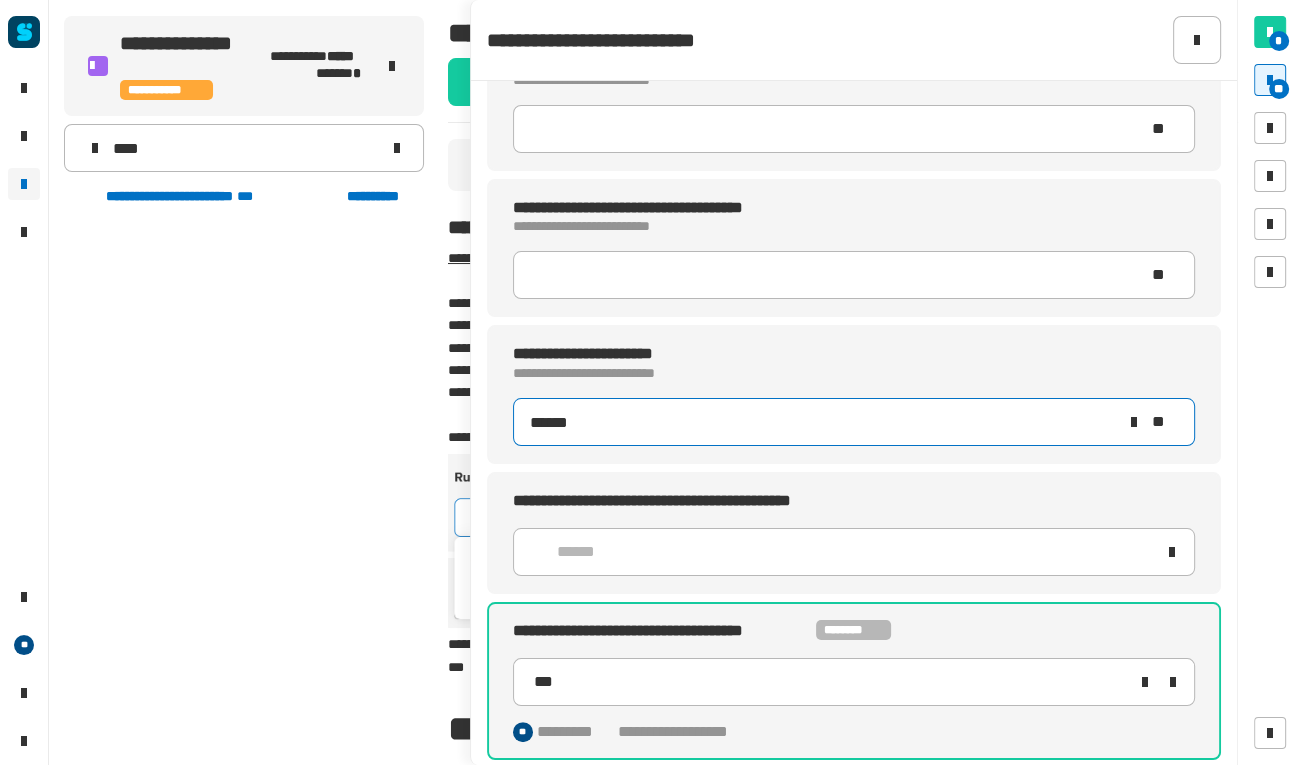type on "******" 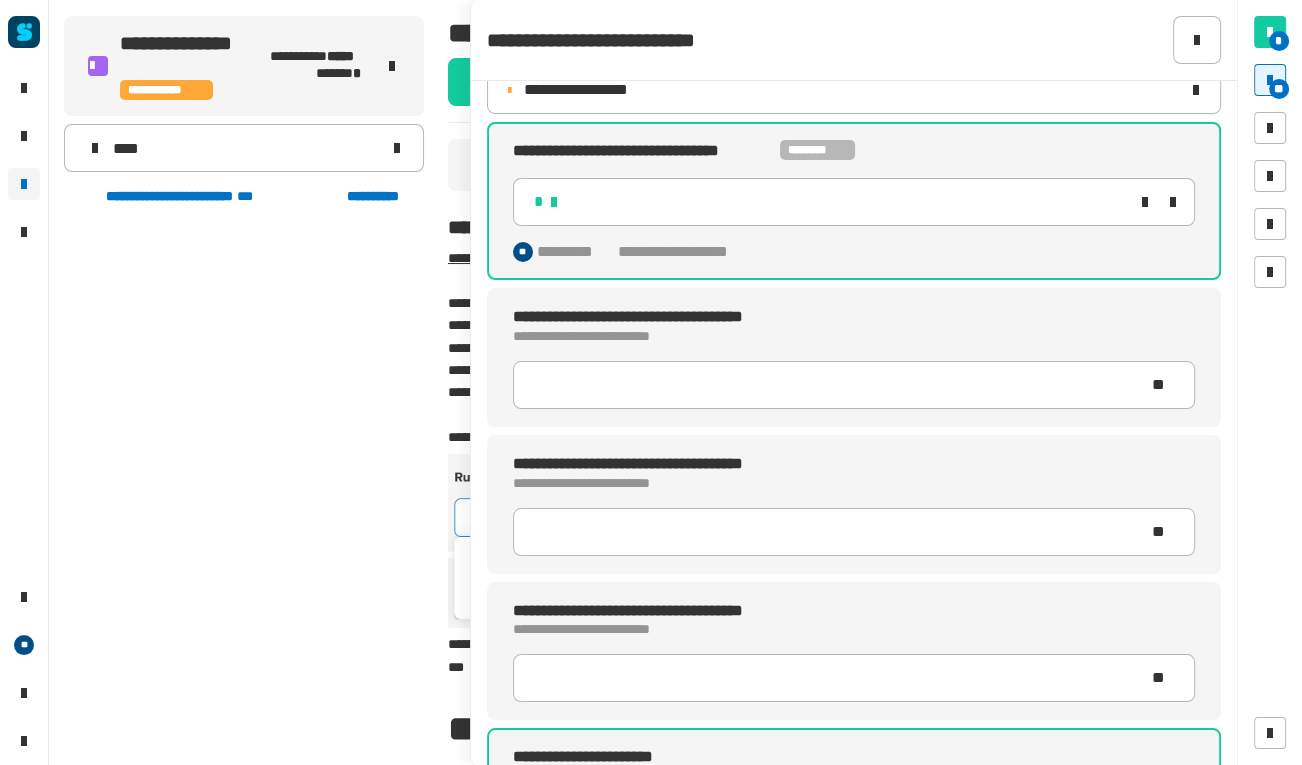 scroll, scrollTop: 0, scrollLeft: 0, axis: both 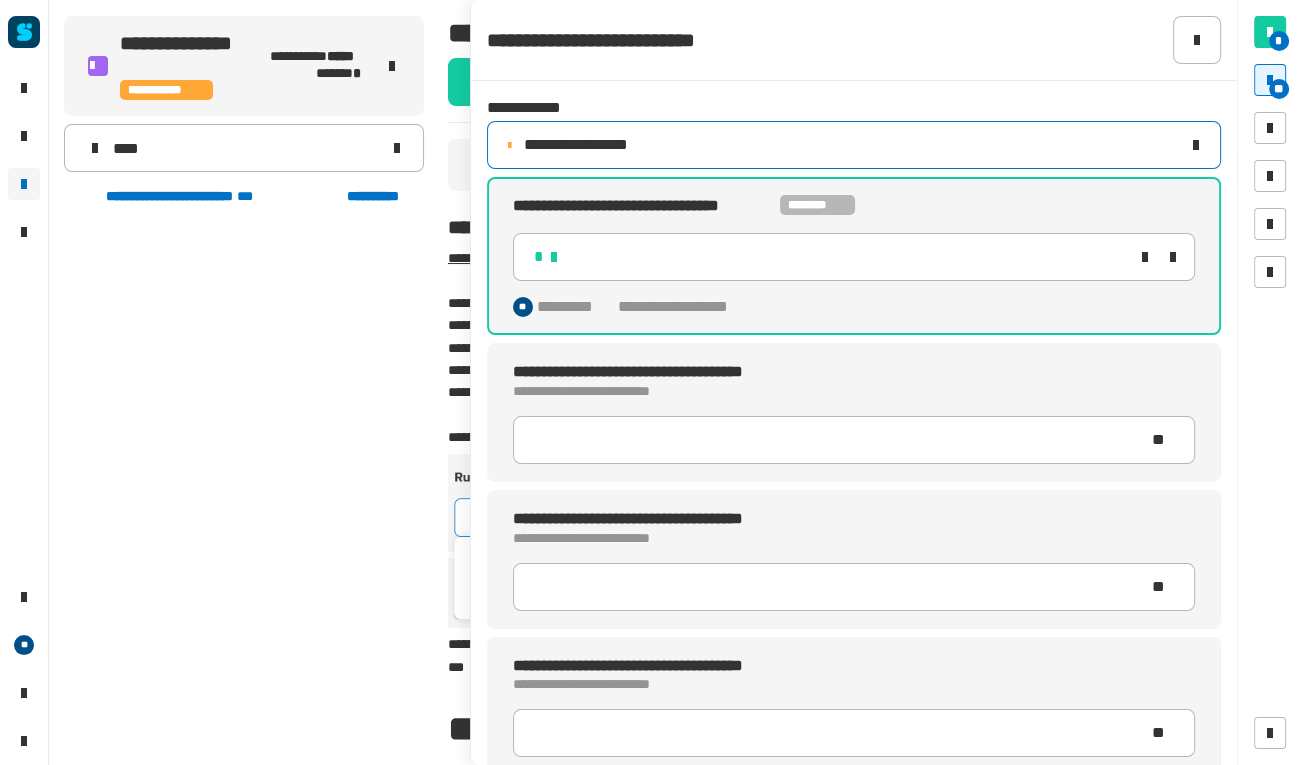 click on "**********" 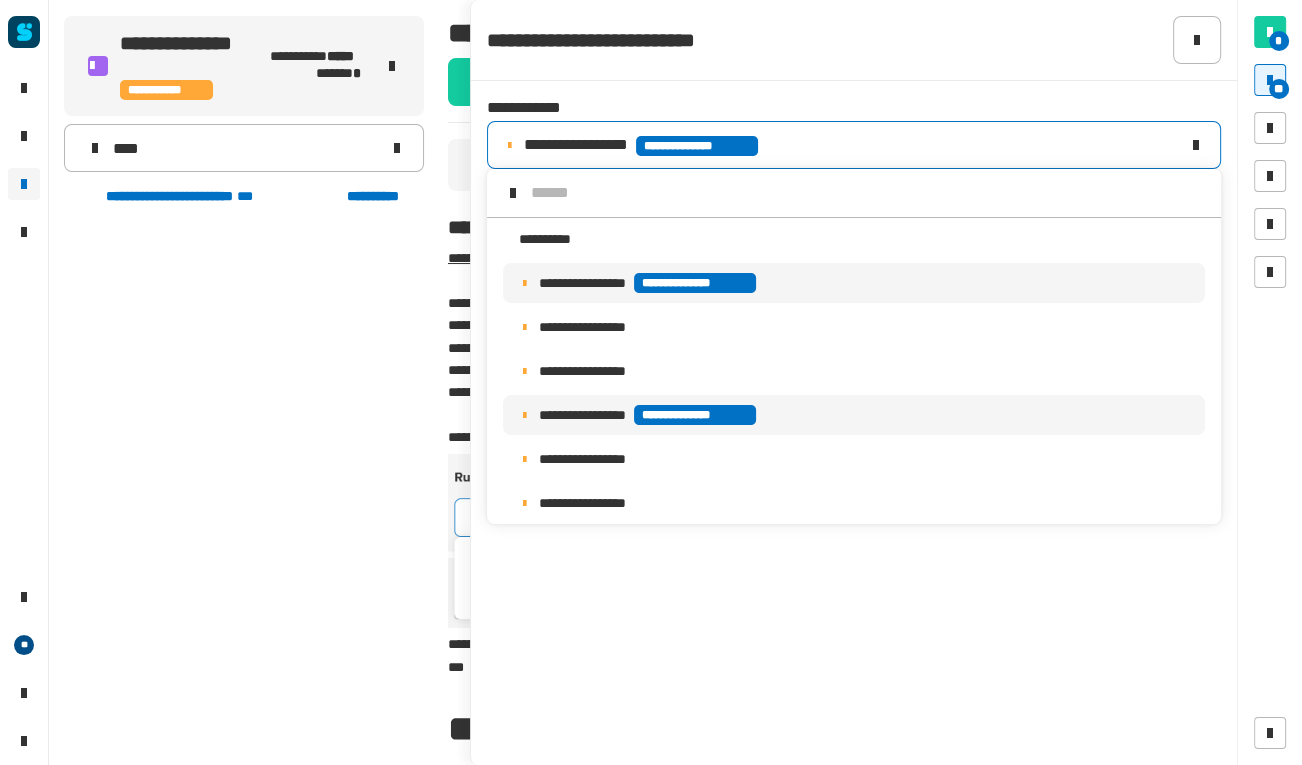 scroll, scrollTop: 15, scrollLeft: 0, axis: vertical 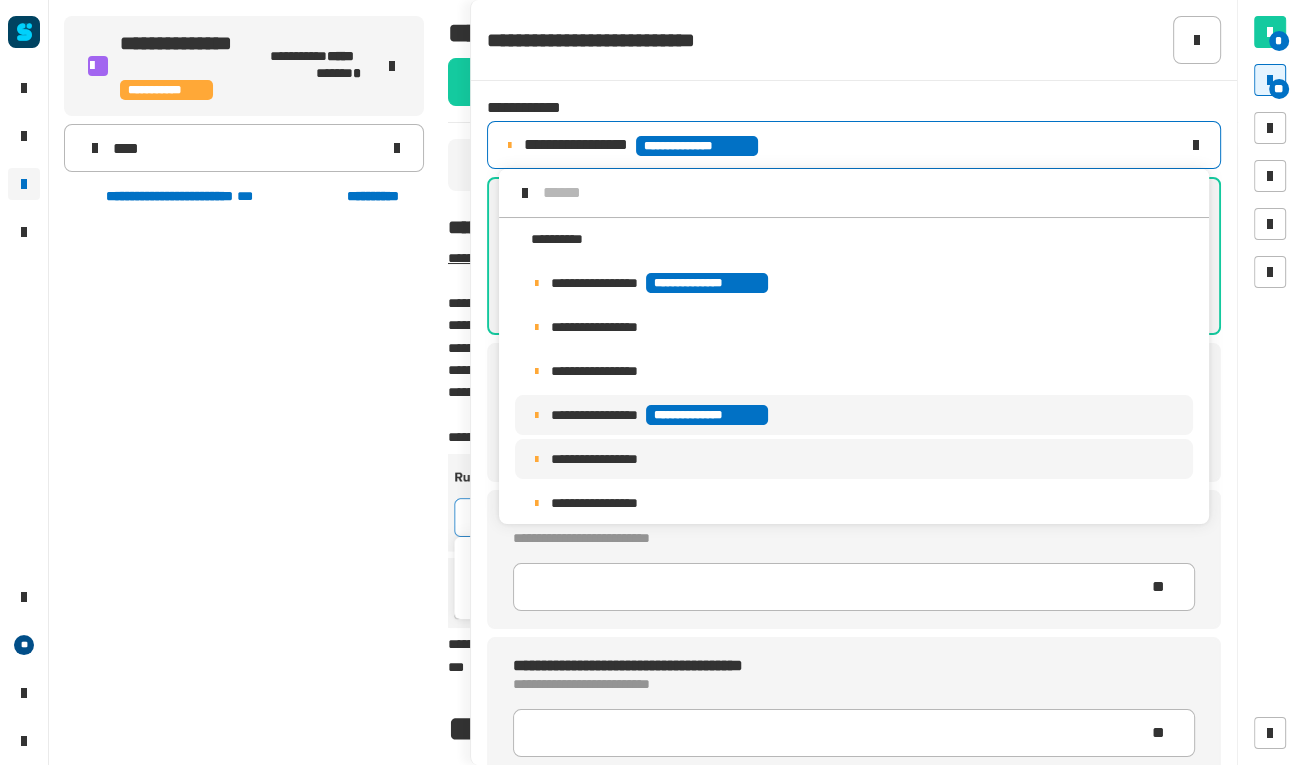 click on "**********" at bounding box center [854, 459] 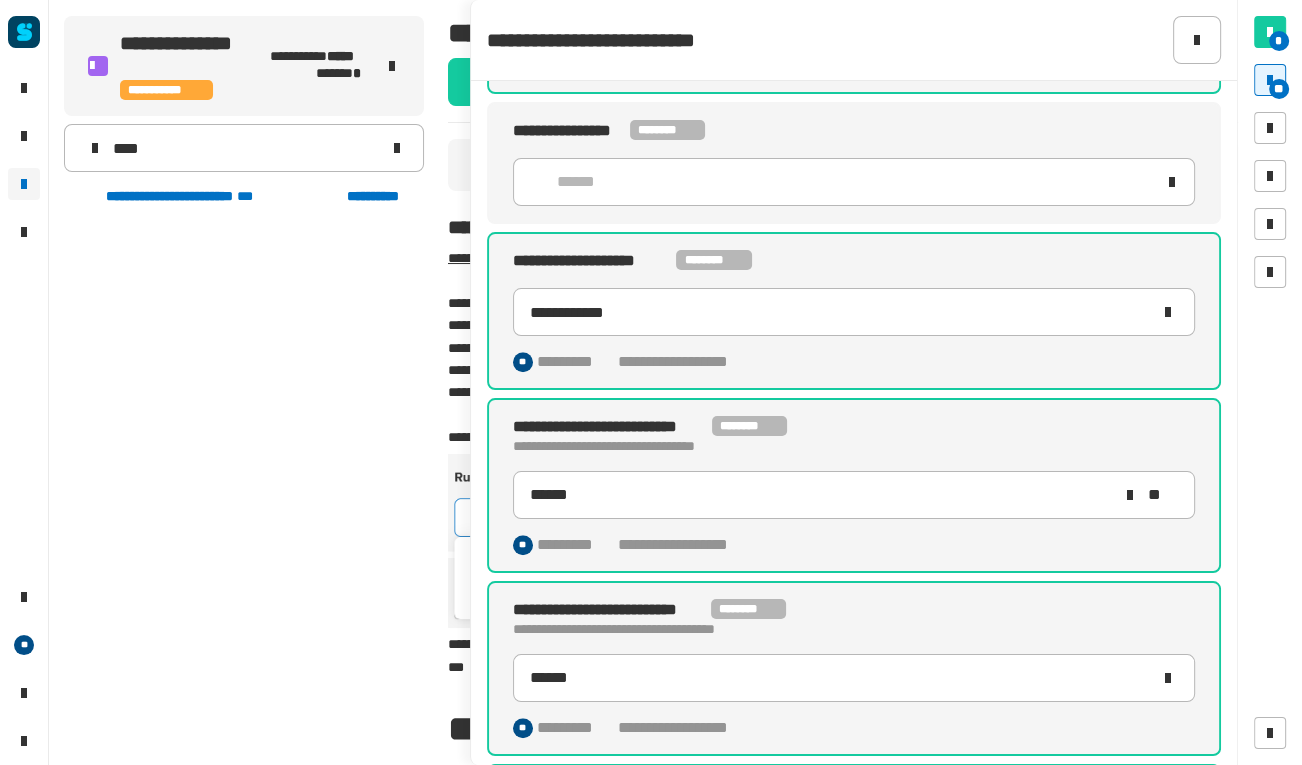 scroll, scrollTop: 1261, scrollLeft: 0, axis: vertical 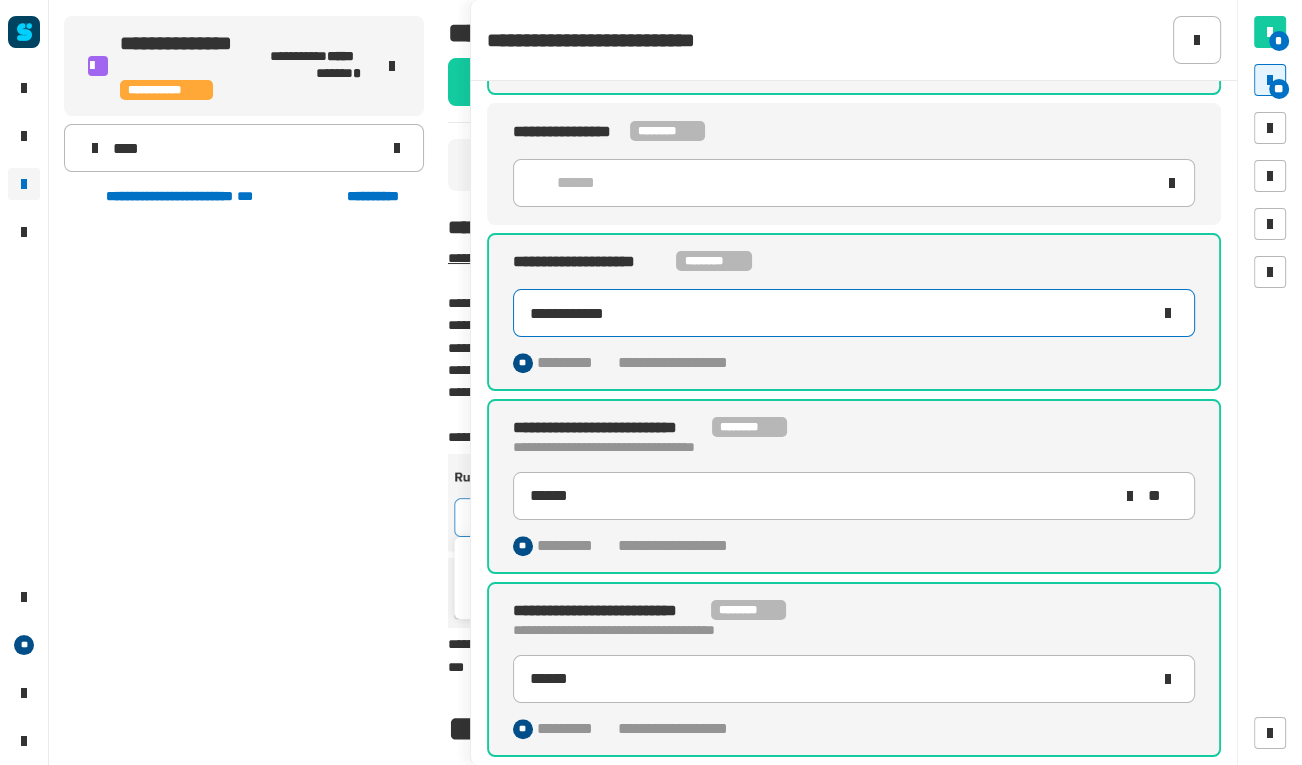 click on "**********" 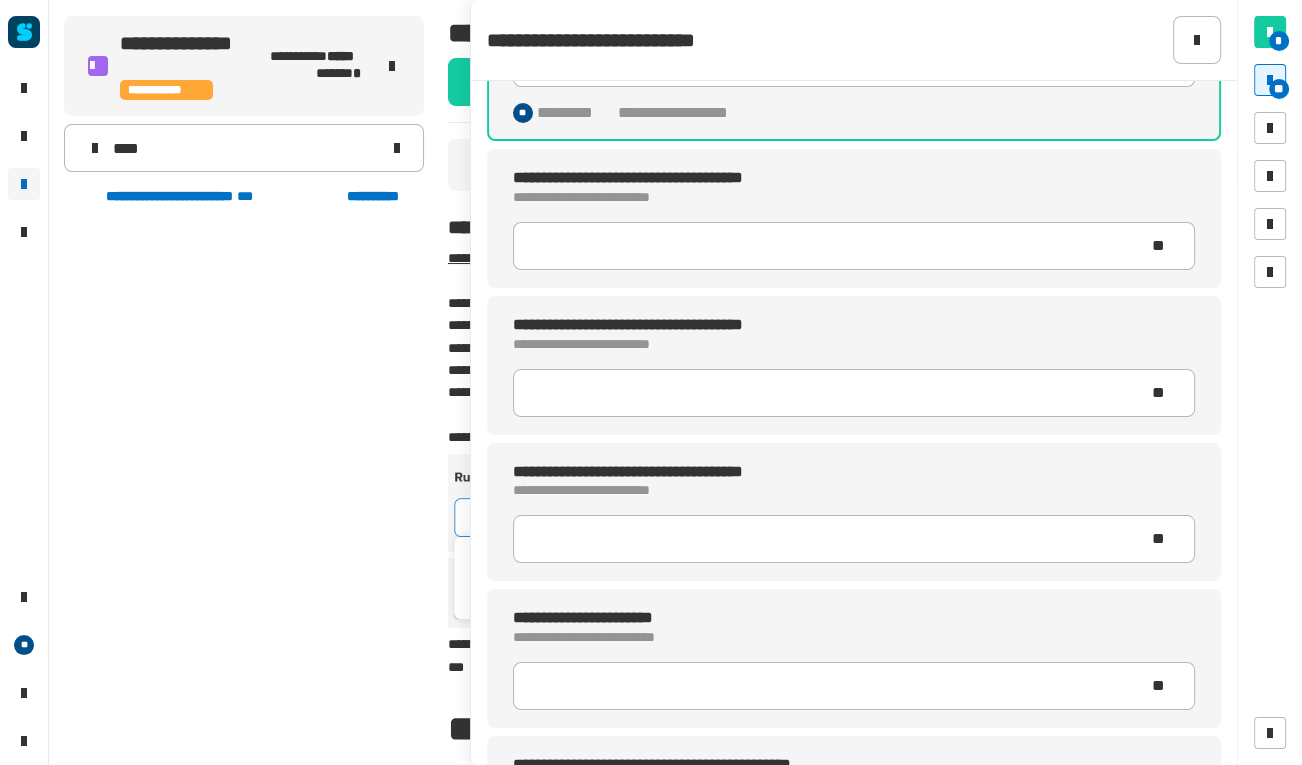 scroll, scrollTop: 0, scrollLeft: 0, axis: both 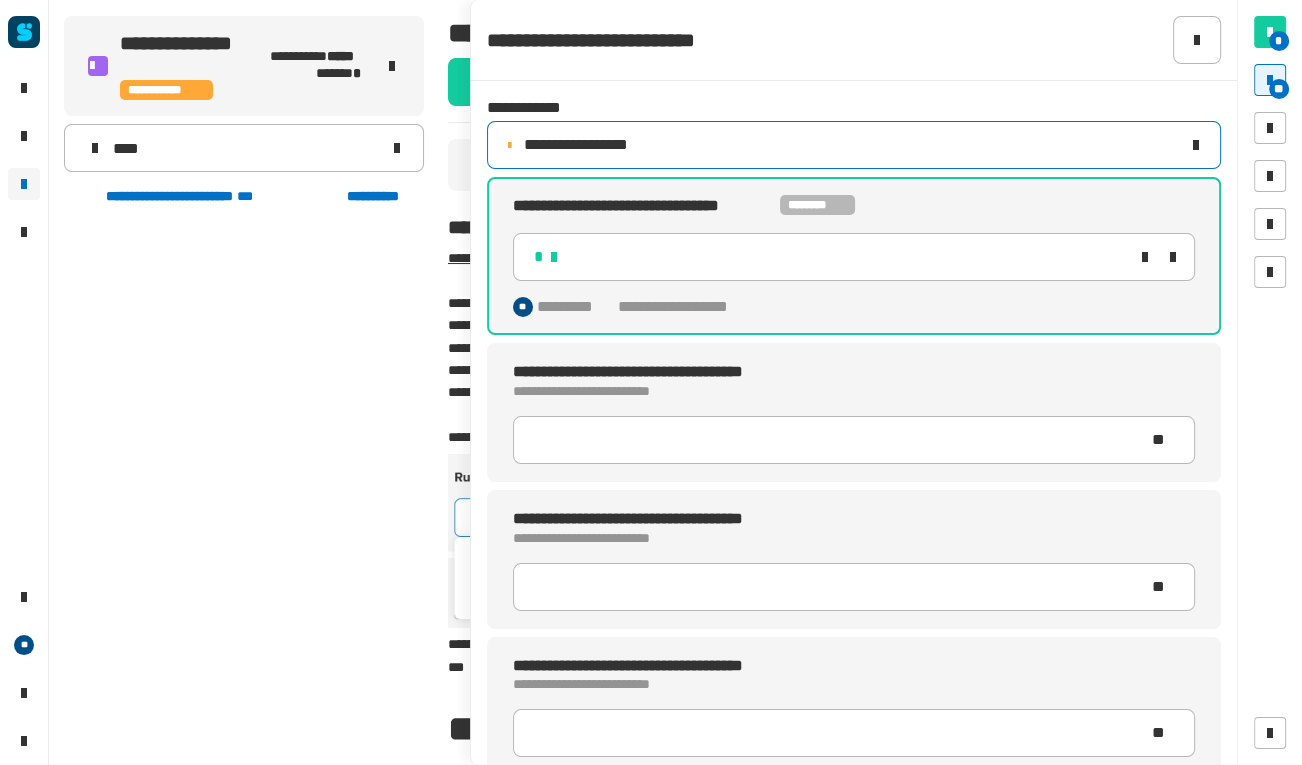type on "**********" 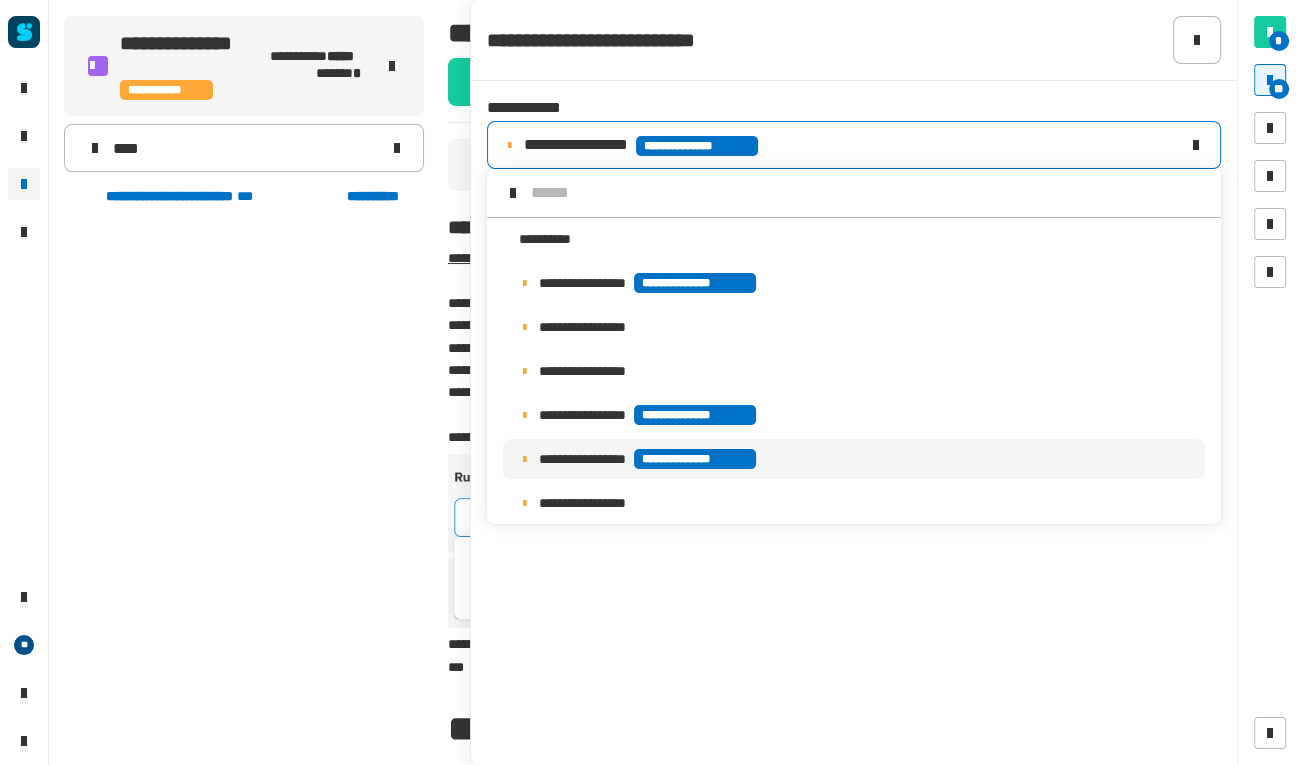 scroll, scrollTop: 15, scrollLeft: 0, axis: vertical 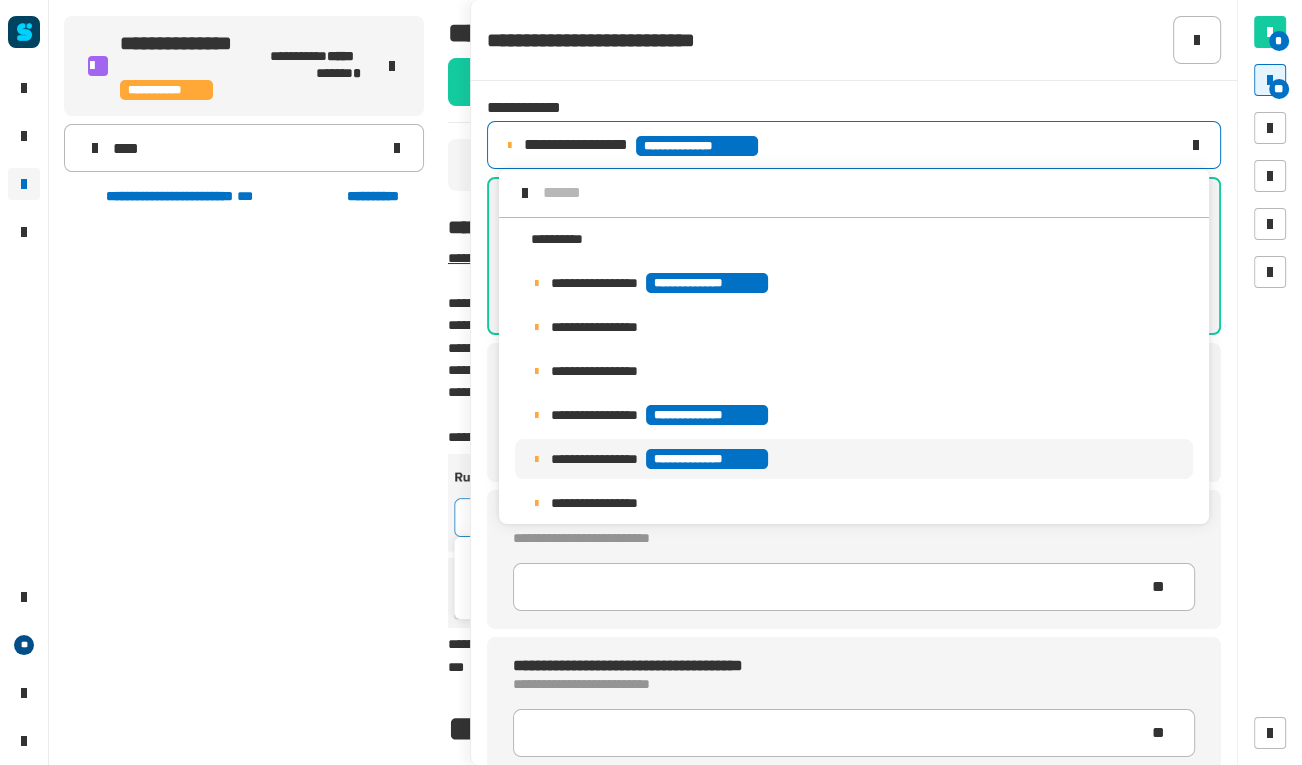 click on "**********" at bounding box center (665, 458) 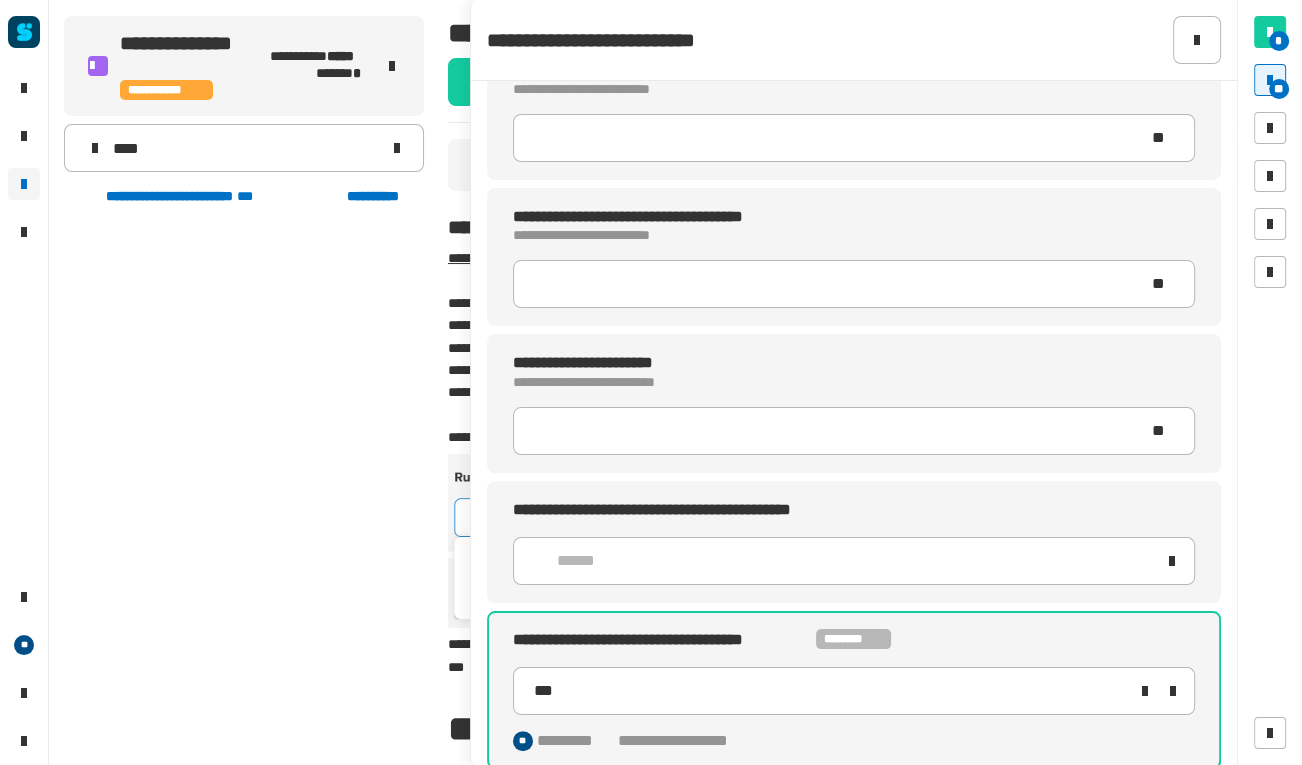 scroll, scrollTop: 450, scrollLeft: 0, axis: vertical 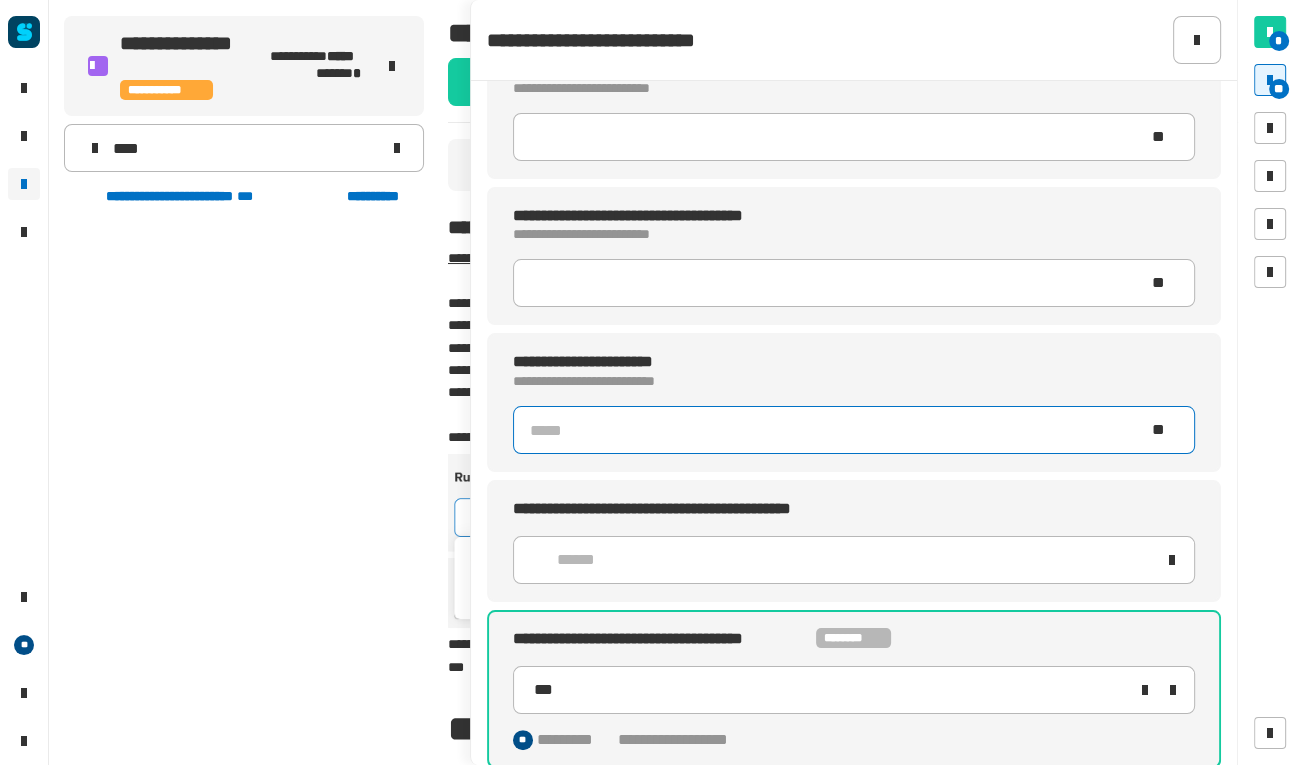 click 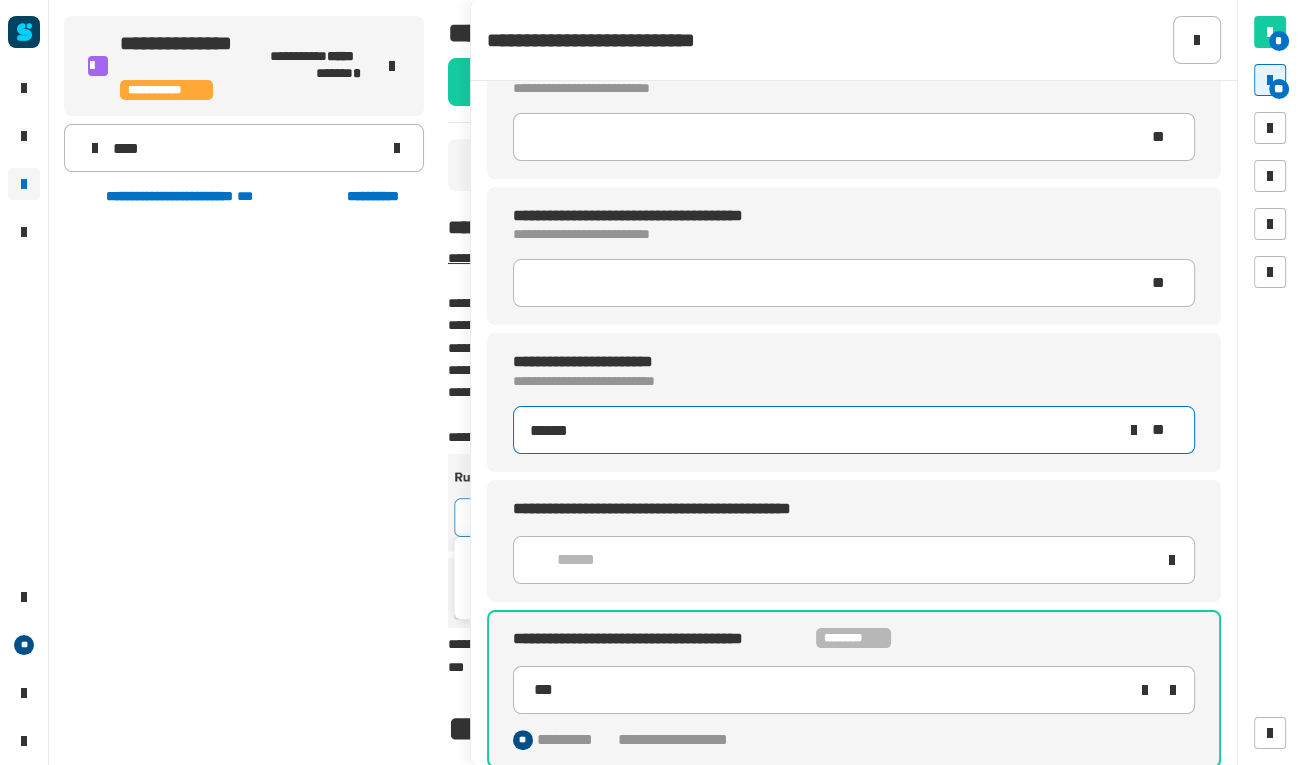 type on "******" 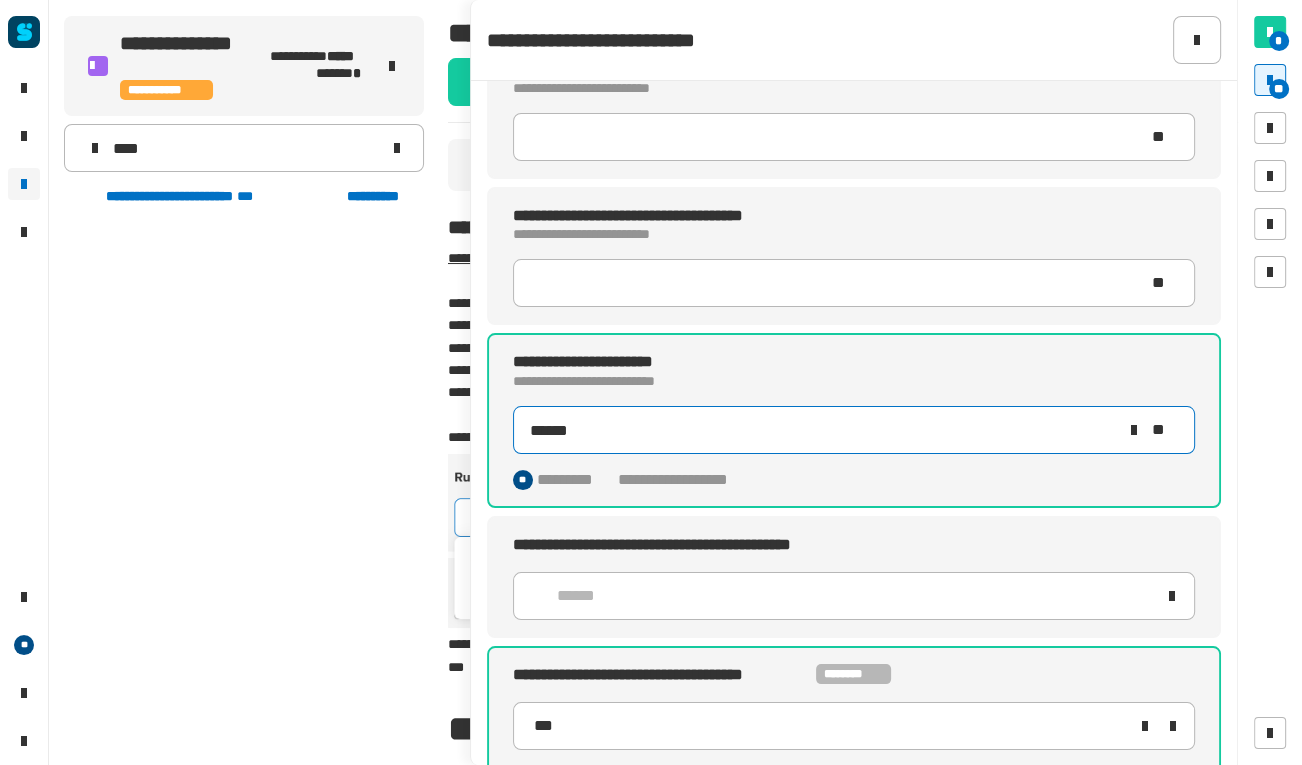 scroll, scrollTop: 0, scrollLeft: 0, axis: both 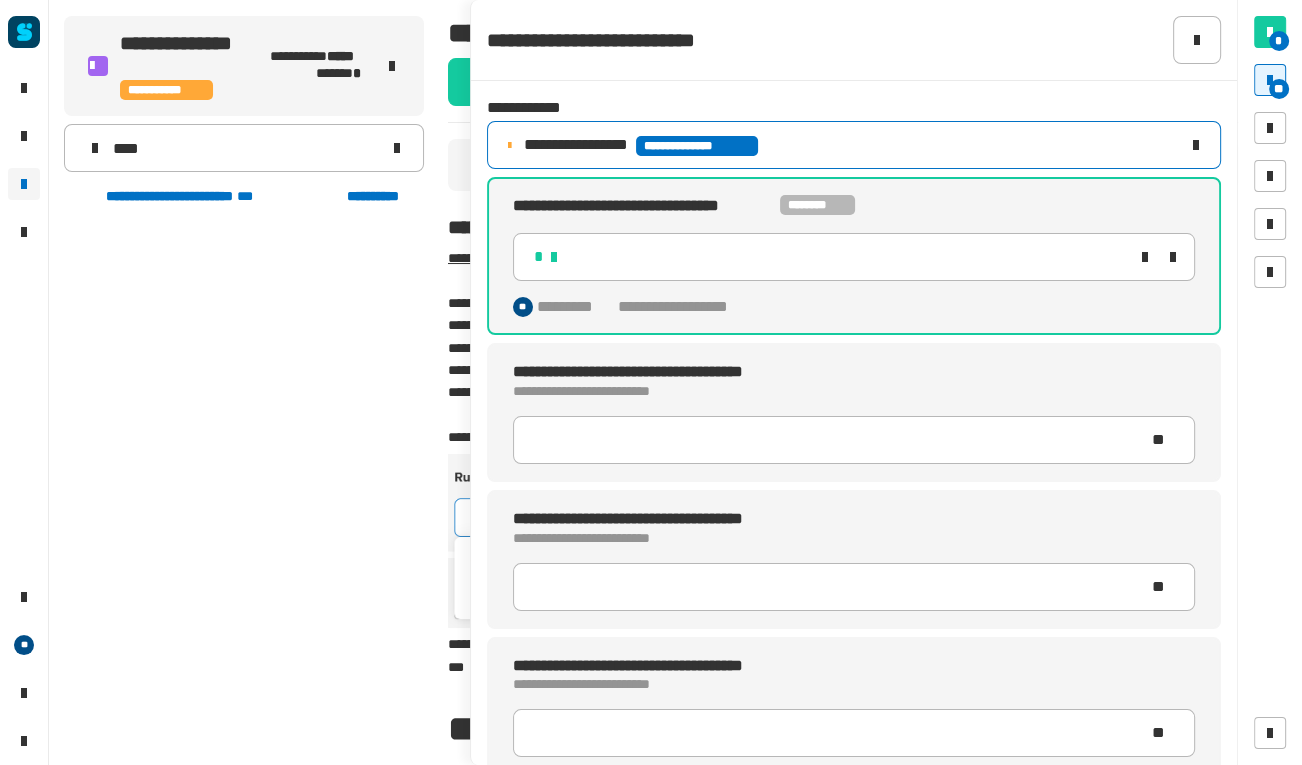 click on "**********" 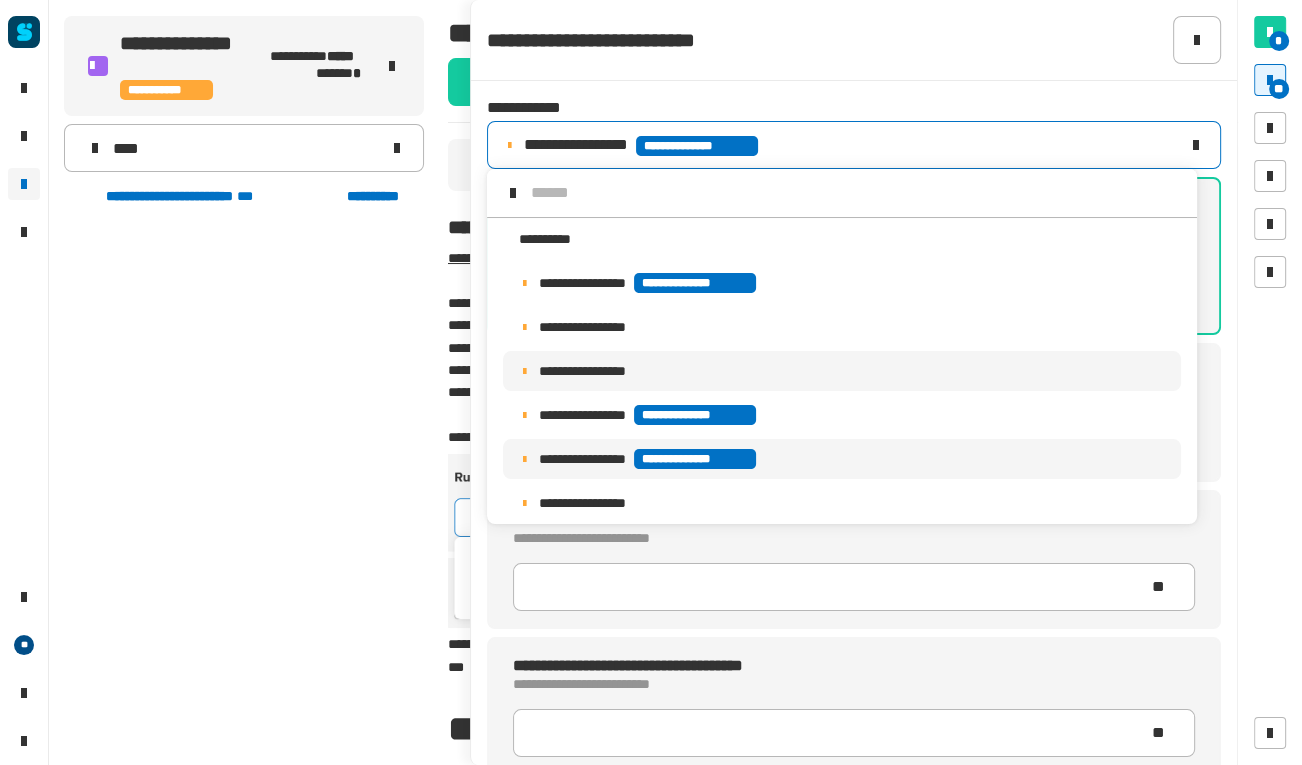 scroll, scrollTop: 15, scrollLeft: 0, axis: vertical 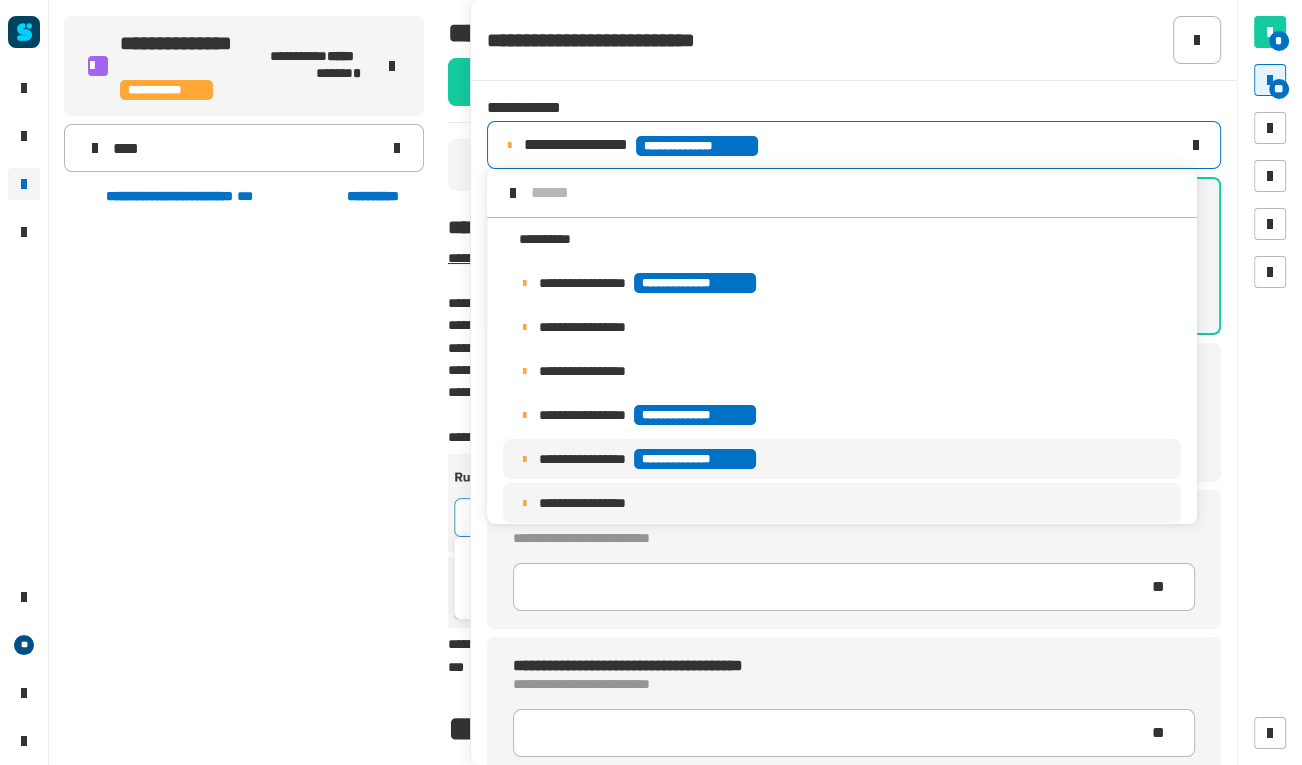 click on "**********" at bounding box center [842, 503] 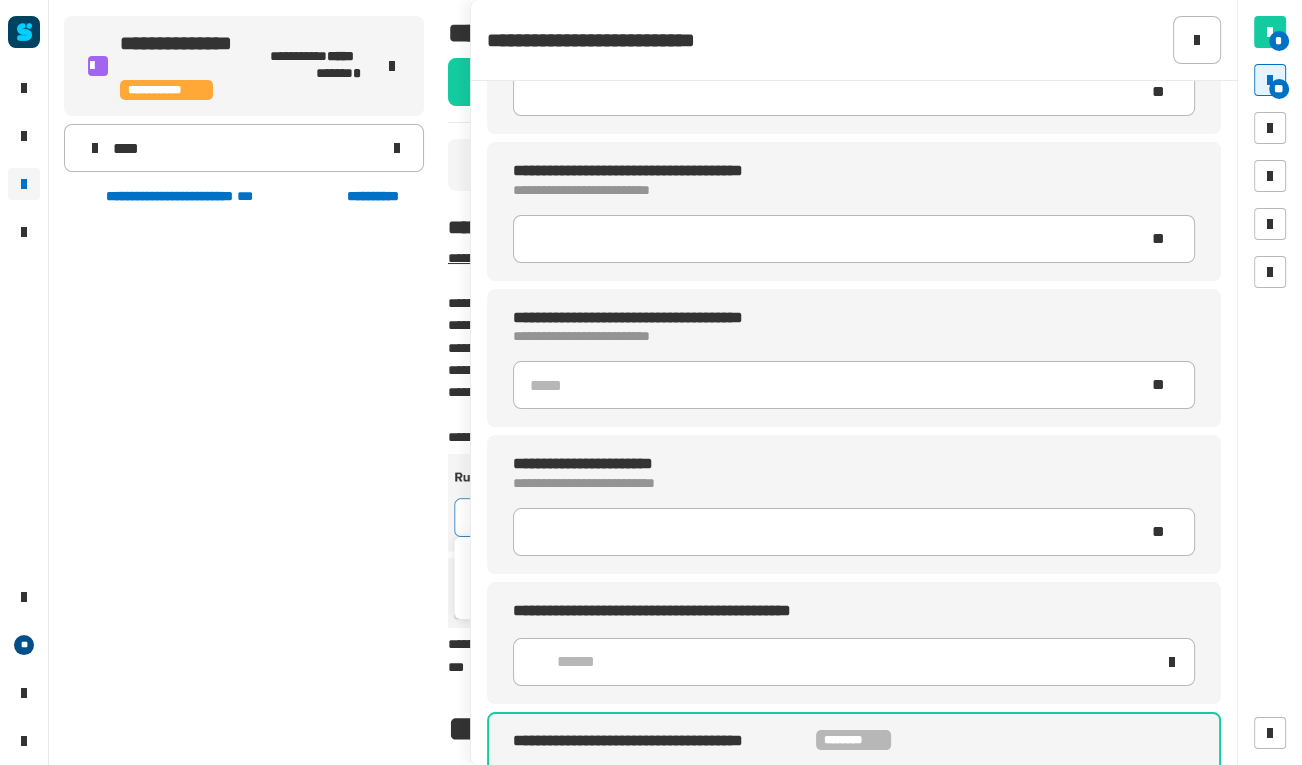 scroll, scrollTop: 350, scrollLeft: 0, axis: vertical 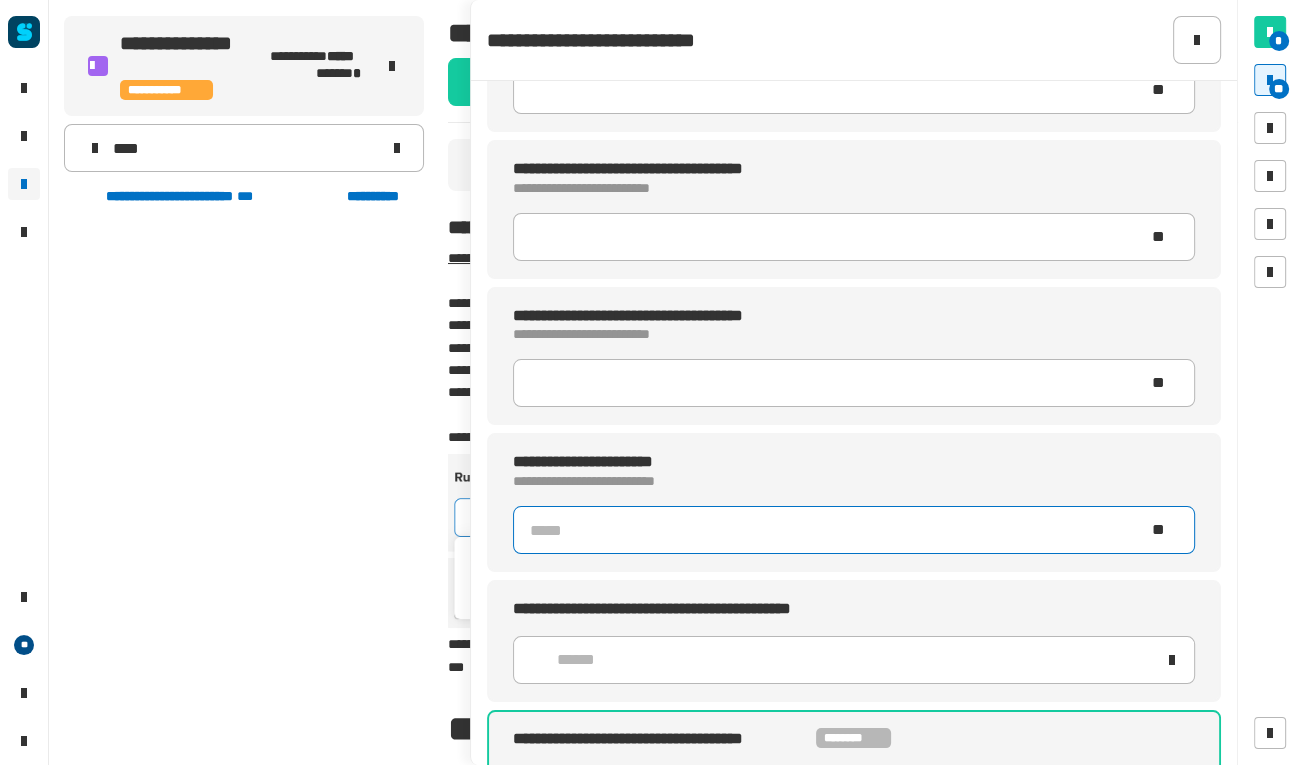 click 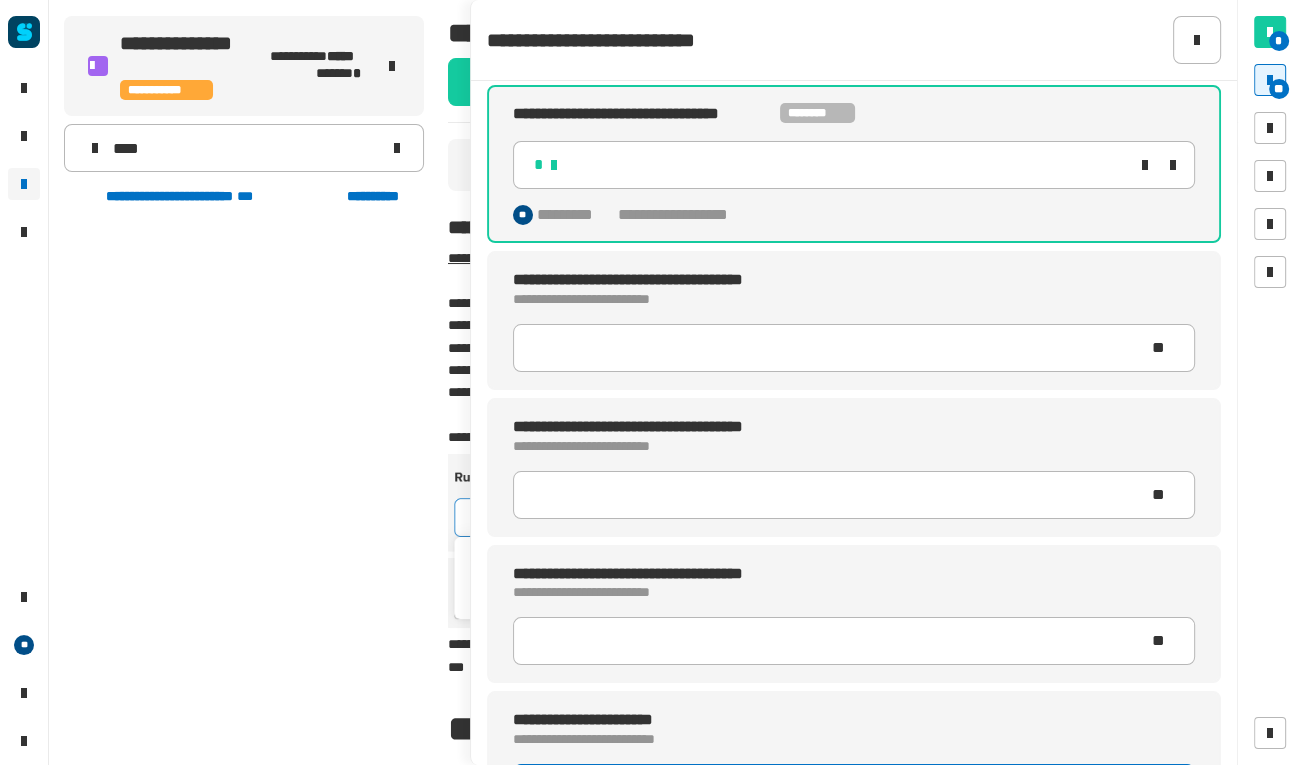 scroll, scrollTop: 0, scrollLeft: 0, axis: both 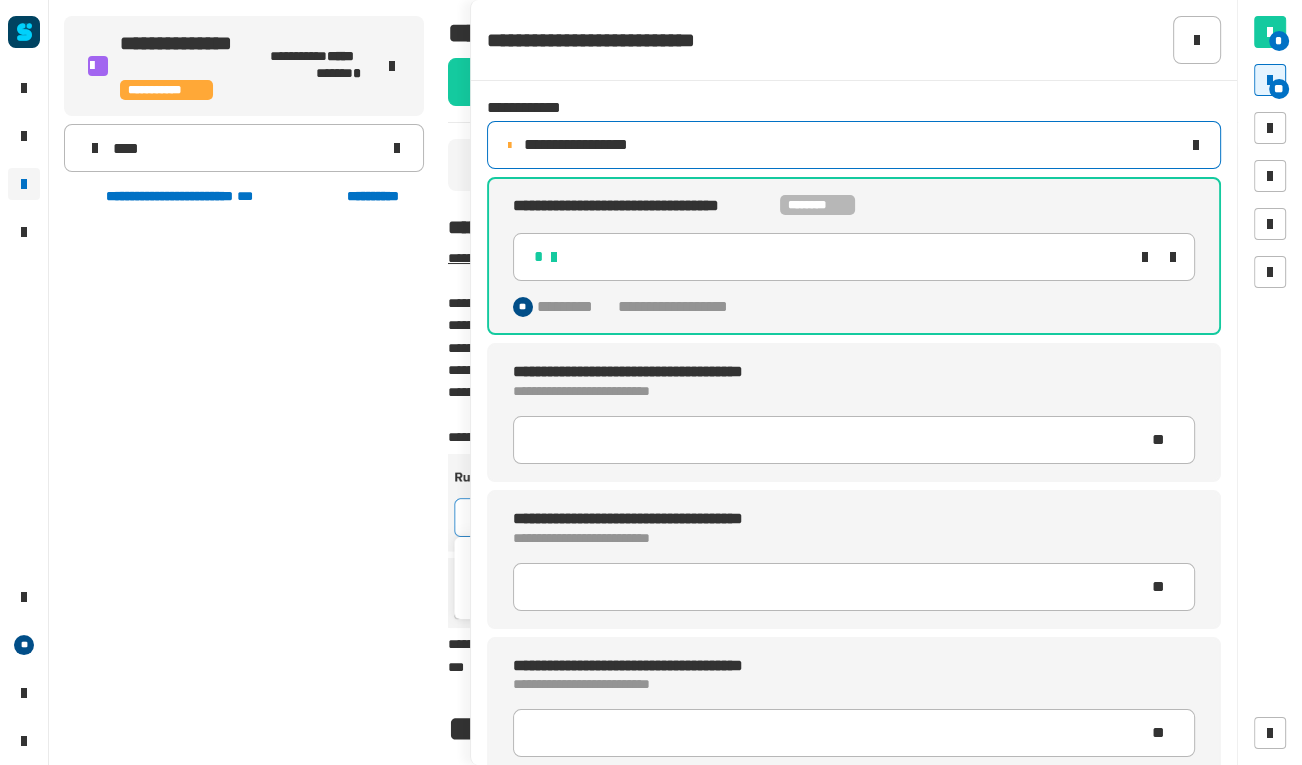 type 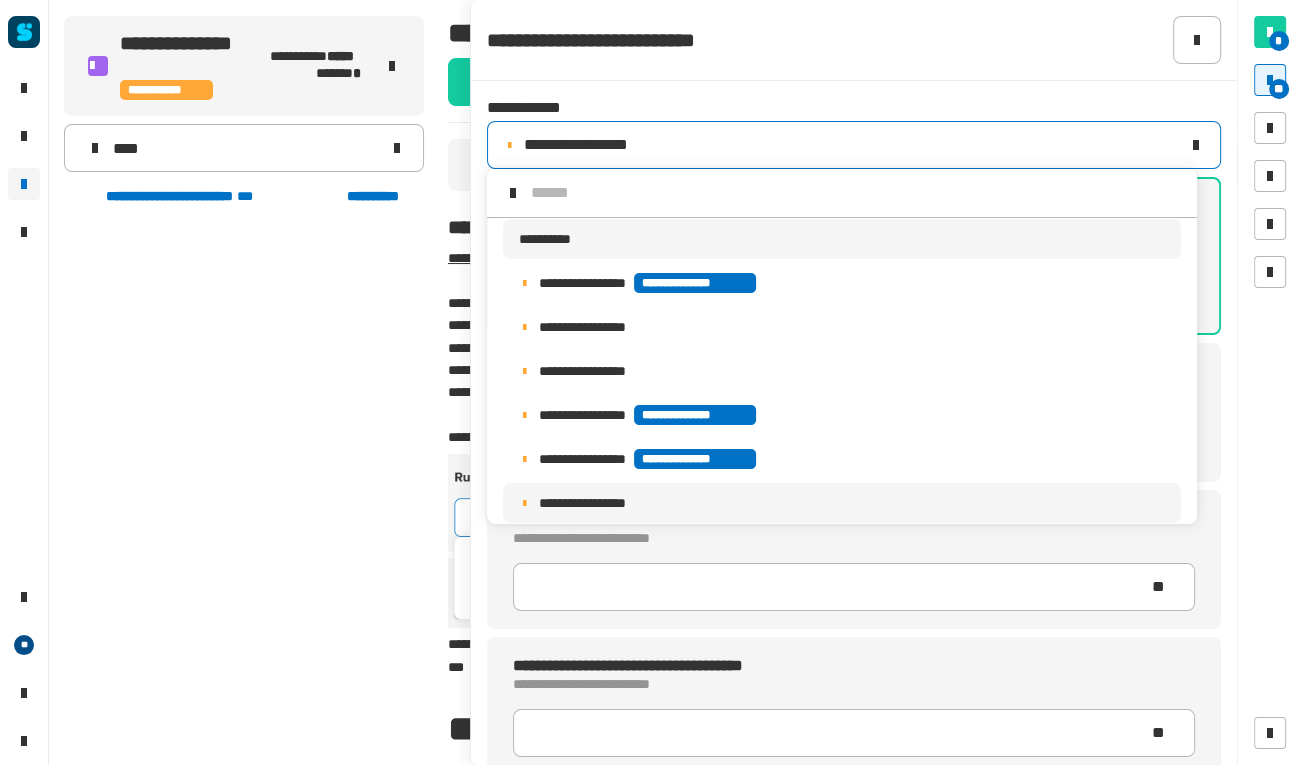 scroll, scrollTop: 15, scrollLeft: 0, axis: vertical 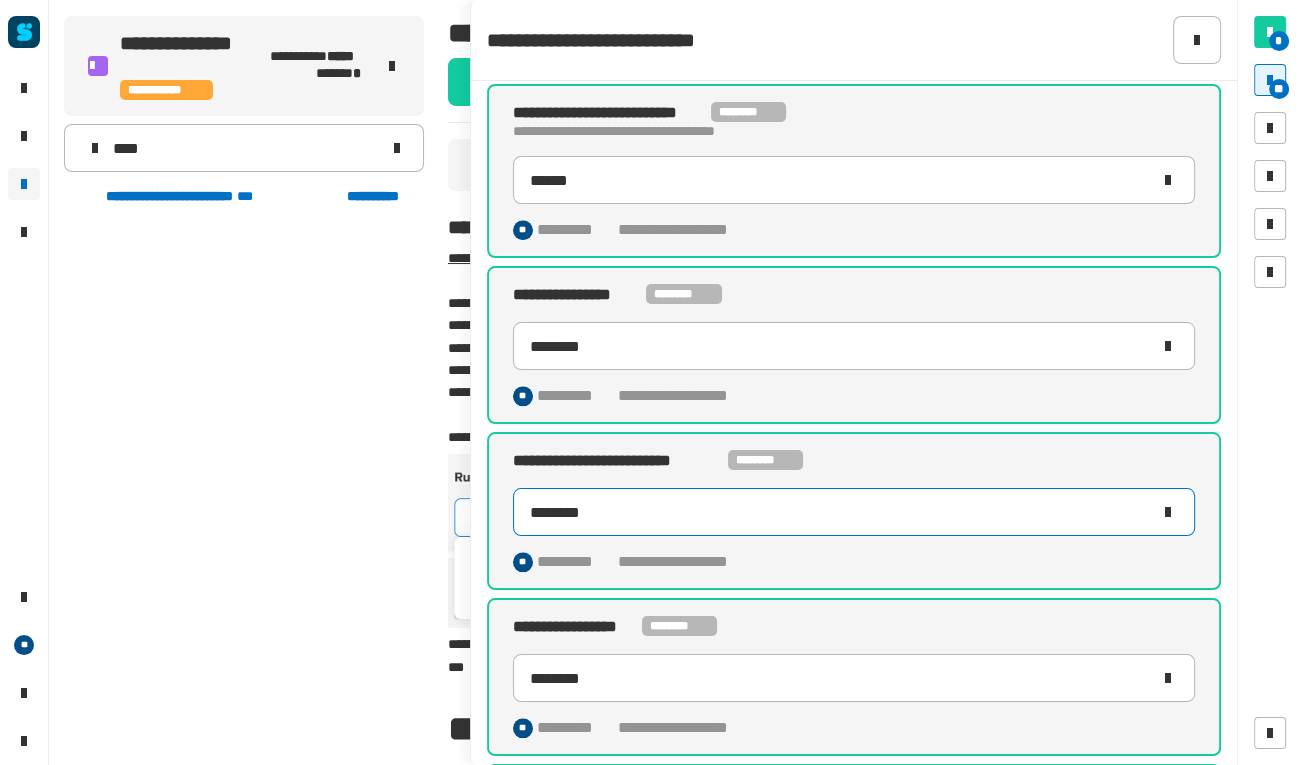 click on "********" 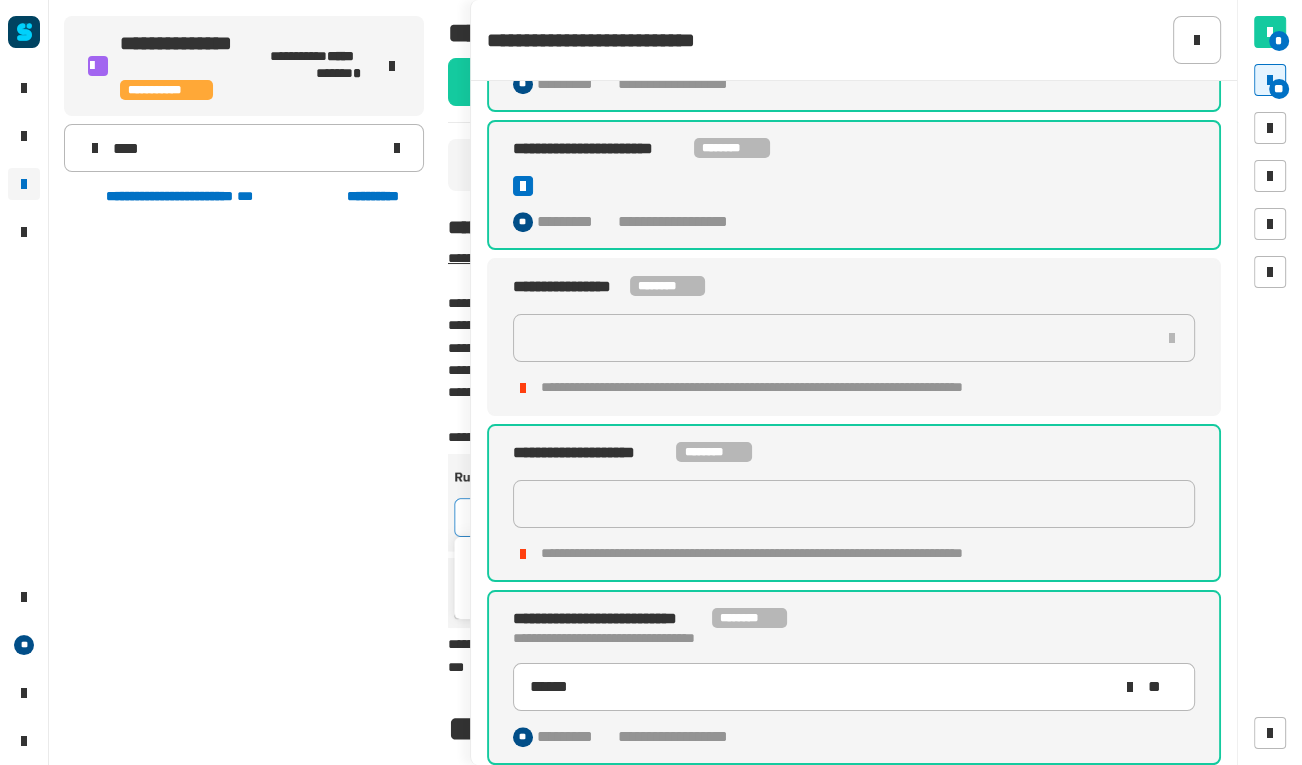 scroll, scrollTop: 1203, scrollLeft: 0, axis: vertical 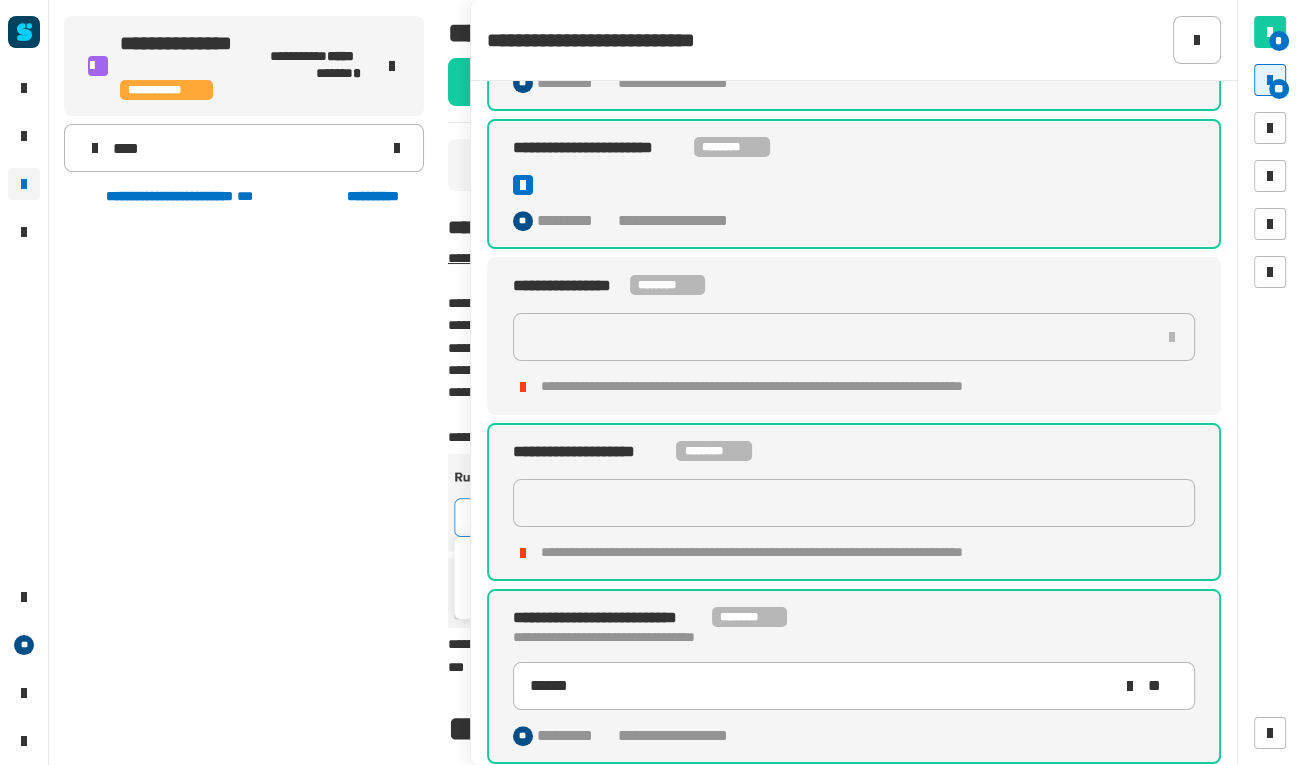 click 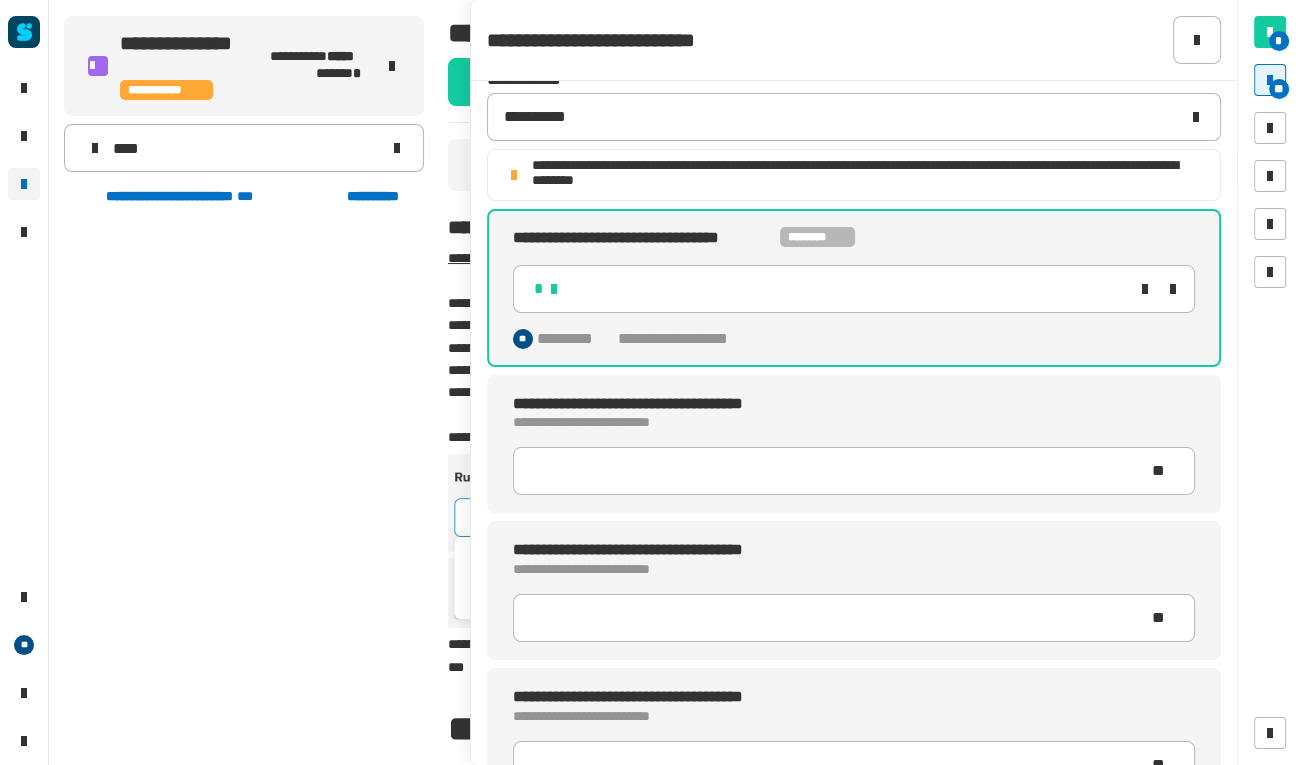 scroll, scrollTop: 0, scrollLeft: 0, axis: both 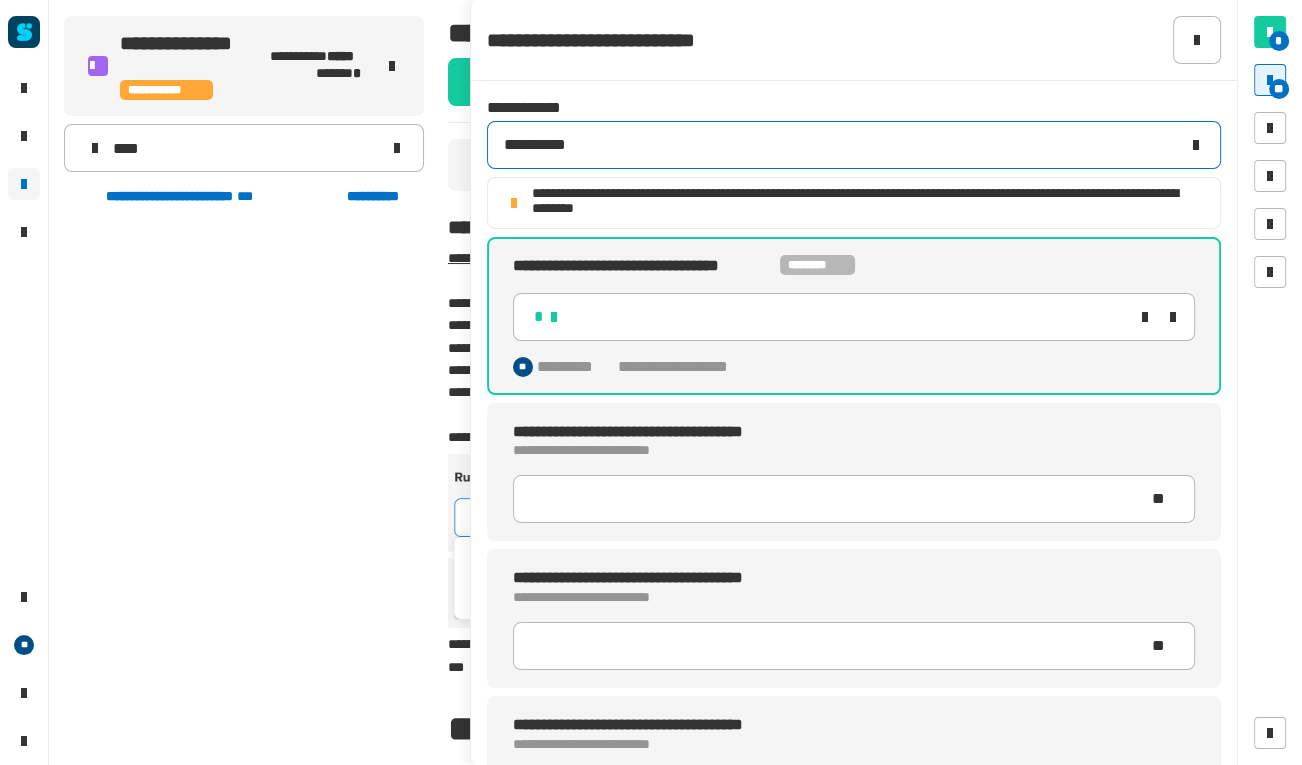click on "**********" 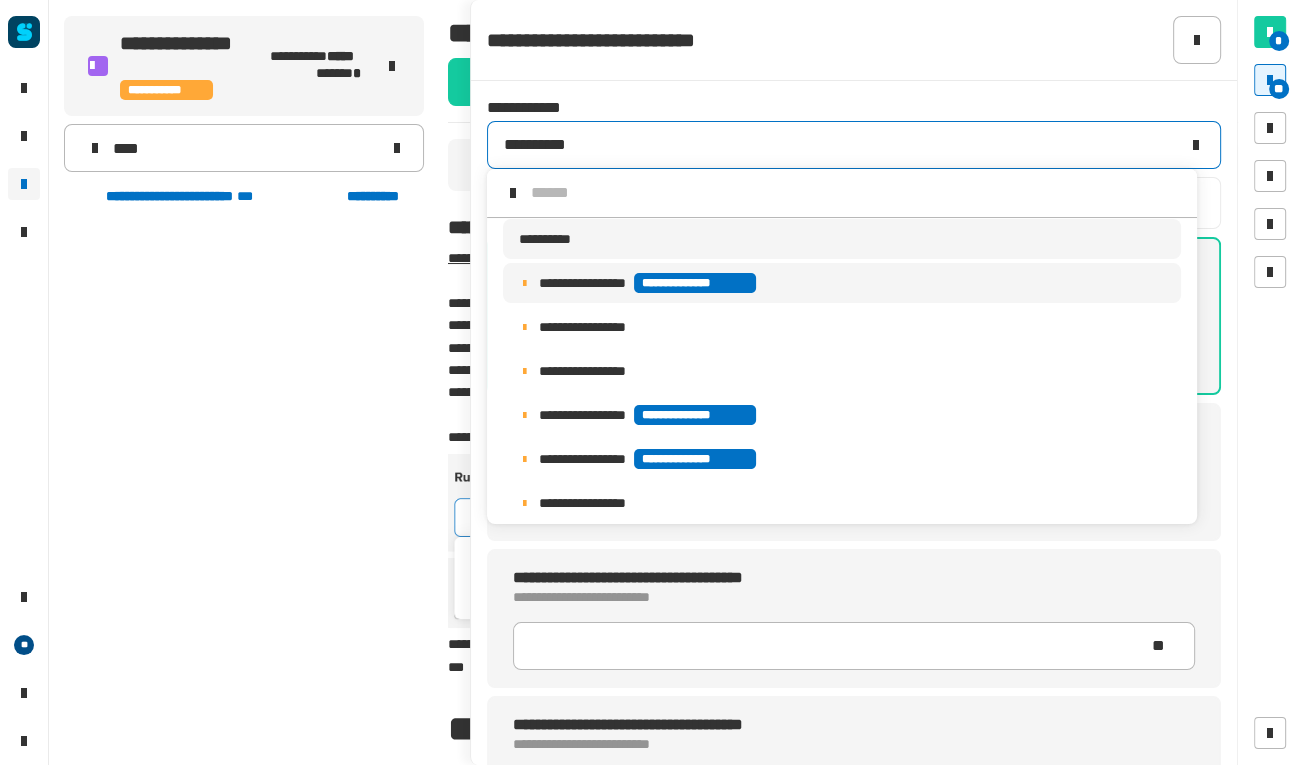scroll, scrollTop: 15, scrollLeft: 0, axis: vertical 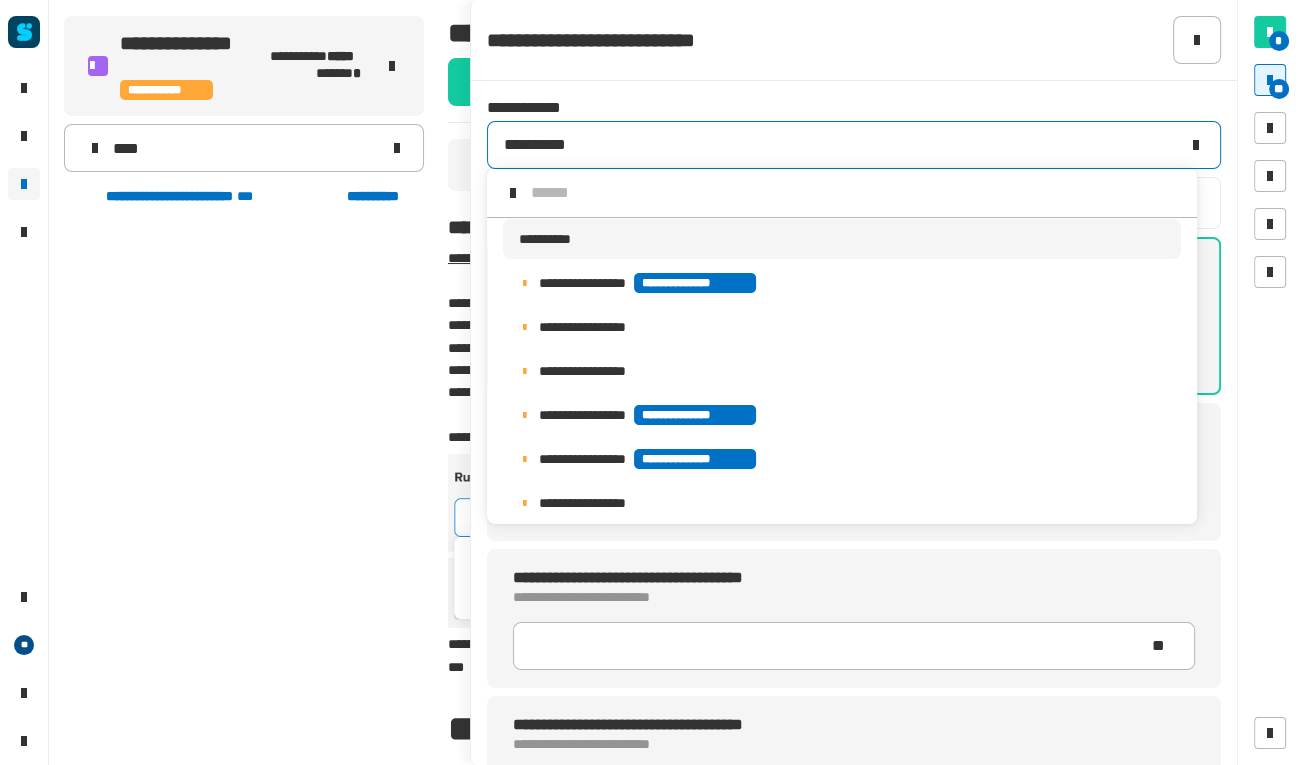 click on "**********" at bounding box center (842, 239) 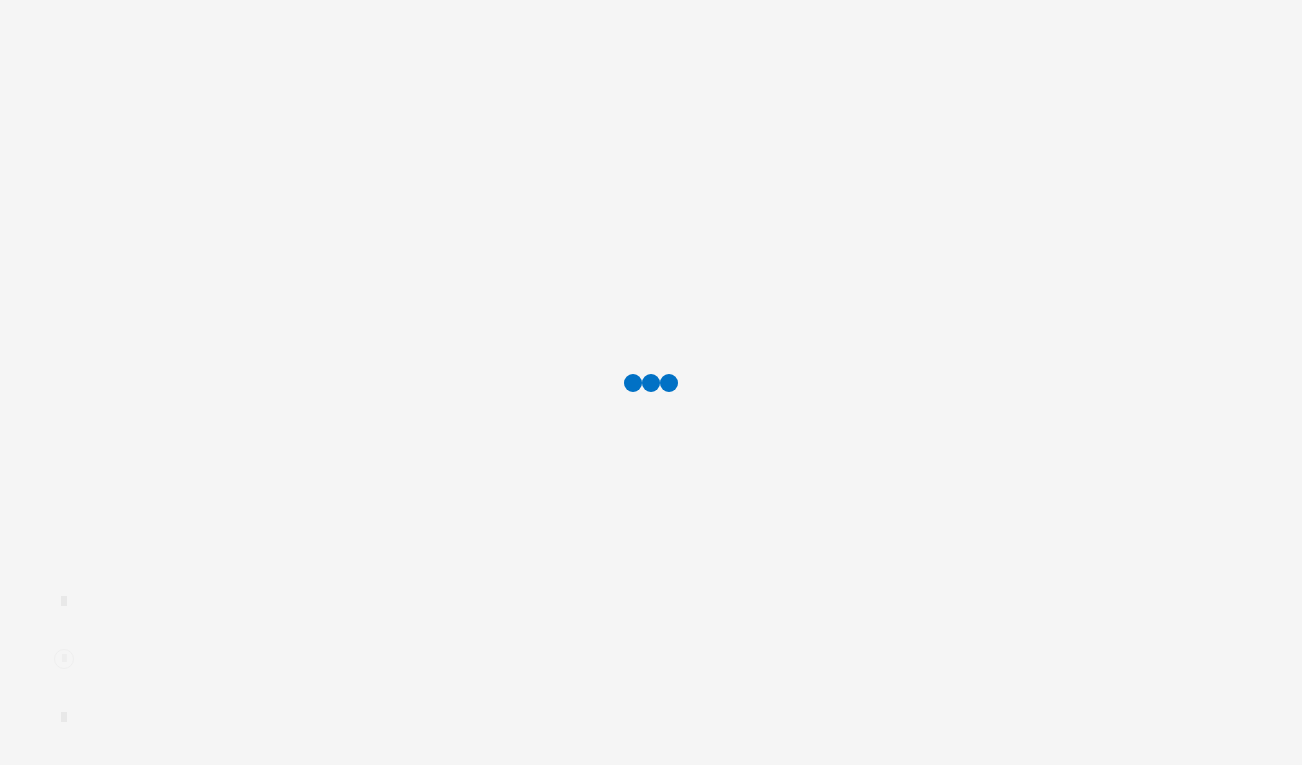 scroll, scrollTop: 0, scrollLeft: 0, axis: both 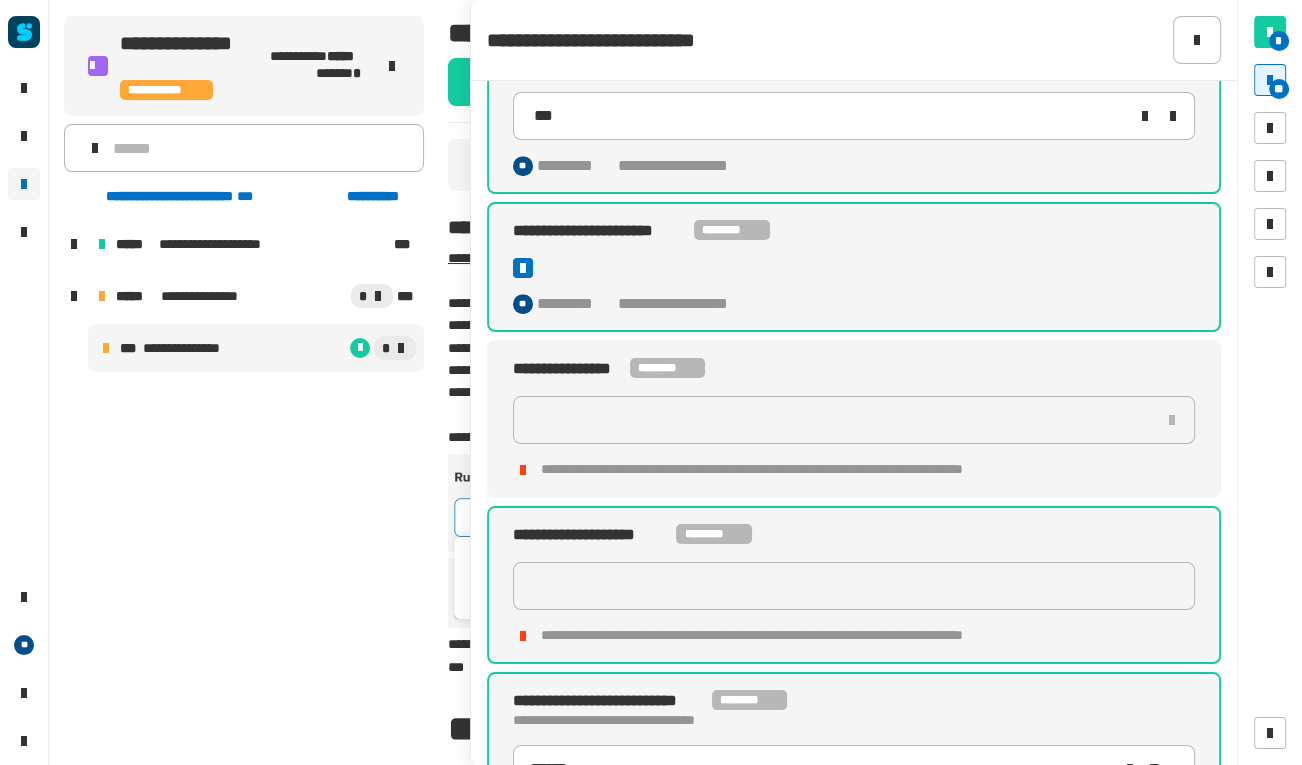 click 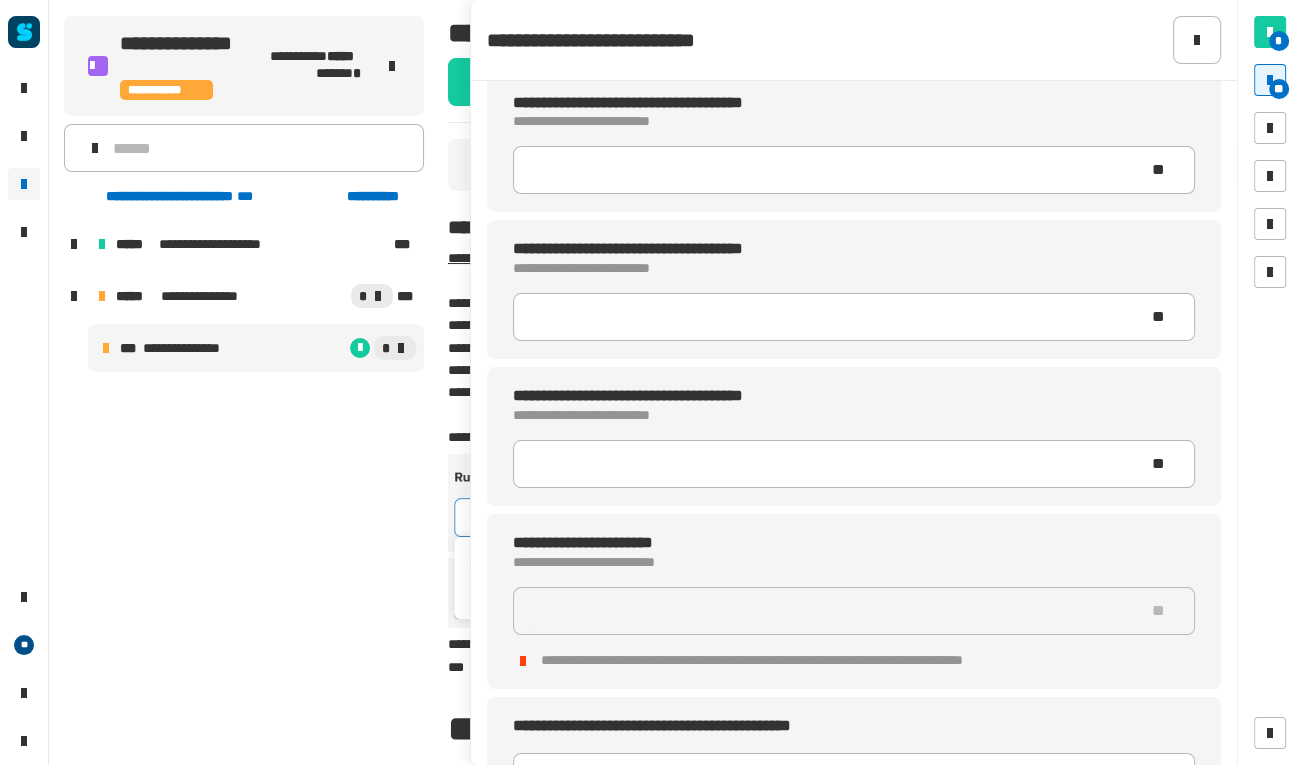 scroll, scrollTop: 0, scrollLeft: 0, axis: both 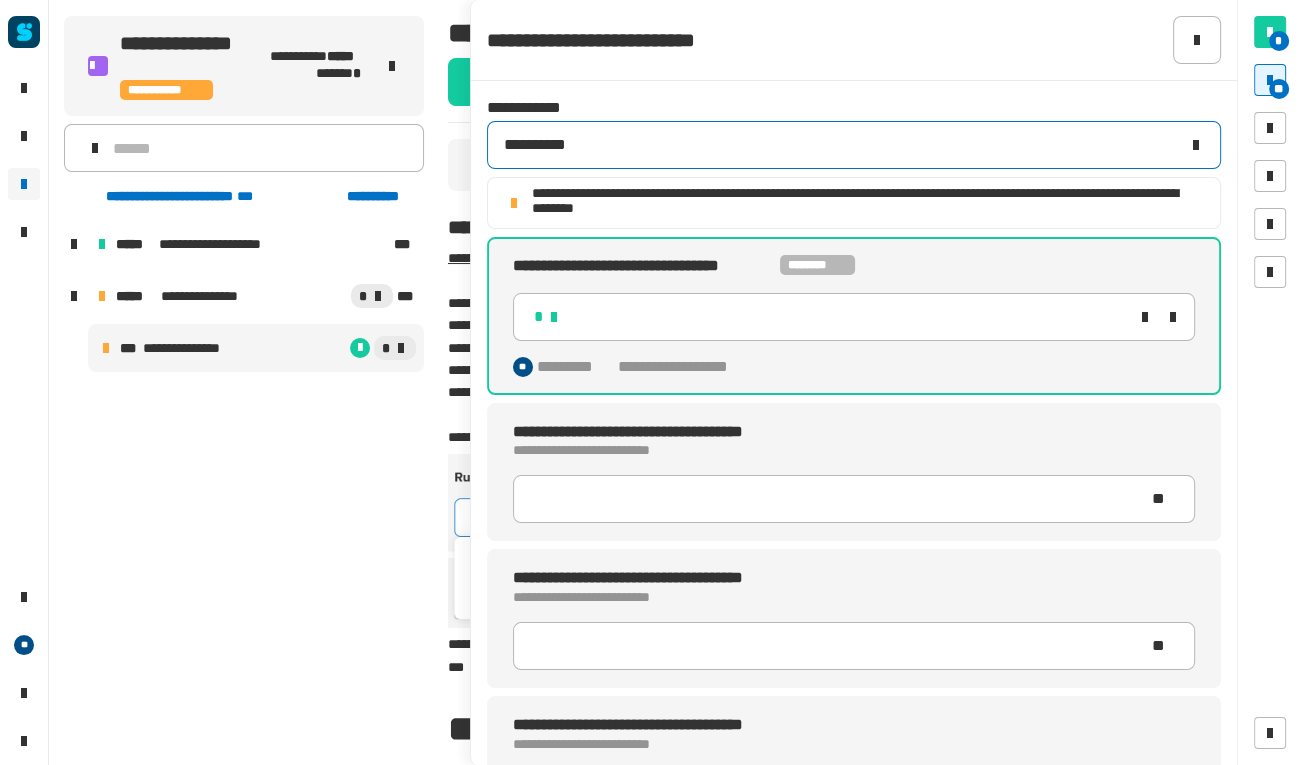 click on "**********" 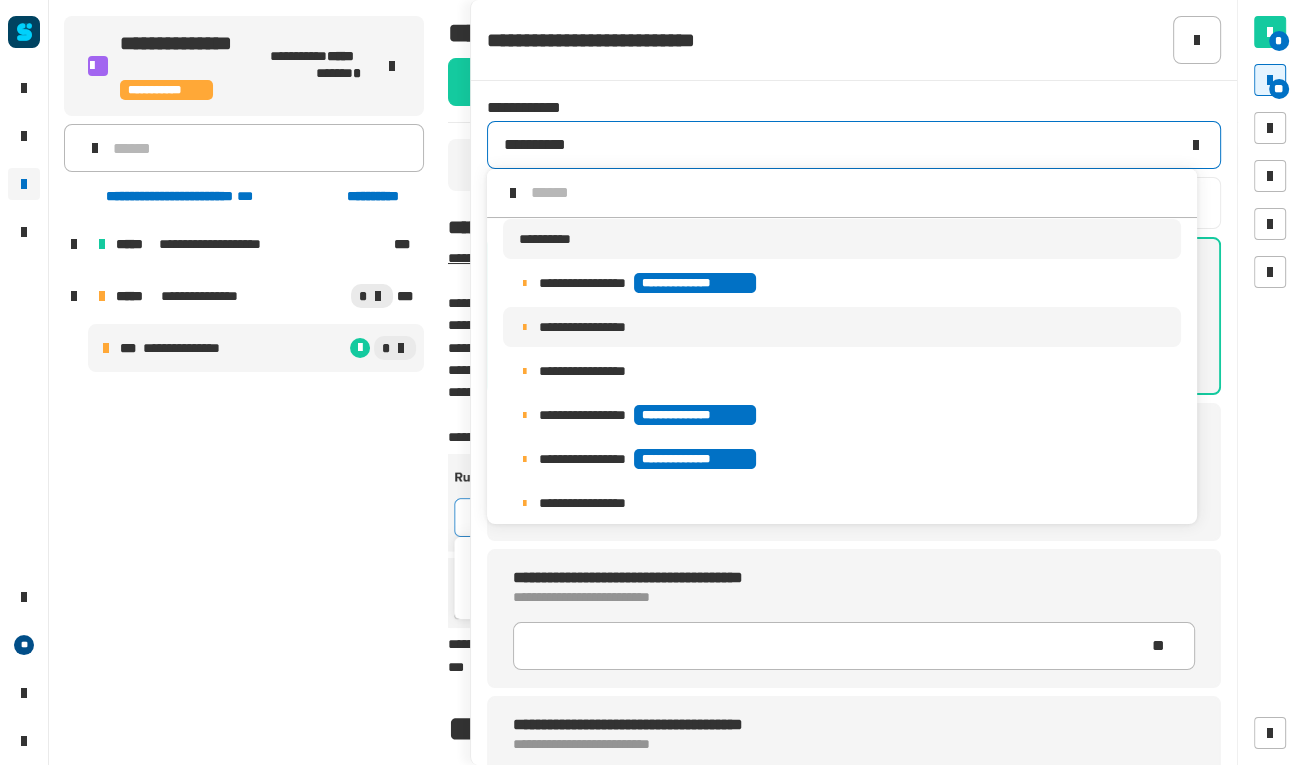 scroll, scrollTop: 15, scrollLeft: 0, axis: vertical 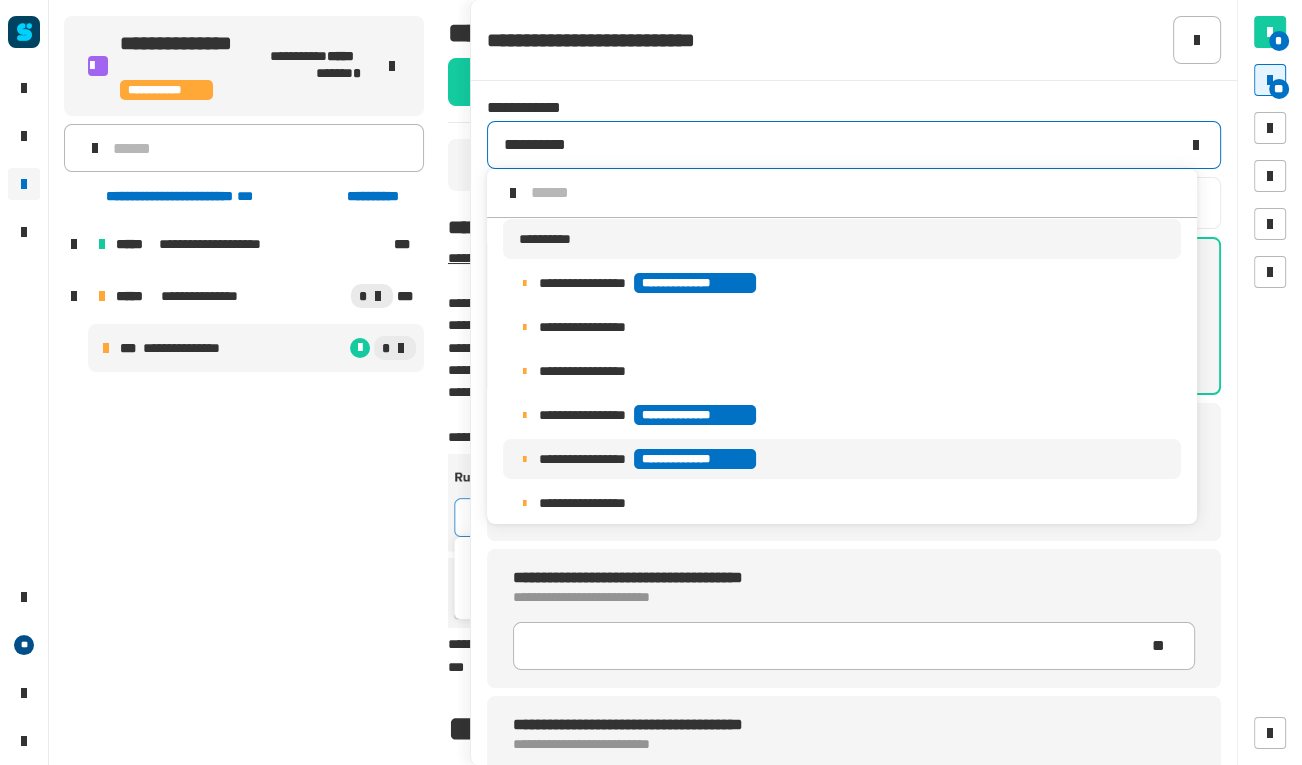 click on "**********" 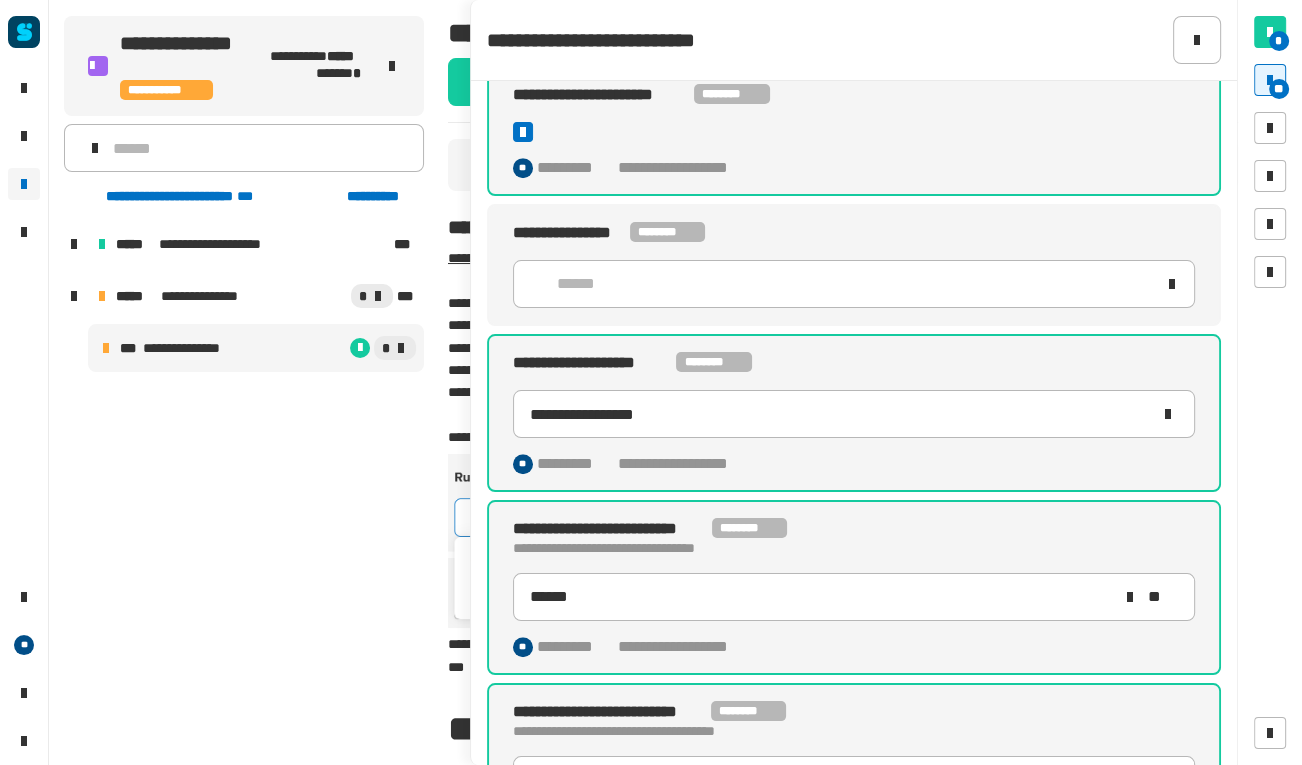 scroll, scrollTop: 1200, scrollLeft: 0, axis: vertical 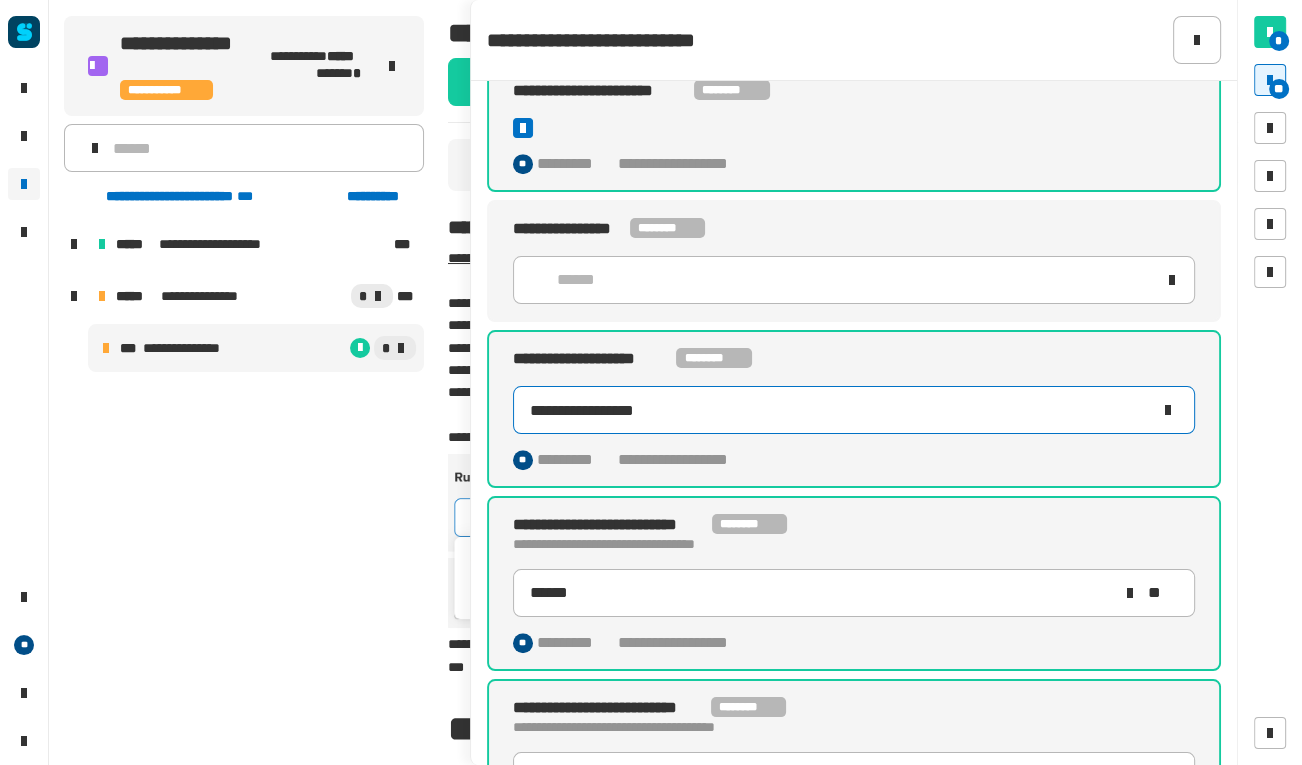 click on "**********" 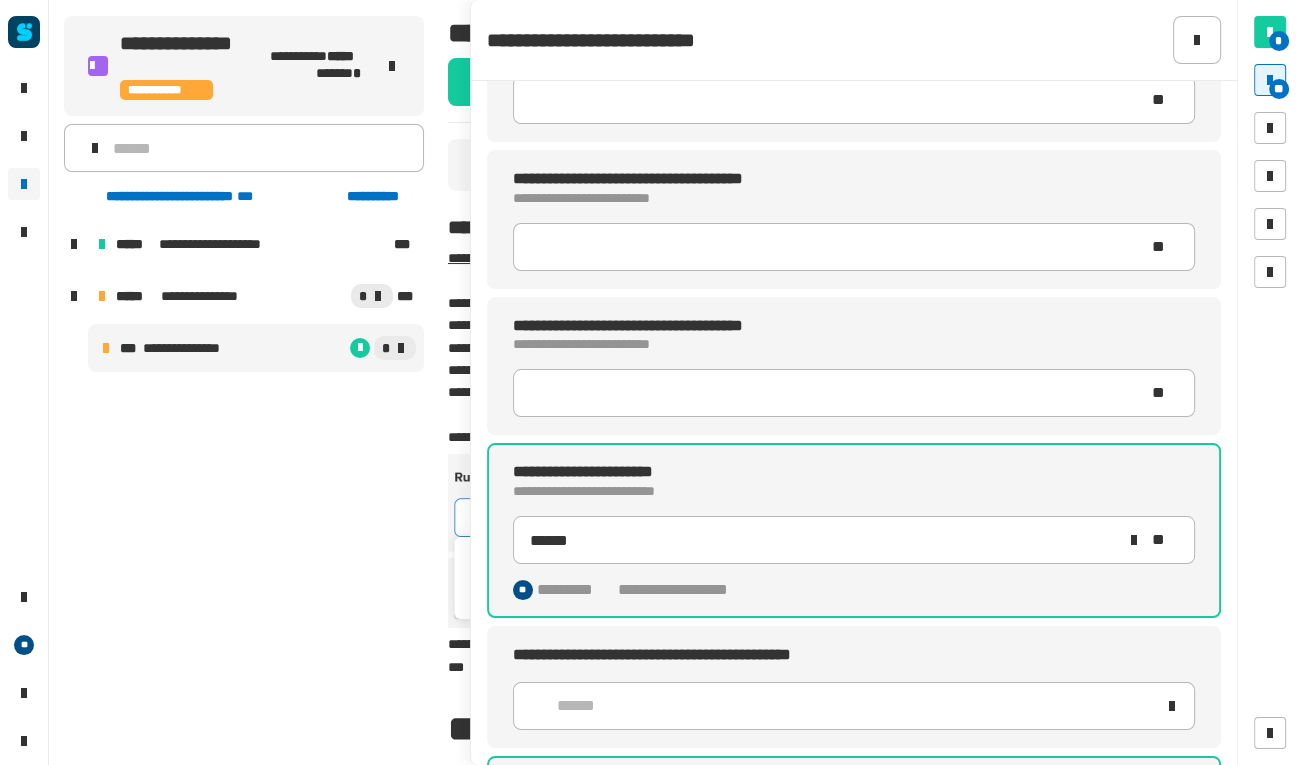 scroll, scrollTop: 0, scrollLeft: 0, axis: both 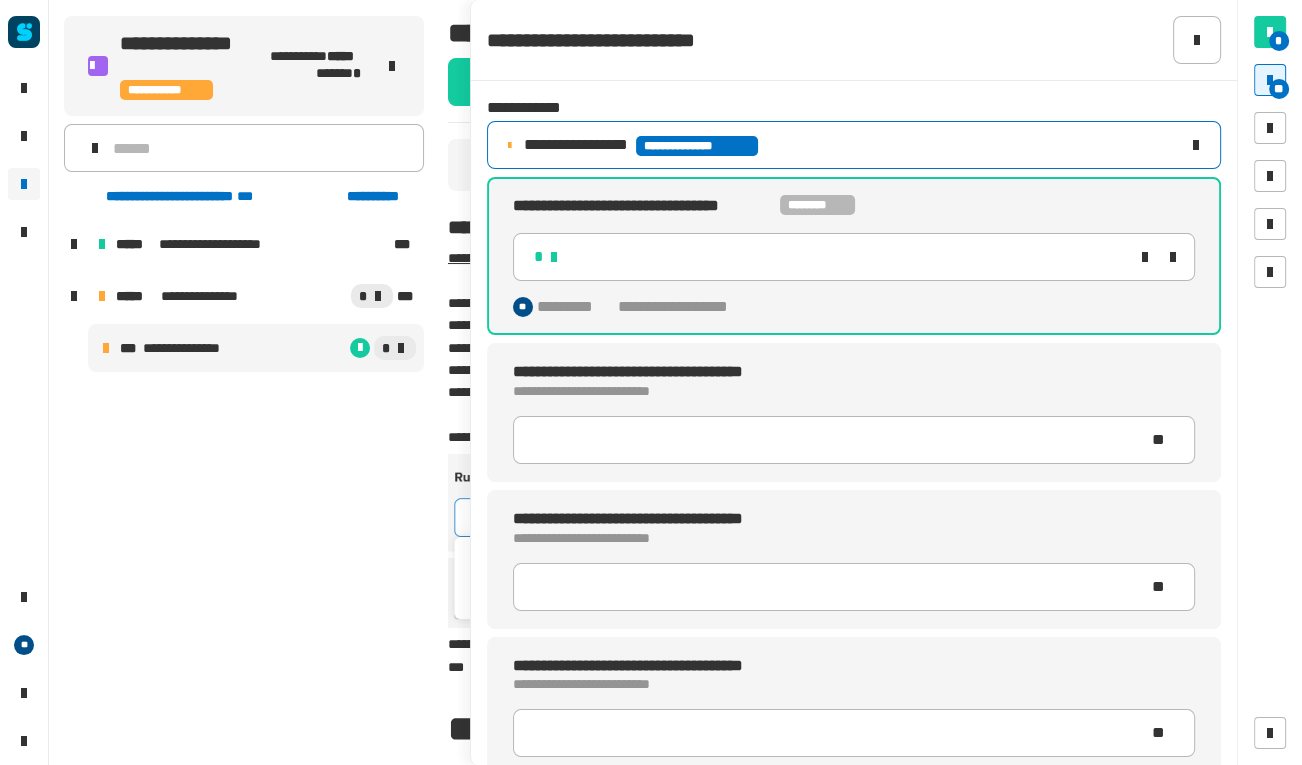 type on "**********" 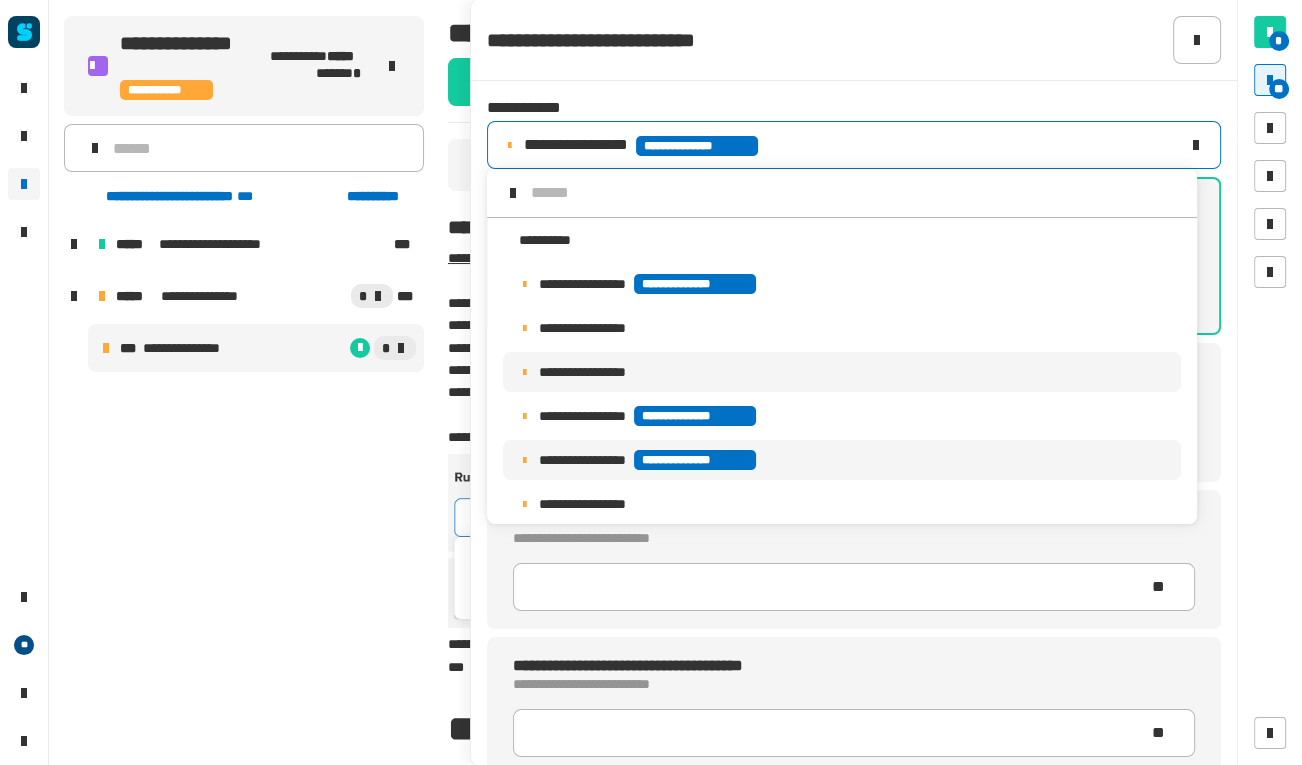 scroll, scrollTop: 15, scrollLeft: 0, axis: vertical 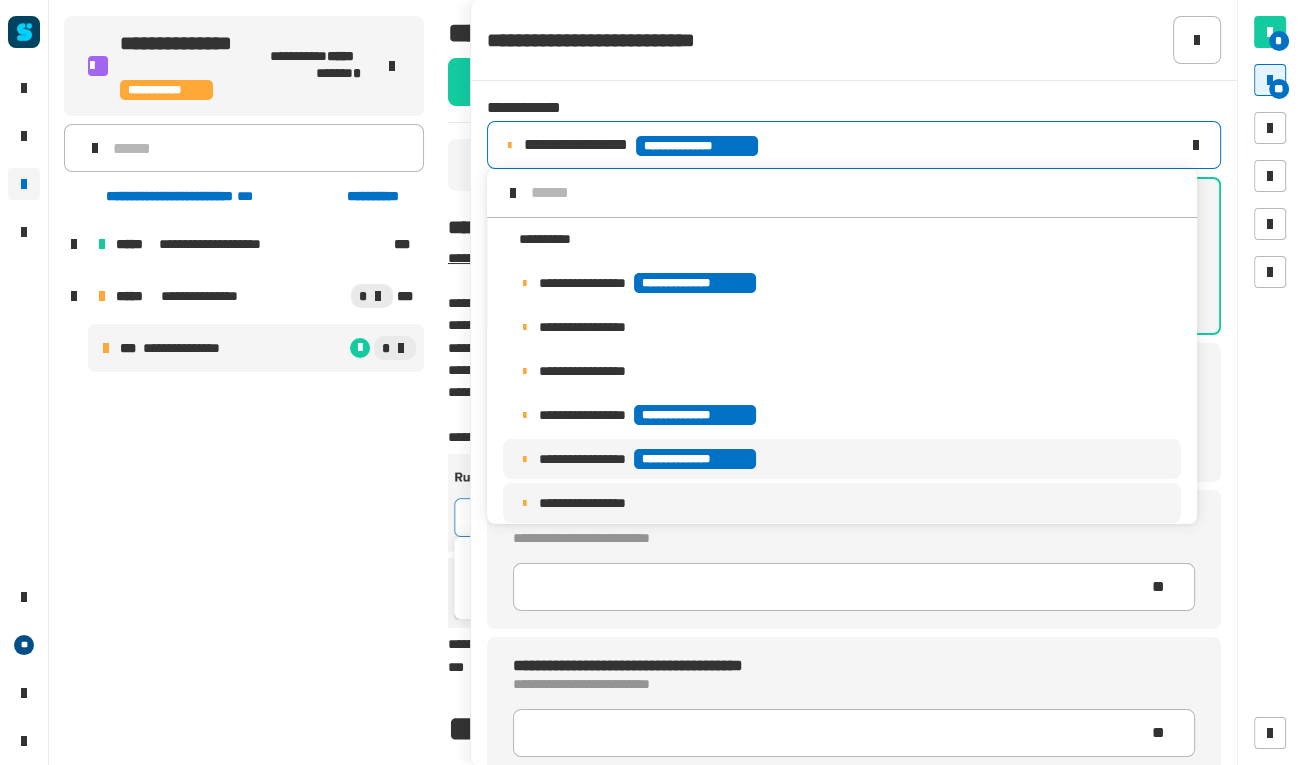 click on "**********" at bounding box center [842, 503] 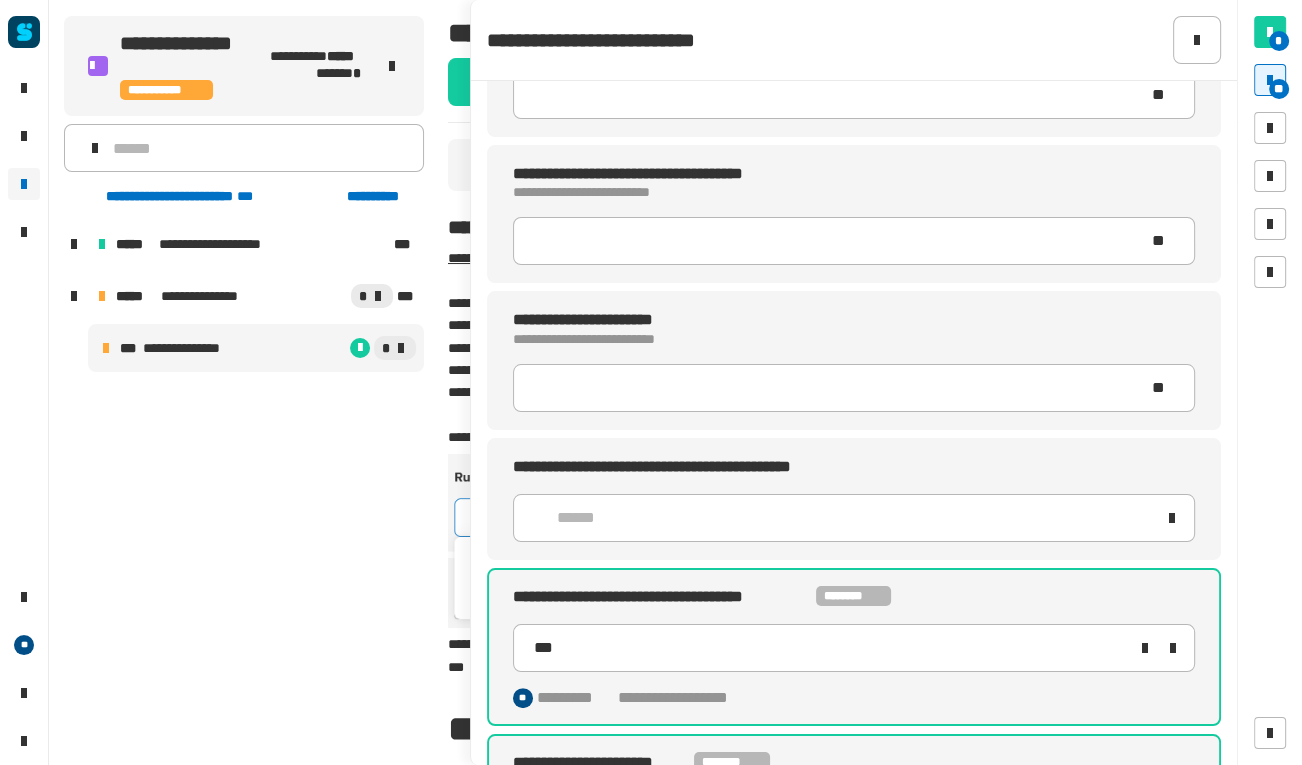 scroll, scrollTop: 491, scrollLeft: 0, axis: vertical 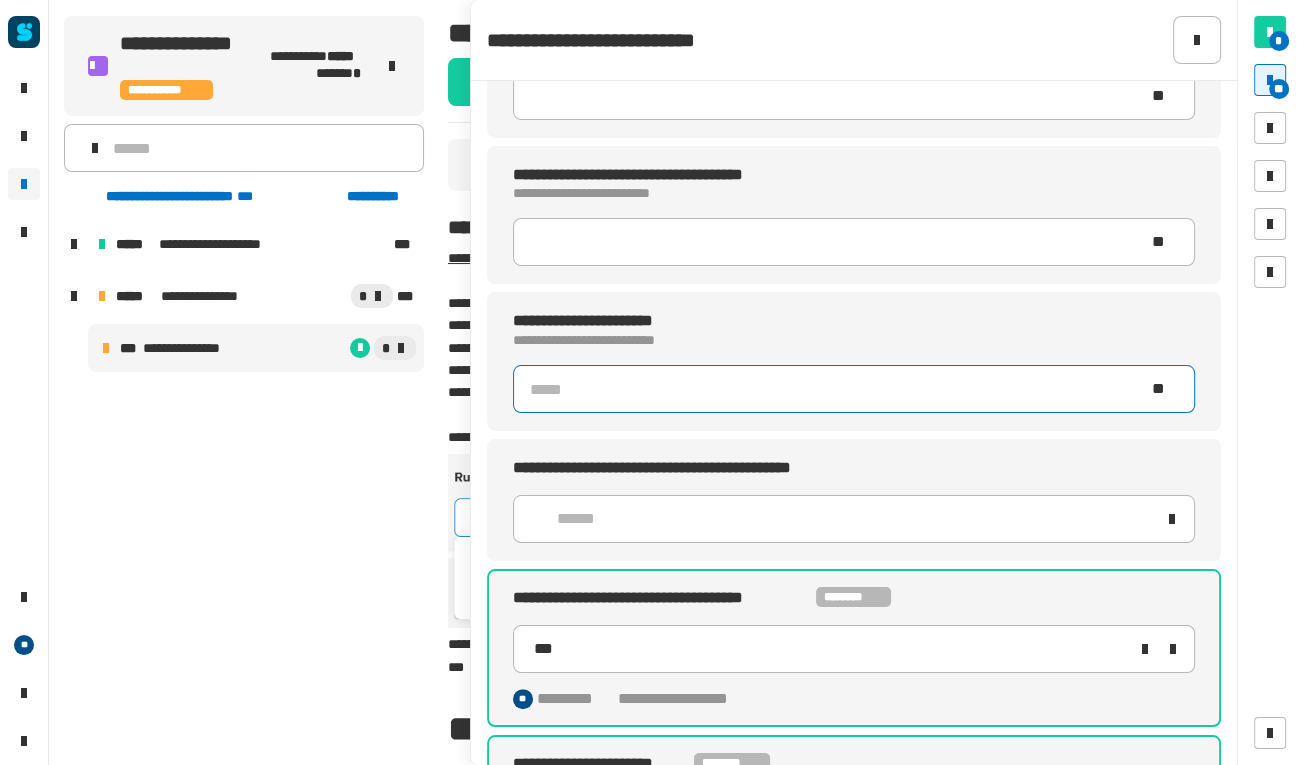 click 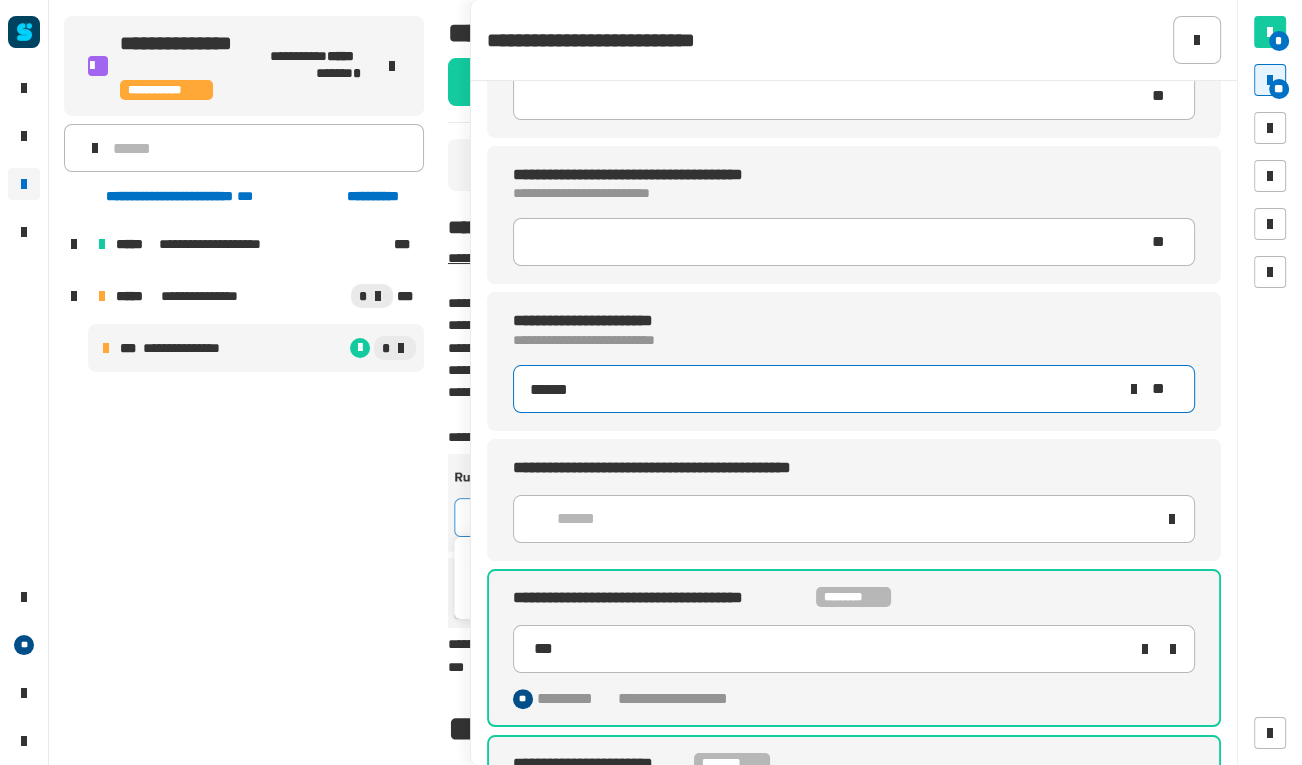 type on "******" 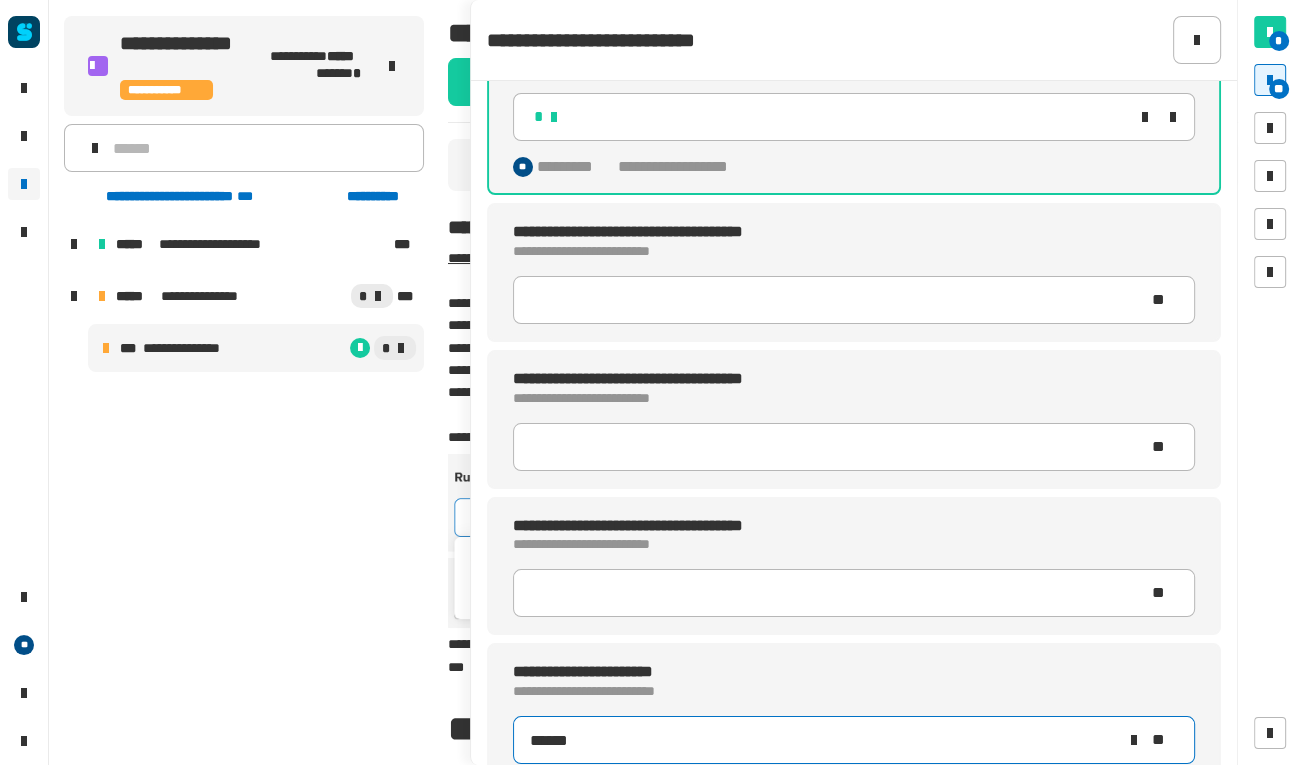 scroll, scrollTop: 0, scrollLeft: 0, axis: both 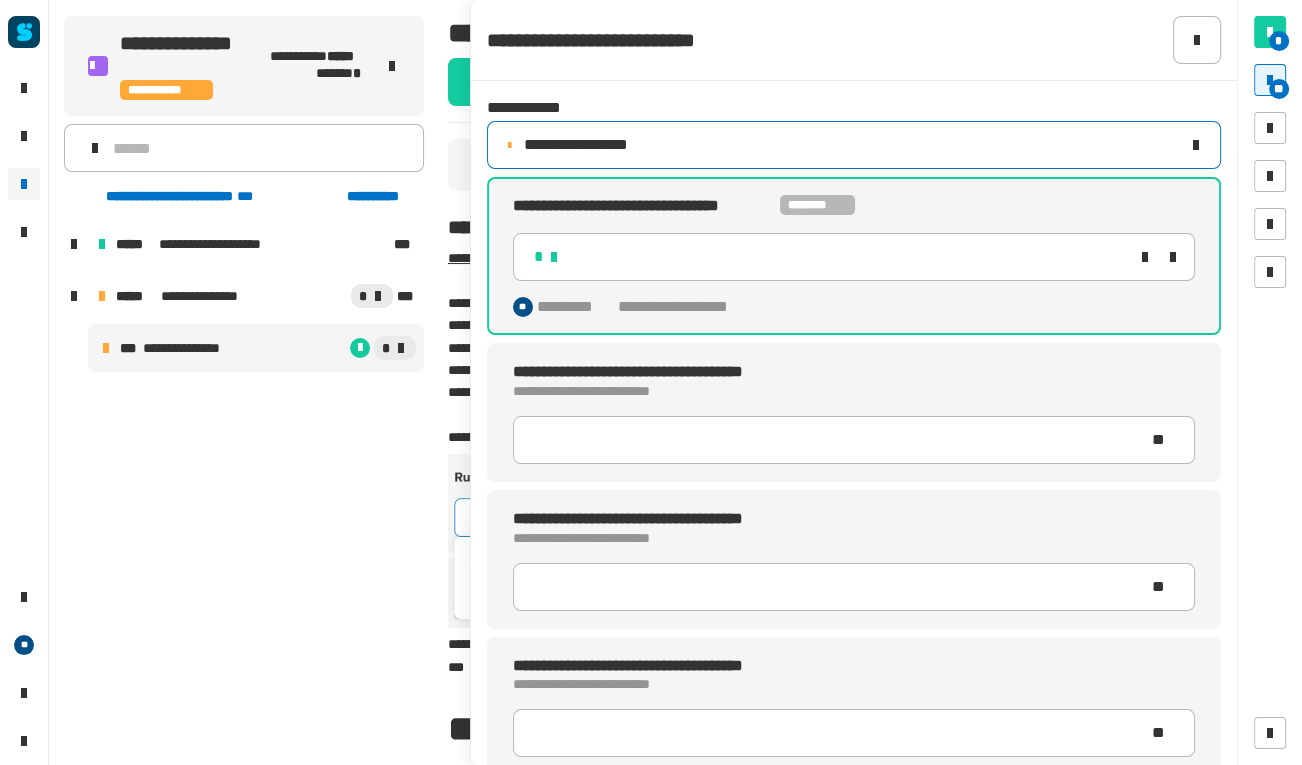 click on "**********" 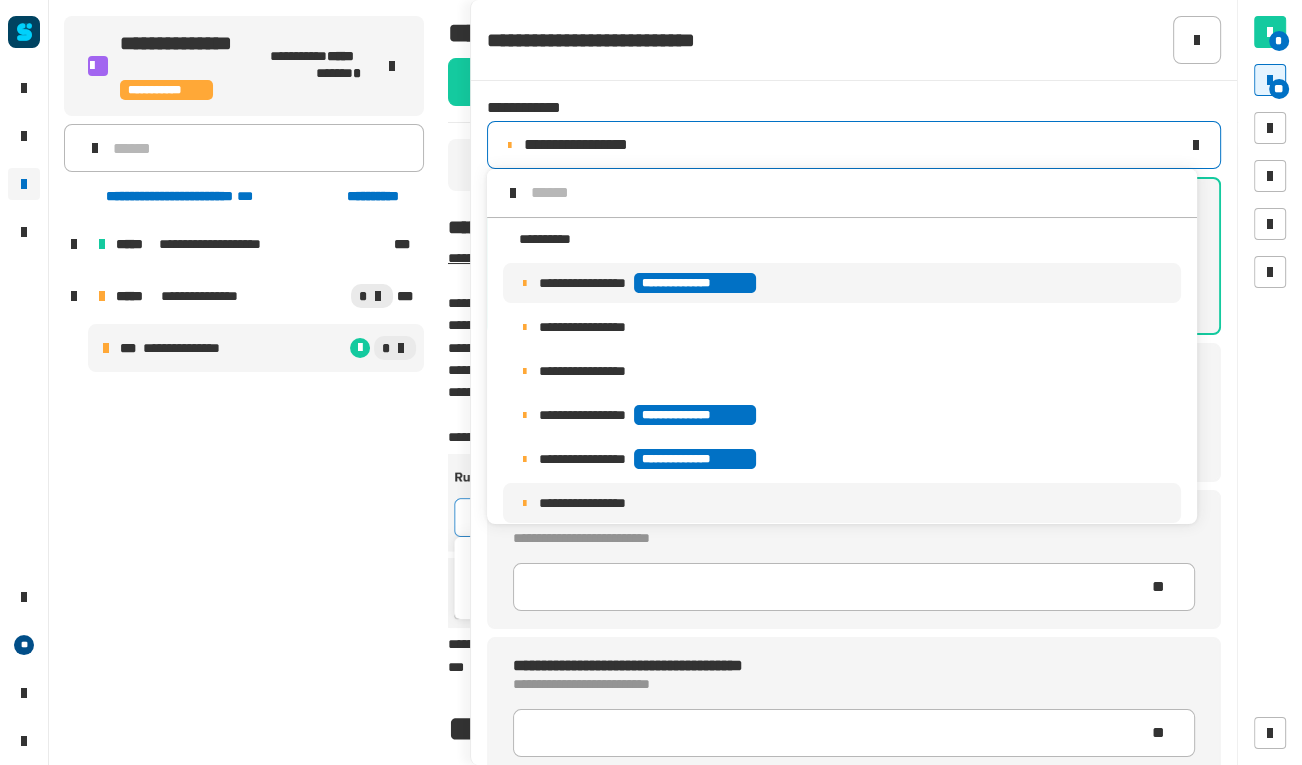 scroll, scrollTop: 15, scrollLeft: 0, axis: vertical 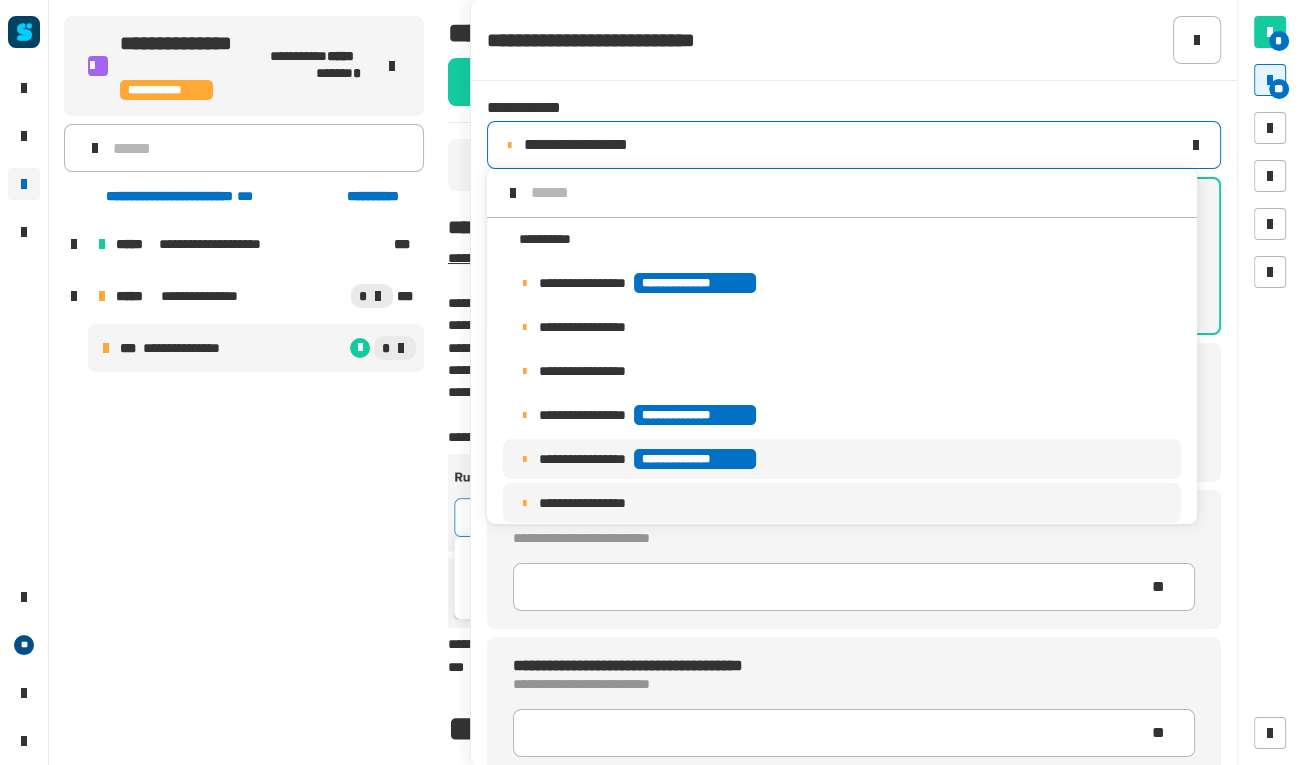 click on "**********" 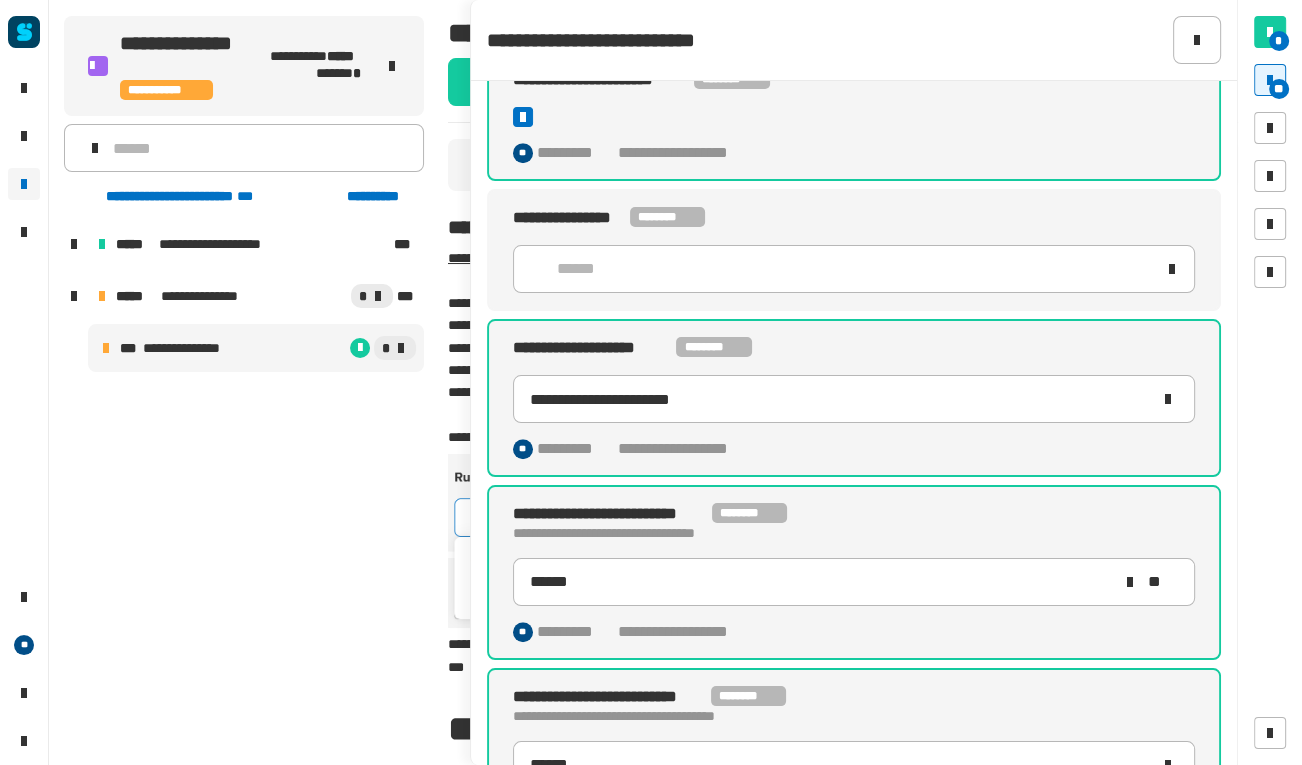 scroll, scrollTop: 1210, scrollLeft: 0, axis: vertical 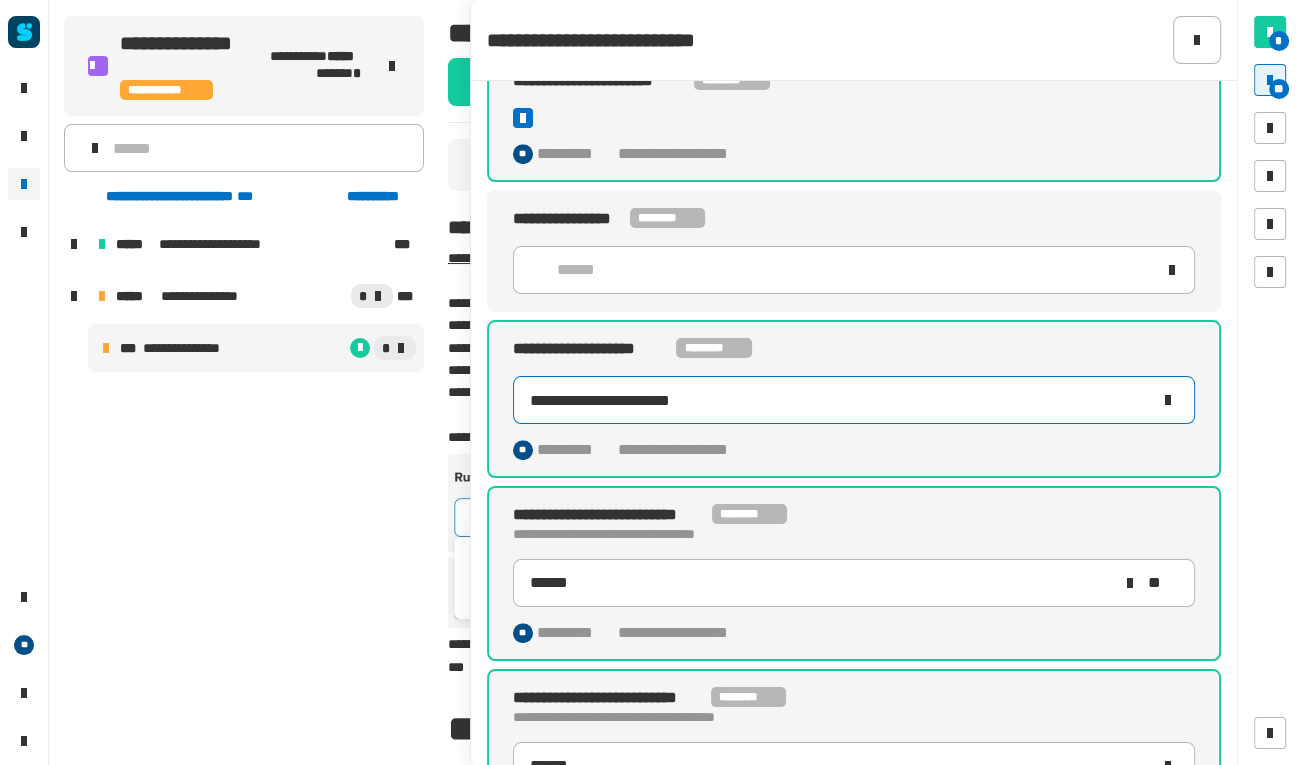 click on "**********" 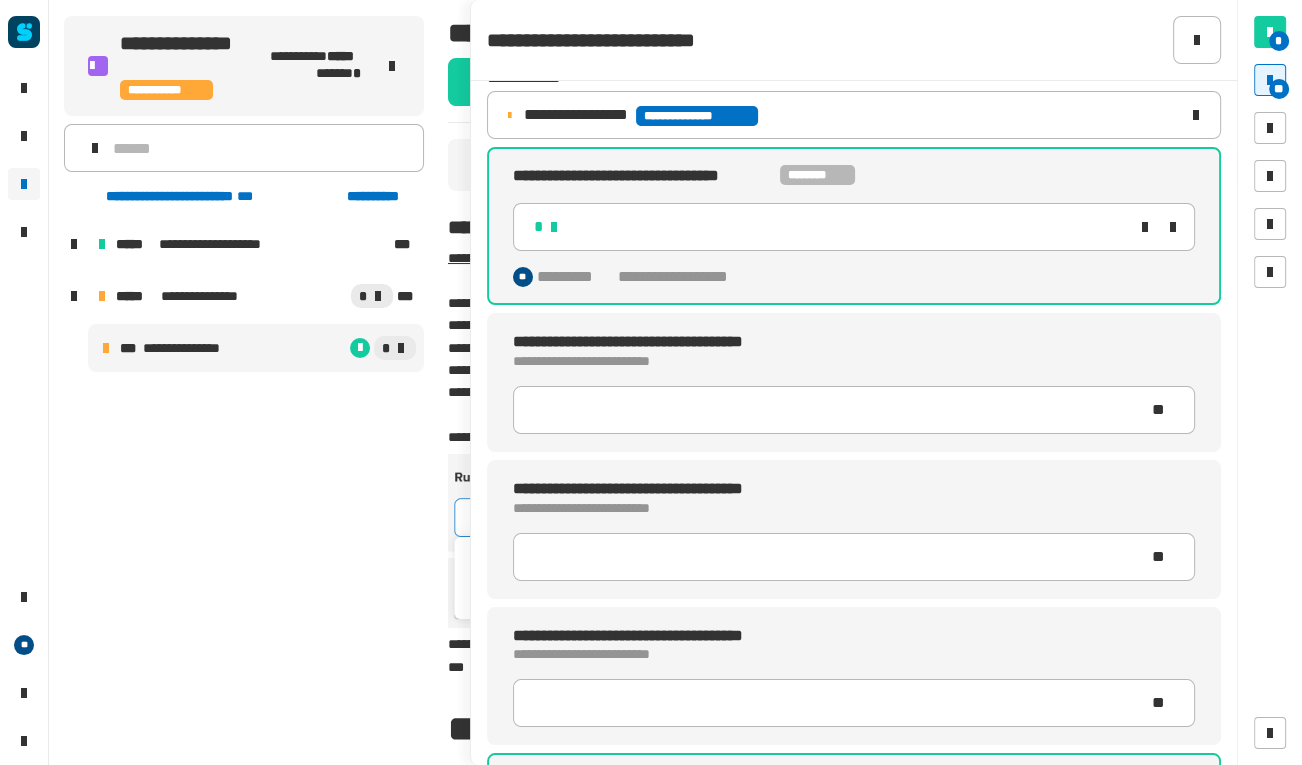 scroll, scrollTop: 0, scrollLeft: 0, axis: both 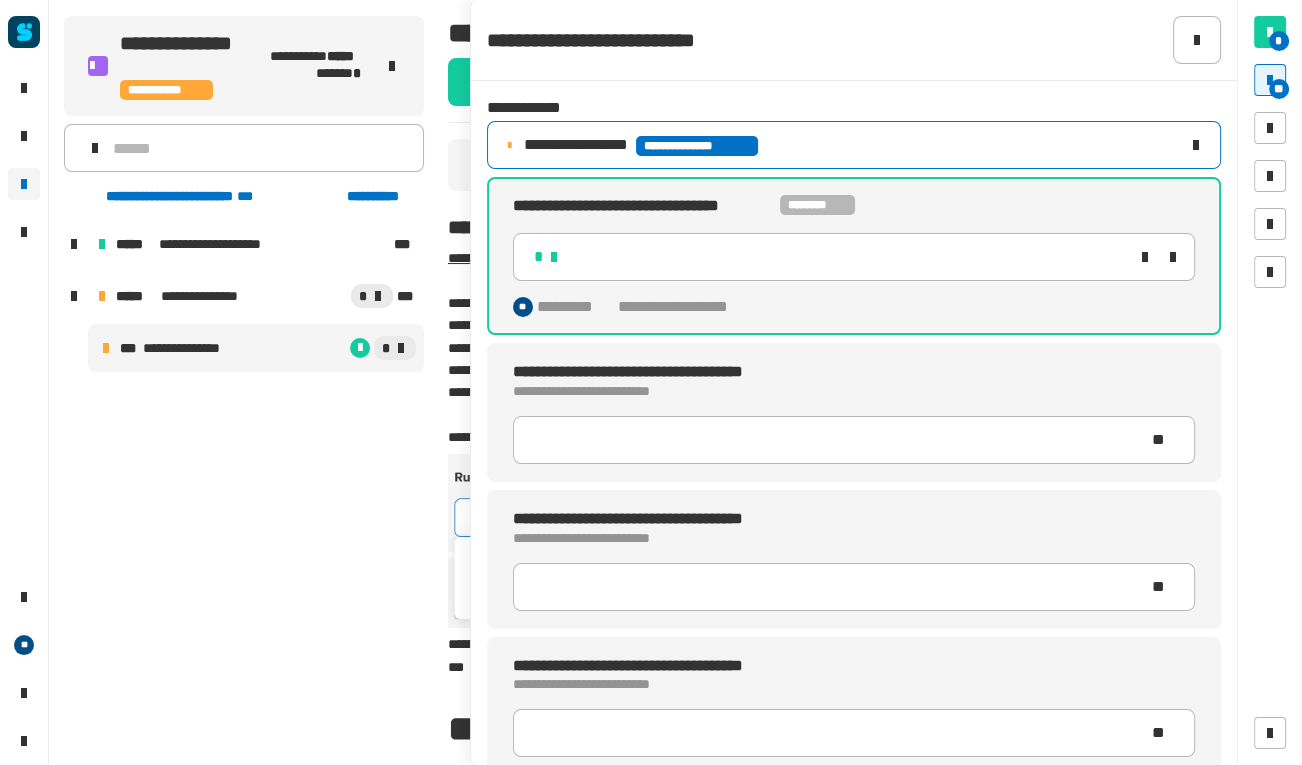 type on "**********" 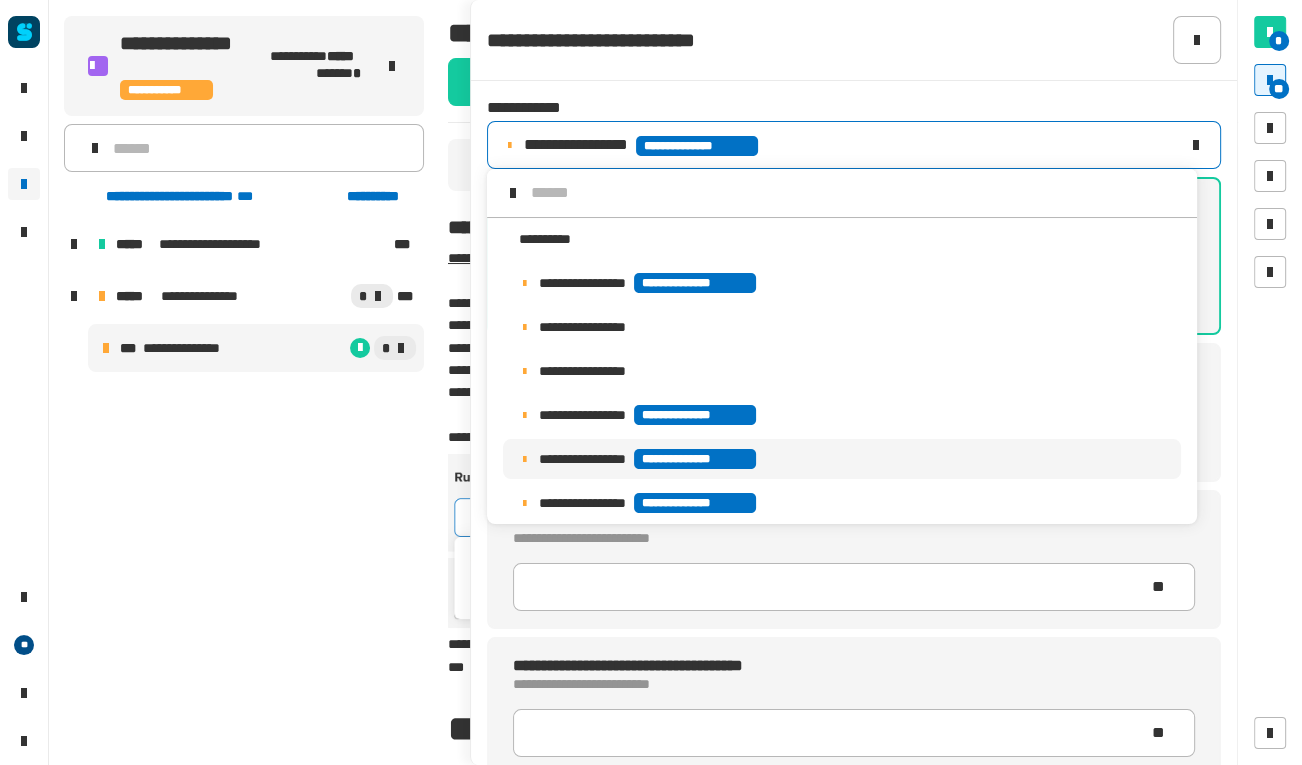 scroll, scrollTop: 15, scrollLeft: 0, axis: vertical 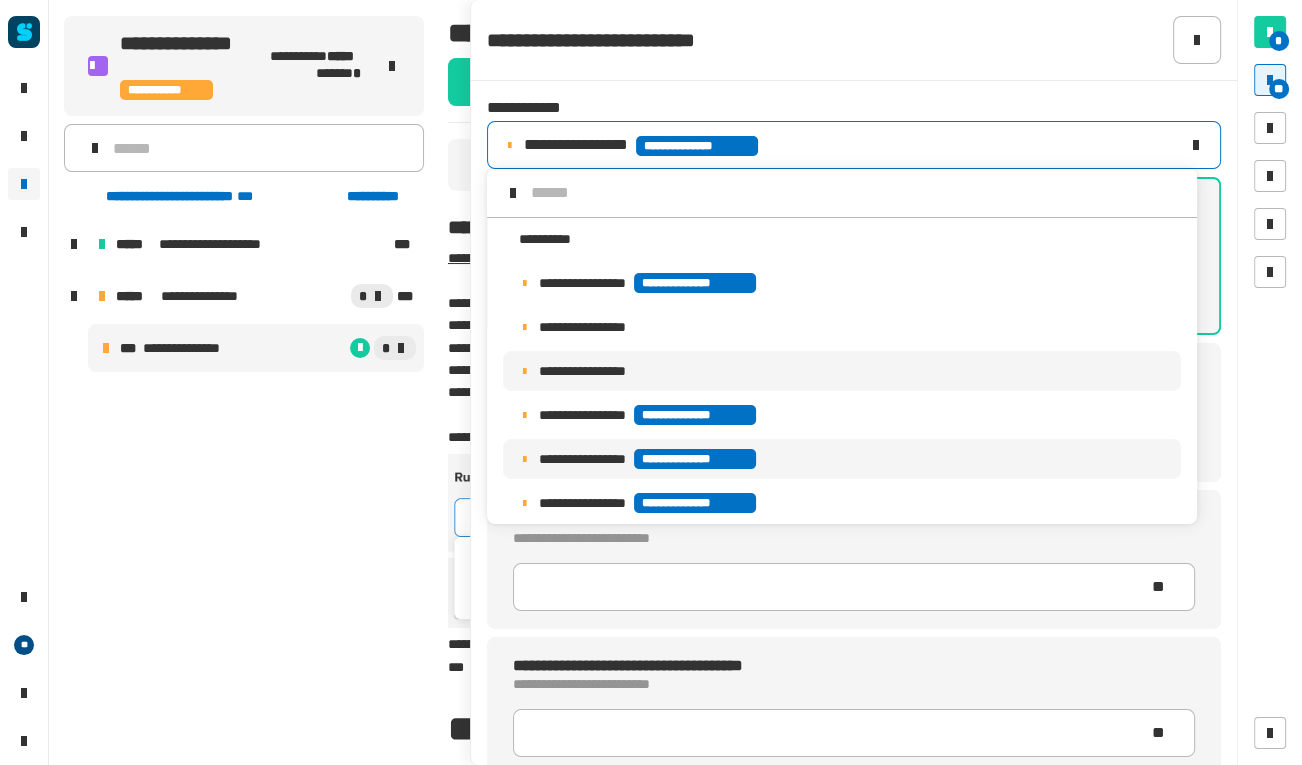 click on "**********" at bounding box center [842, 371] 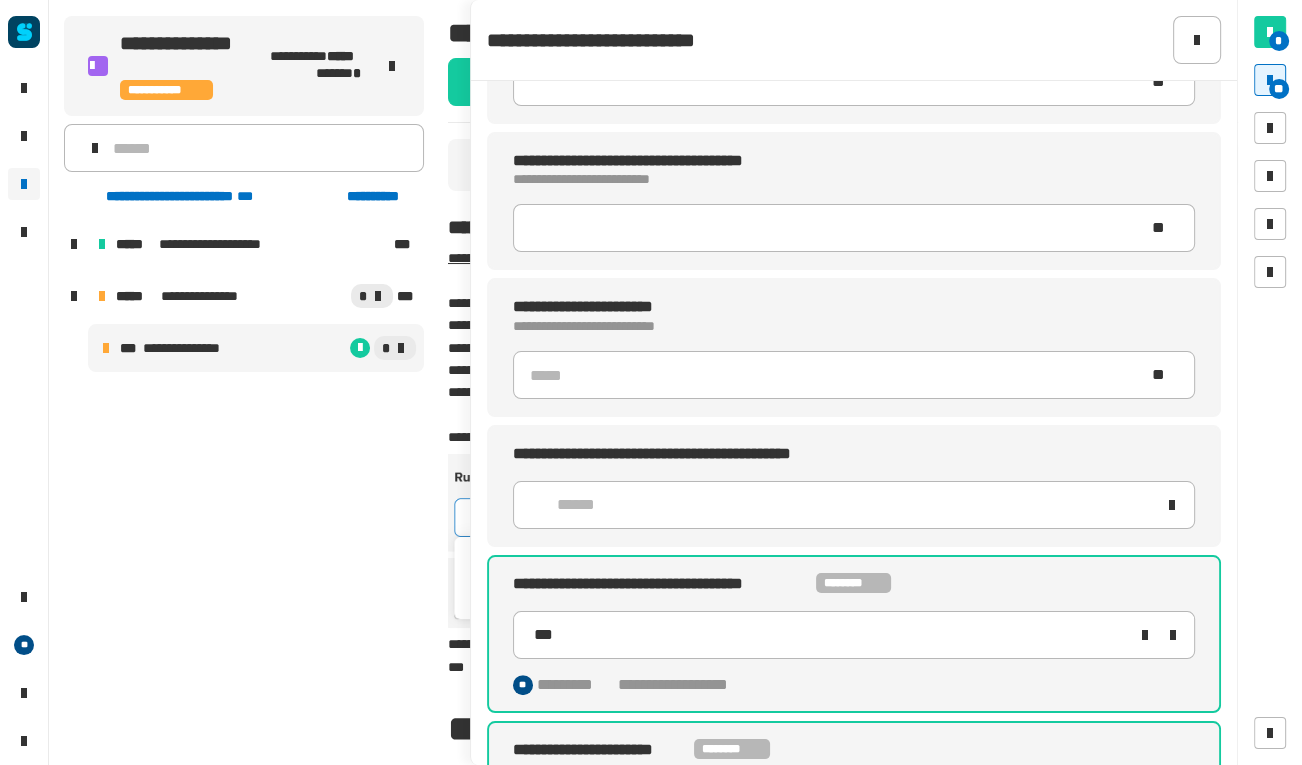 scroll, scrollTop: 505, scrollLeft: 0, axis: vertical 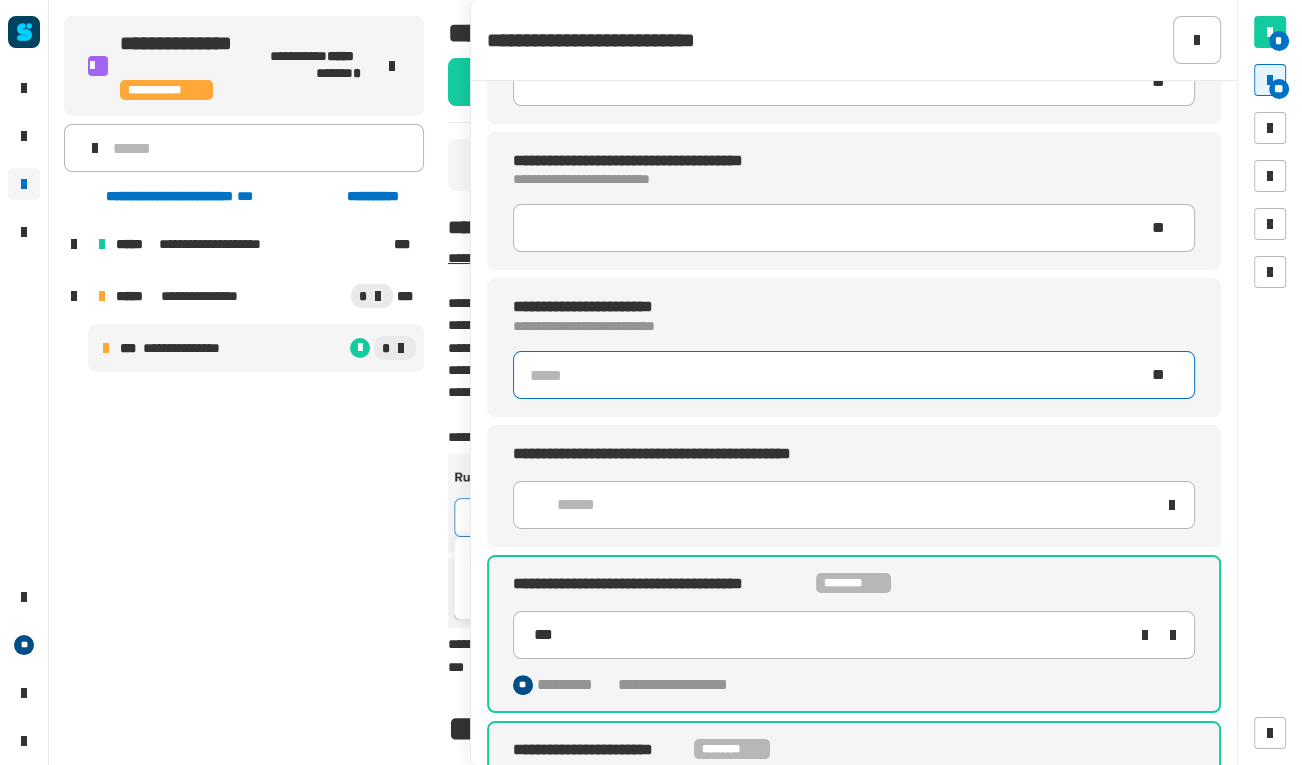 click 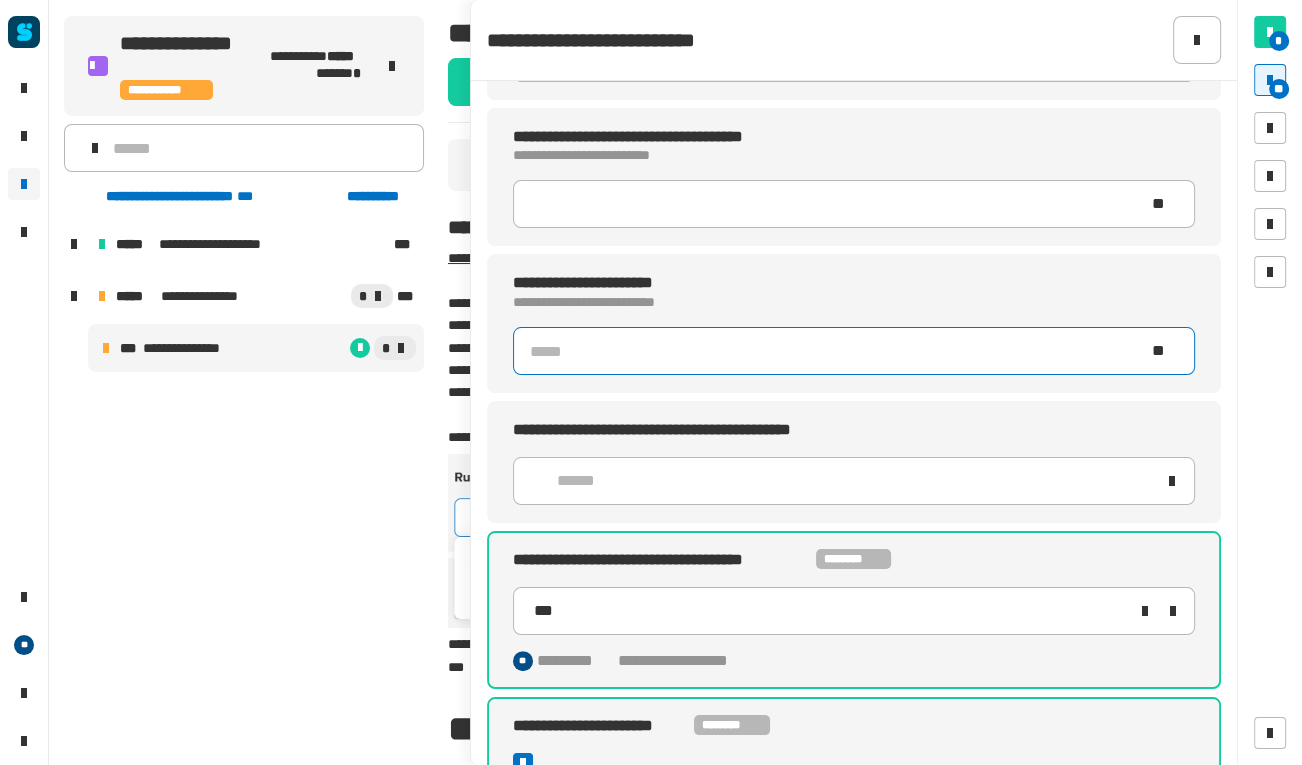 scroll, scrollTop: 540, scrollLeft: 0, axis: vertical 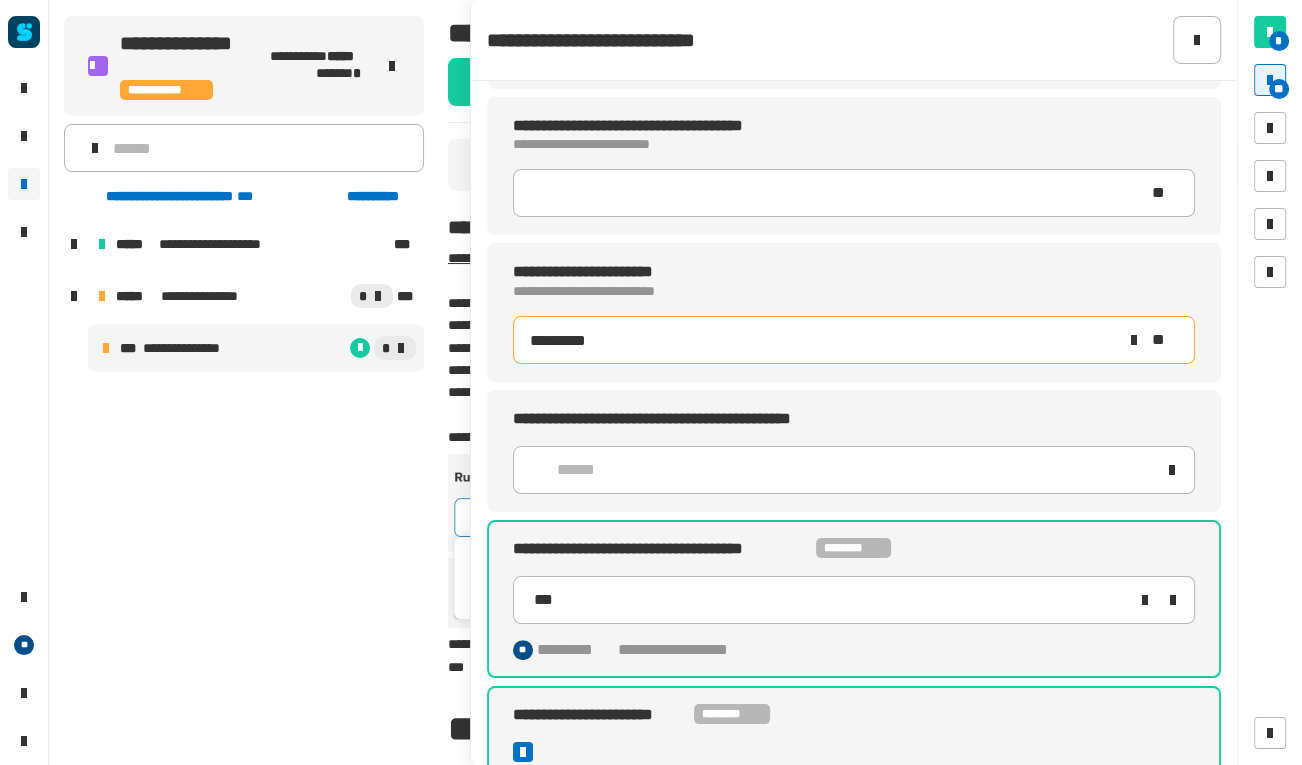 type on "******" 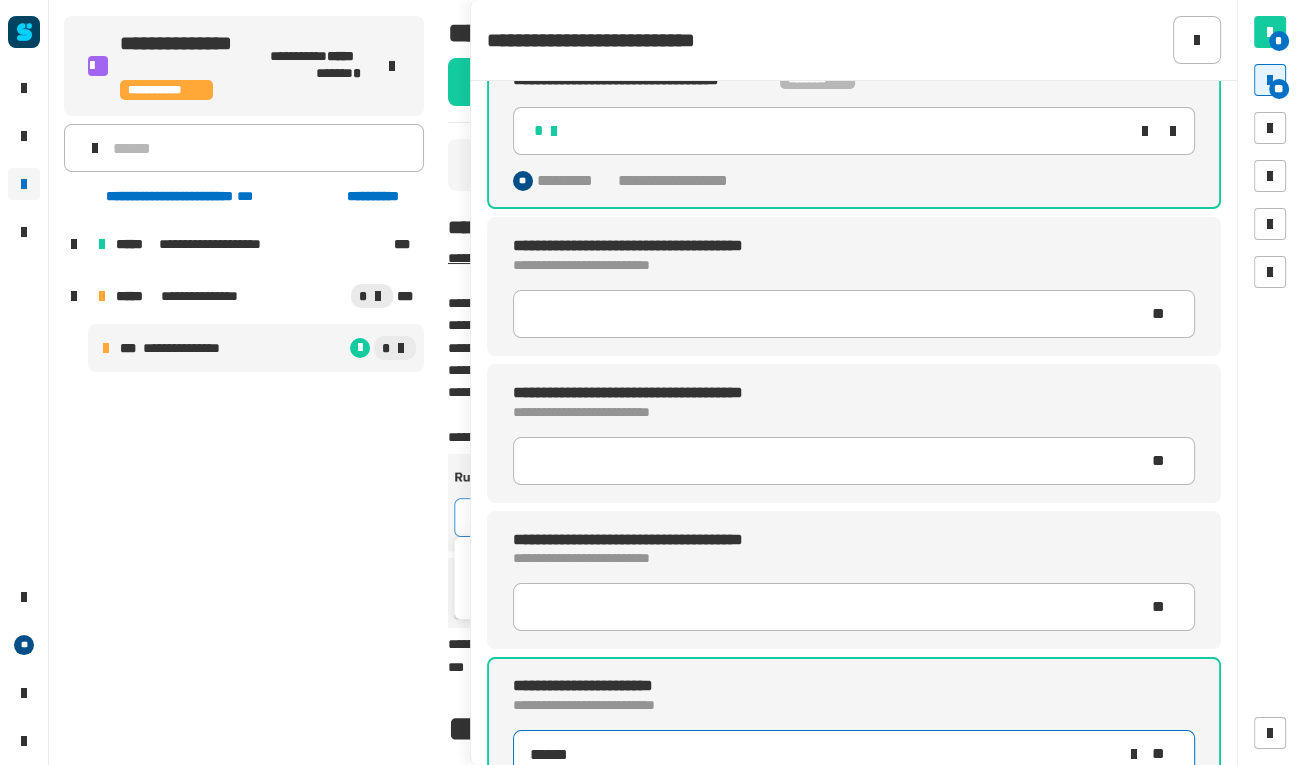 scroll, scrollTop: 0, scrollLeft: 0, axis: both 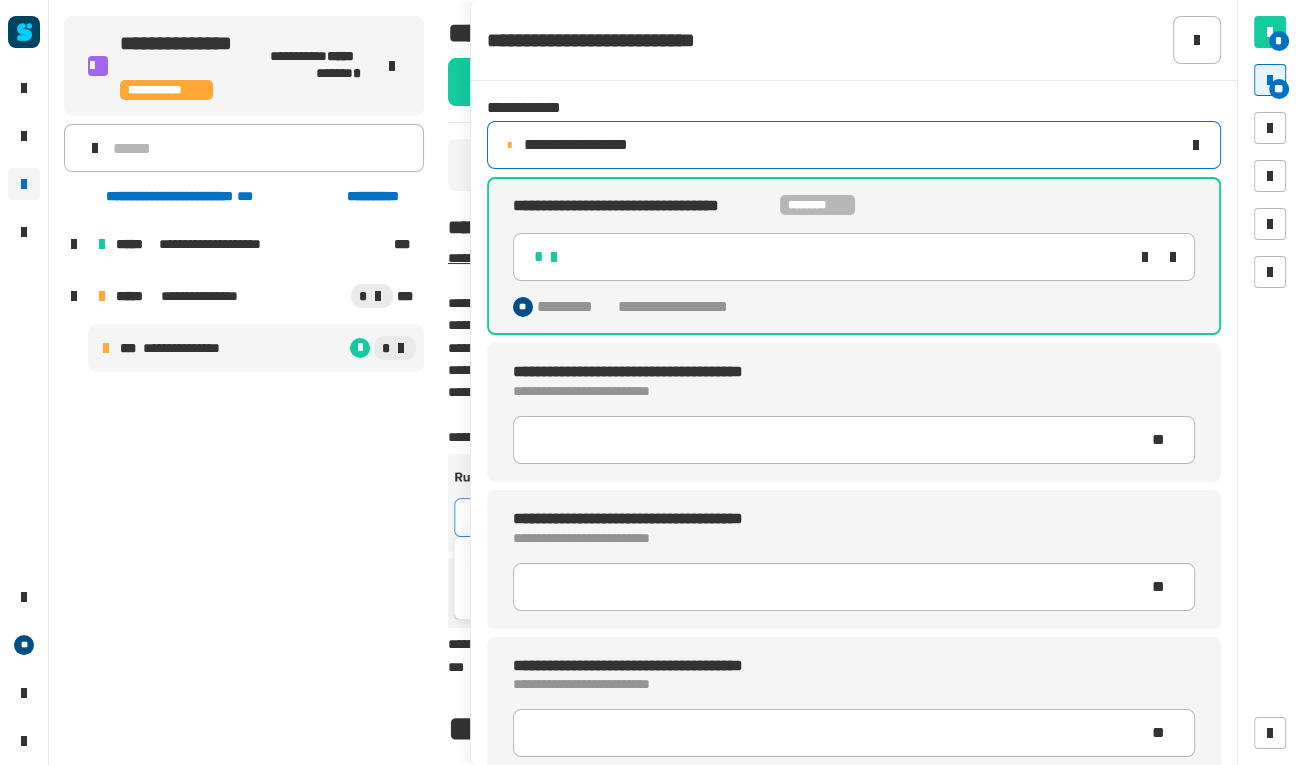 click on "**********" 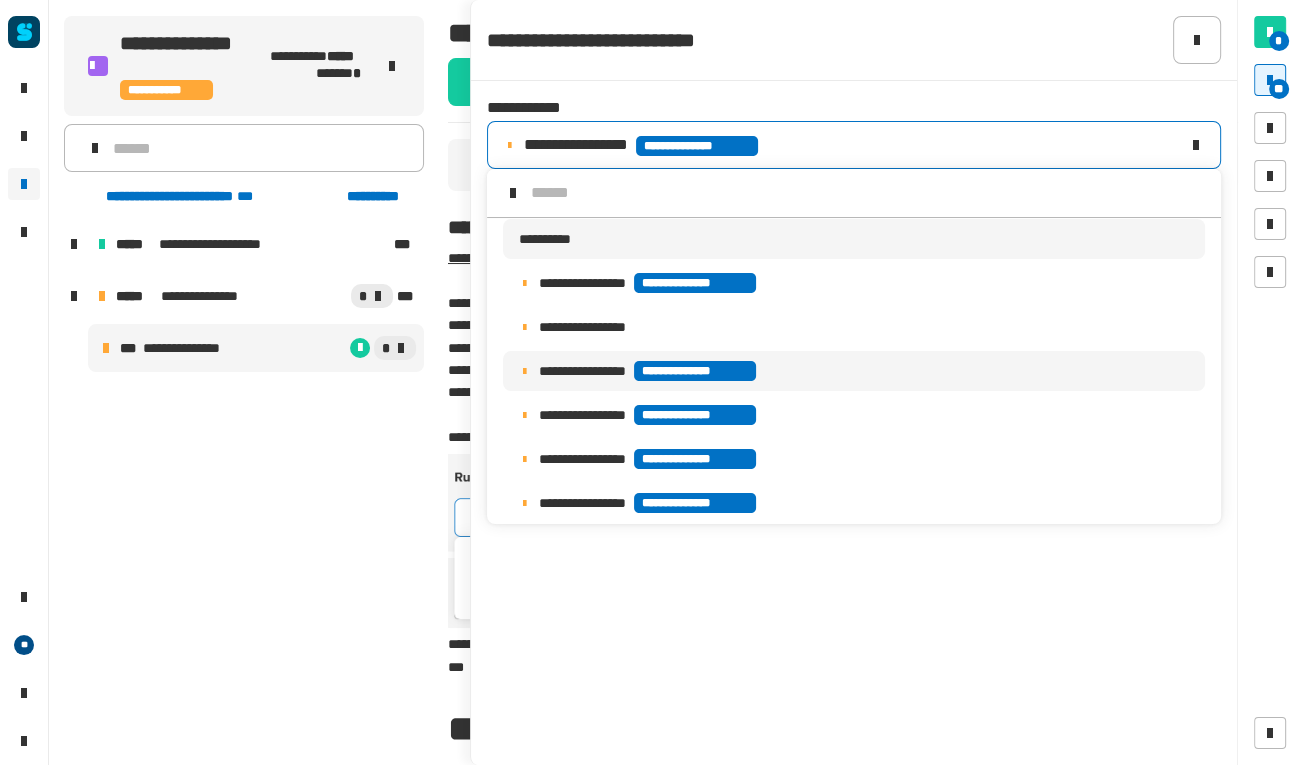 scroll, scrollTop: 15, scrollLeft: 0, axis: vertical 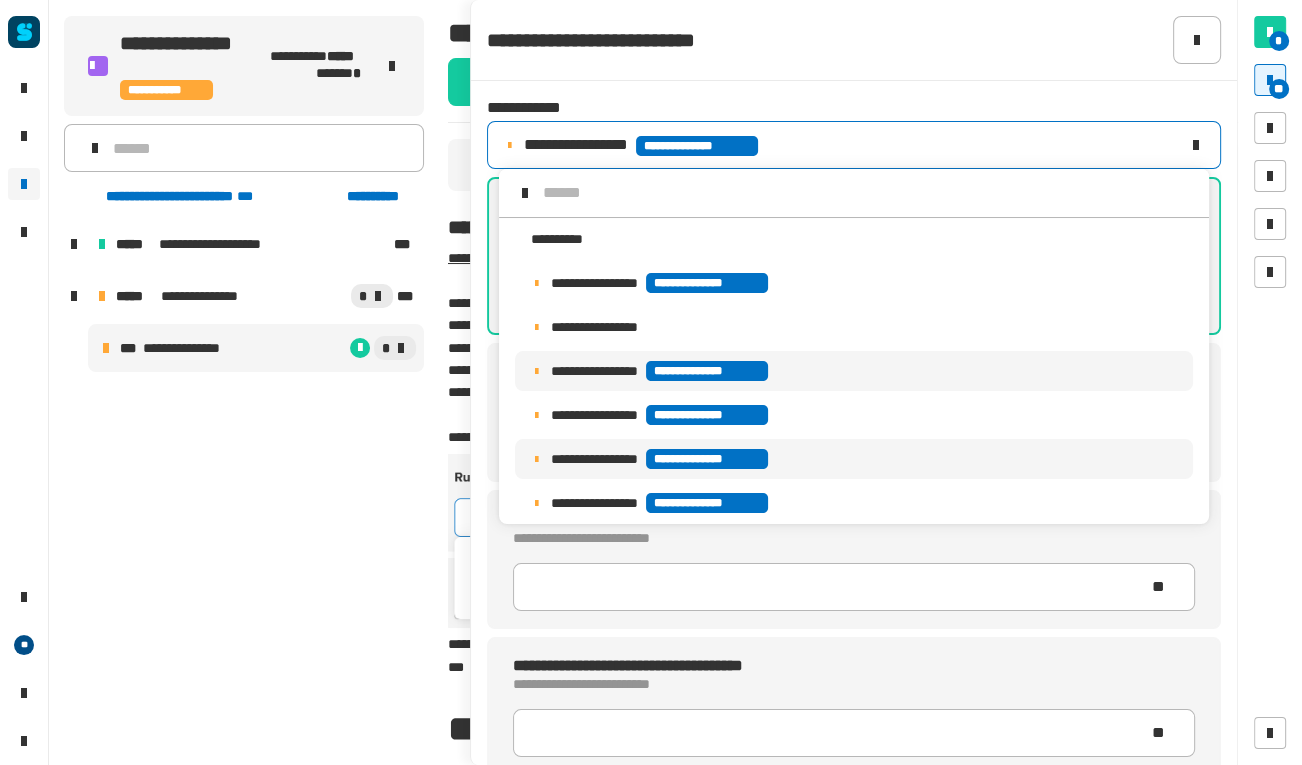 click on "**********" 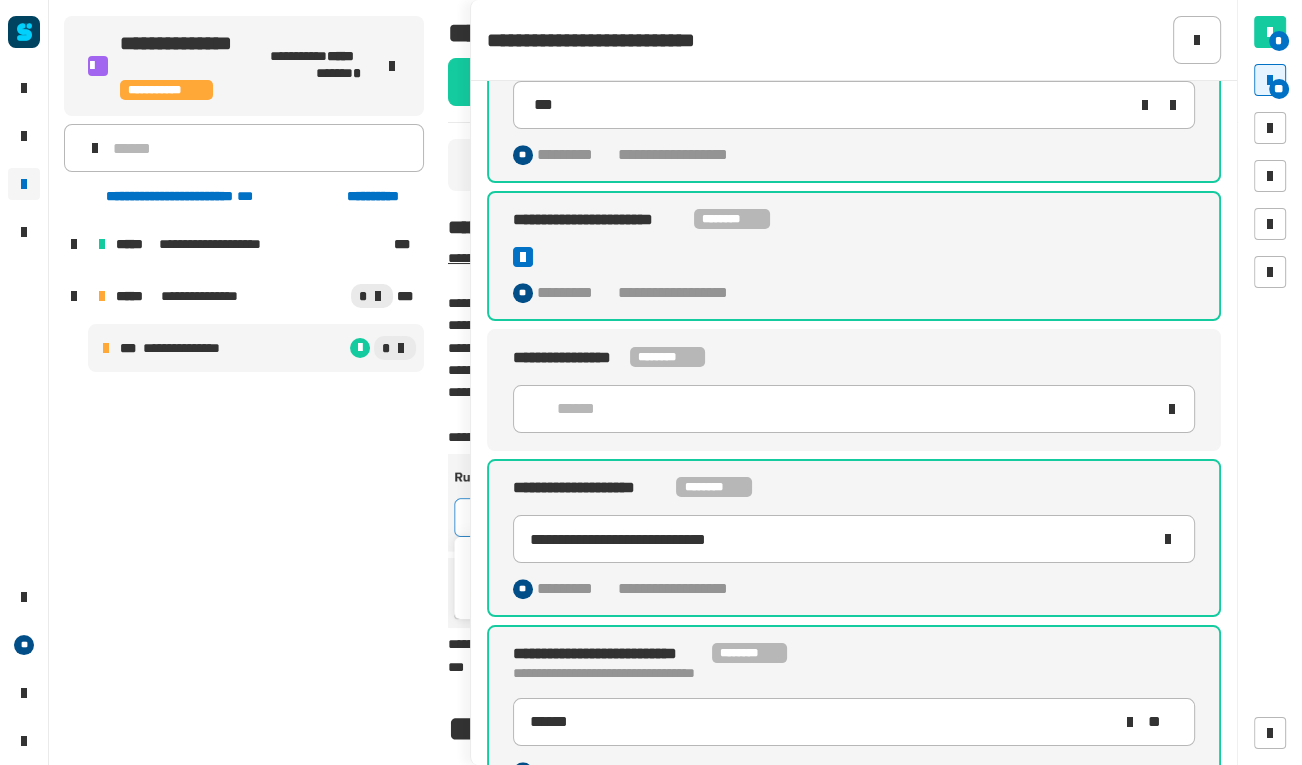 scroll, scrollTop: 1074, scrollLeft: 0, axis: vertical 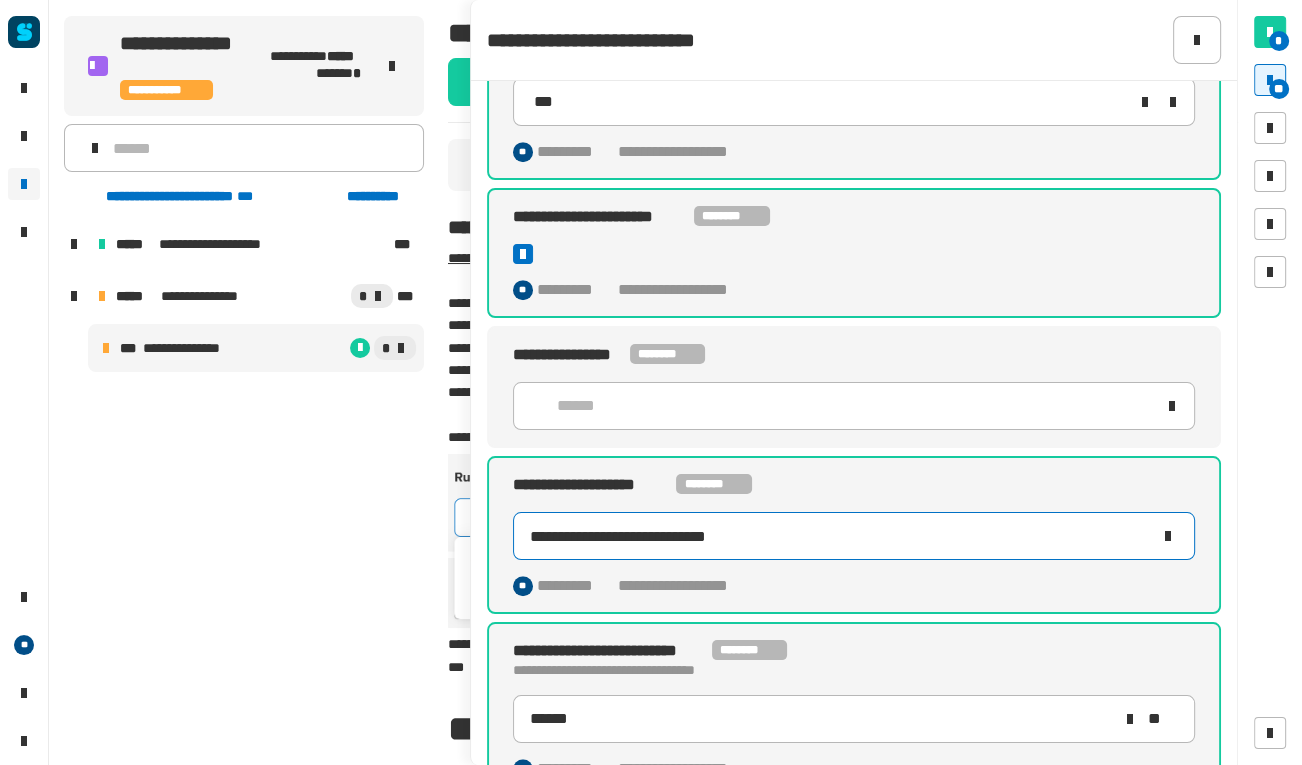 click on "**********" 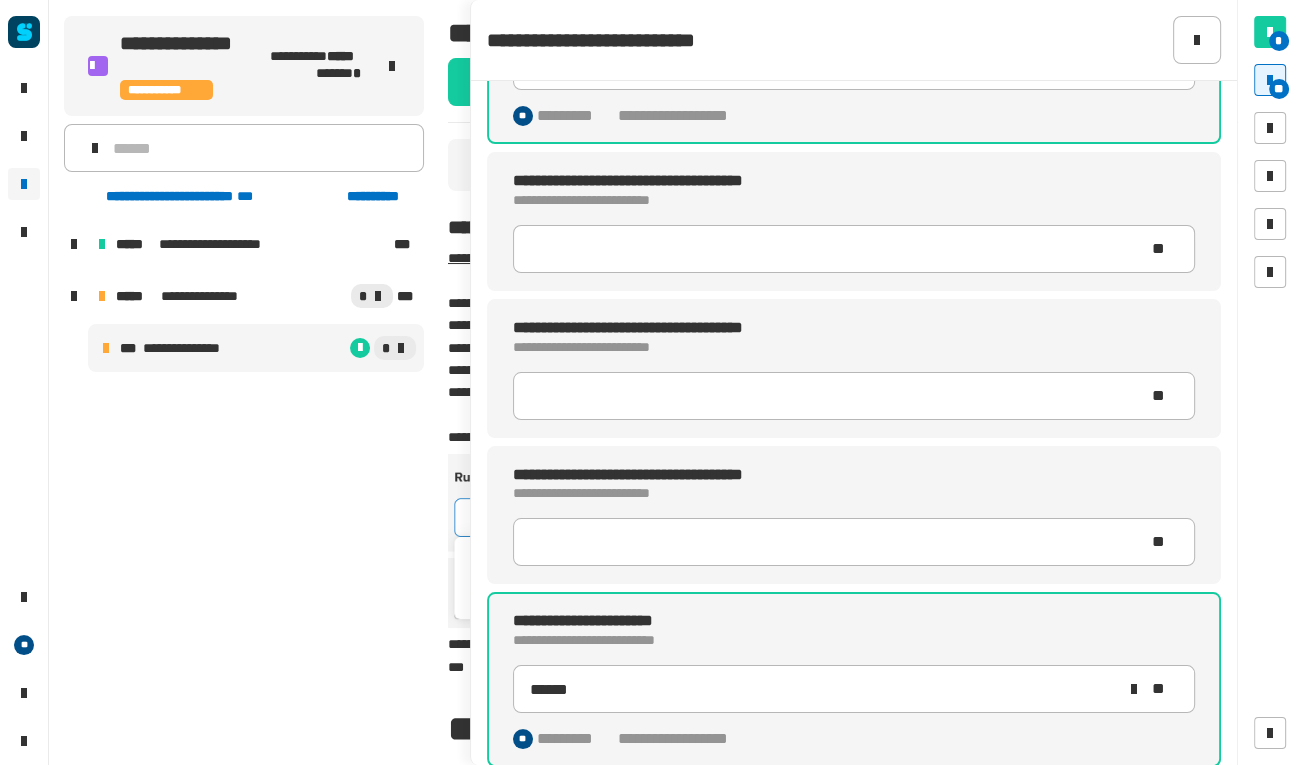 scroll, scrollTop: 0, scrollLeft: 0, axis: both 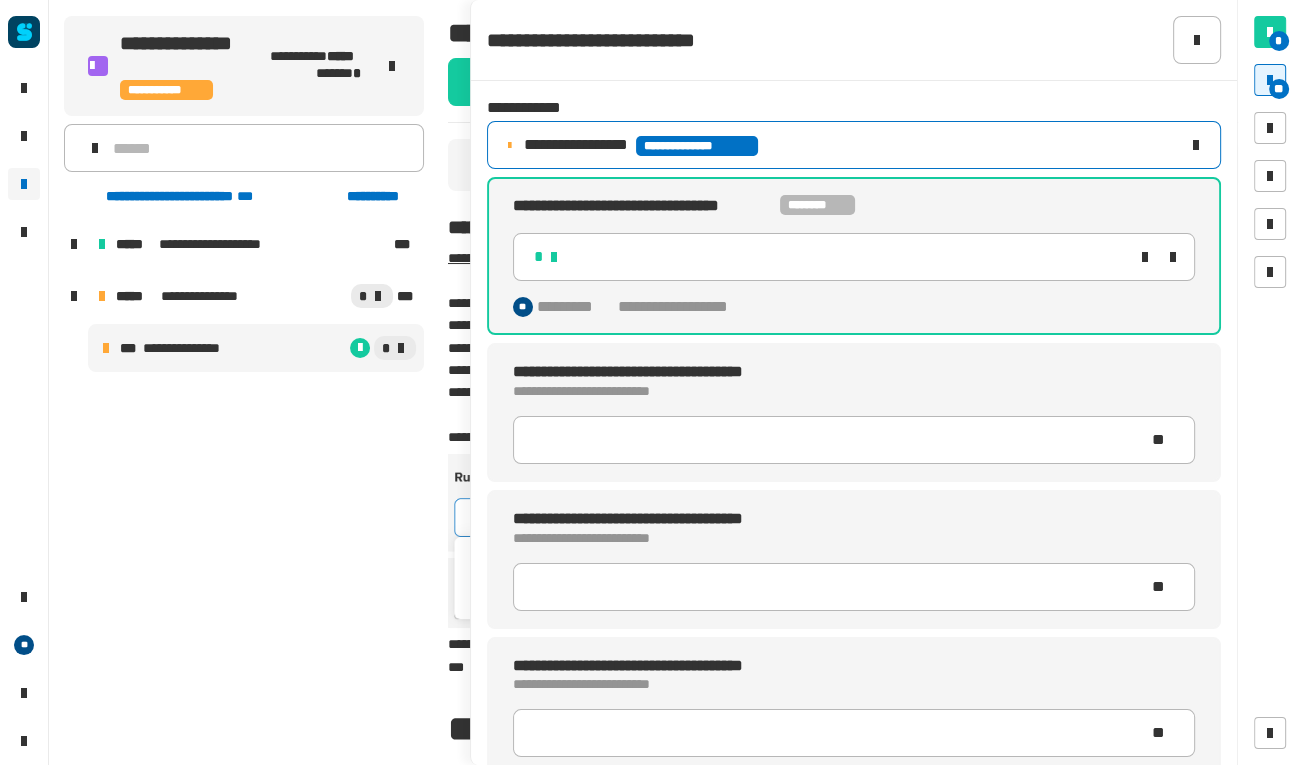 type on "**********" 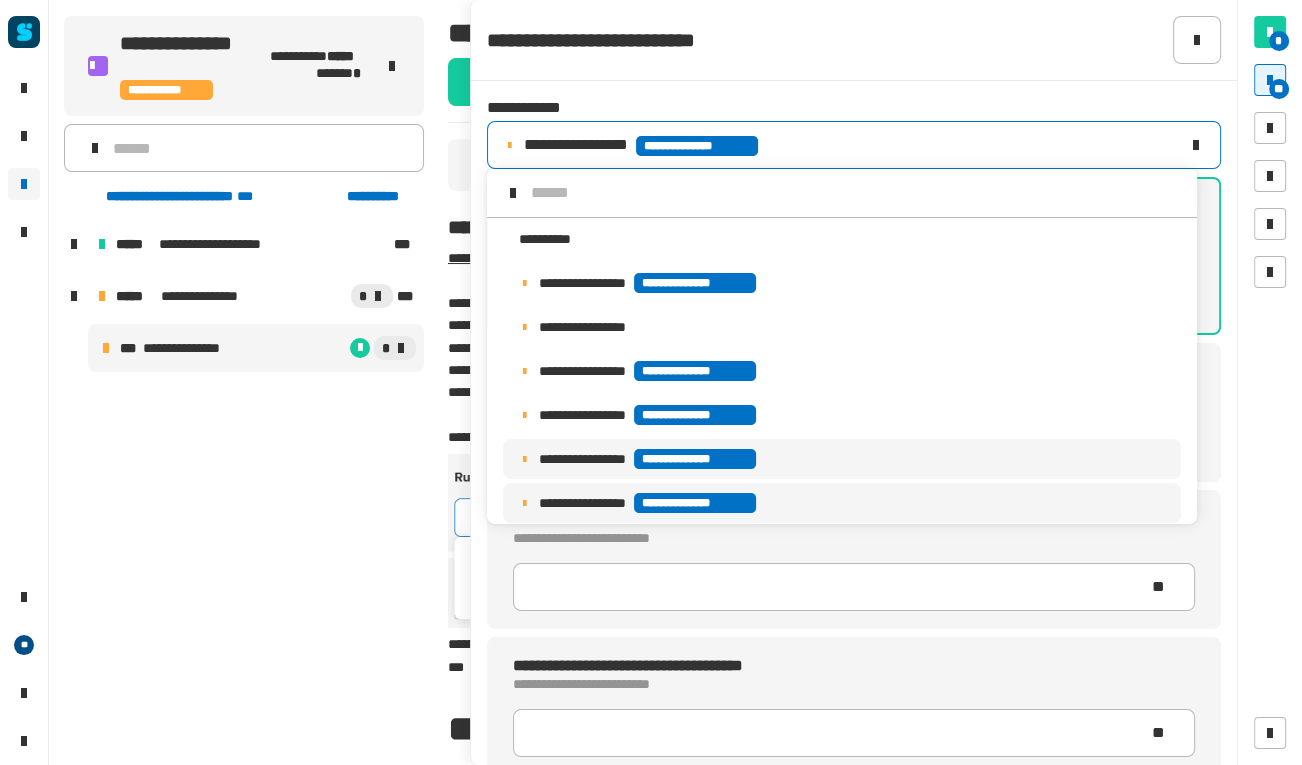 scroll, scrollTop: 117, scrollLeft: 0, axis: vertical 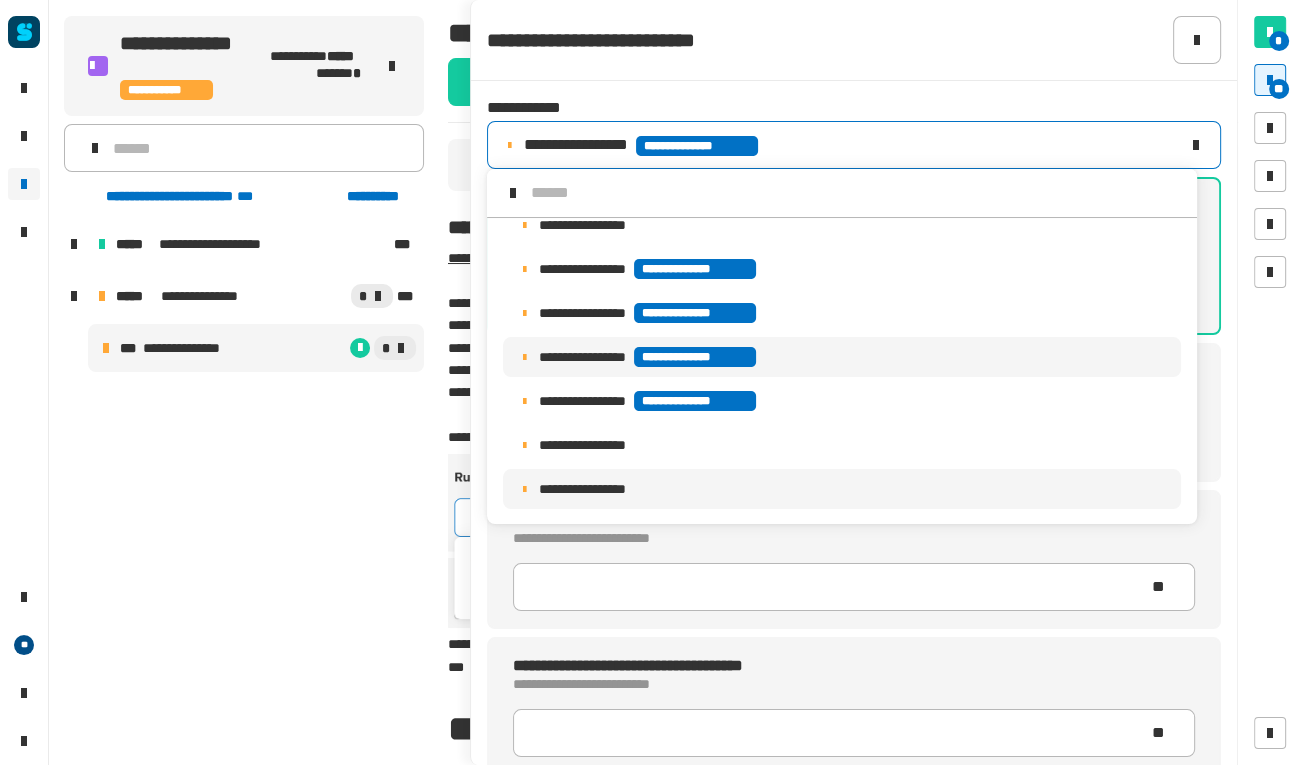 click on "**********" at bounding box center [842, 489] 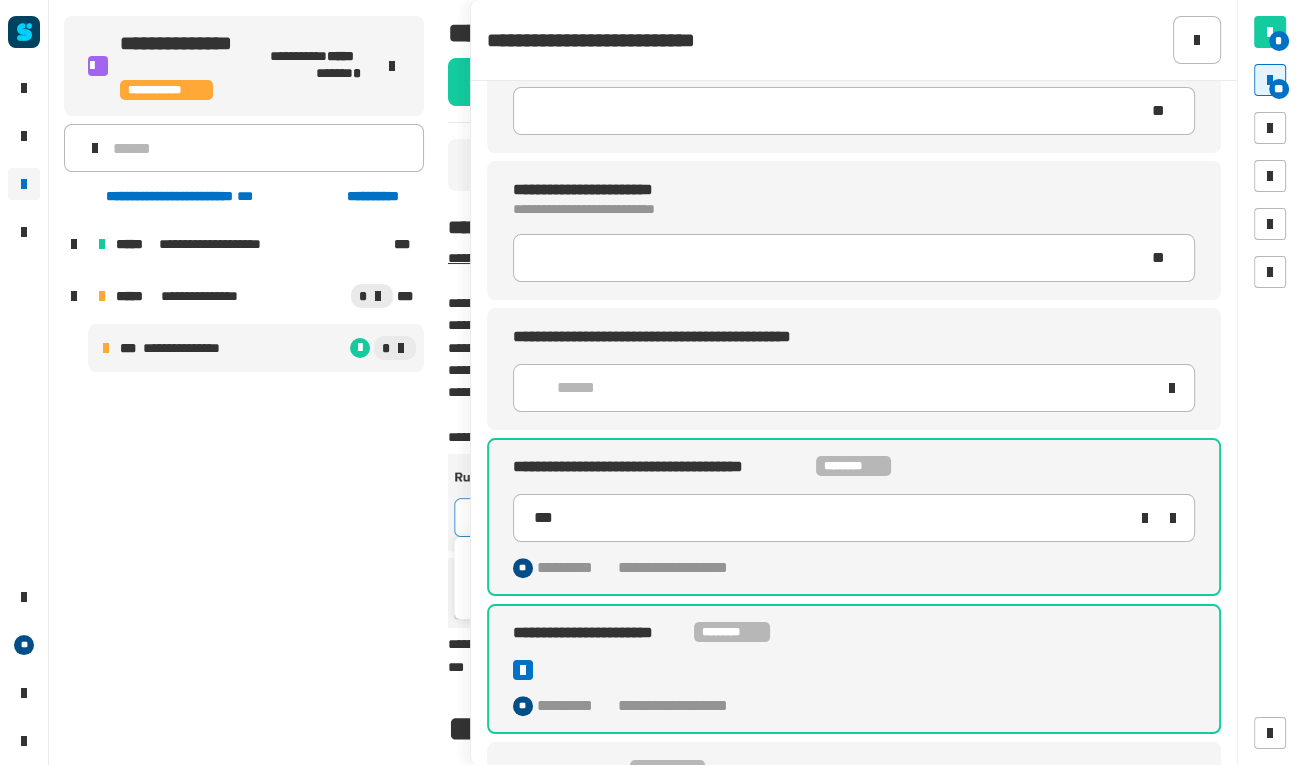 scroll, scrollTop: 527, scrollLeft: 0, axis: vertical 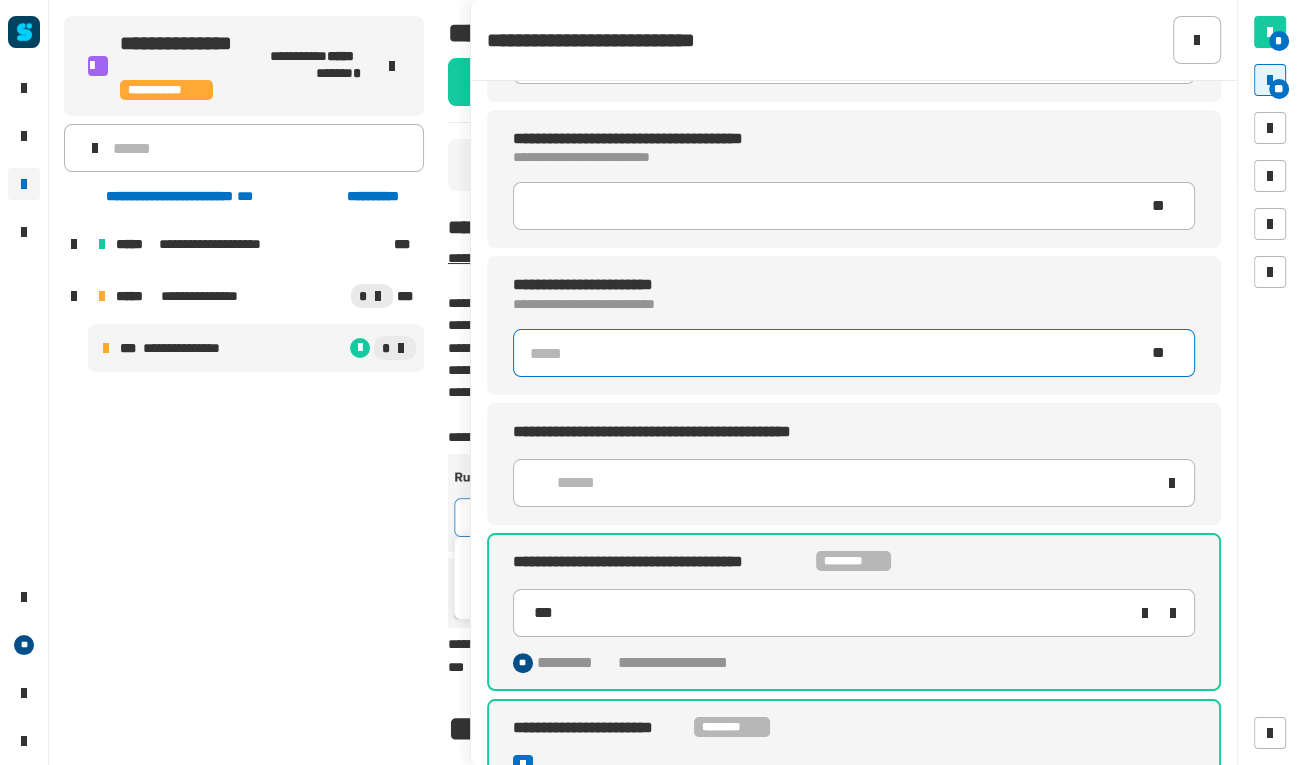 click 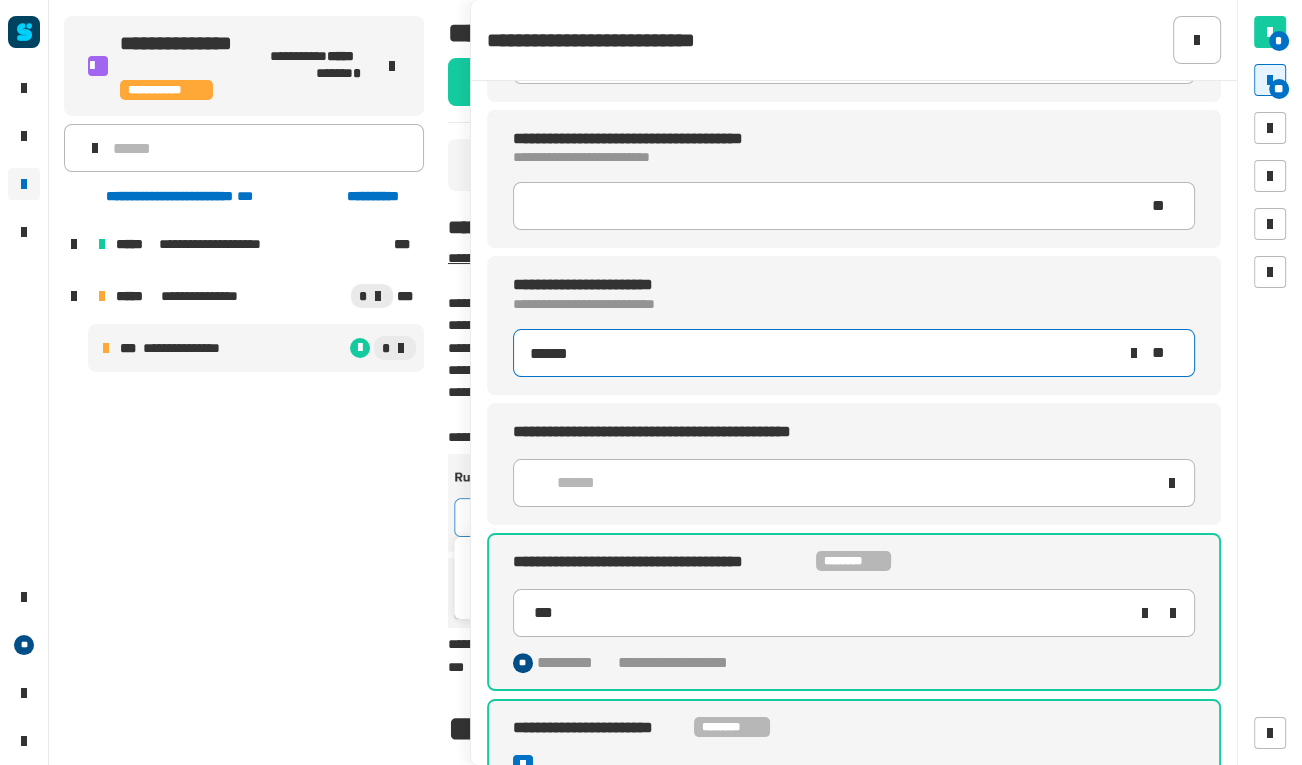 type on "******" 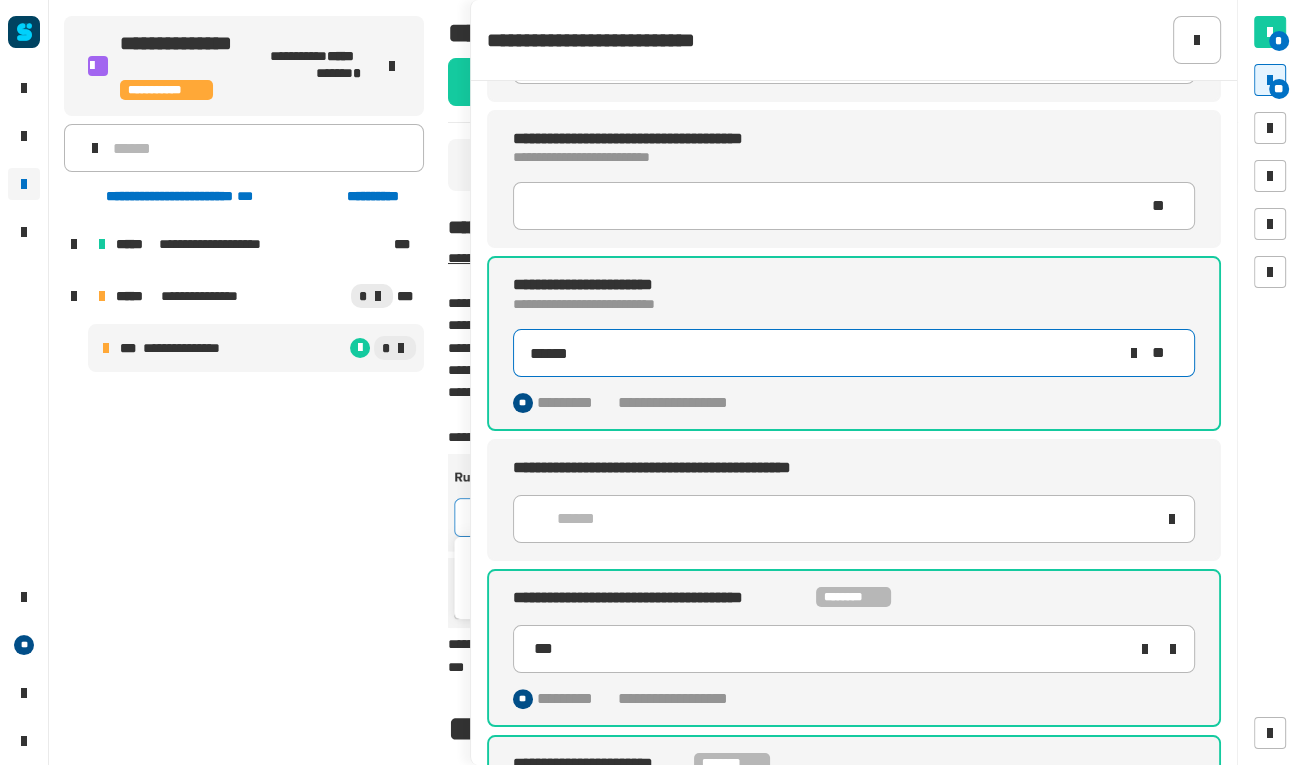 scroll, scrollTop: 0, scrollLeft: 0, axis: both 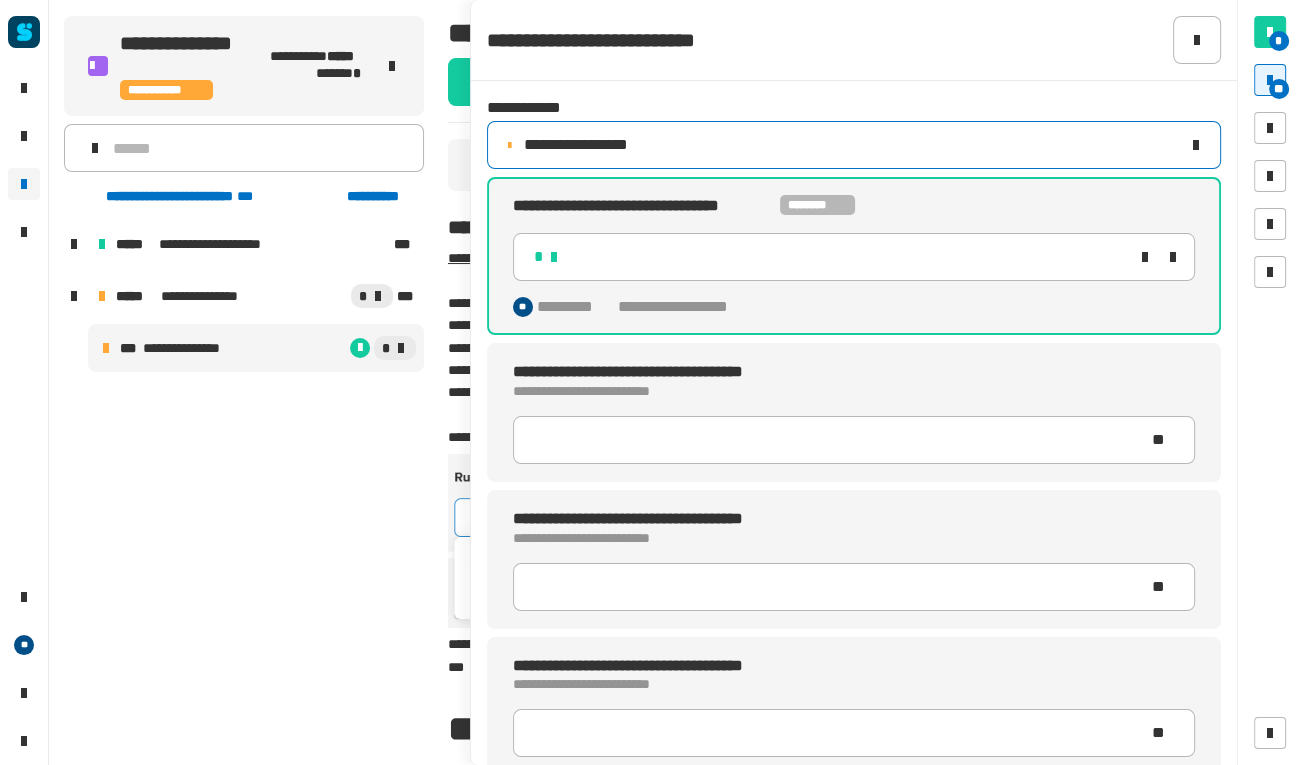 click on "**********" 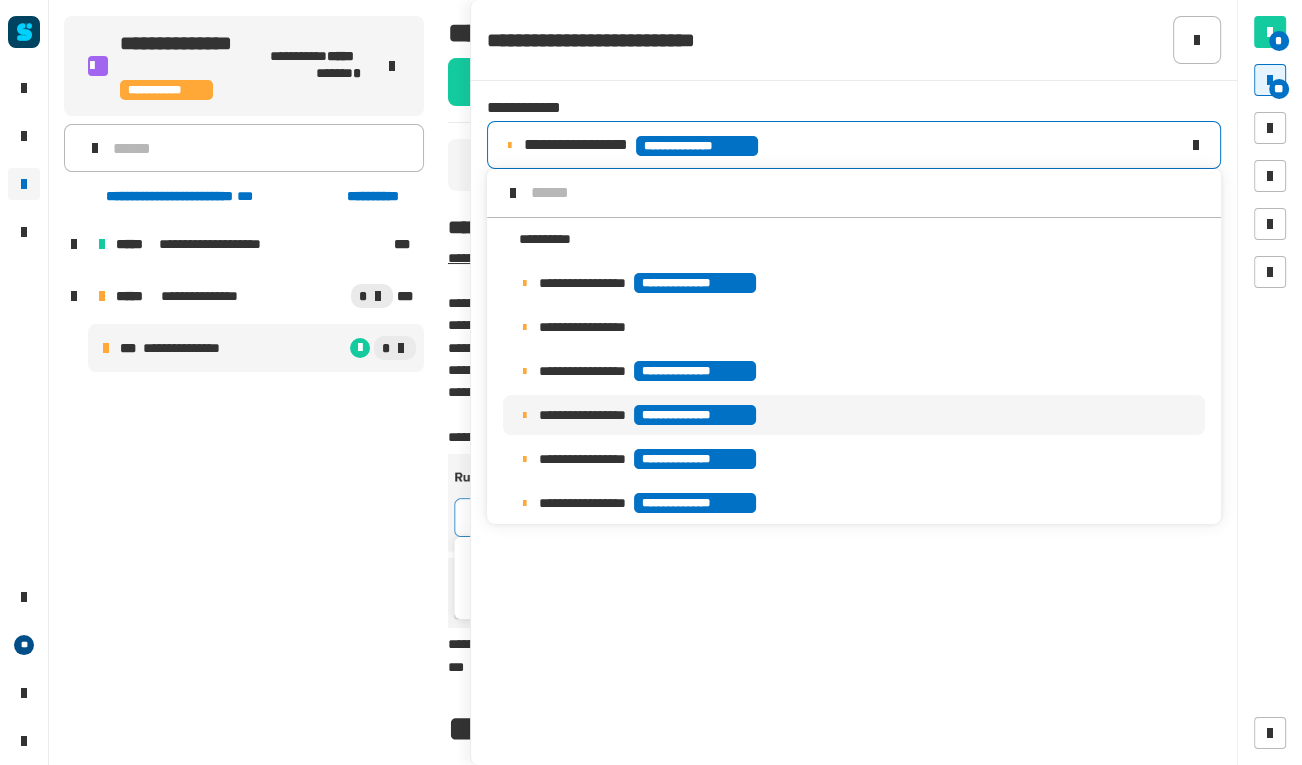 scroll, scrollTop: 15, scrollLeft: 0, axis: vertical 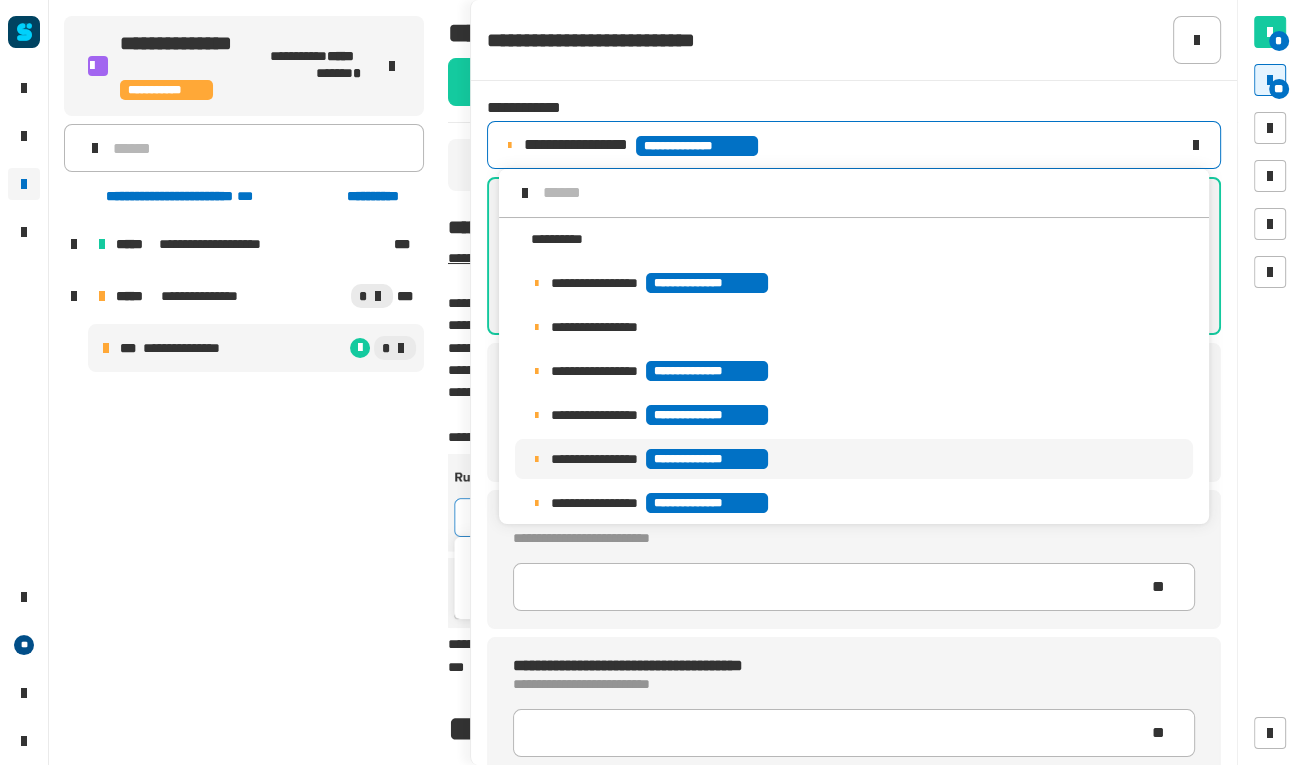 click on "**********" at bounding box center [854, 459] 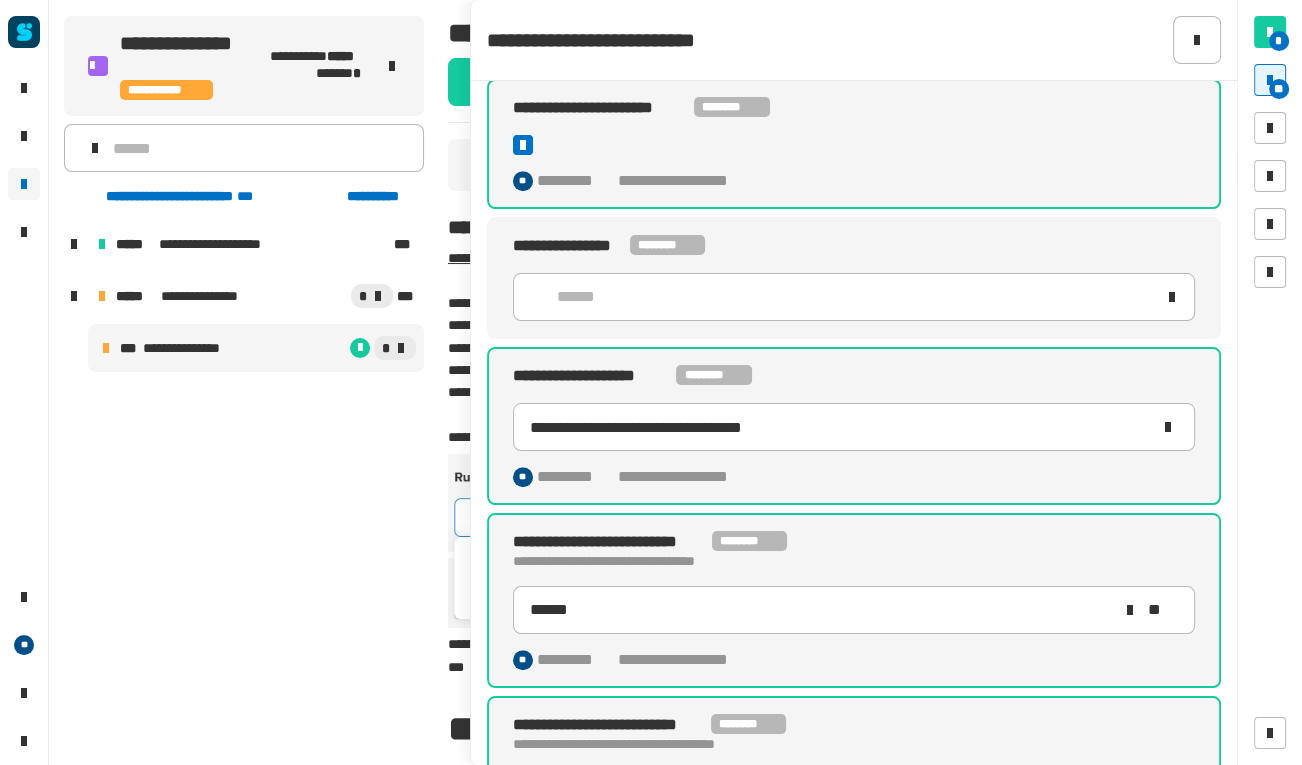 scroll, scrollTop: 1188, scrollLeft: 0, axis: vertical 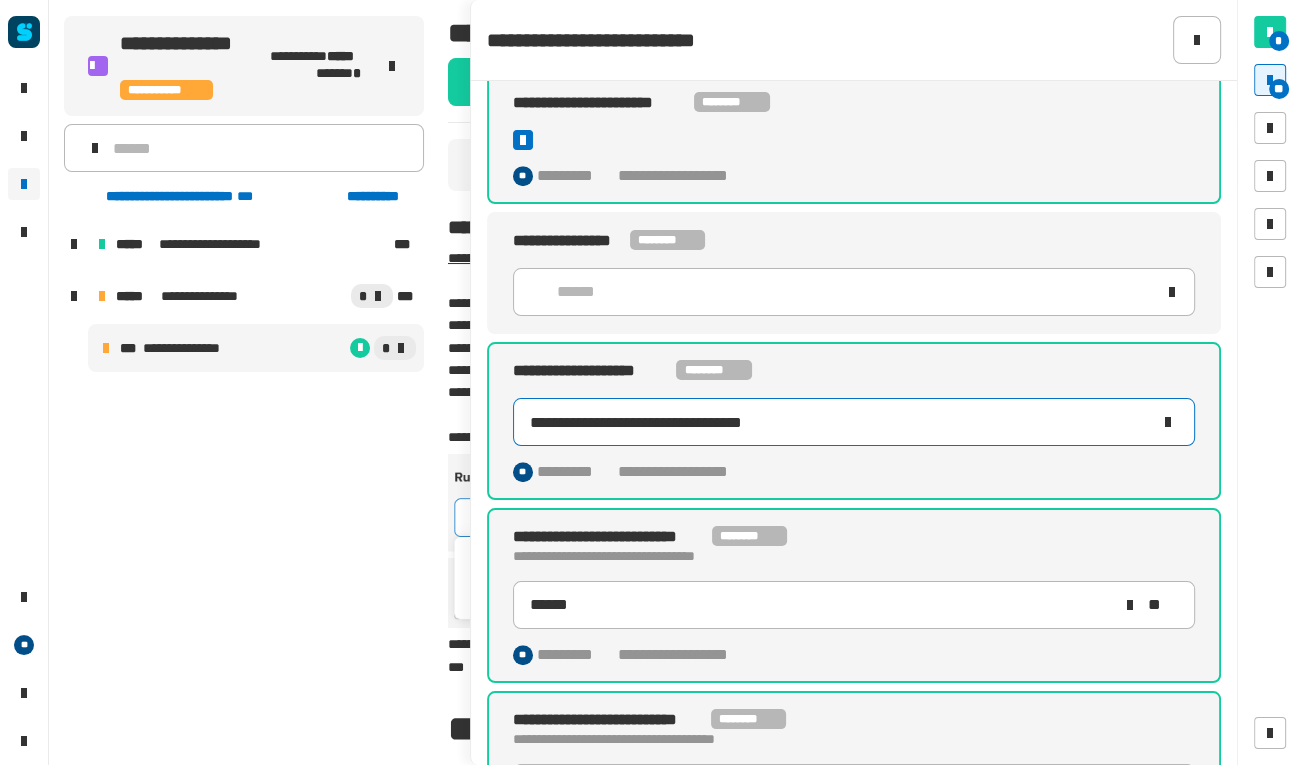 click on "**********" 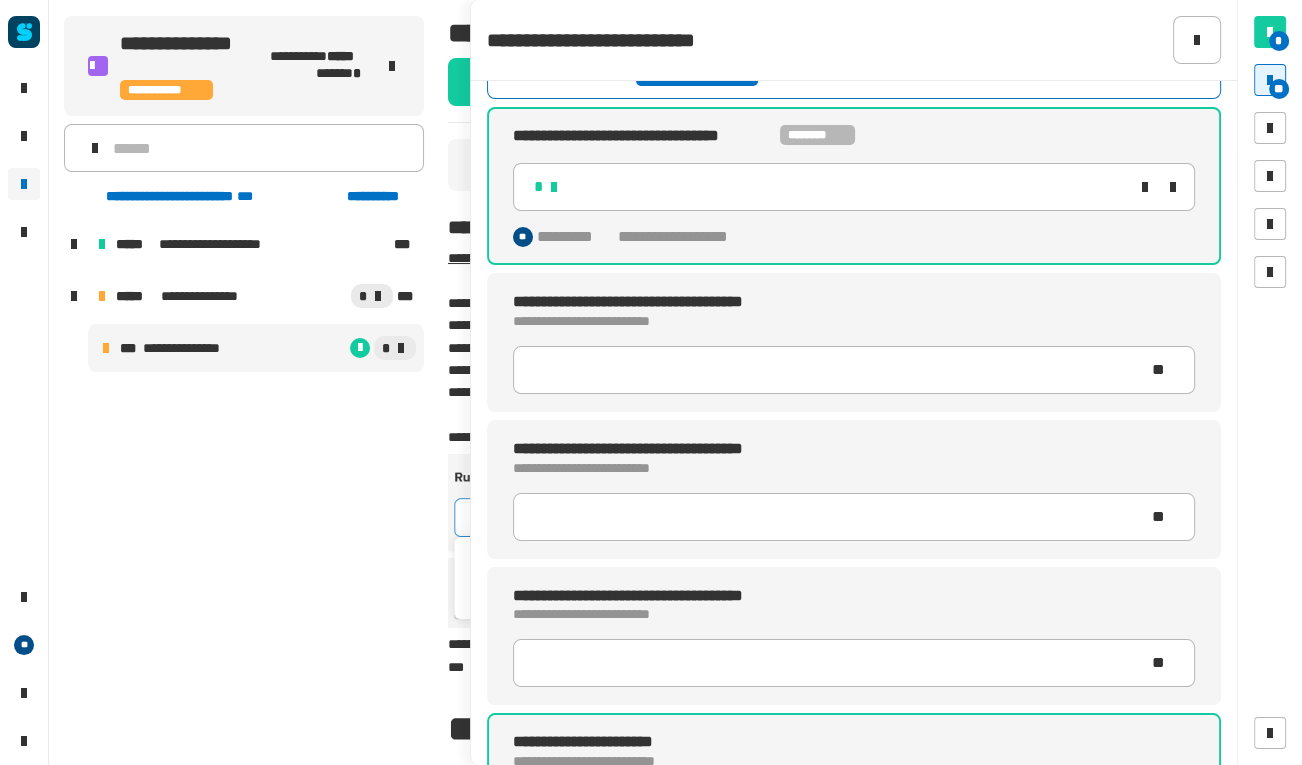 scroll, scrollTop: 0, scrollLeft: 0, axis: both 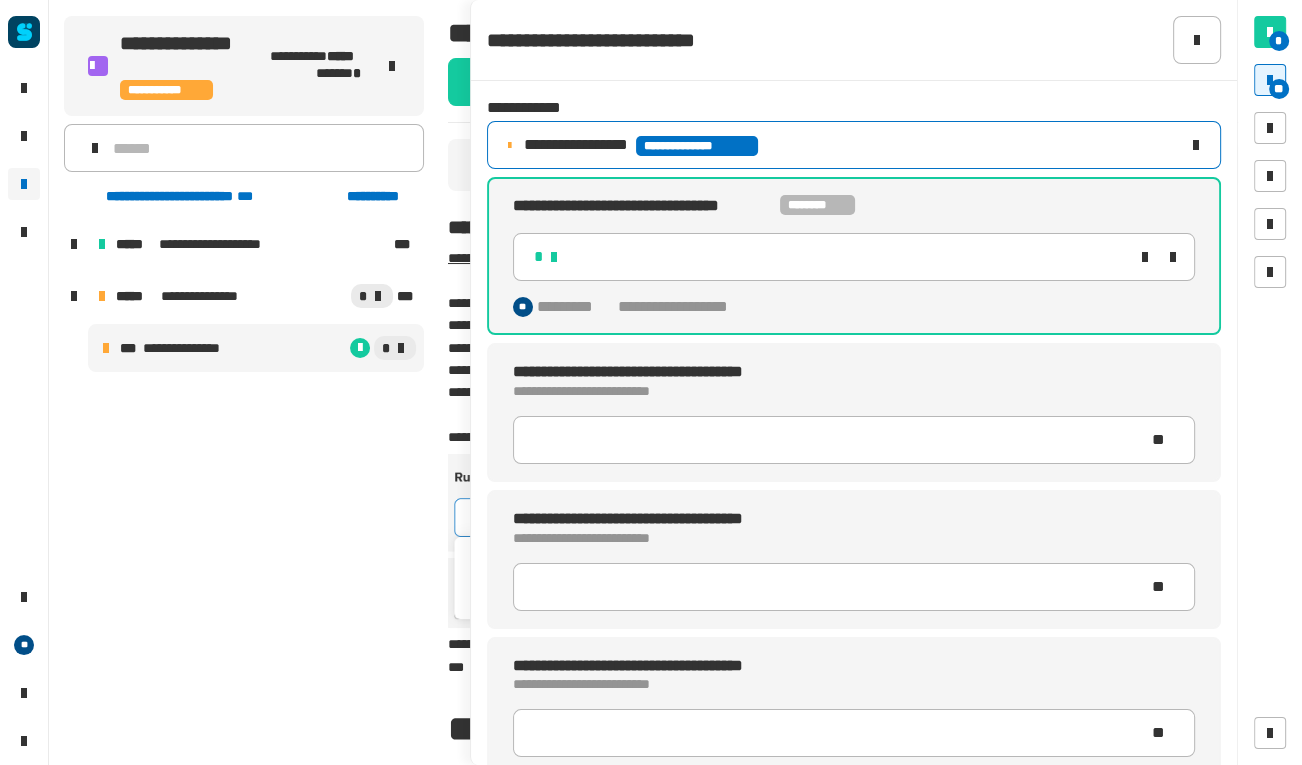 type on "**********" 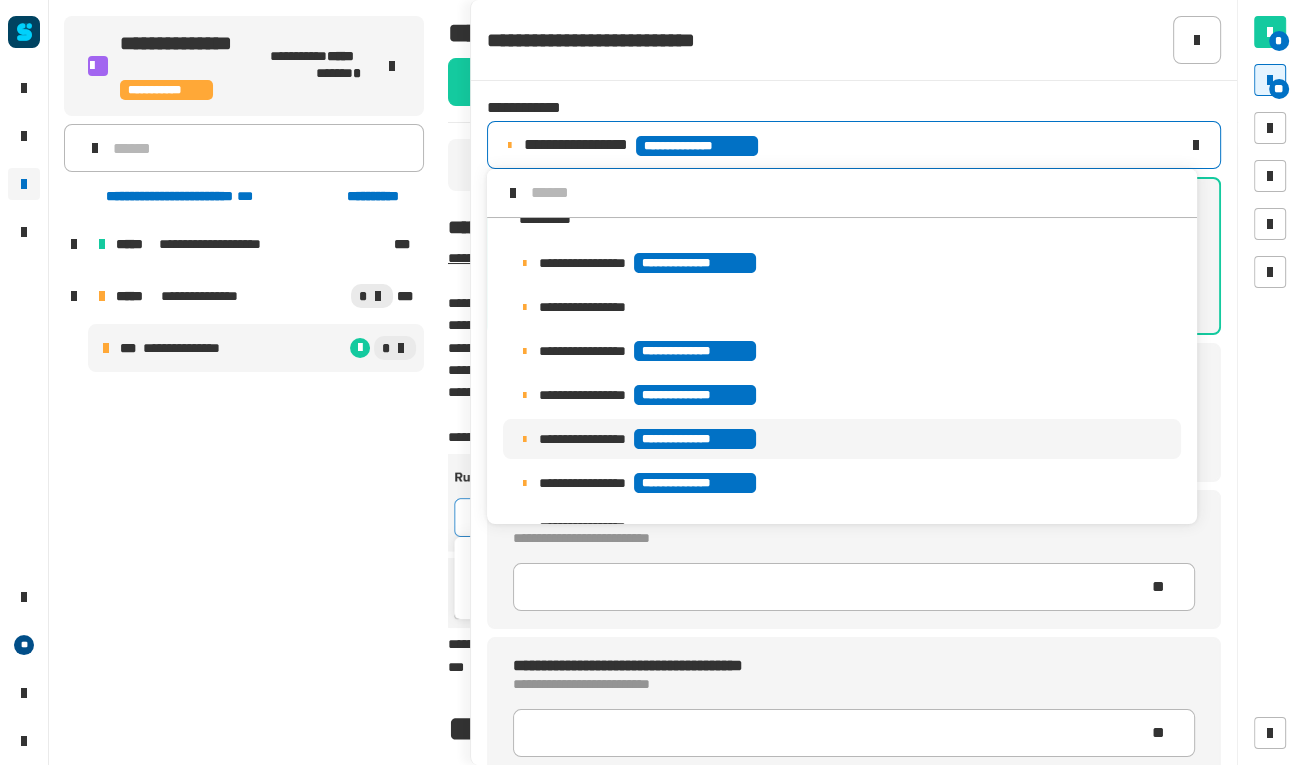 scroll, scrollTop: 34, scrollLeft: 0, axis: vertical 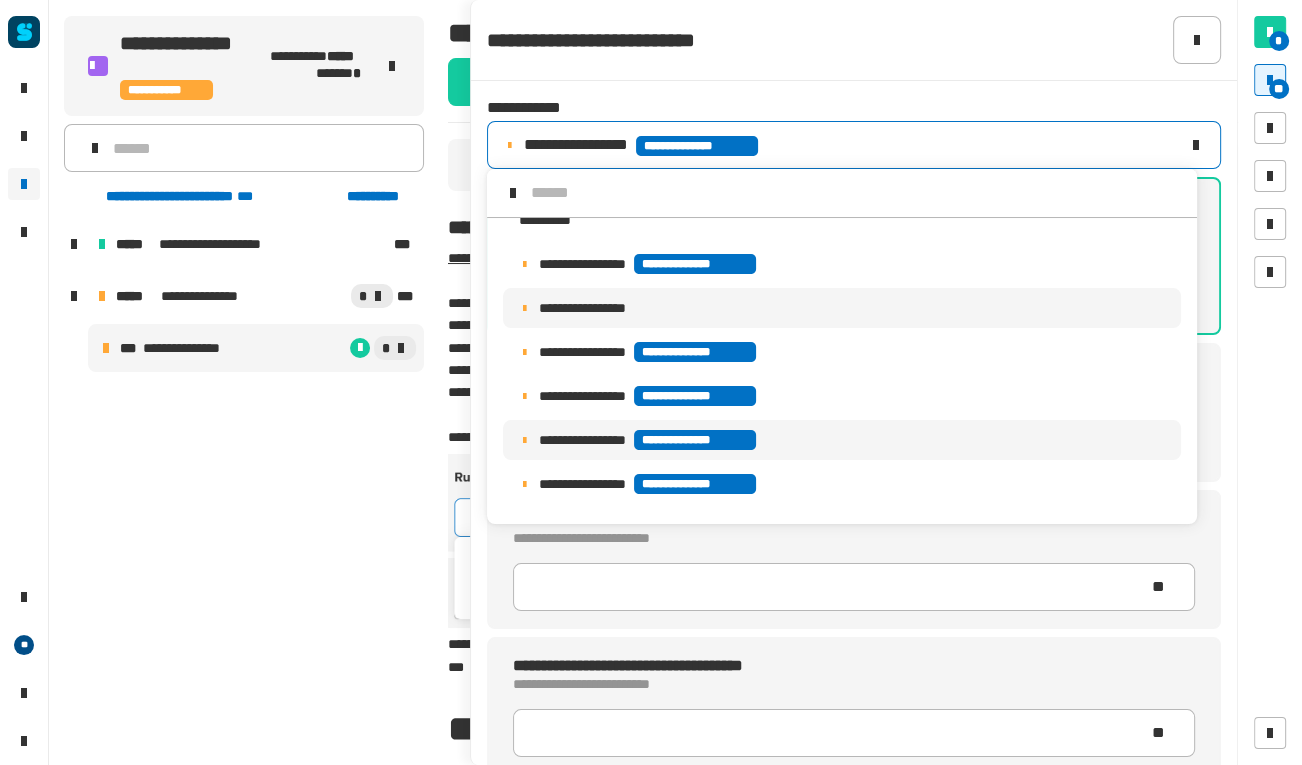 click on "**********" at bounding box center (842, 308) 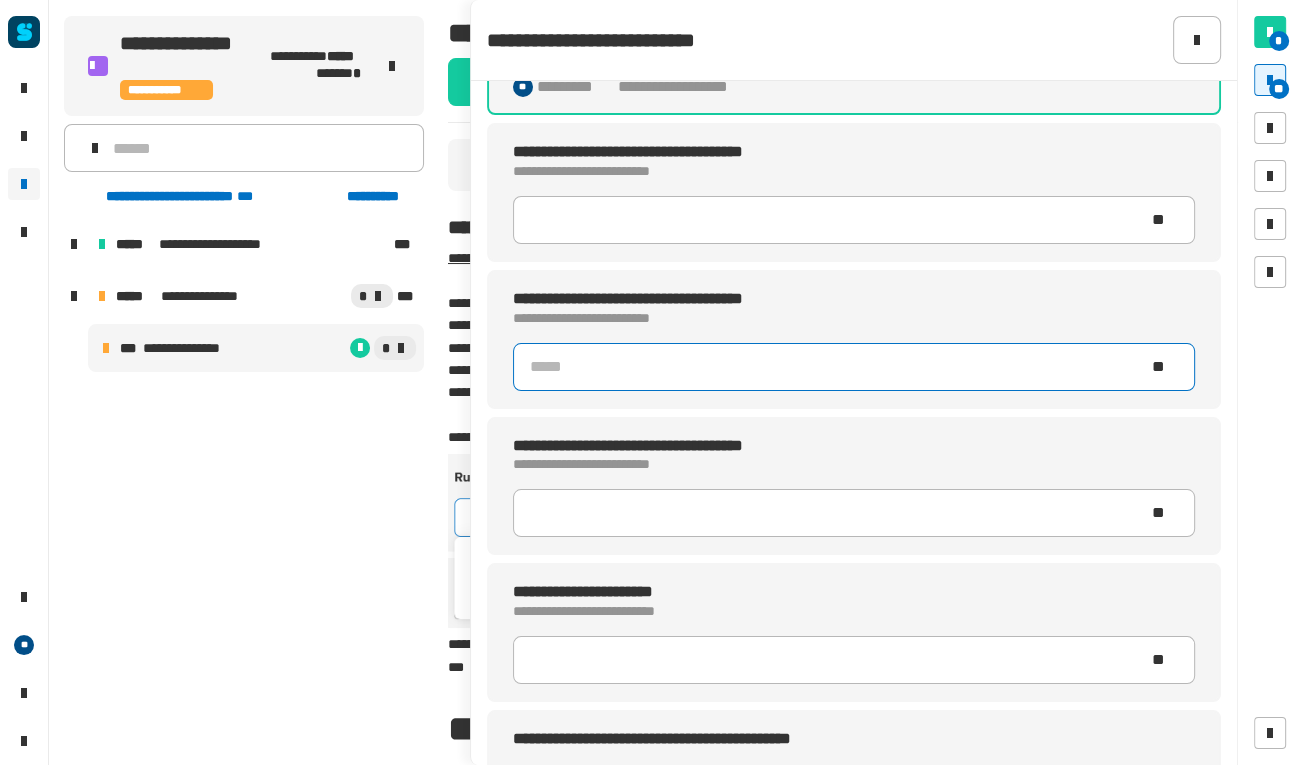 scroll, scrollTop: 220, scrollLeft: 0, axis: vertical 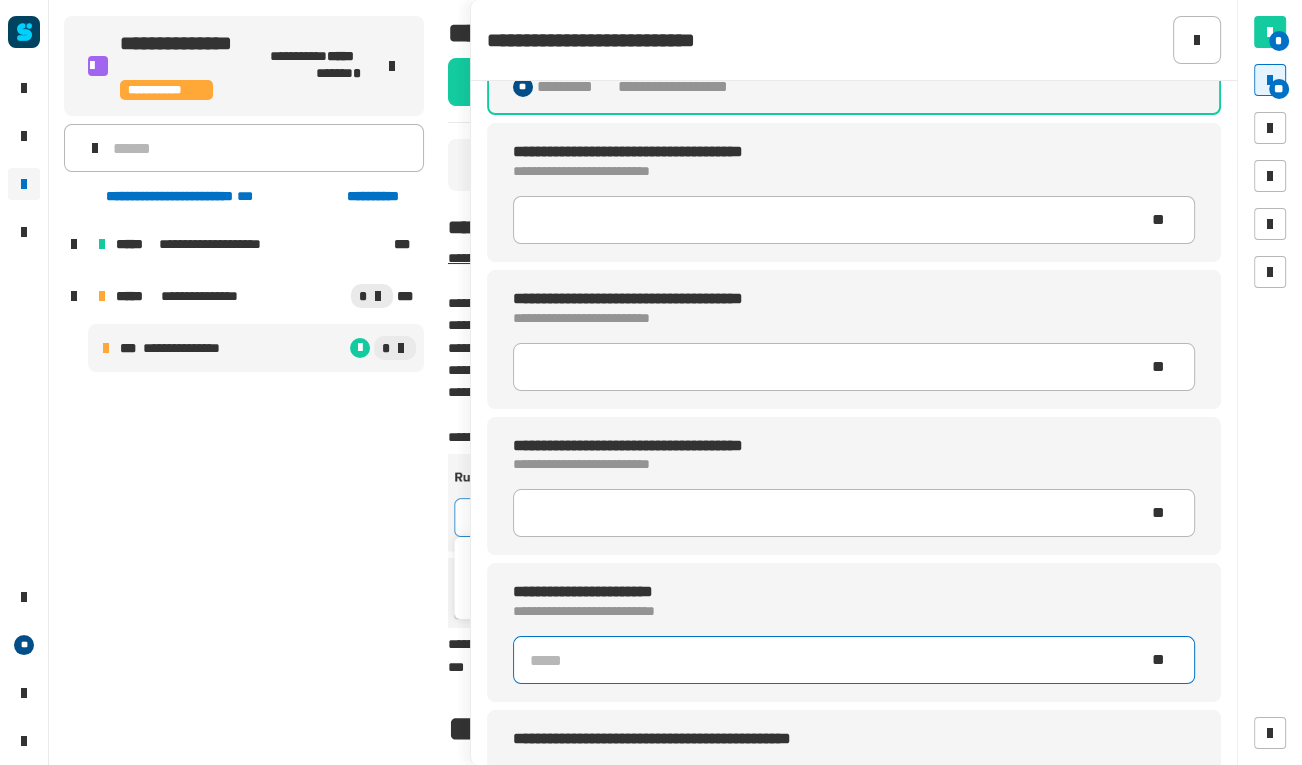 click 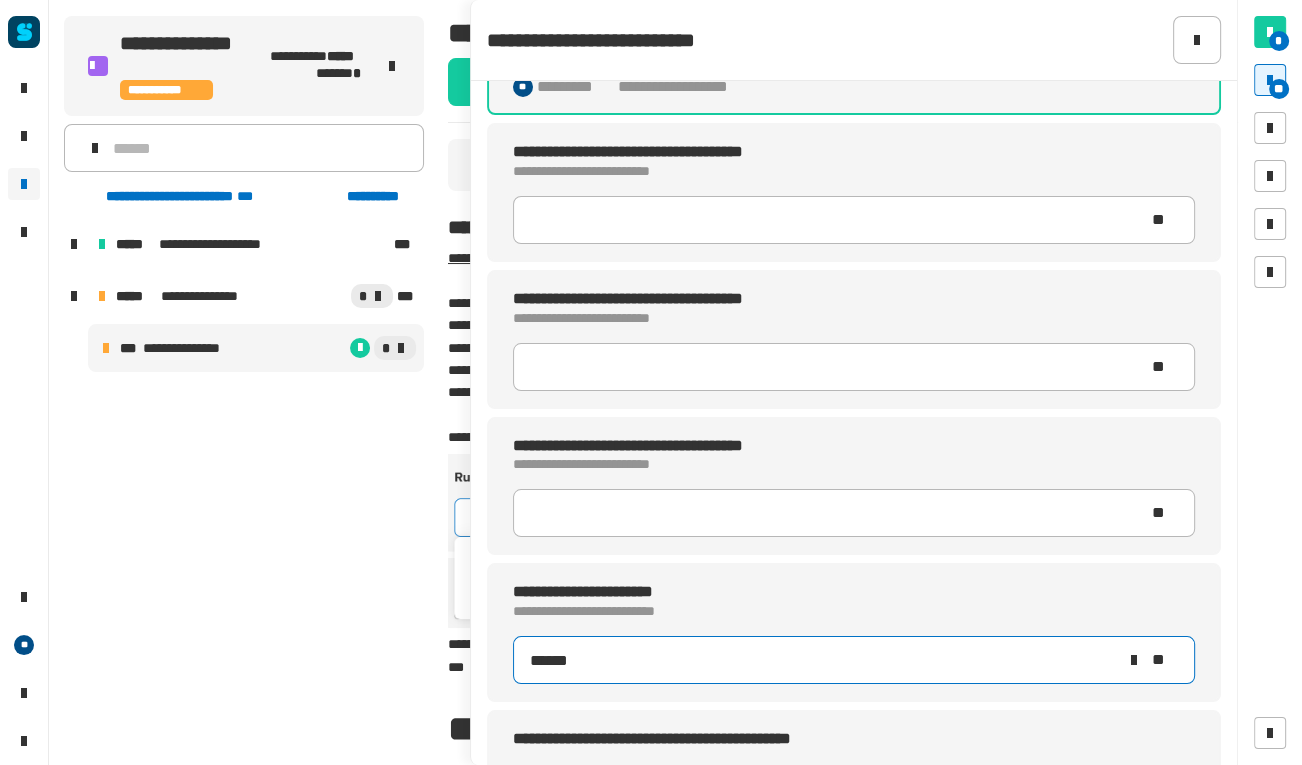 type on "******" 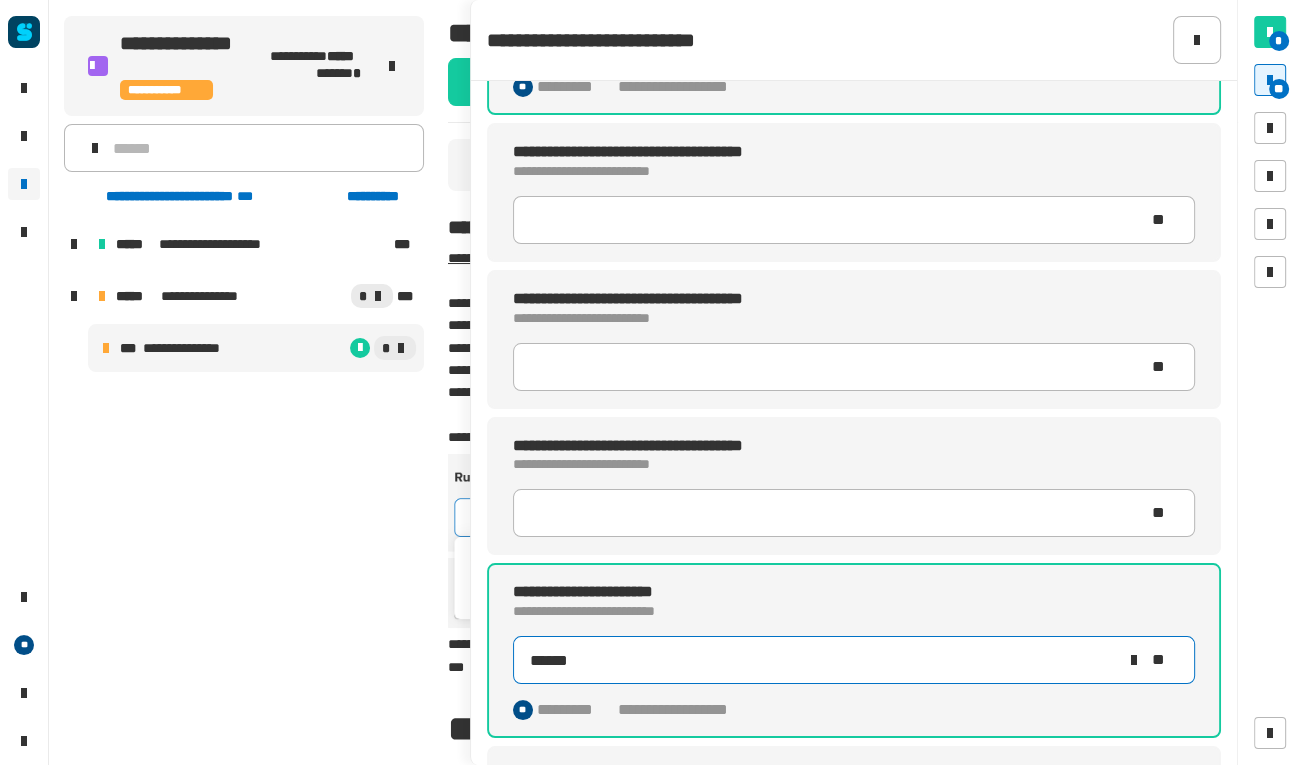 scroll, scrollTop: 0, scrollLeft: 0, axis: both 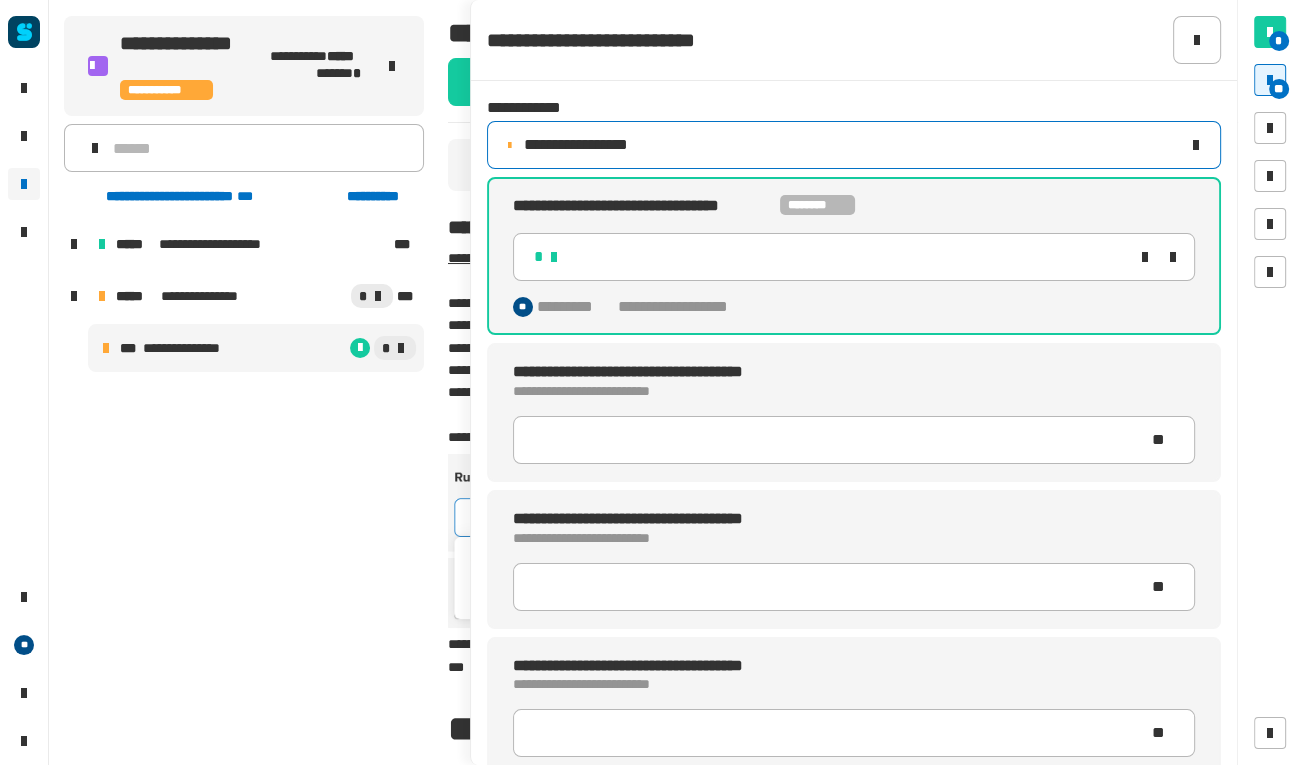 click on "**********" 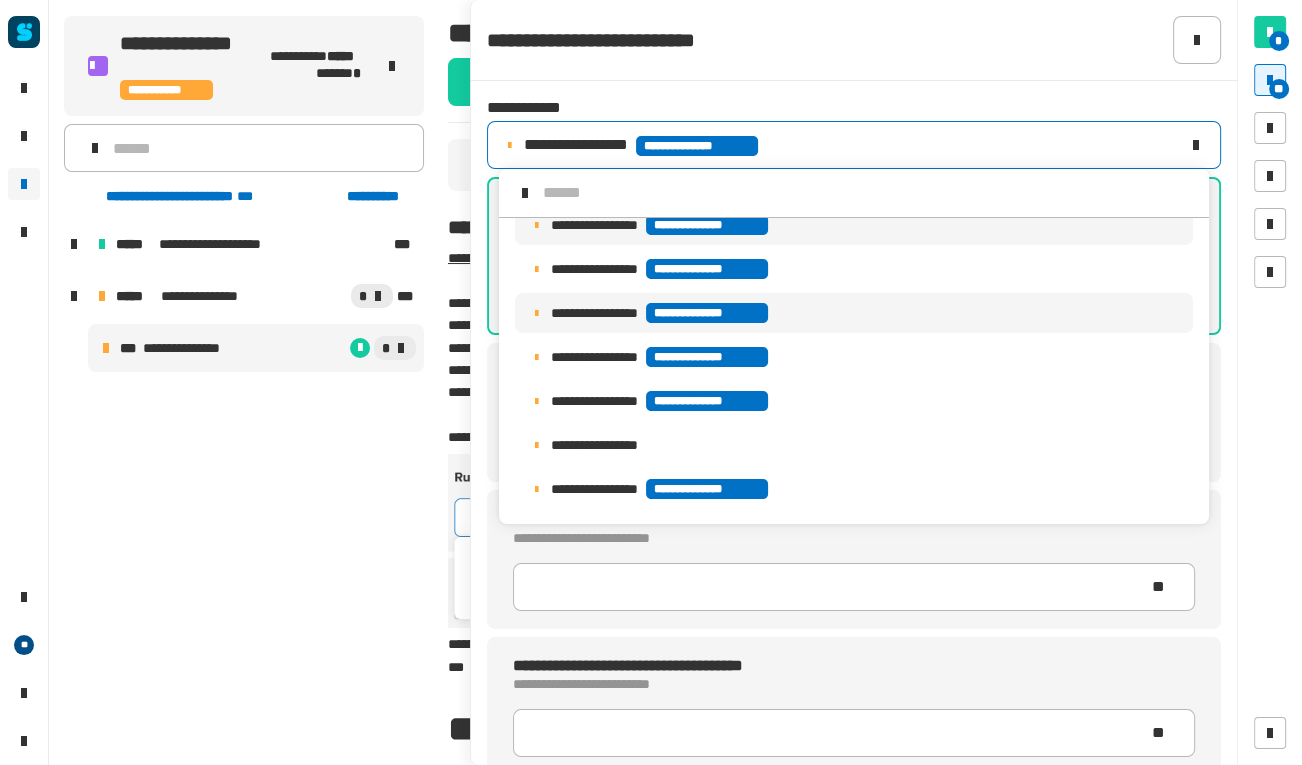 scroll, scrollTop: 0, scrollLeft: 0, axis: both 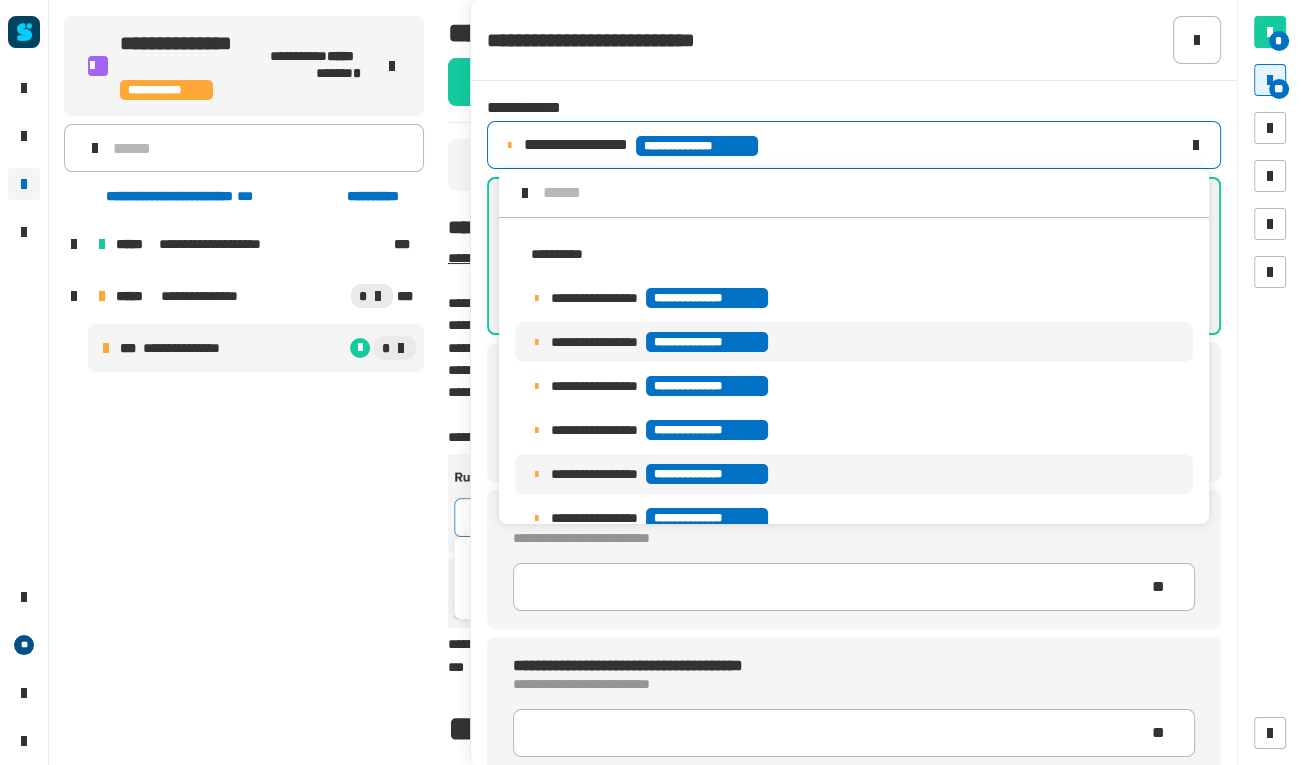 click on "**********" at bounding box center [854, 474] 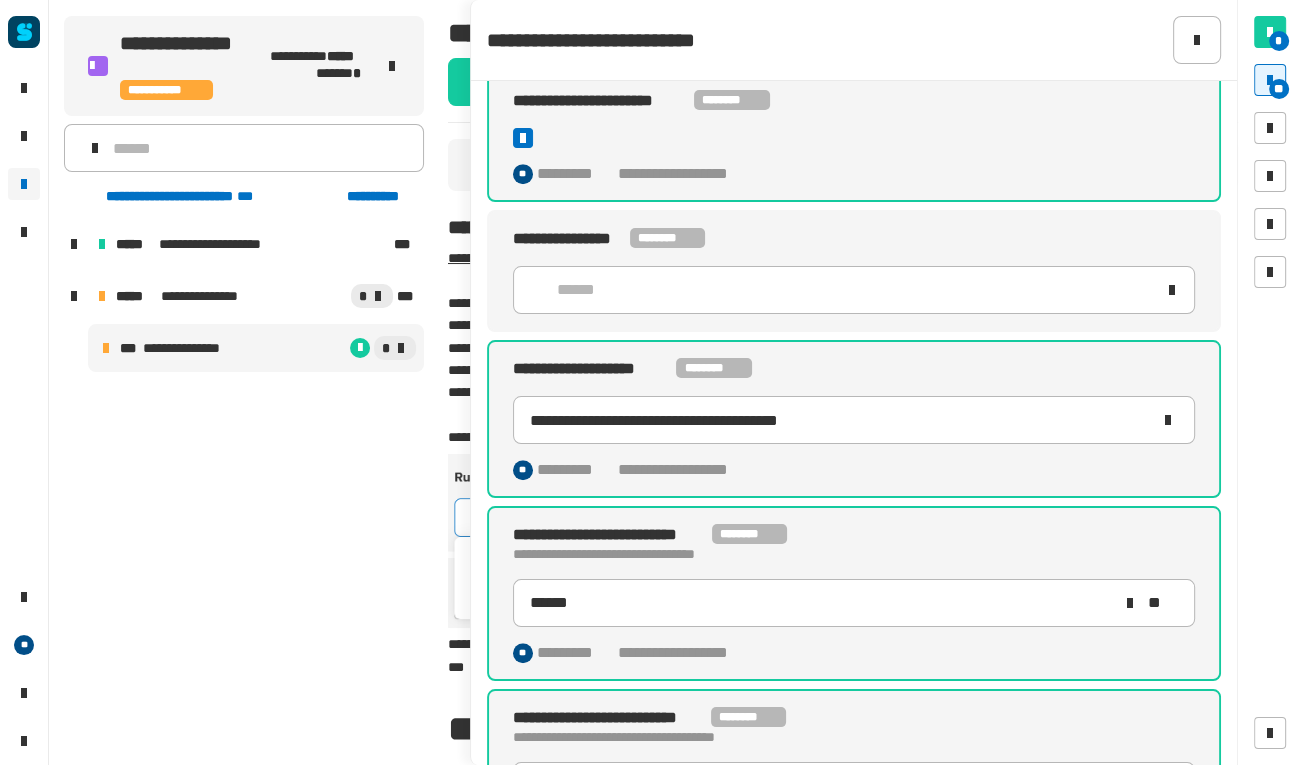 scroll, scrollTop: 1186, scrollLeft: 0, axis: vertical 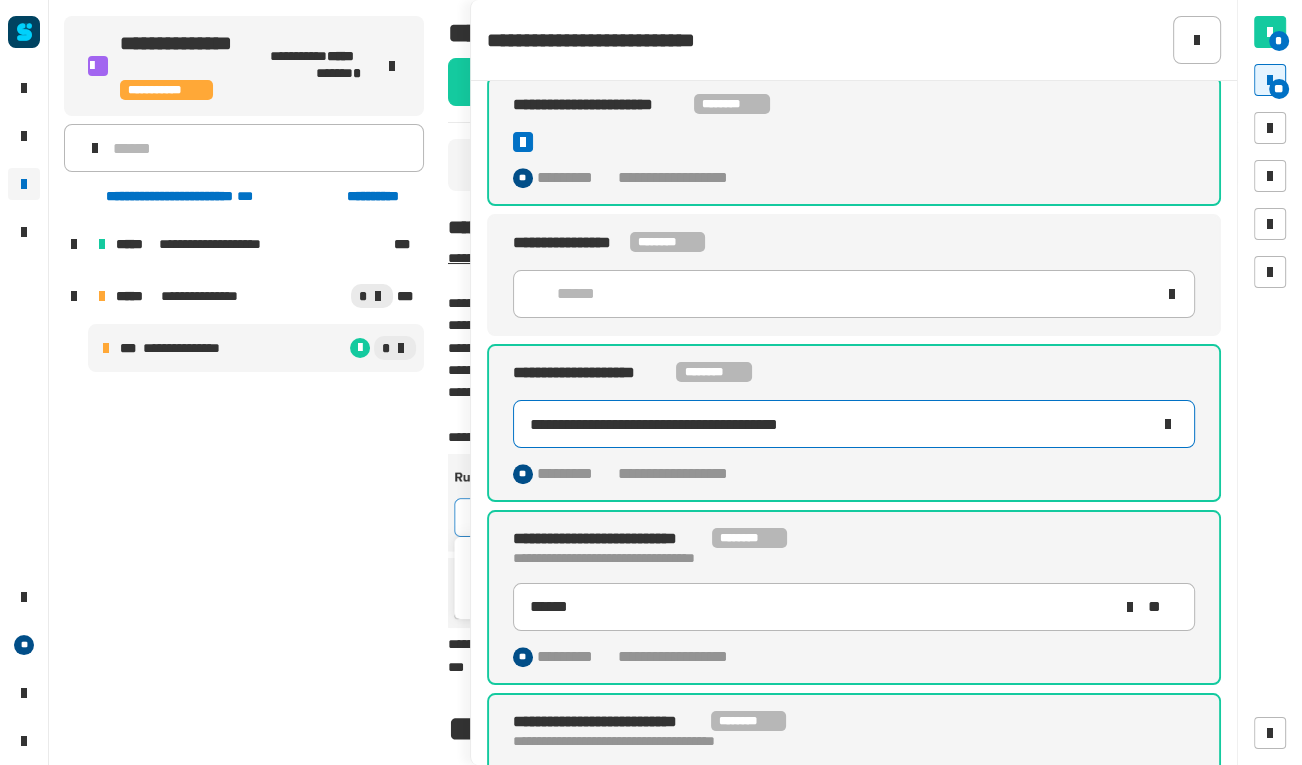 click on "**********" 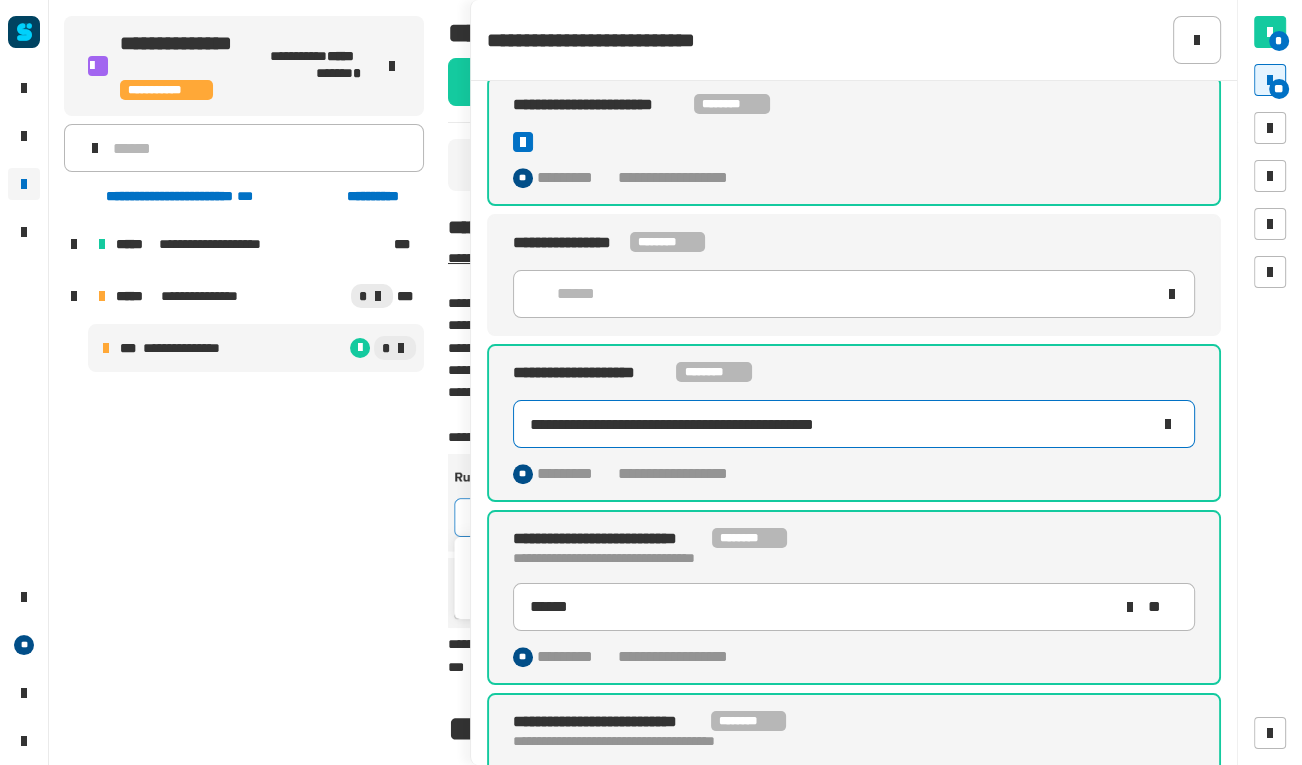drag, startPoint x: 971, startPoint y: 413, endPoint x: 485, endPoint y: 425, distance: 486.14813 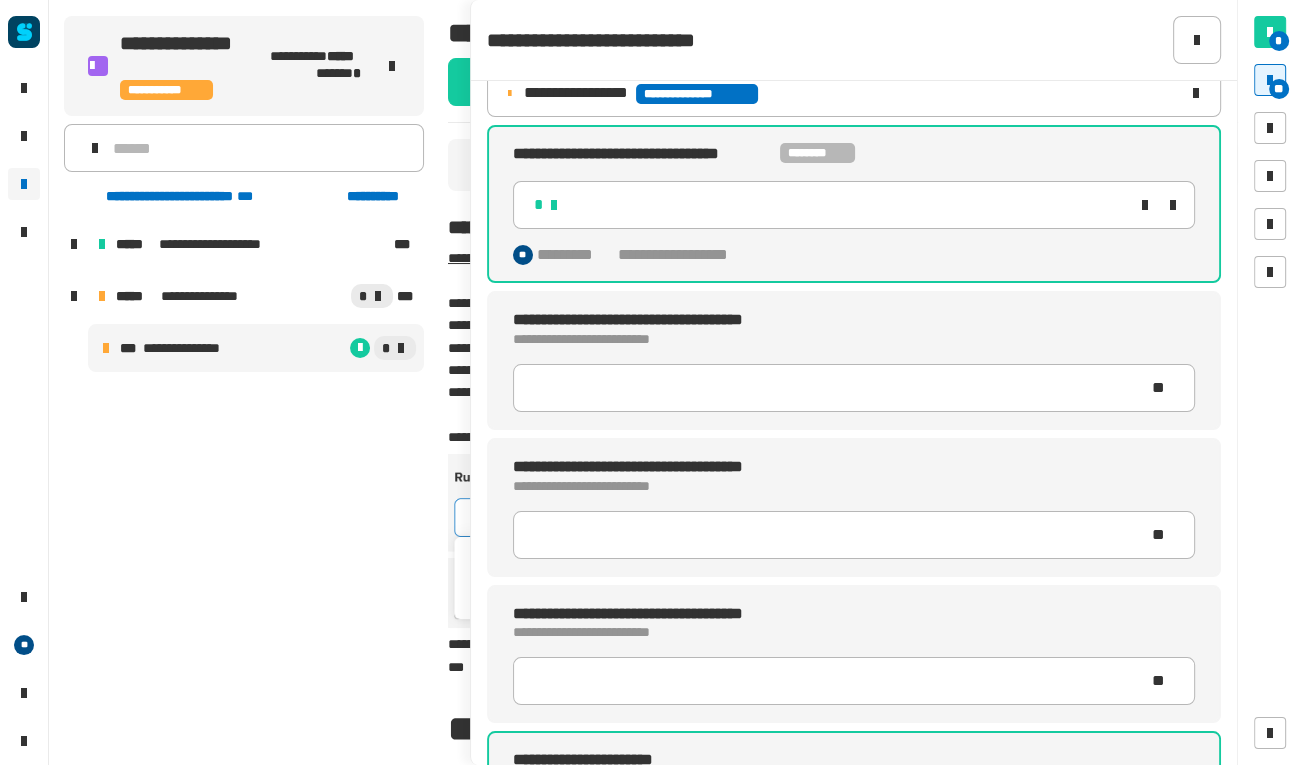 scroll, scrollTop: 0, scrollLeft: 0, axis: both 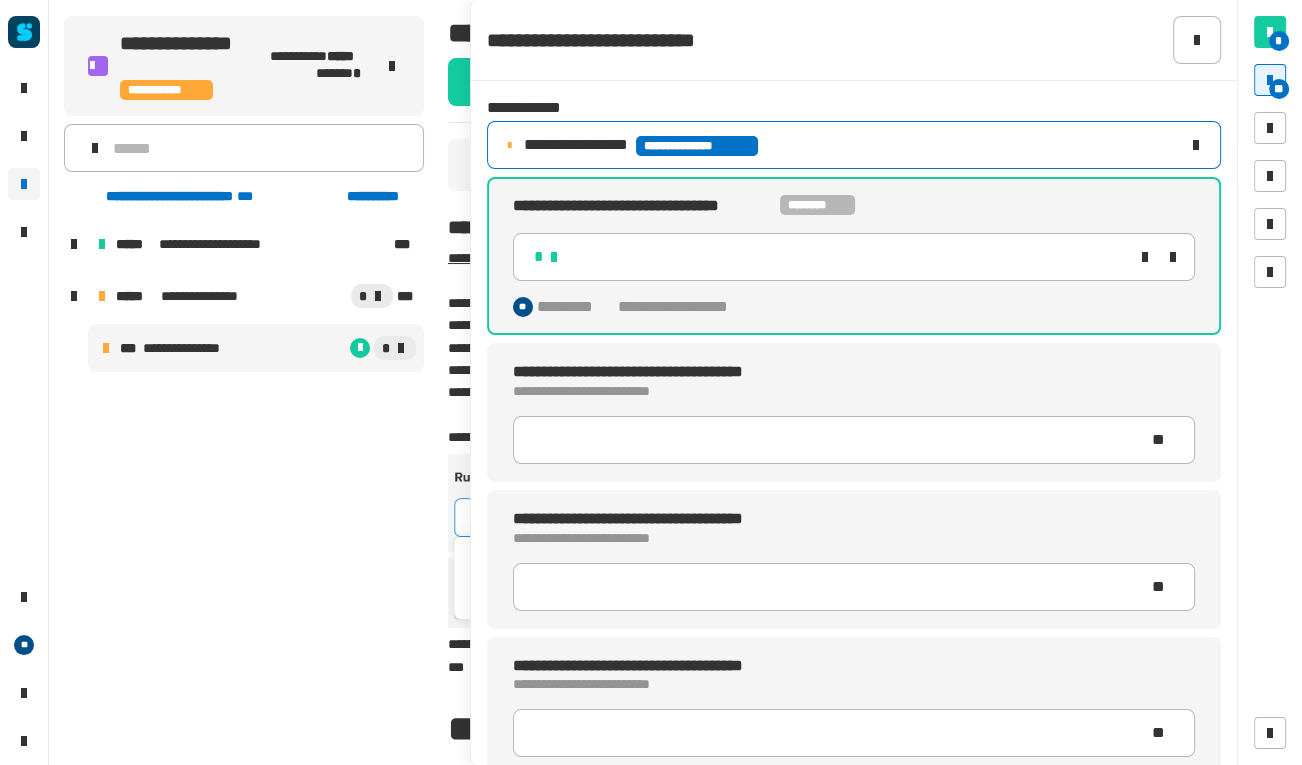type on "**********" 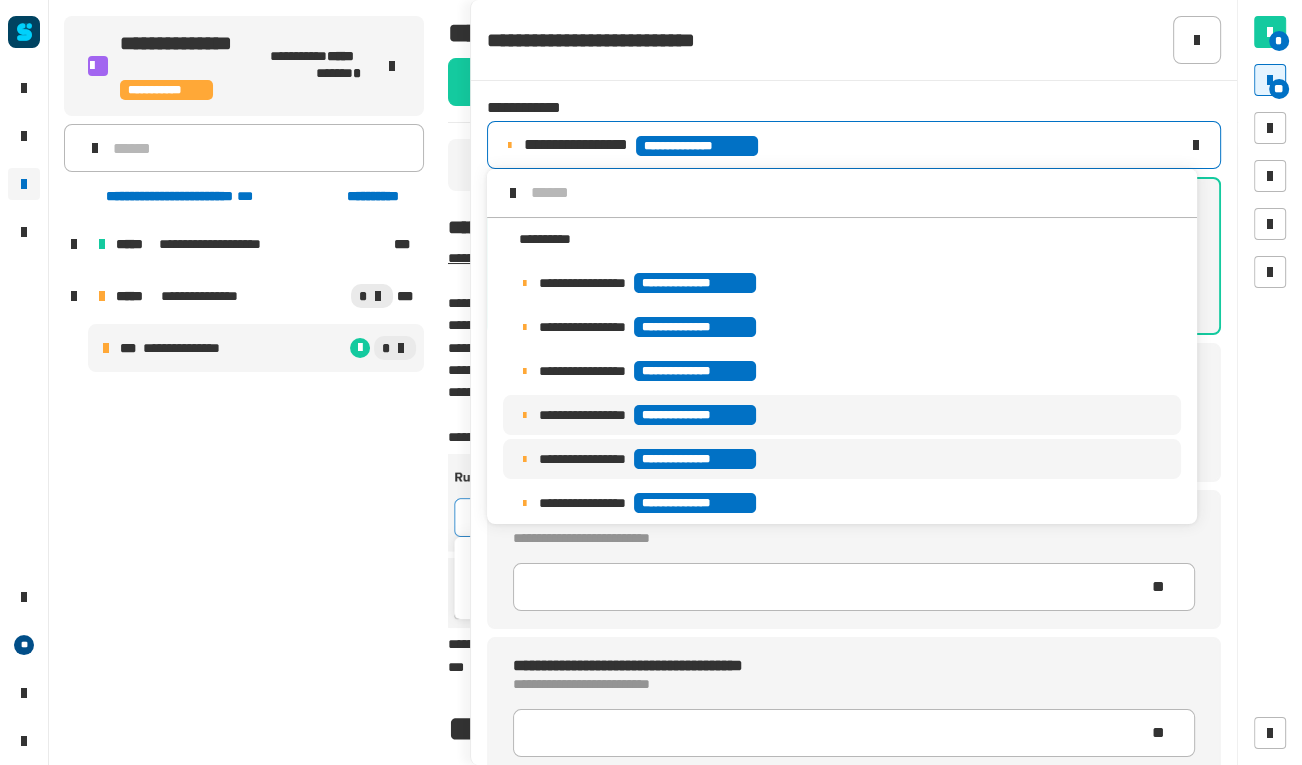 scroll, scrollTop: 117, scrollLeft: 0, axis: vertical 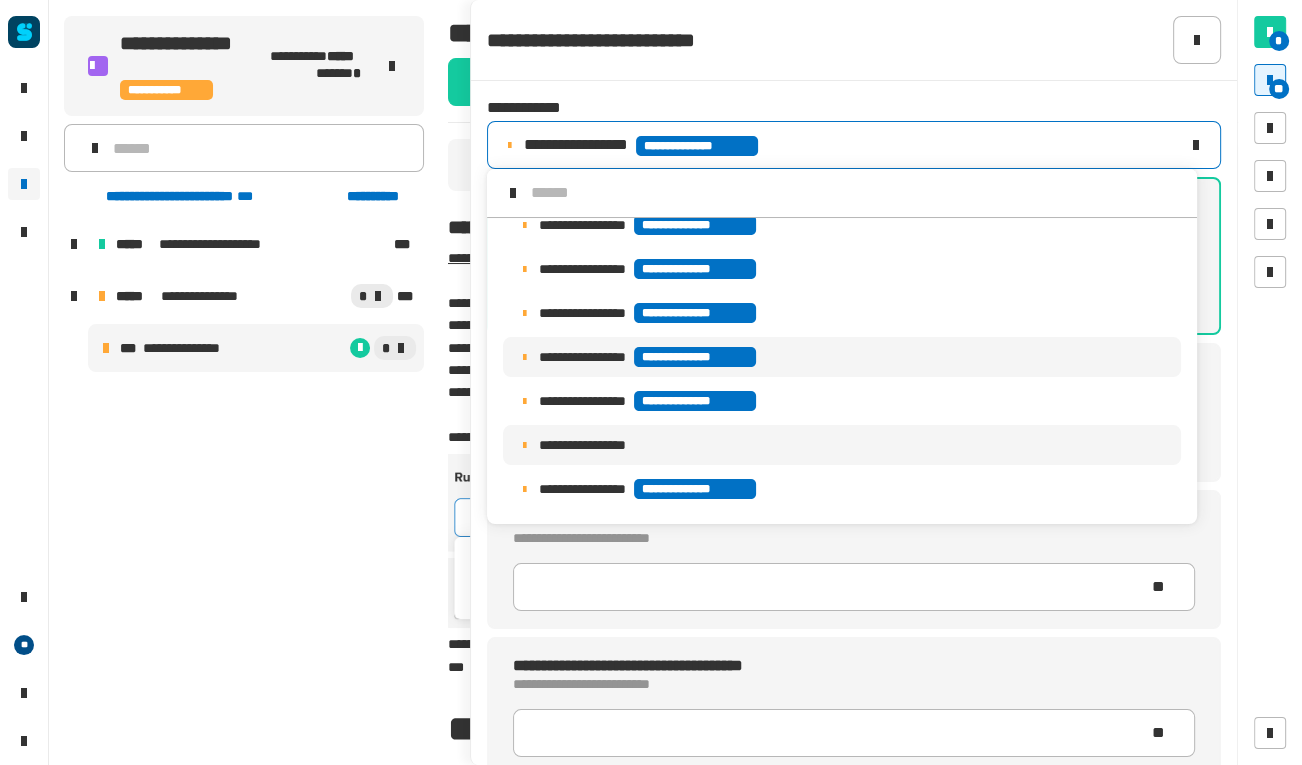 click on "**********" at bounding box center (842, 445) 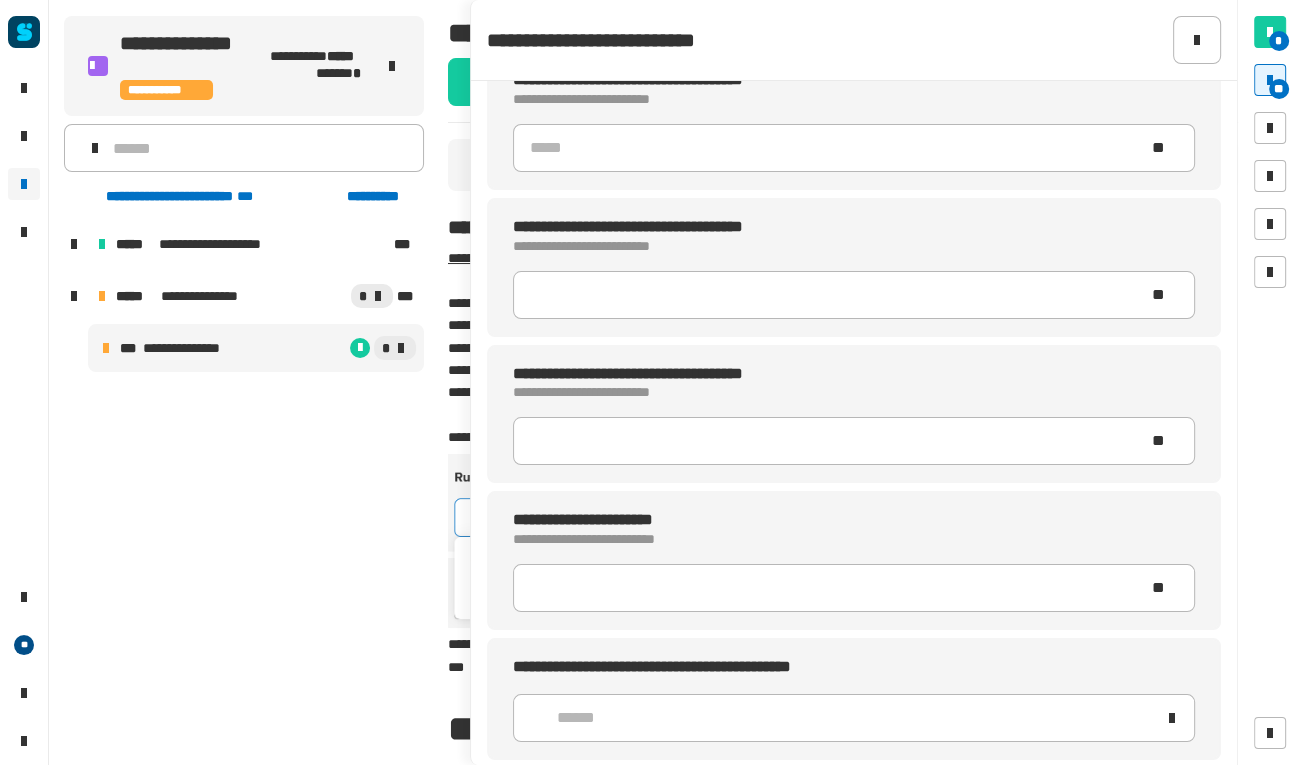 scroll, scrollTop: 293, scrollLeft: 0, axis: vertical 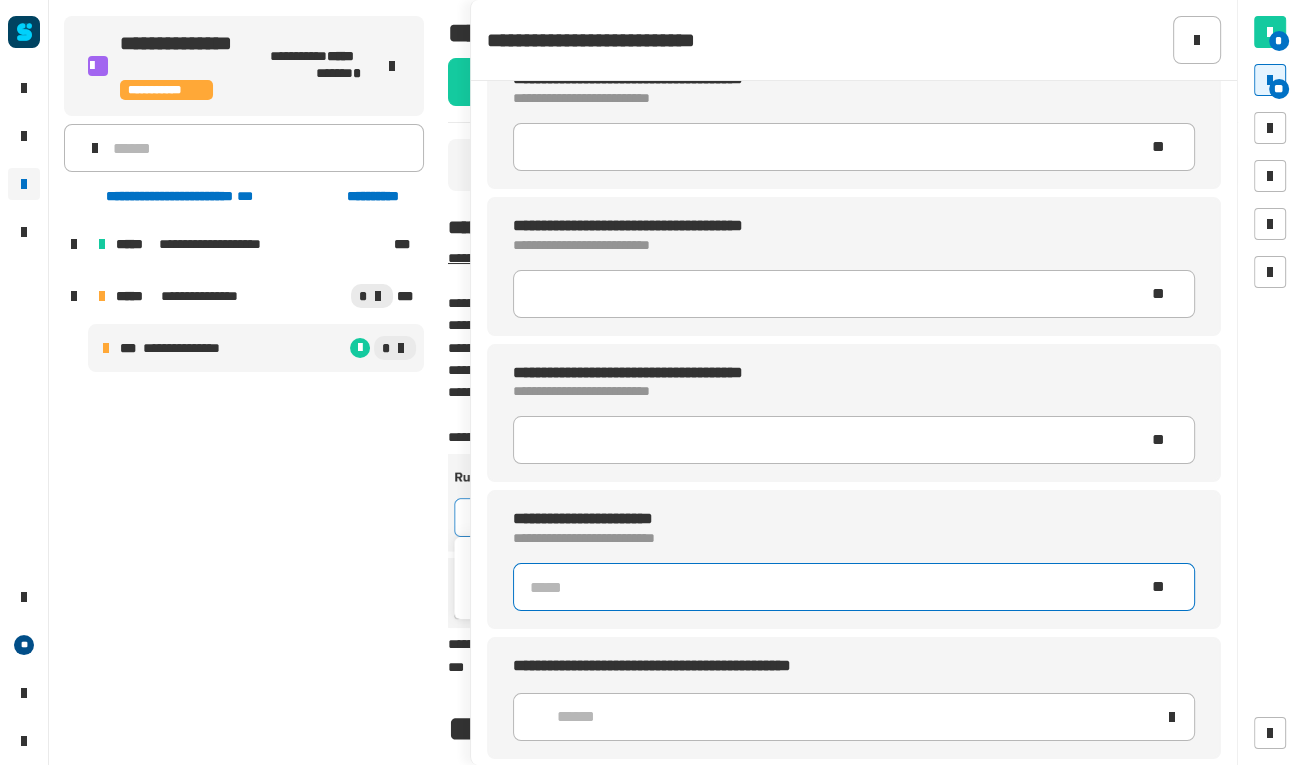 click 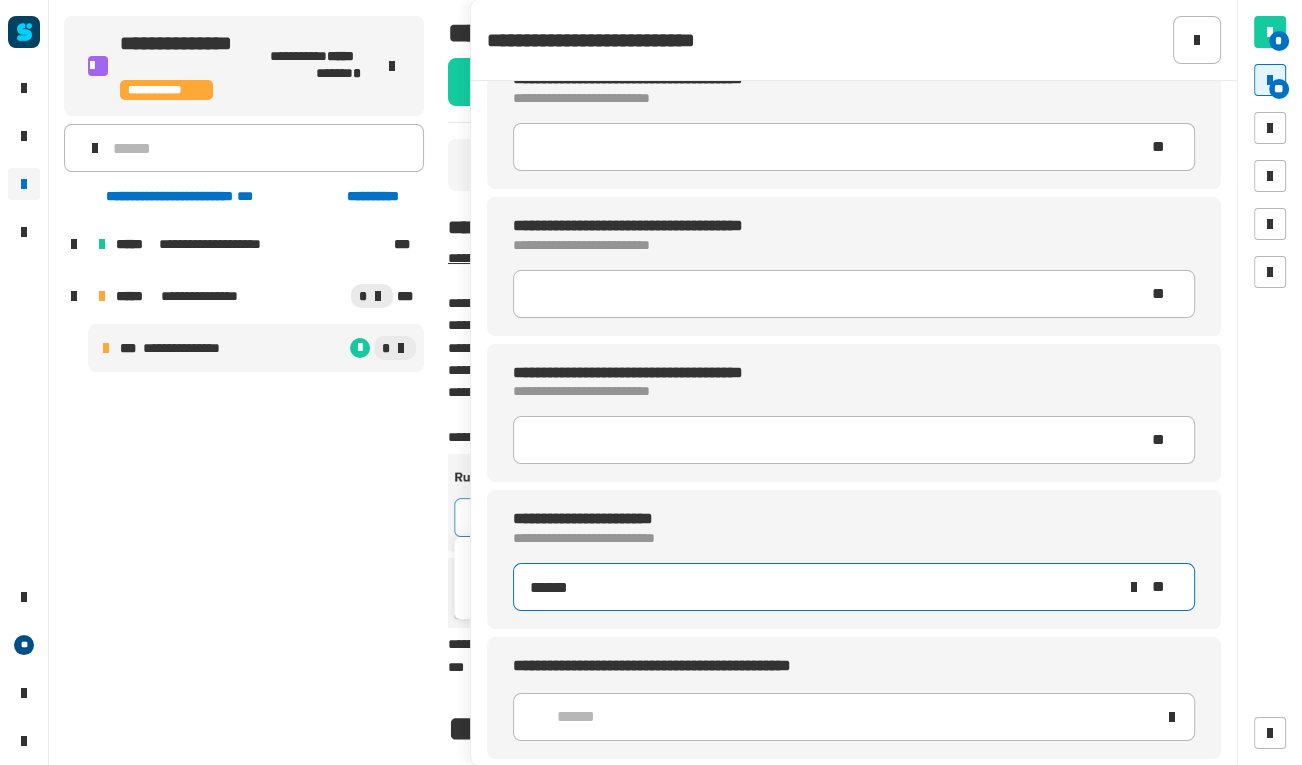 type on "******" 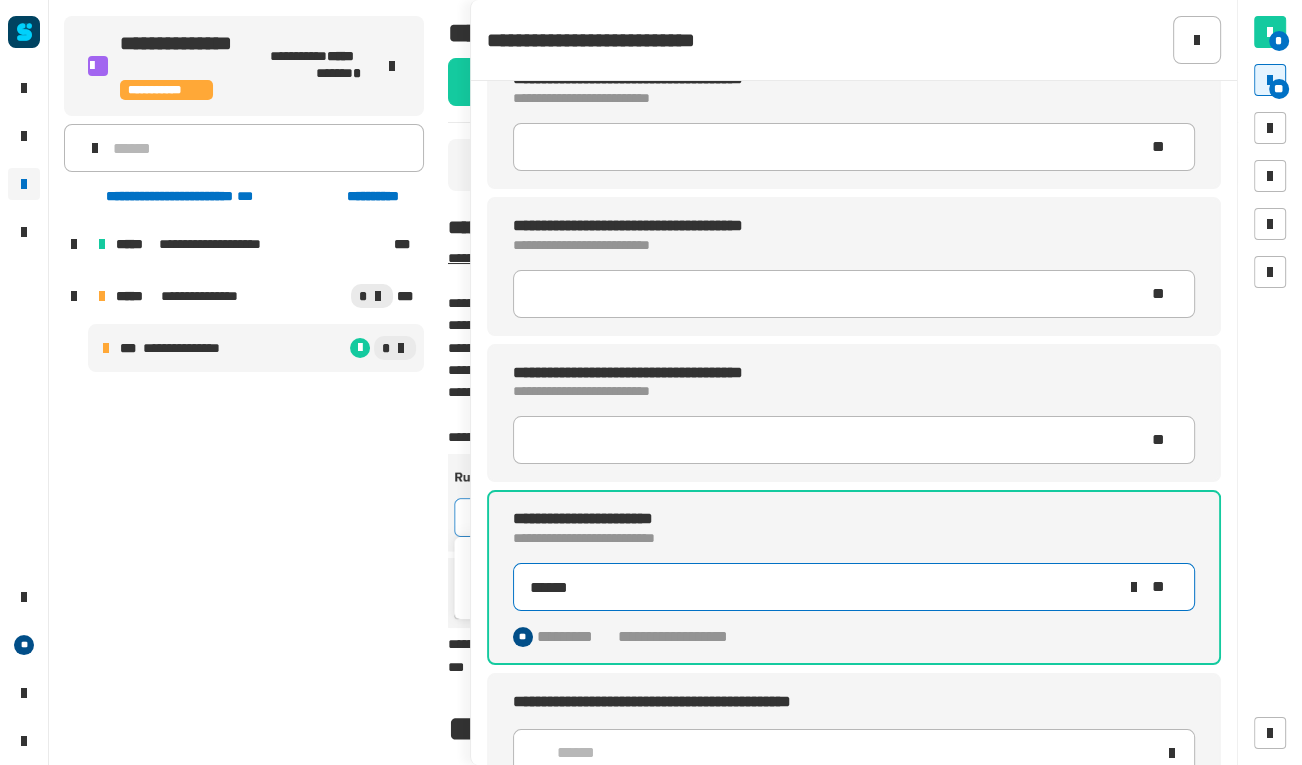 scroll, scrollTop: 0, scrollLeft: 0, axis: both 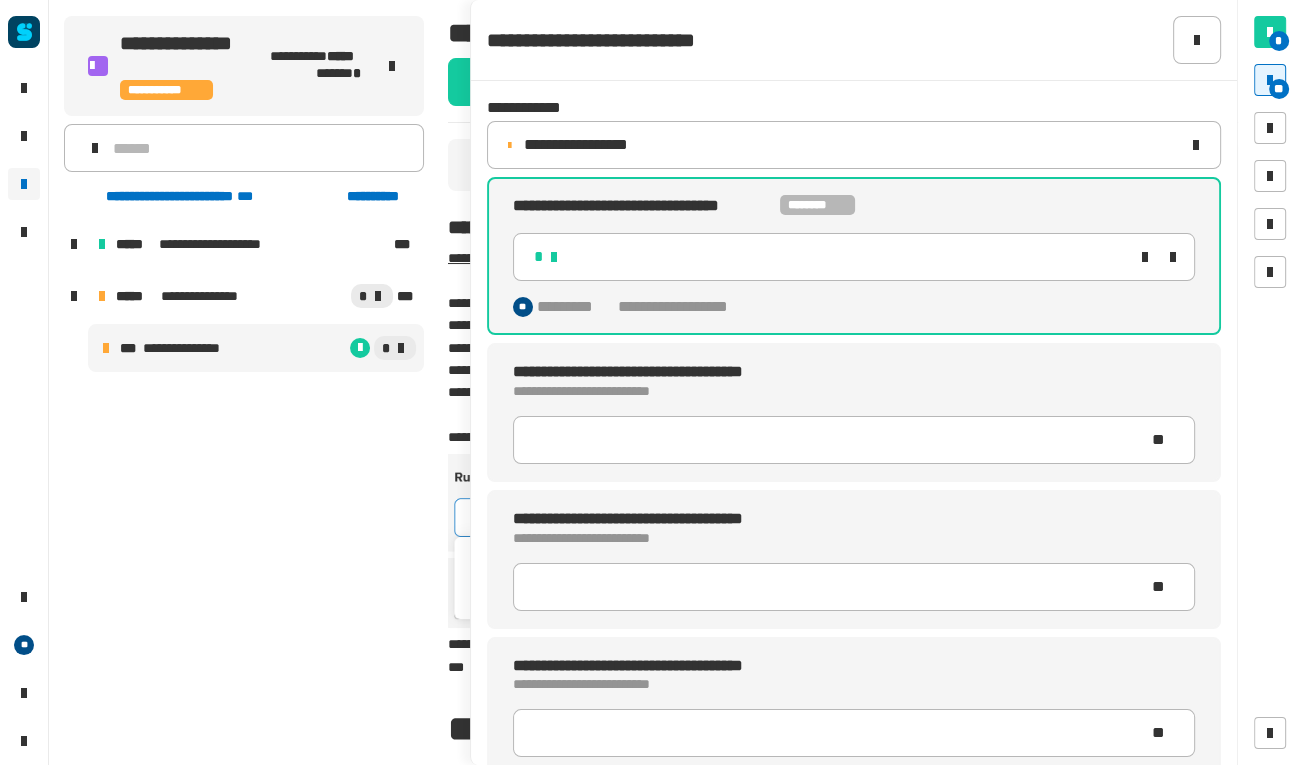 click on "**********" 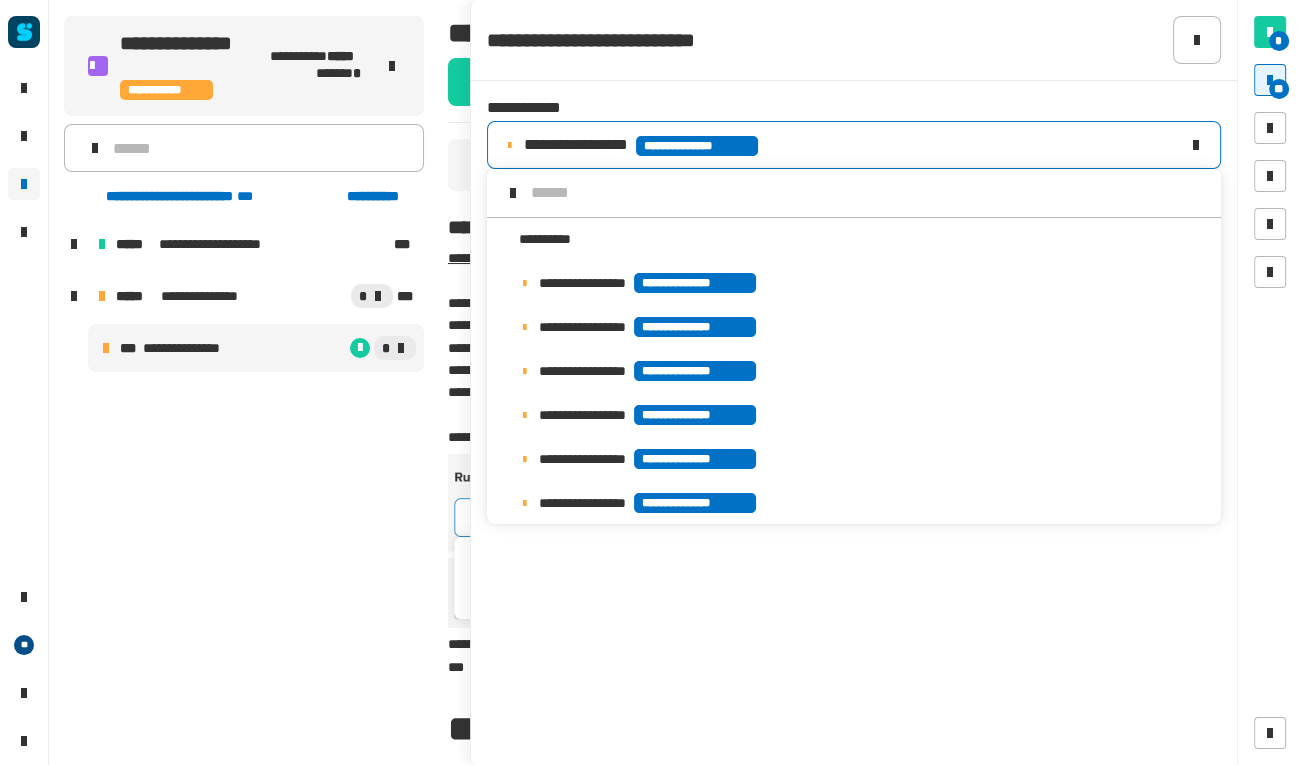 scroll, scrollTop: 15, scrollLeft: 0, axis: vertical 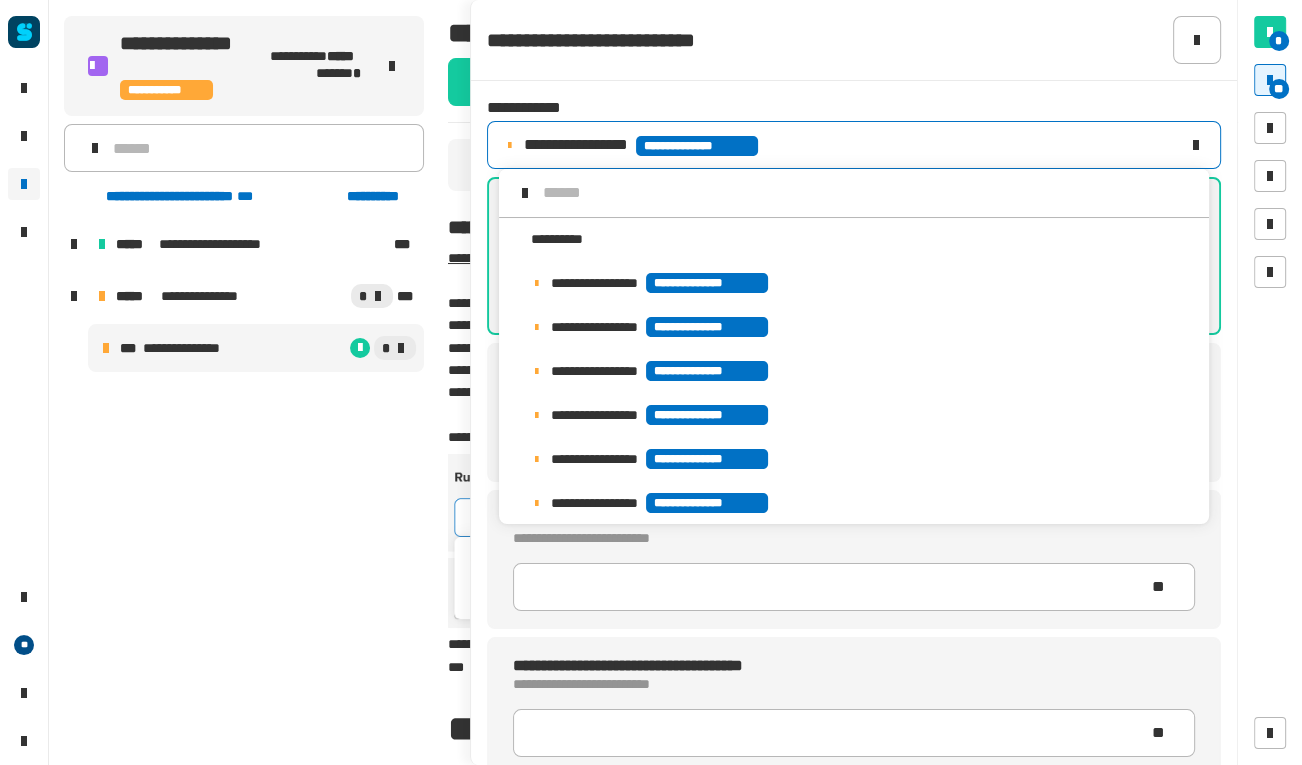 click on "**********" at bounding box center [854, 327] 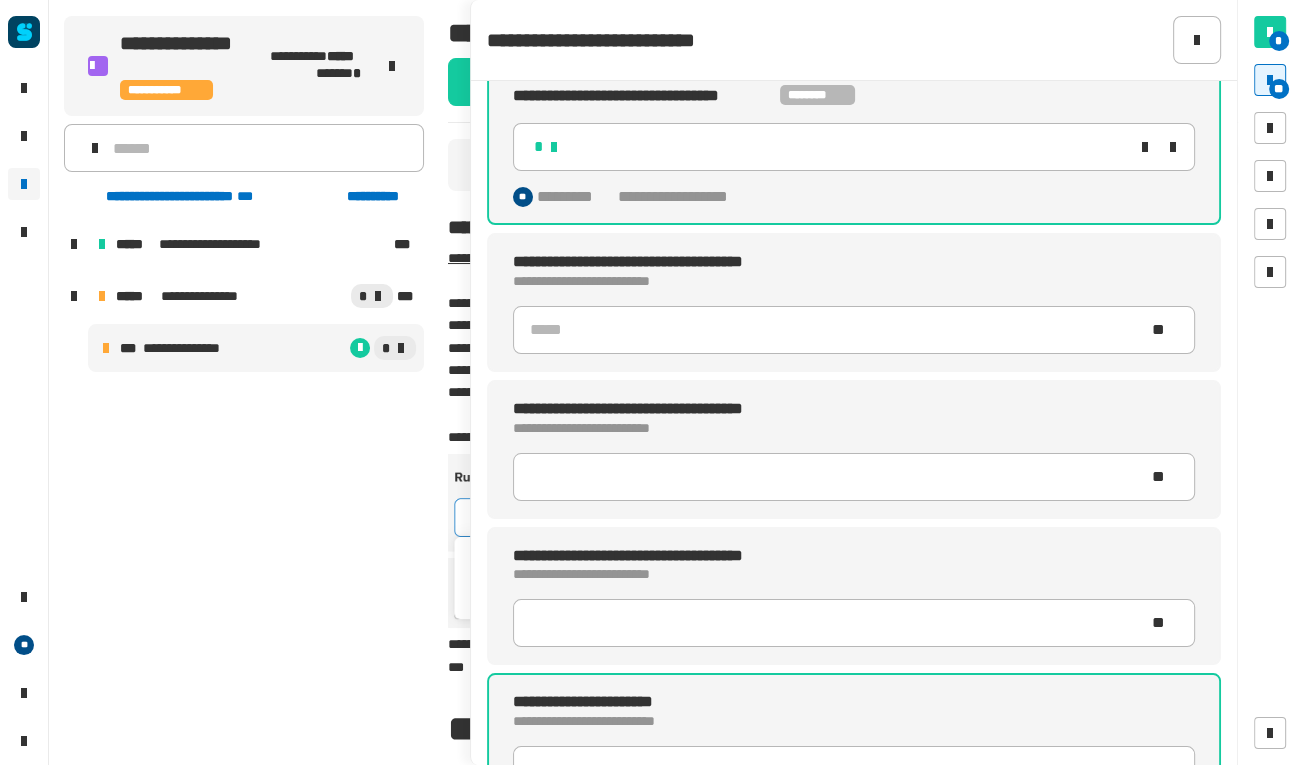 scroll, scrollTop: 110, scrollLeft: 0, axis: vertical 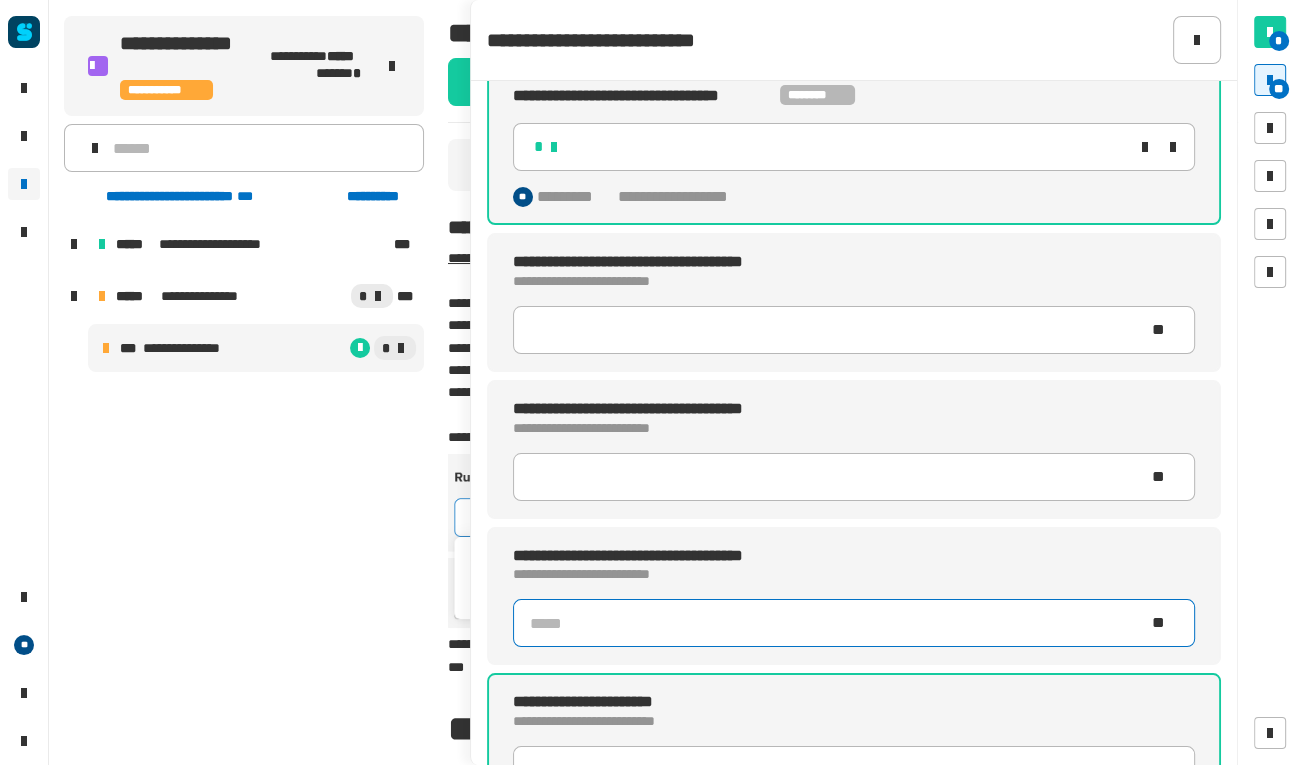 click 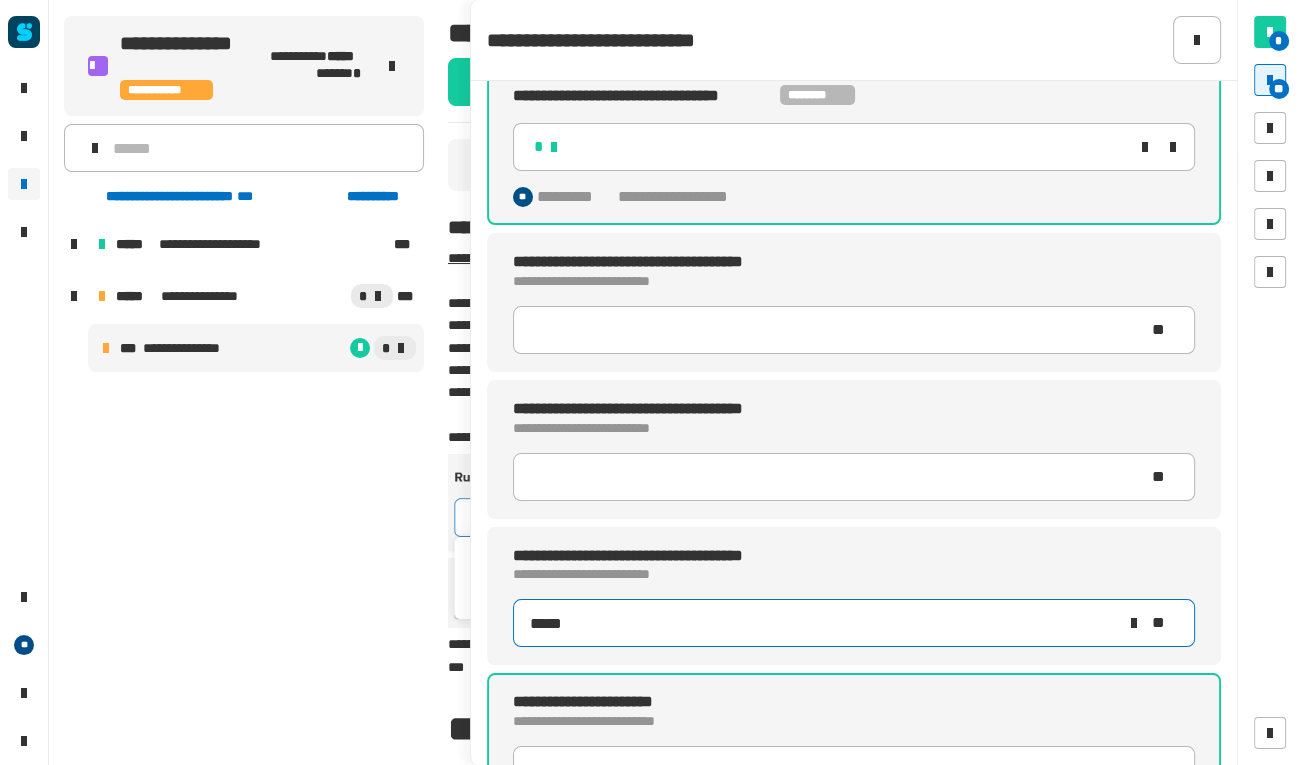 type on "*****" 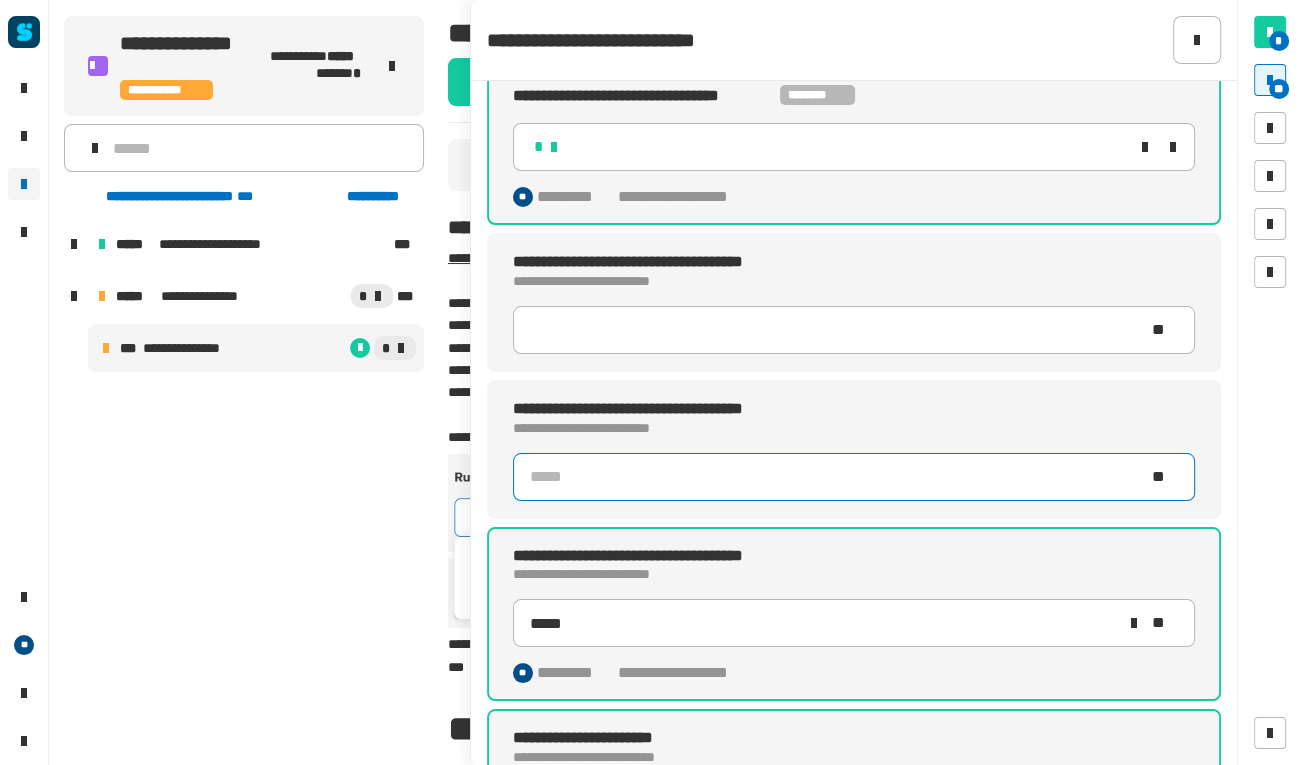click 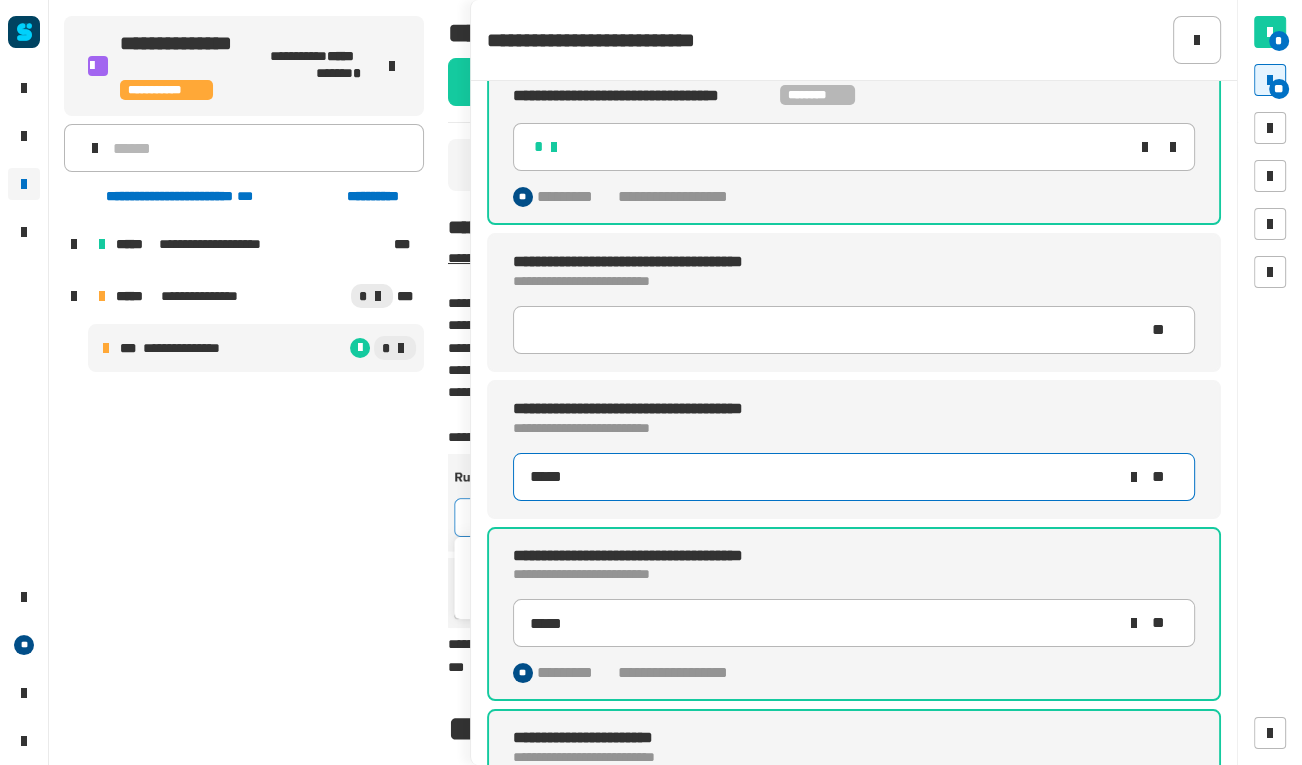 type on "*****" 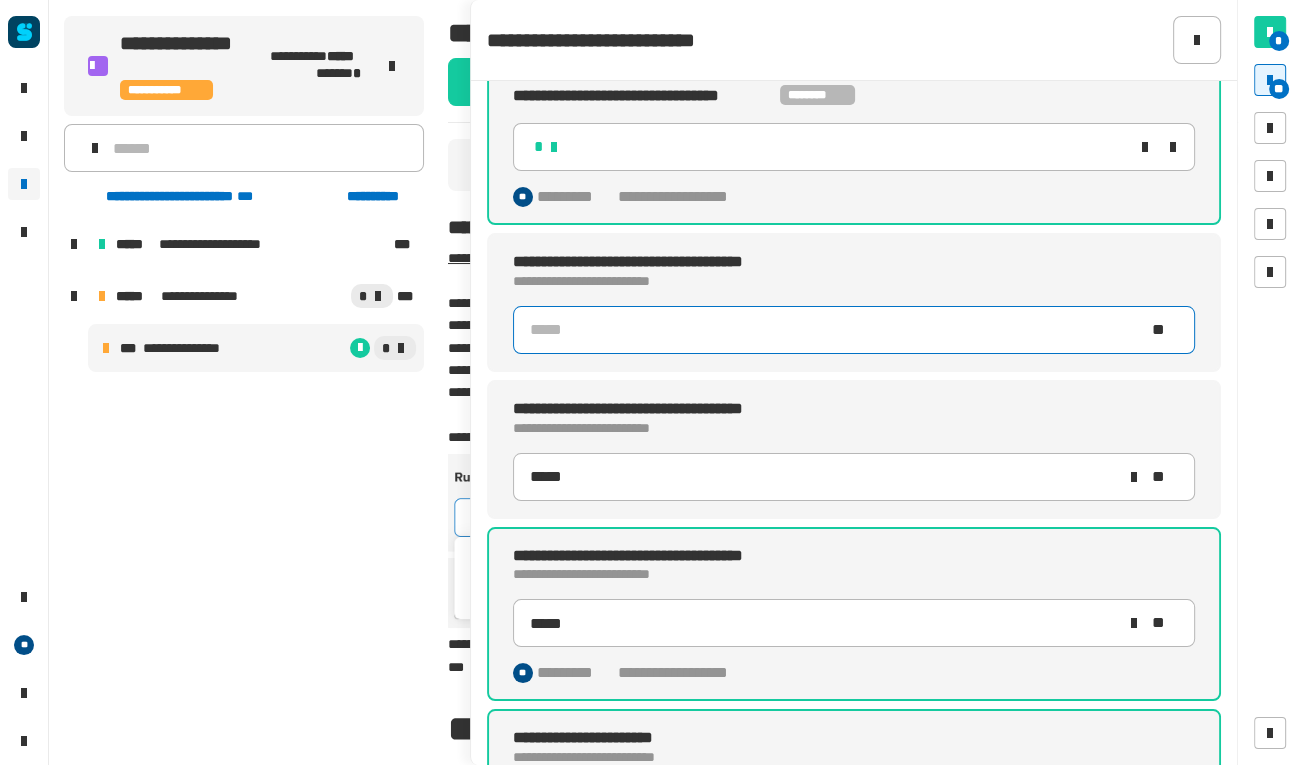 type 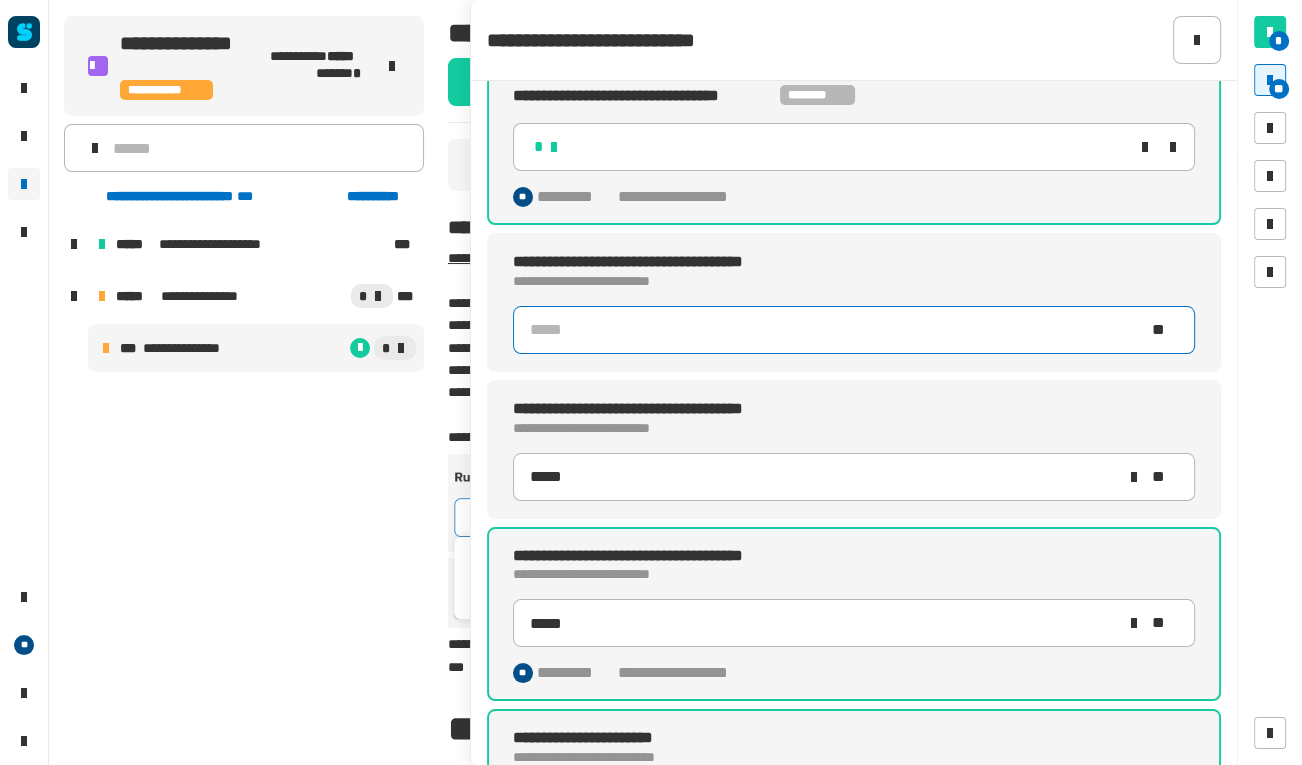 type on "*****" 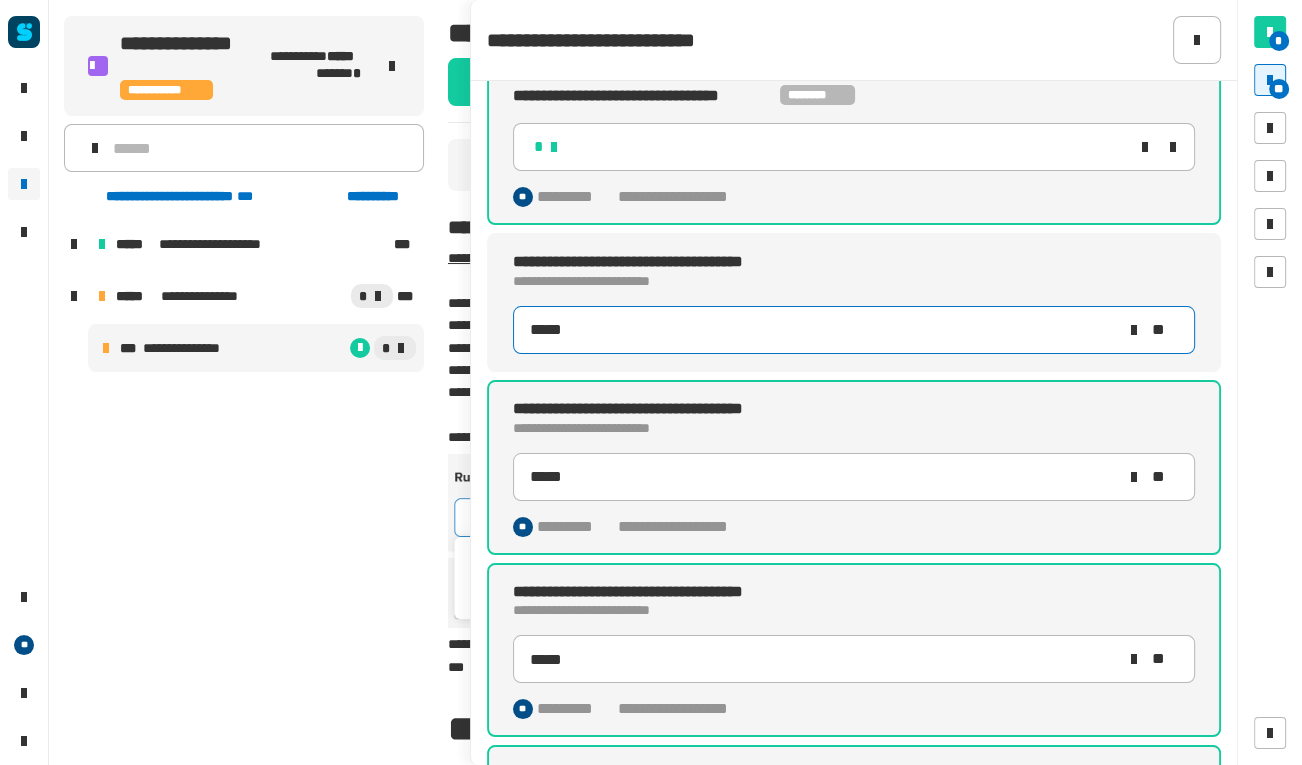 type on "*****" 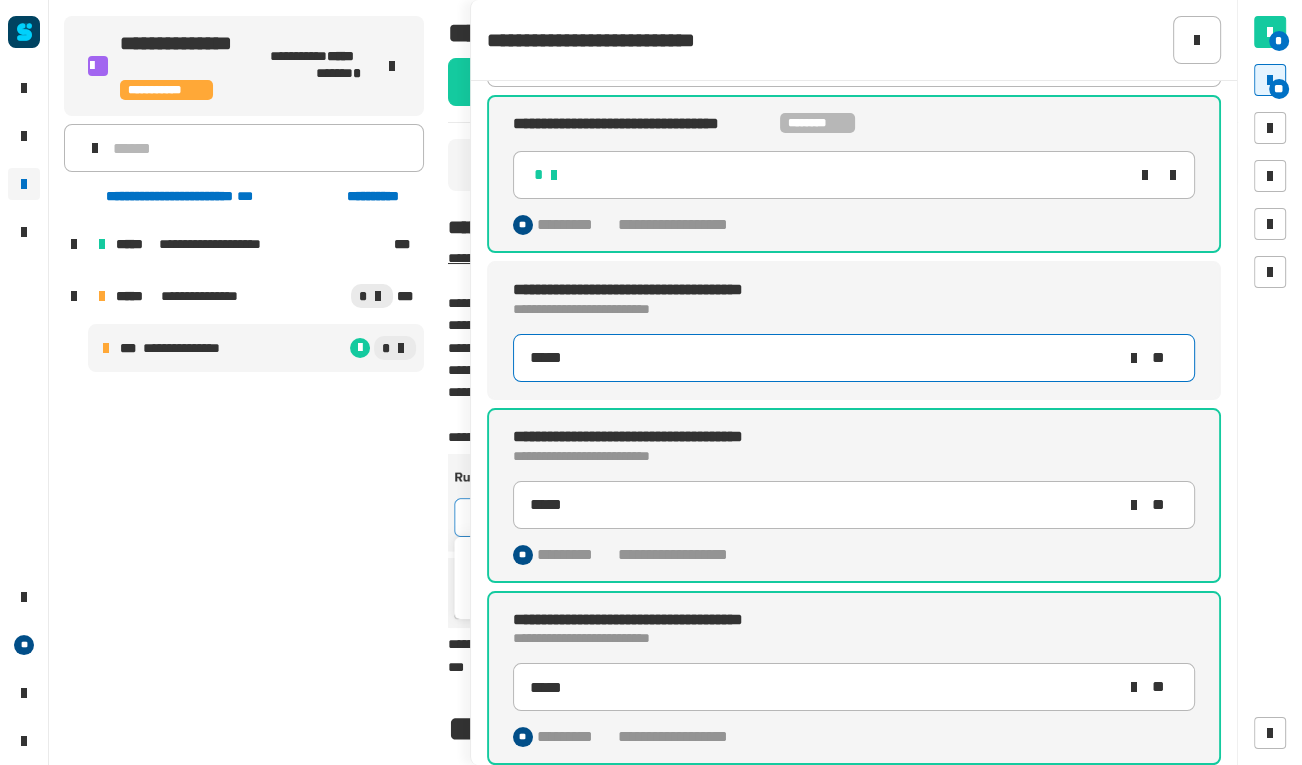 scroll, scrollTop: 0, scrollLeft: 0, axis: both 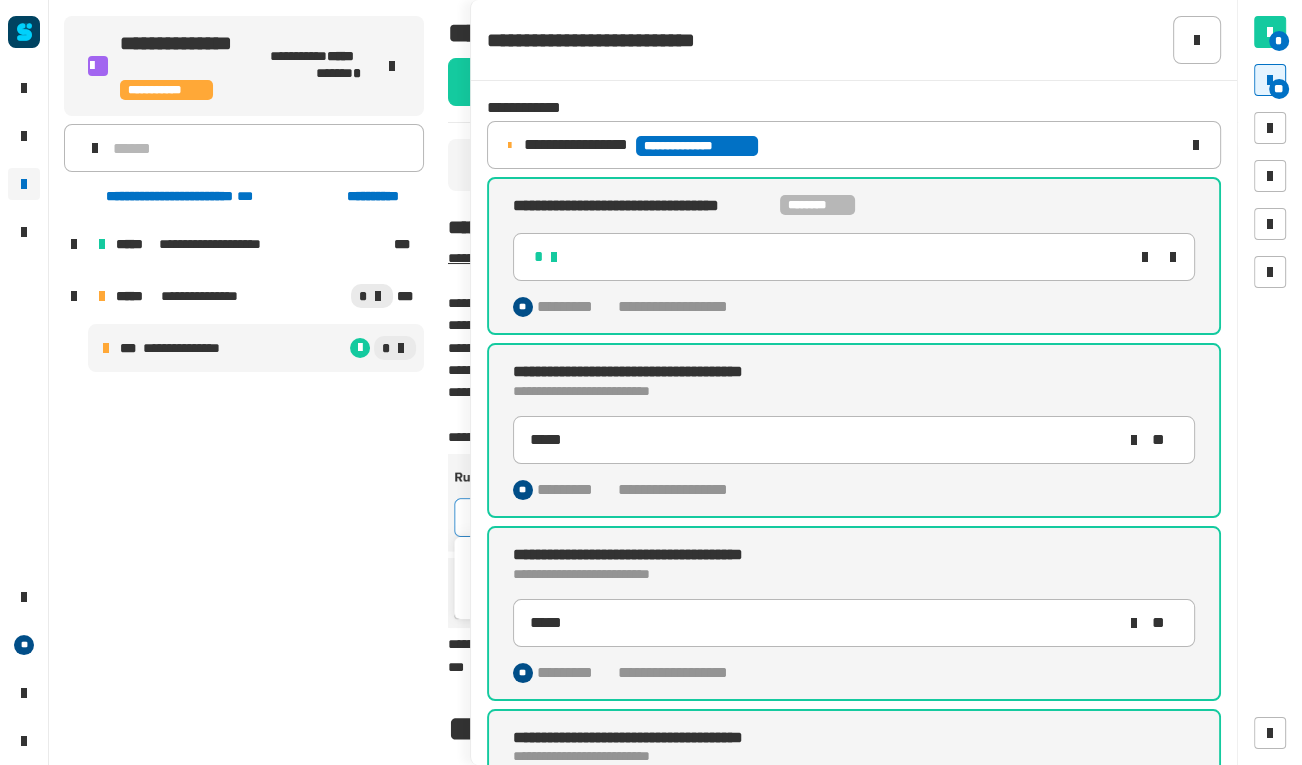 click on "**********" 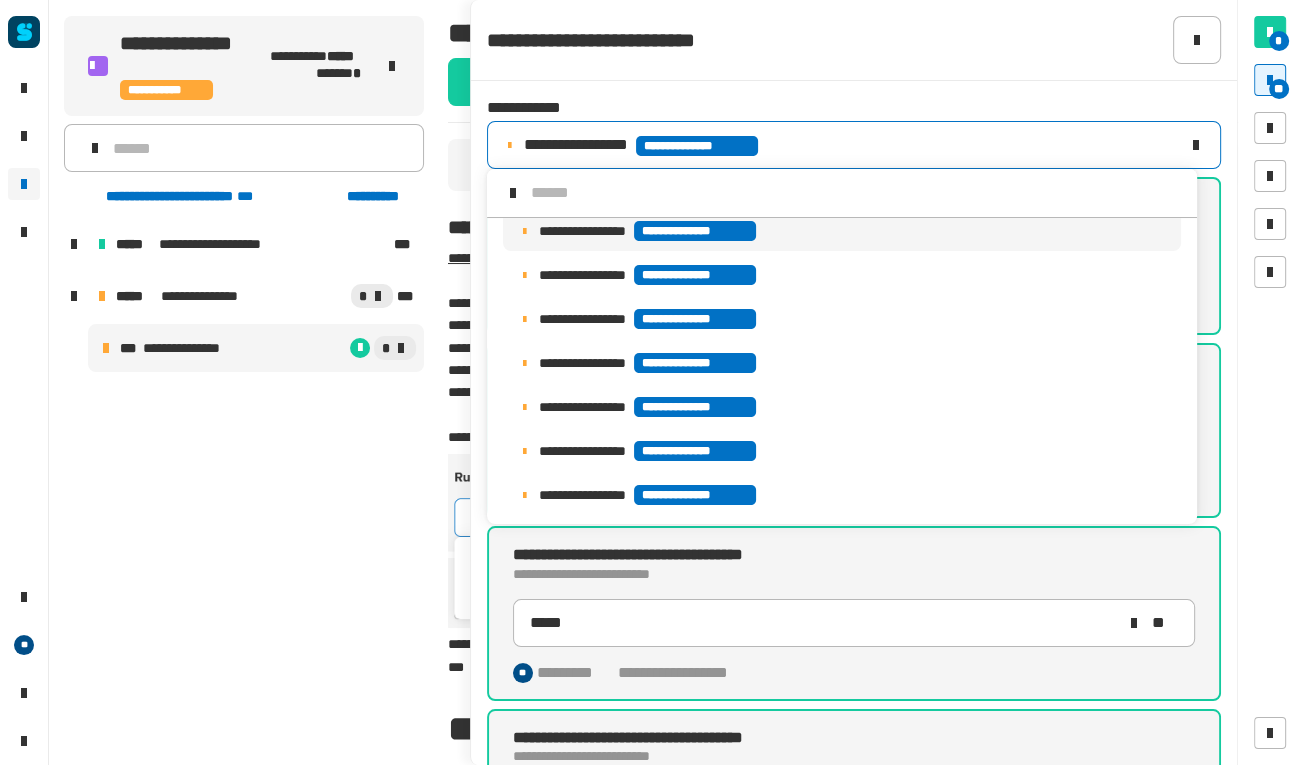 scroll, scrollTop: 113, scrollLeft: 0, axis: vertical 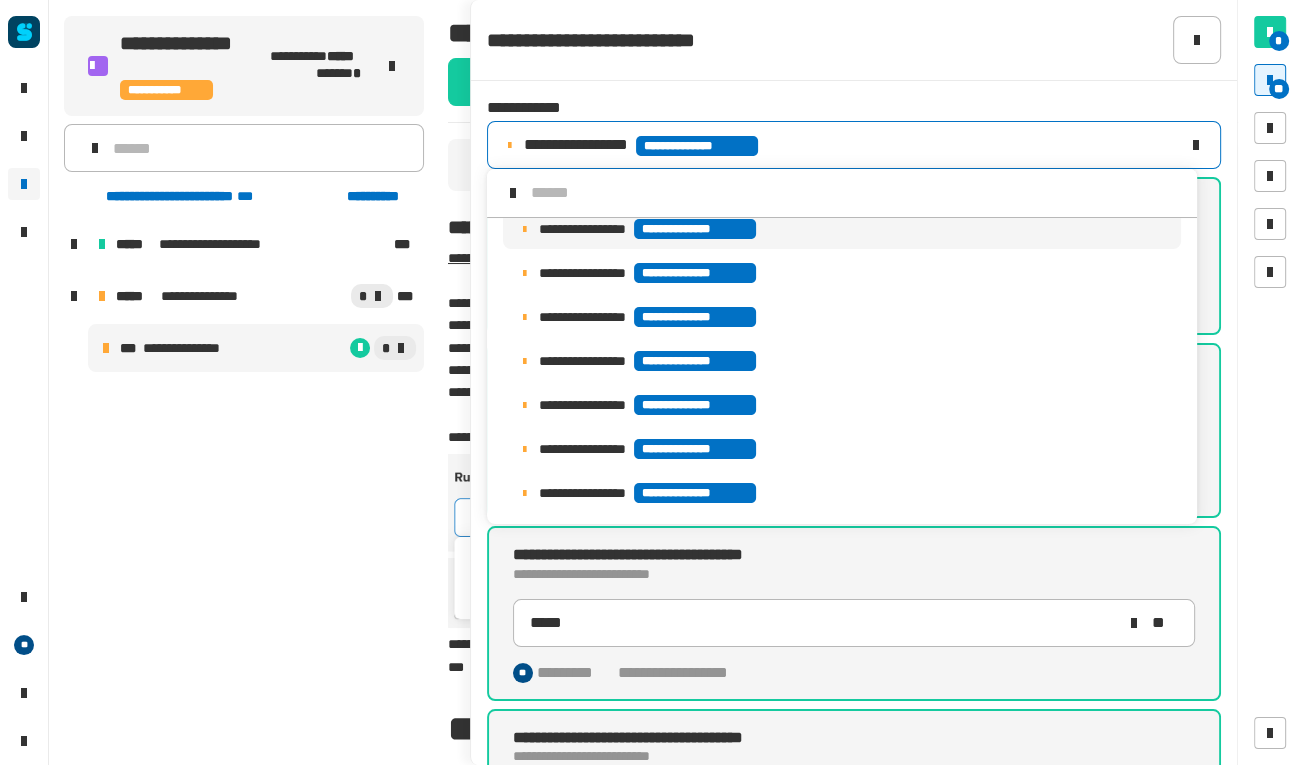 click on "**********" at bounding box center [653, 448] 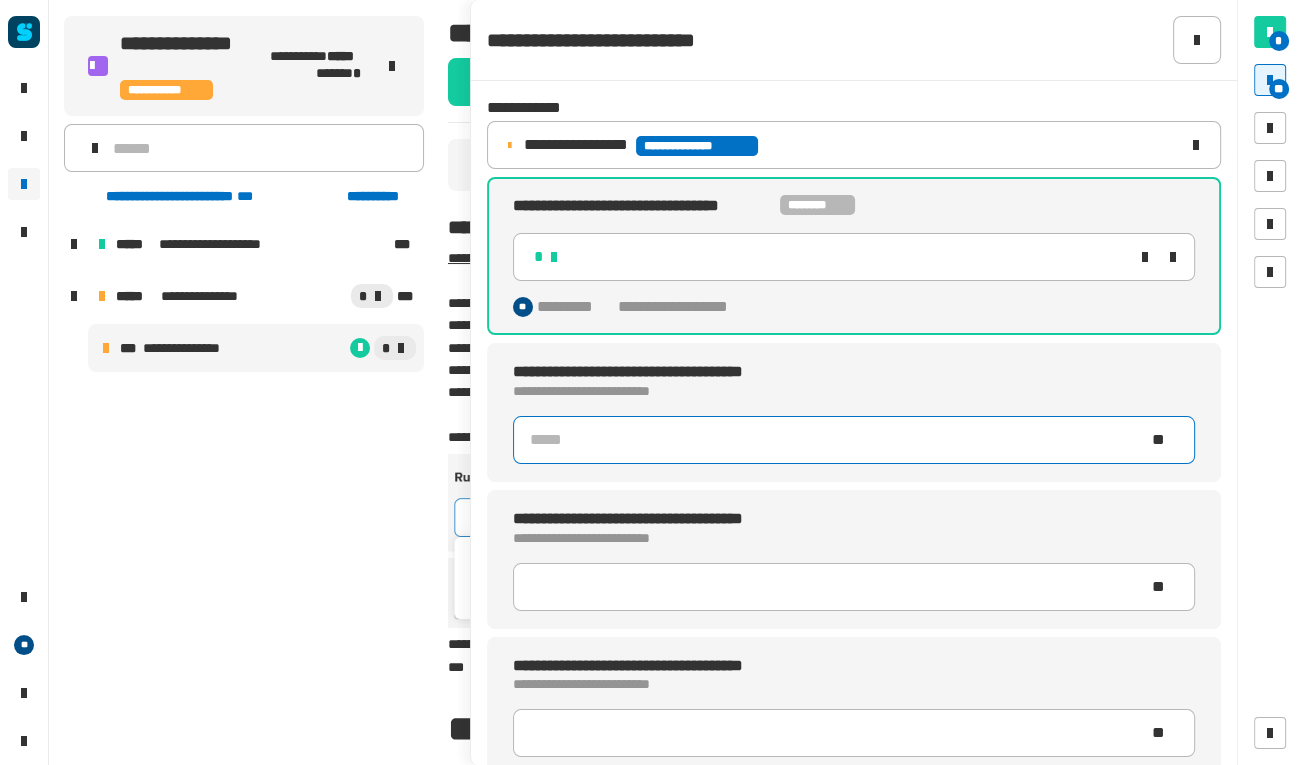 click 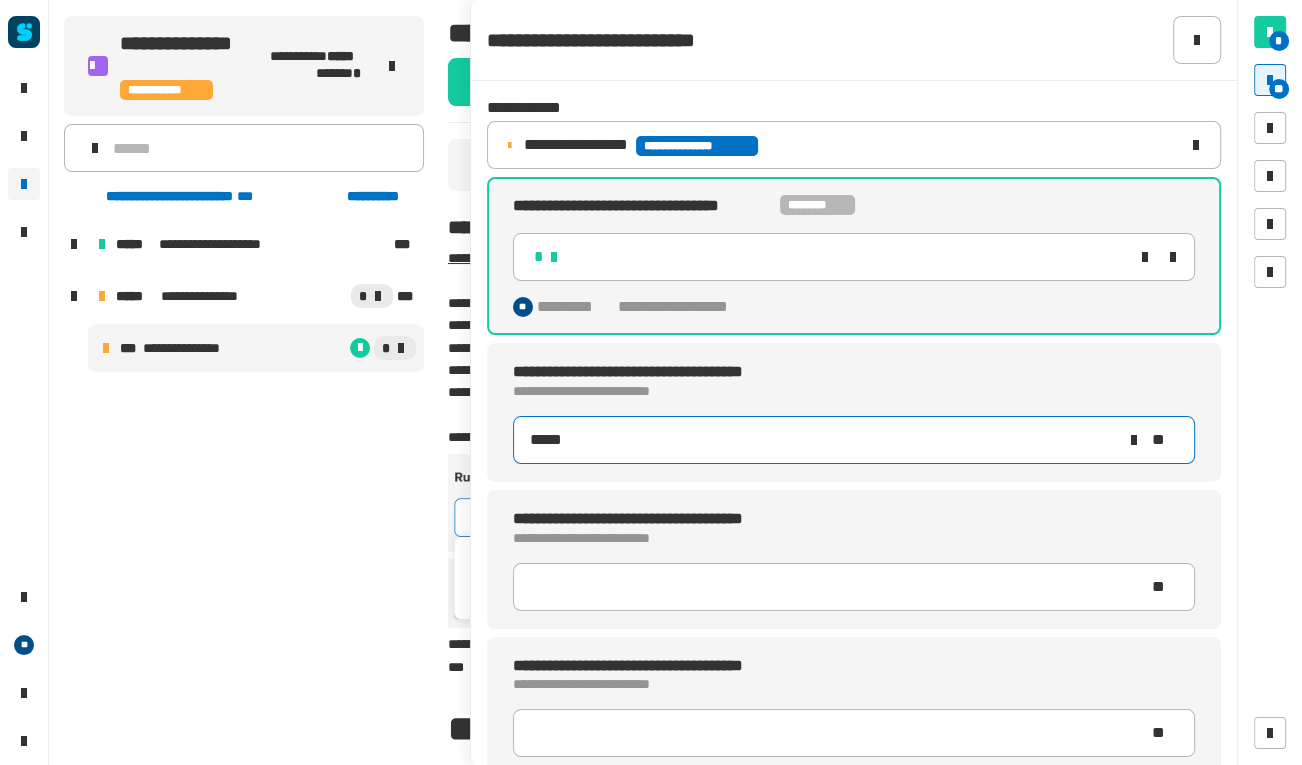 type on "*****" 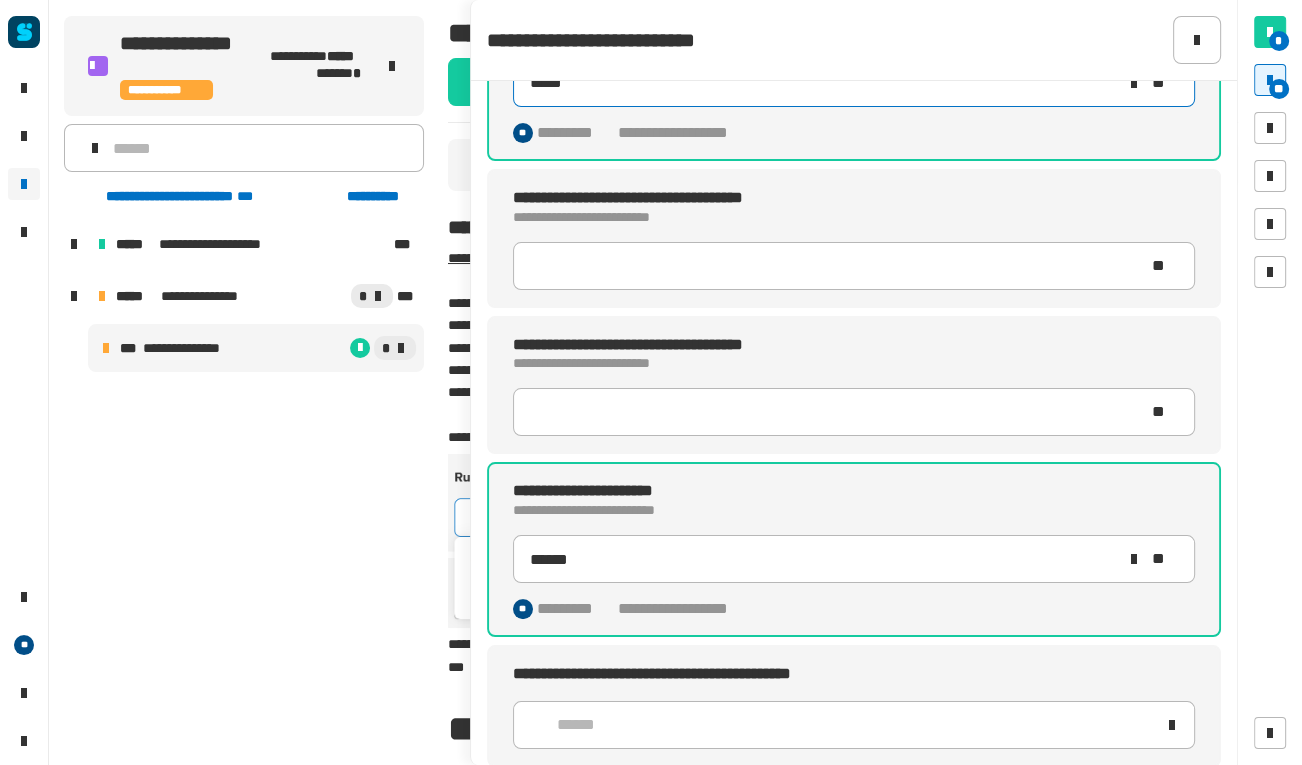 scroll, scrollTop: 359, scrollLeft: 0, axis: vertical 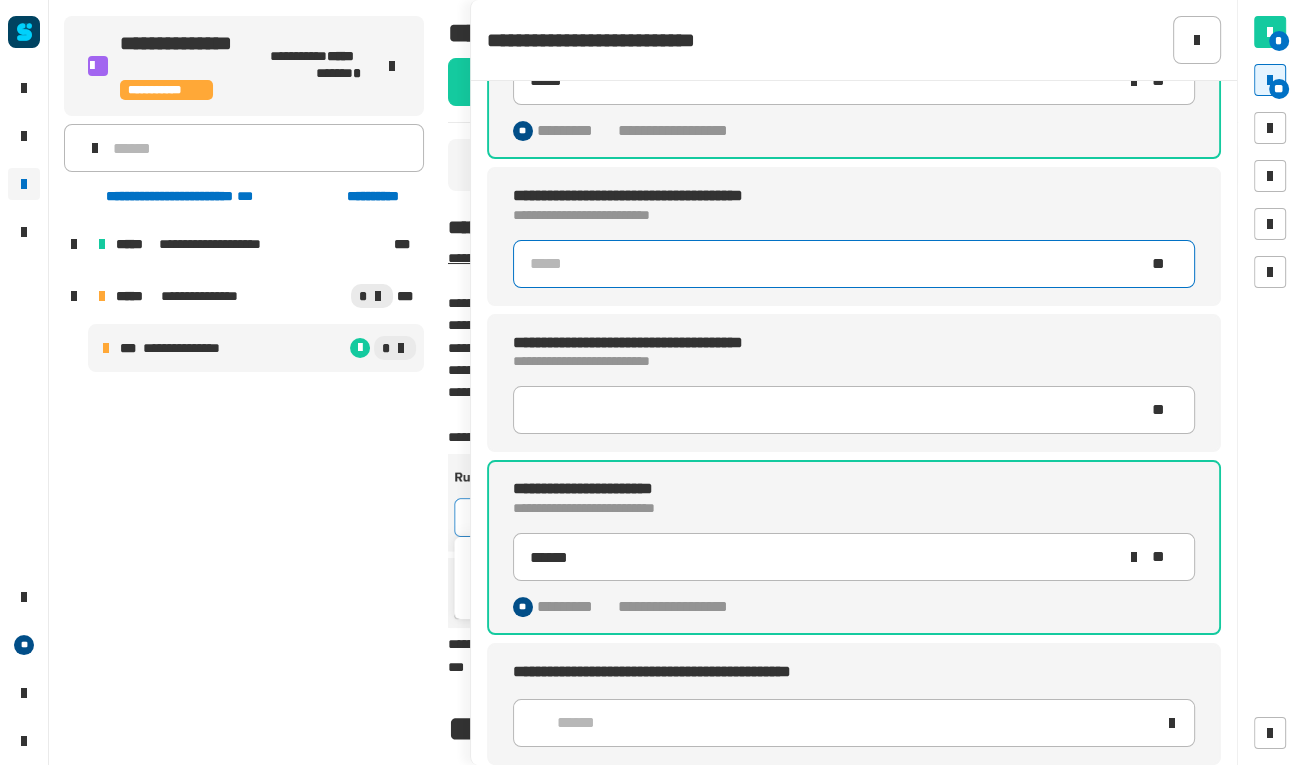 click 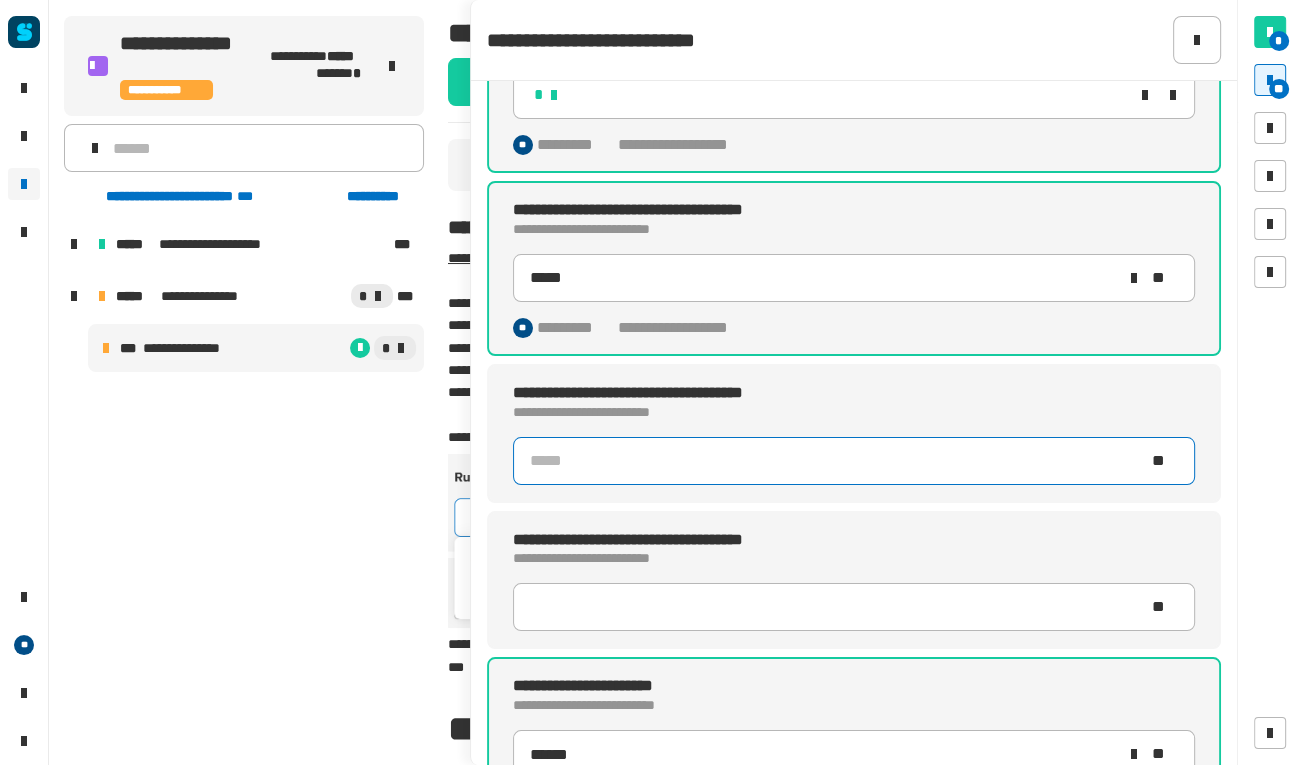 scroll, scrollTop: 161, scrollLeft: 0, axis: vertical 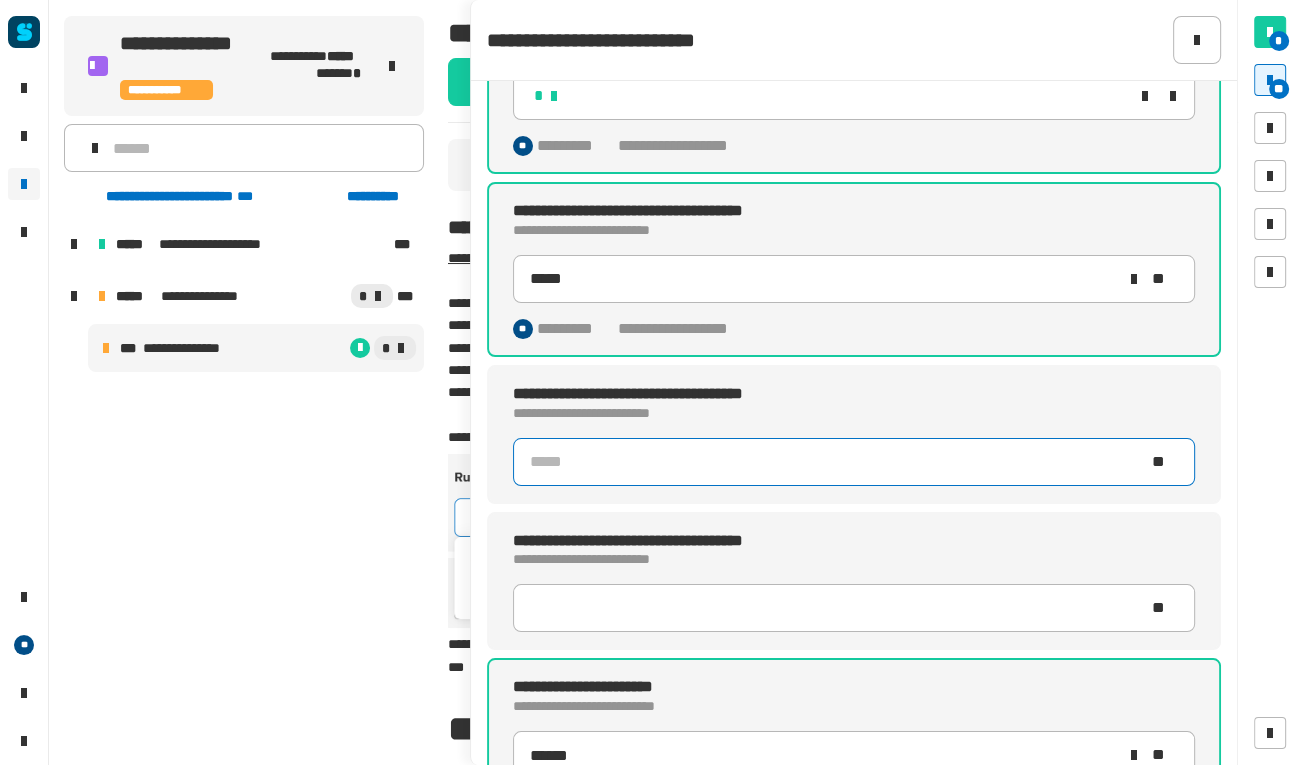 click 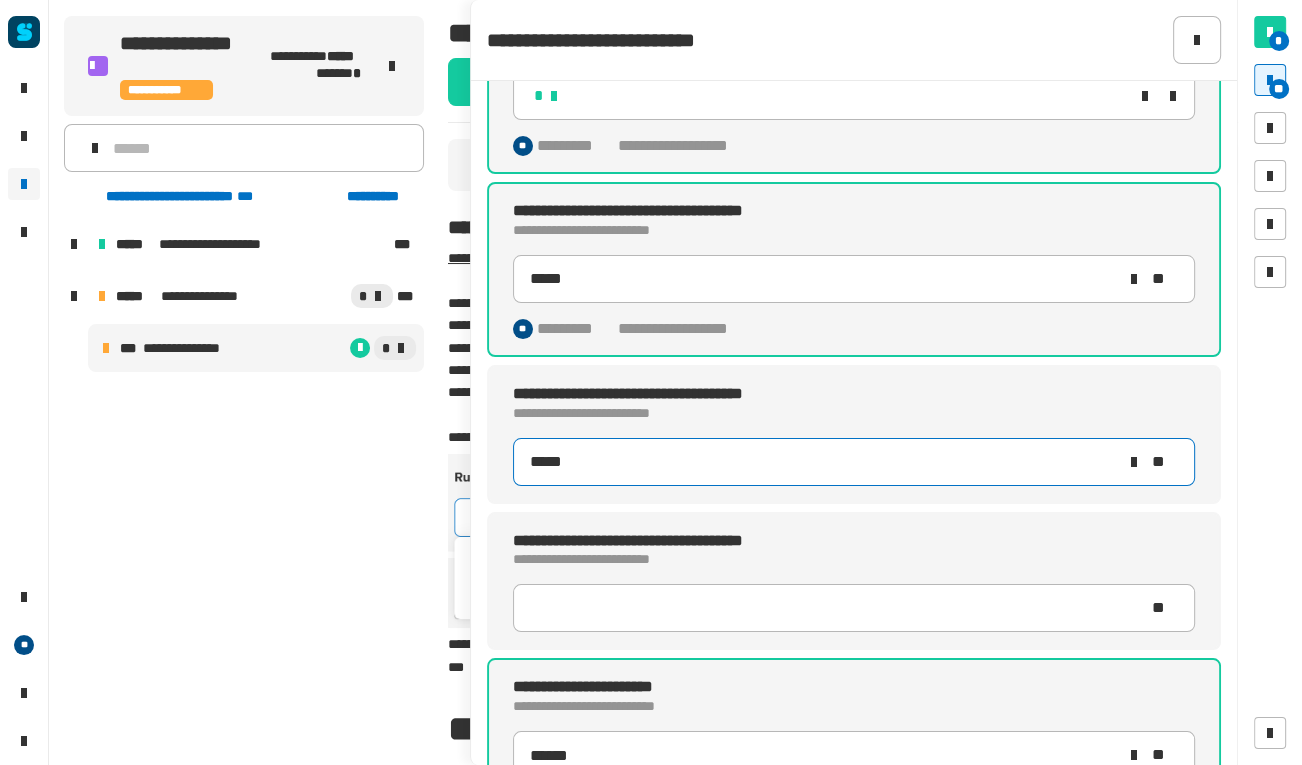 type on "*****" 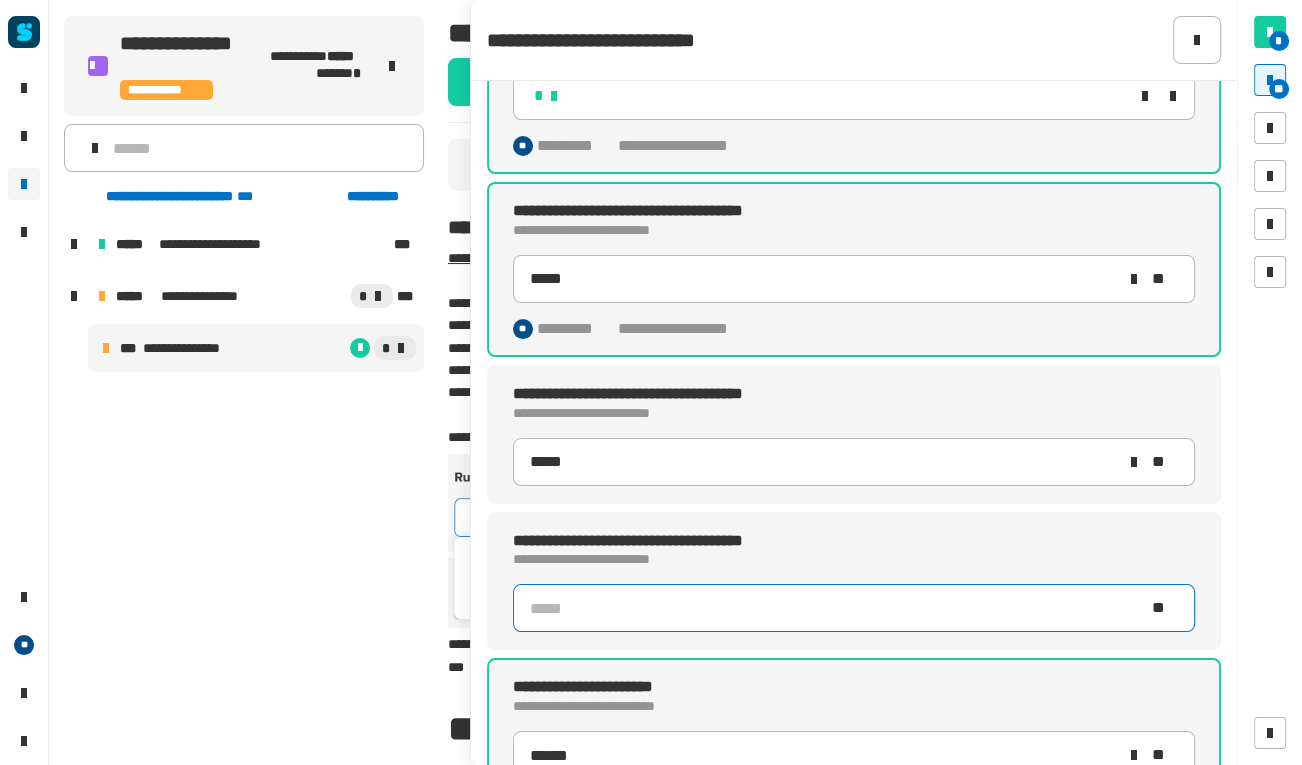 type 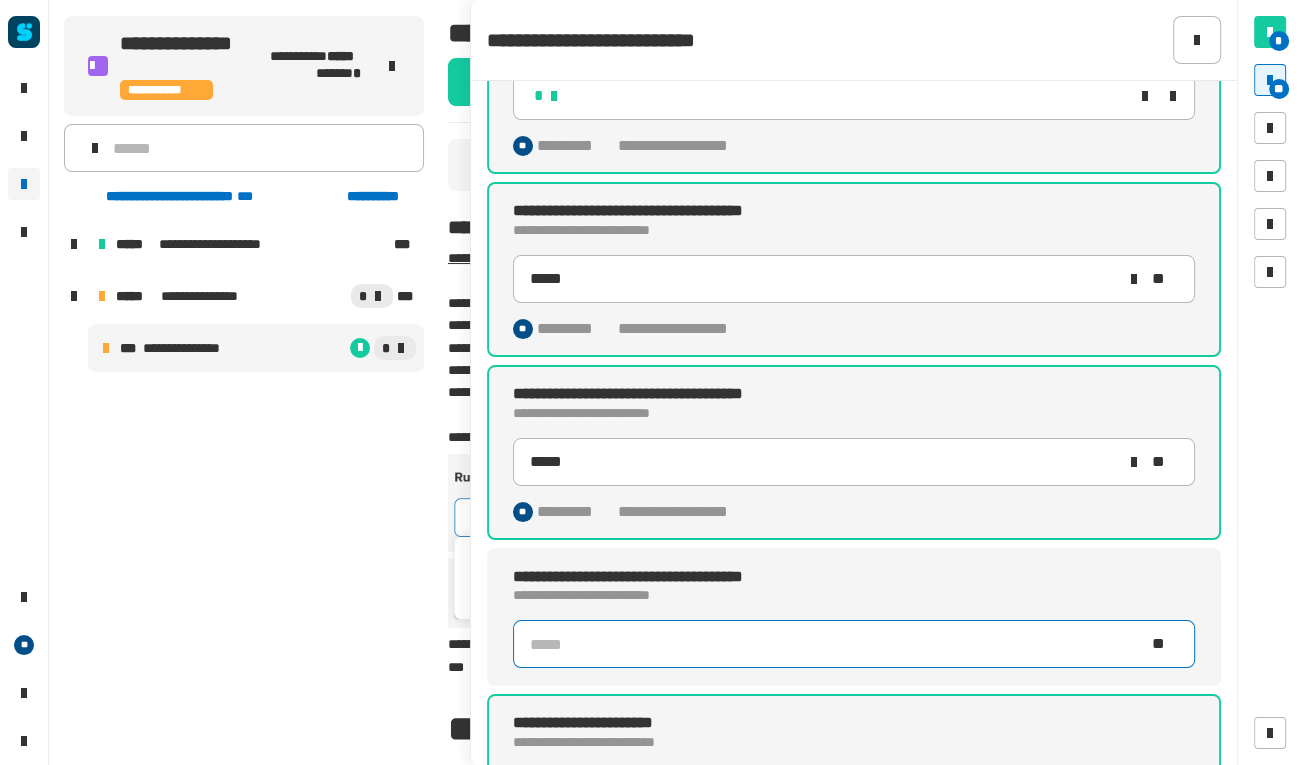 click 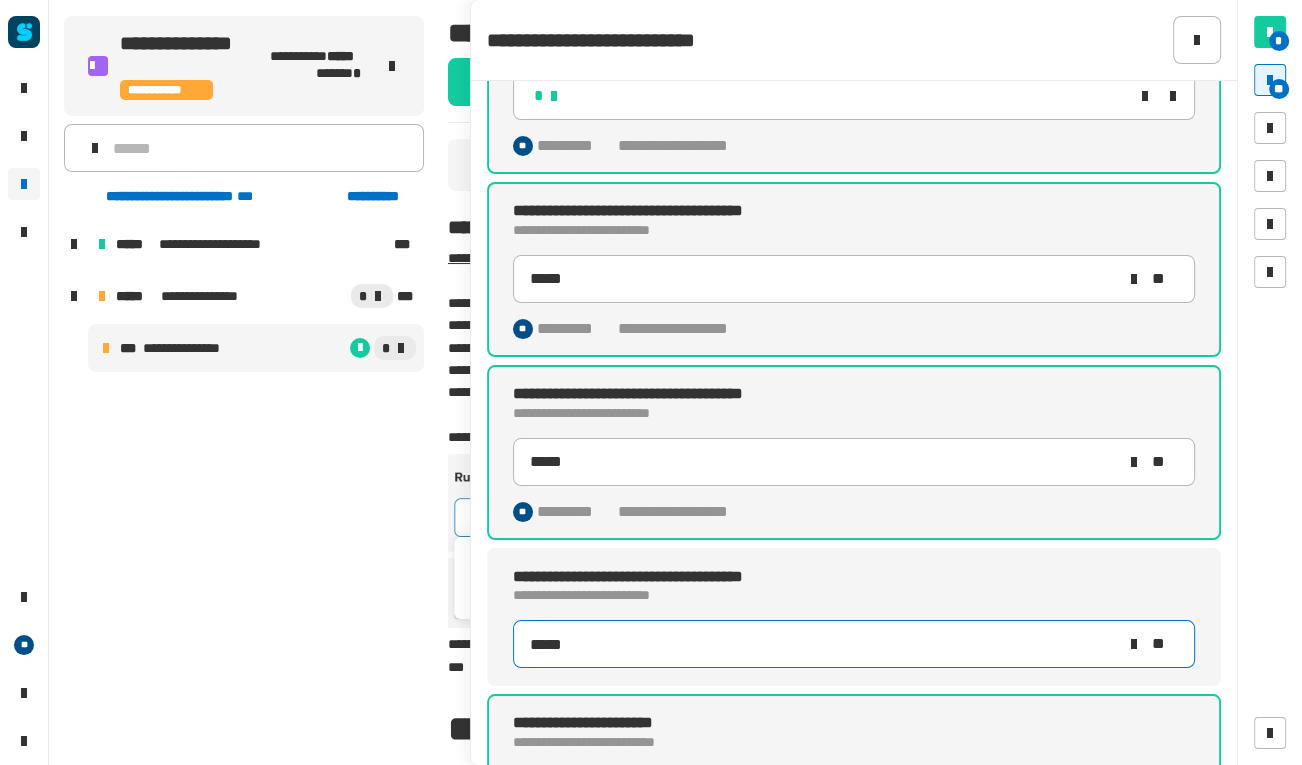 type on "*****" 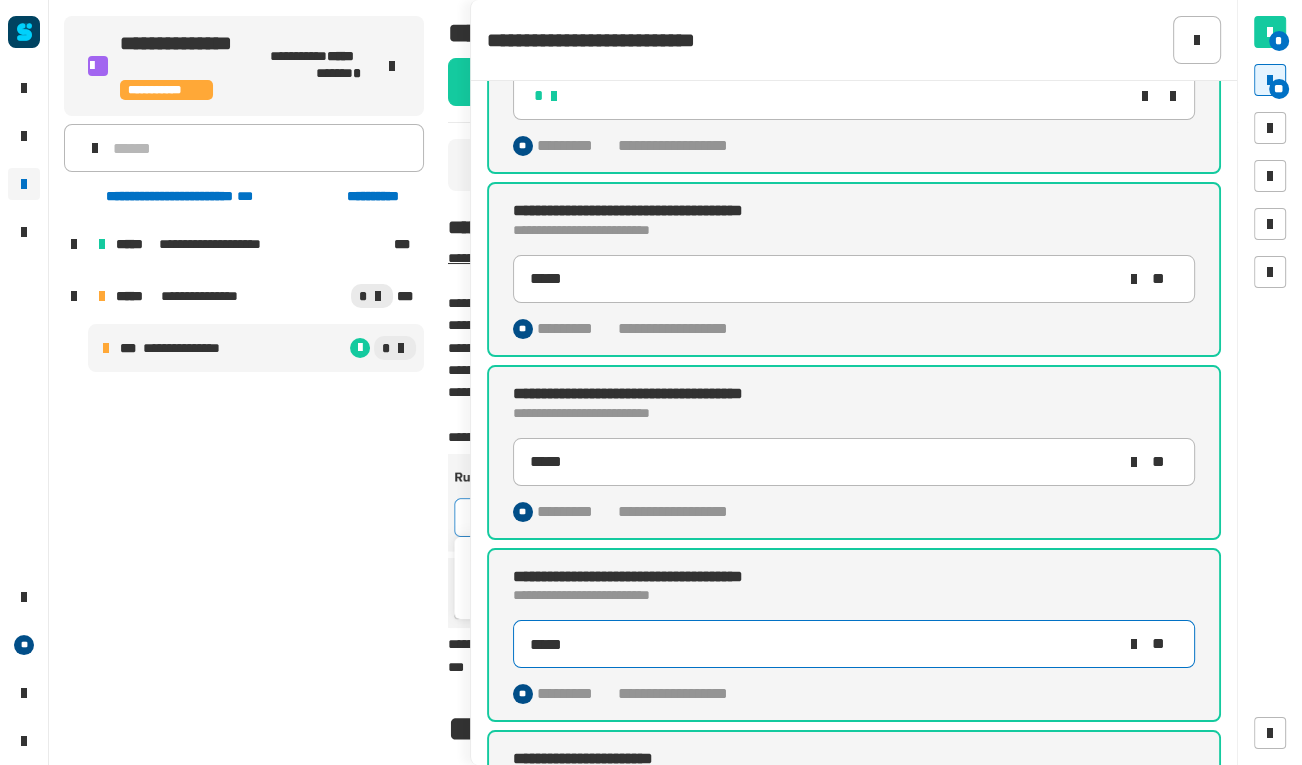 scroll, scrollTop: 0, scrollLeft: 0, axis: both 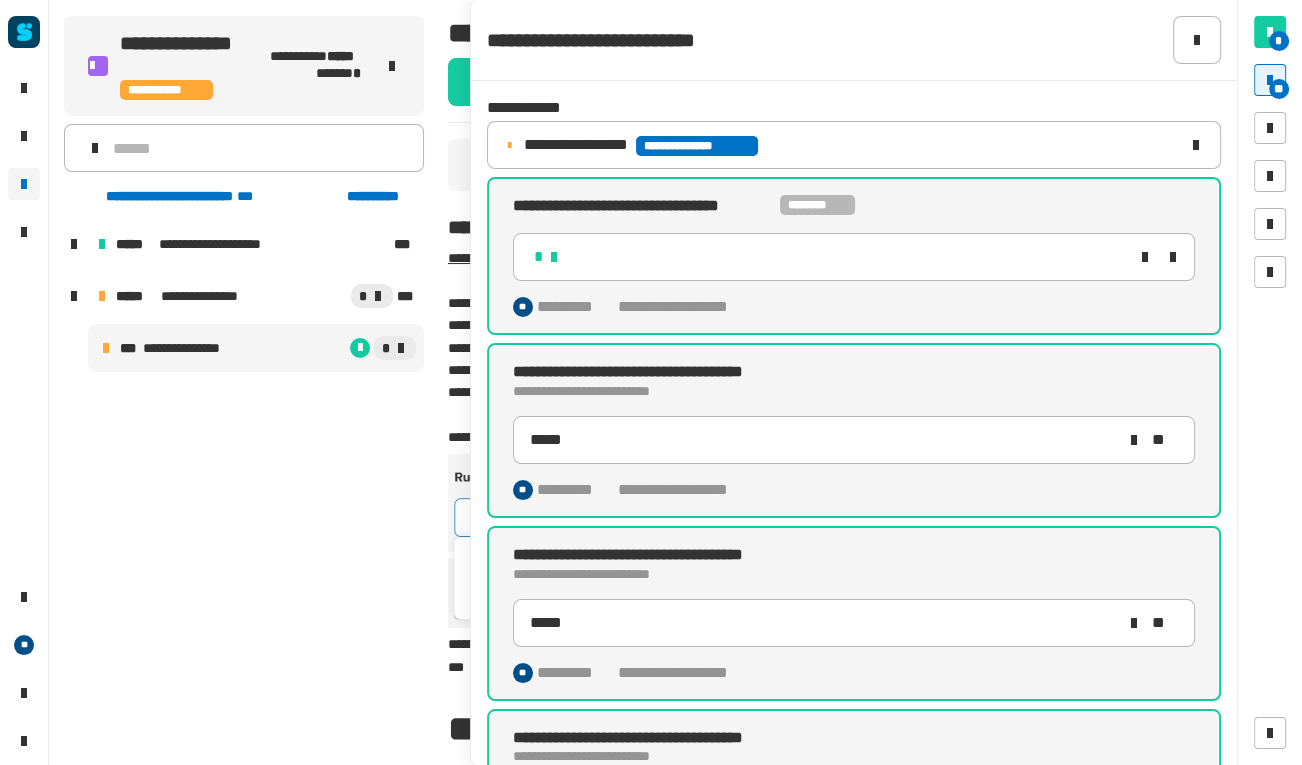 click on "**********" 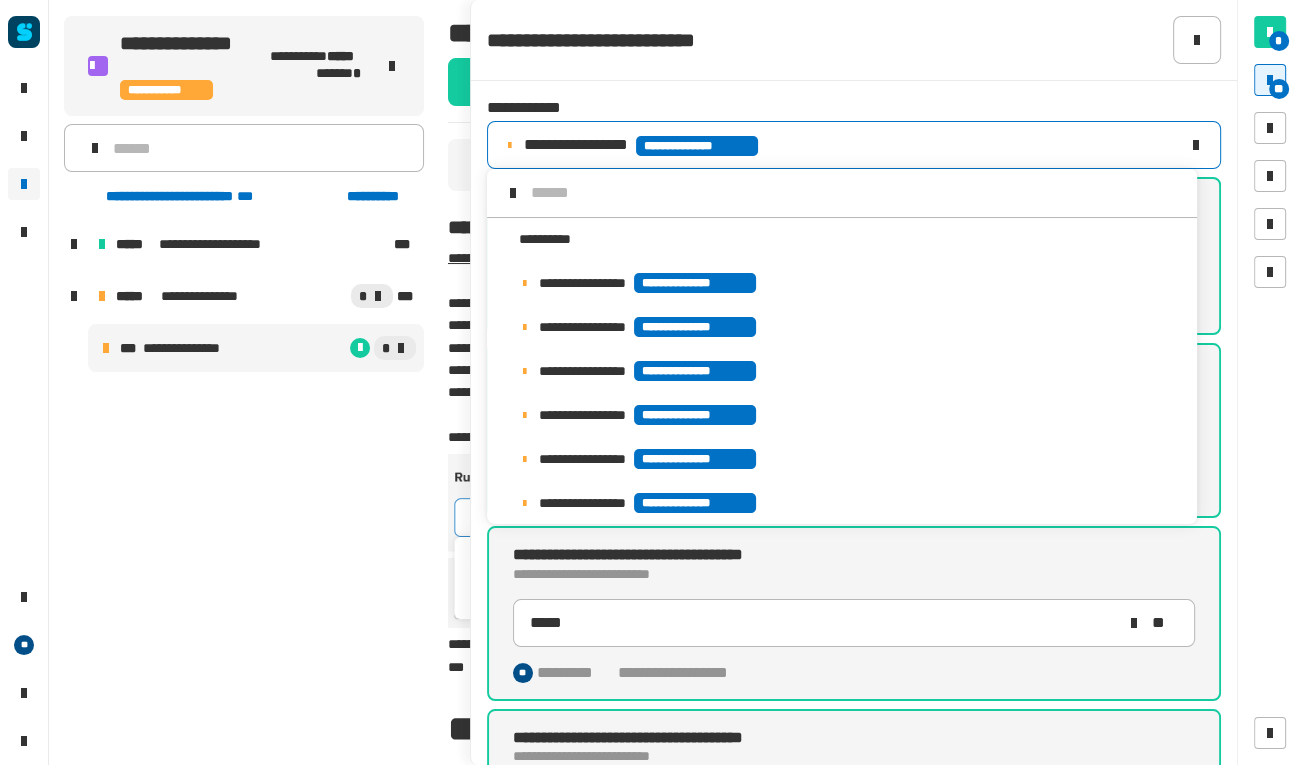 scroll, scrollTop: 15, scrollLeft: 0, axis: vertical 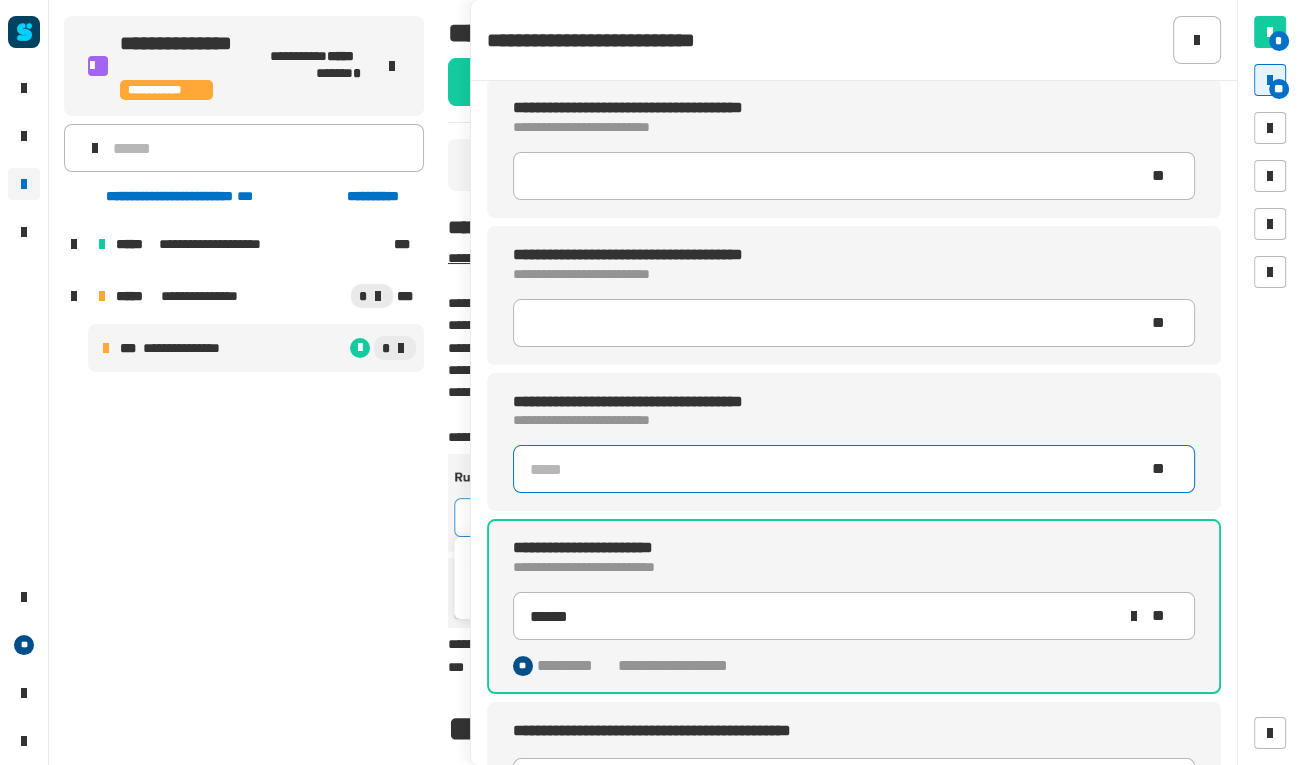 click 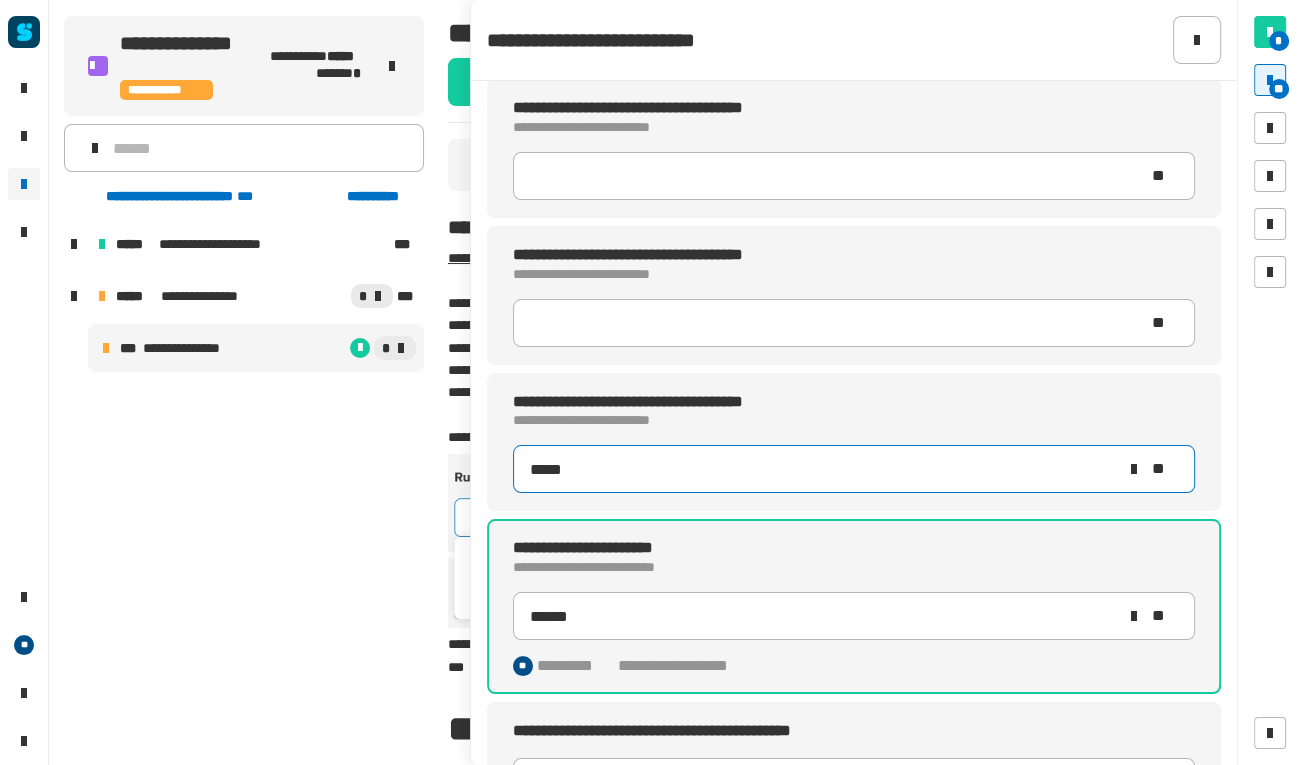 type on "*****" 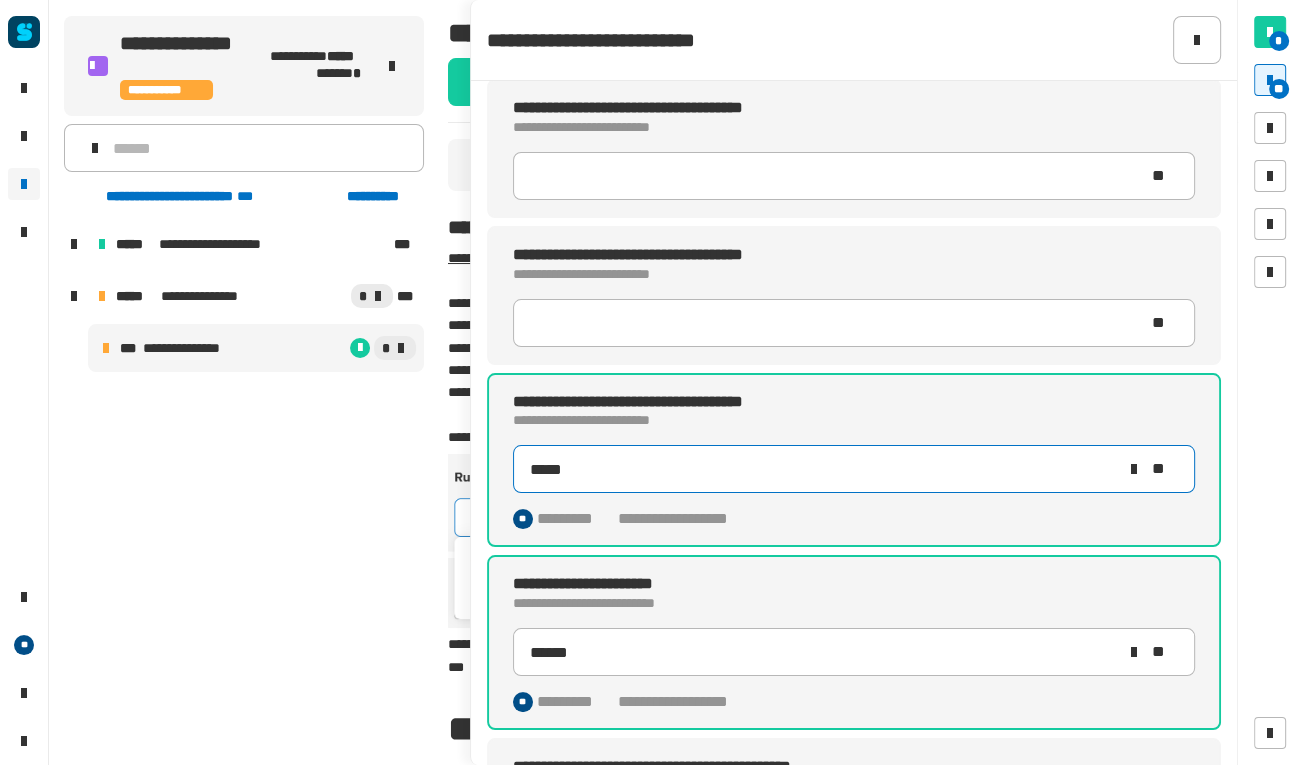 scroll, scrollTop: 0, scrollLeft: 0, axis: both 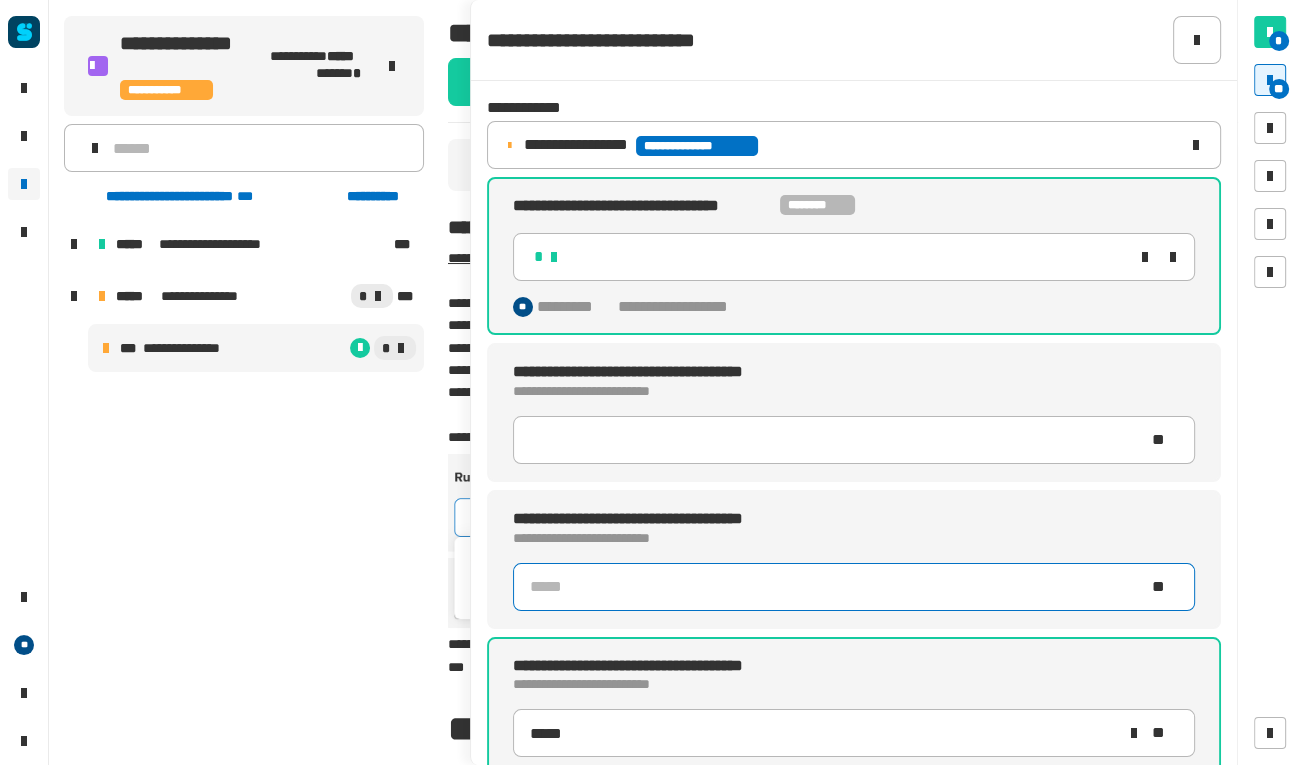 click 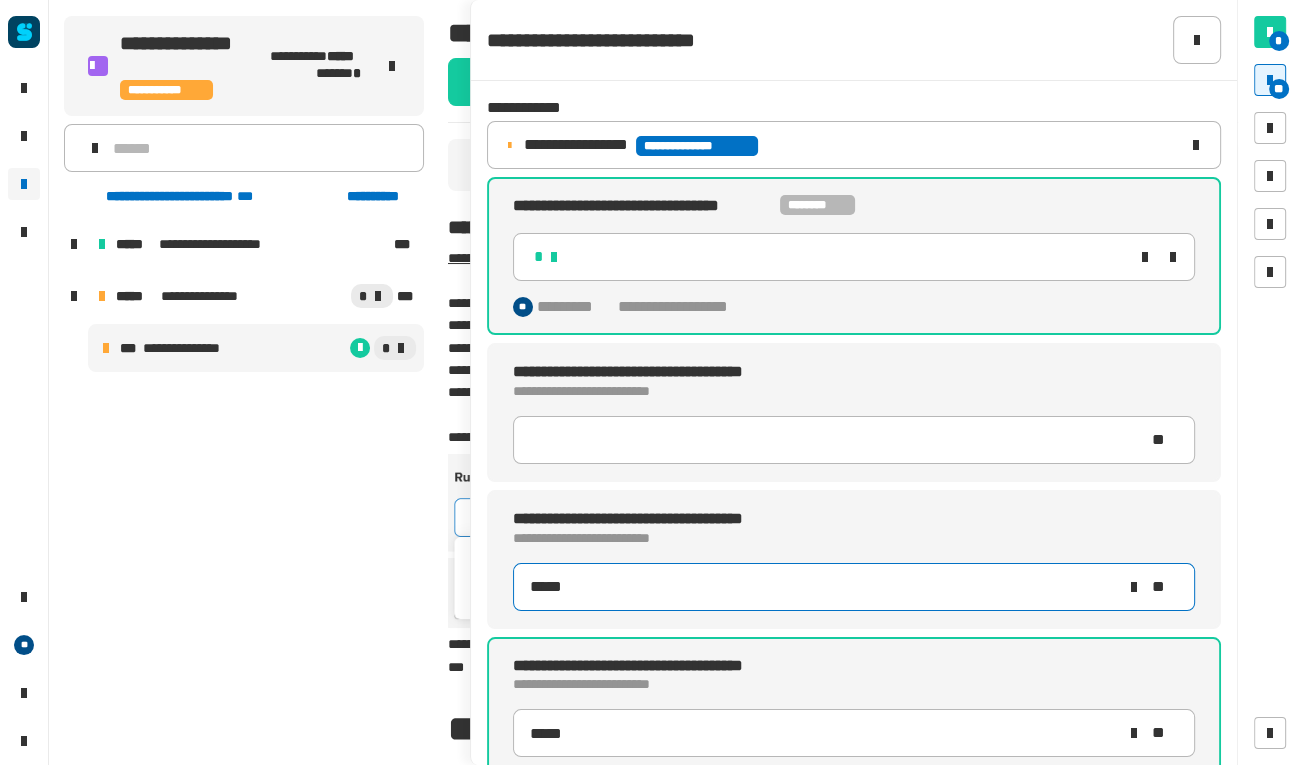 type on "*****" 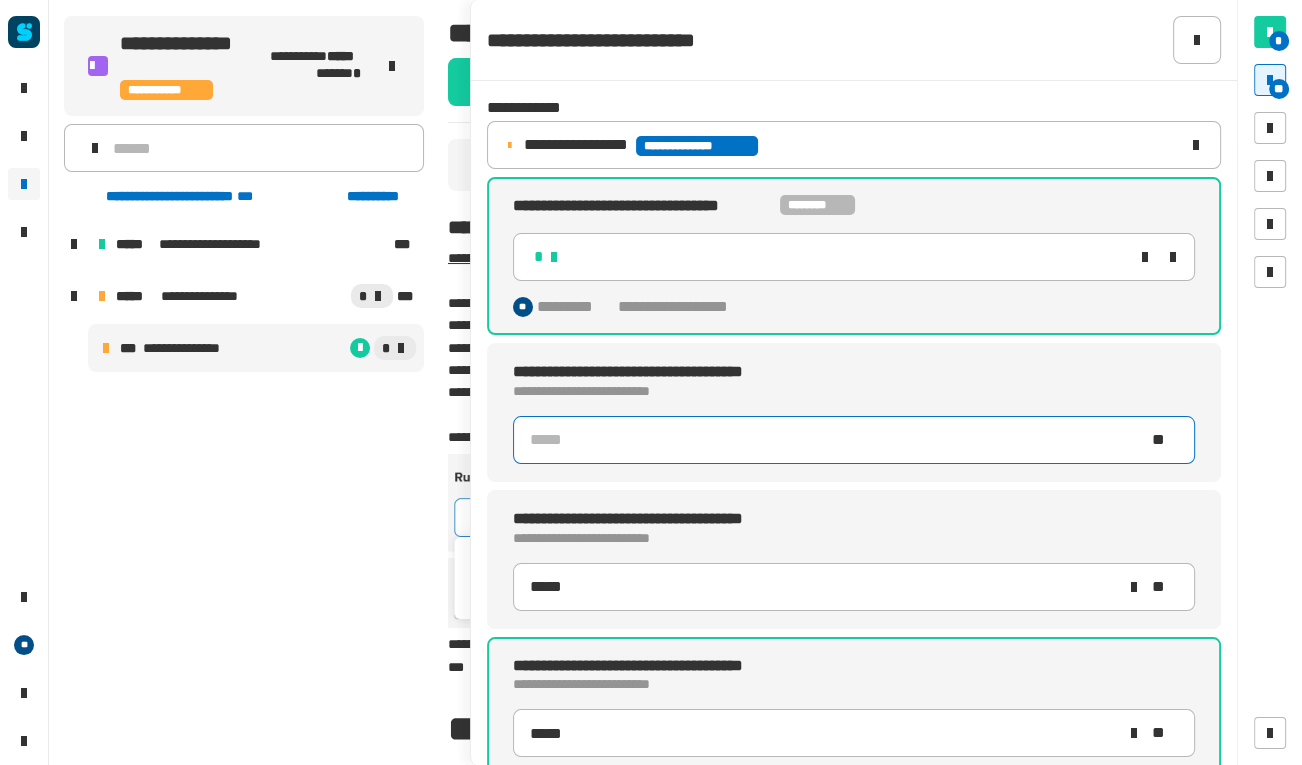 type 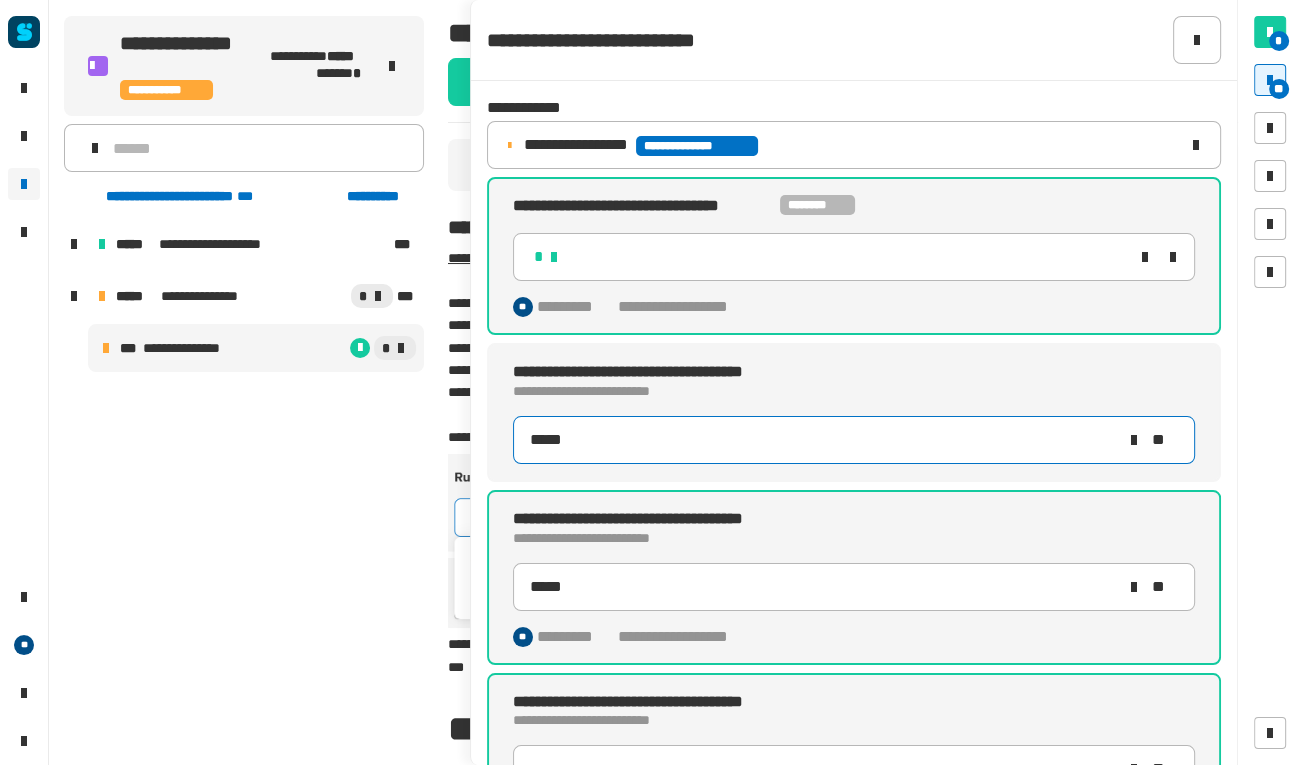 type on "*****" 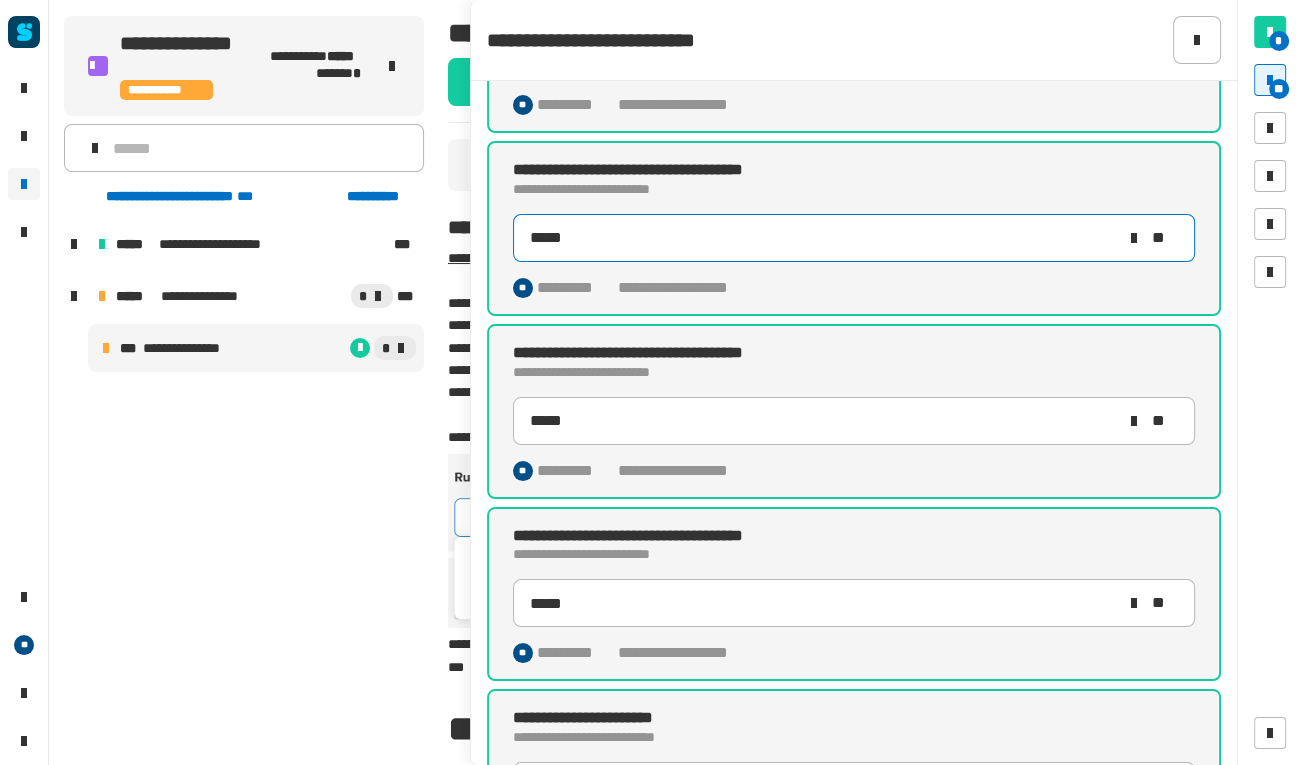 scroll, scrollTop: 0, scrollLeft: 0, axis: both 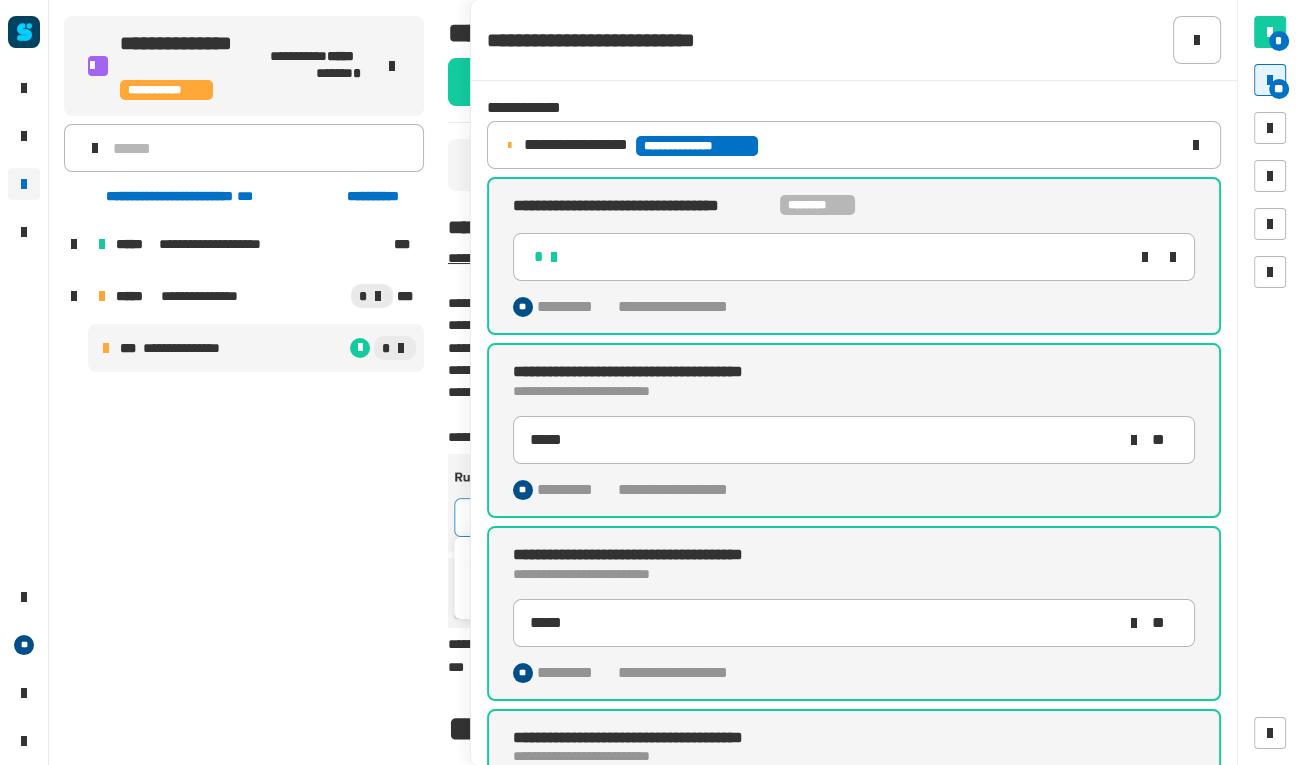click on "**********" 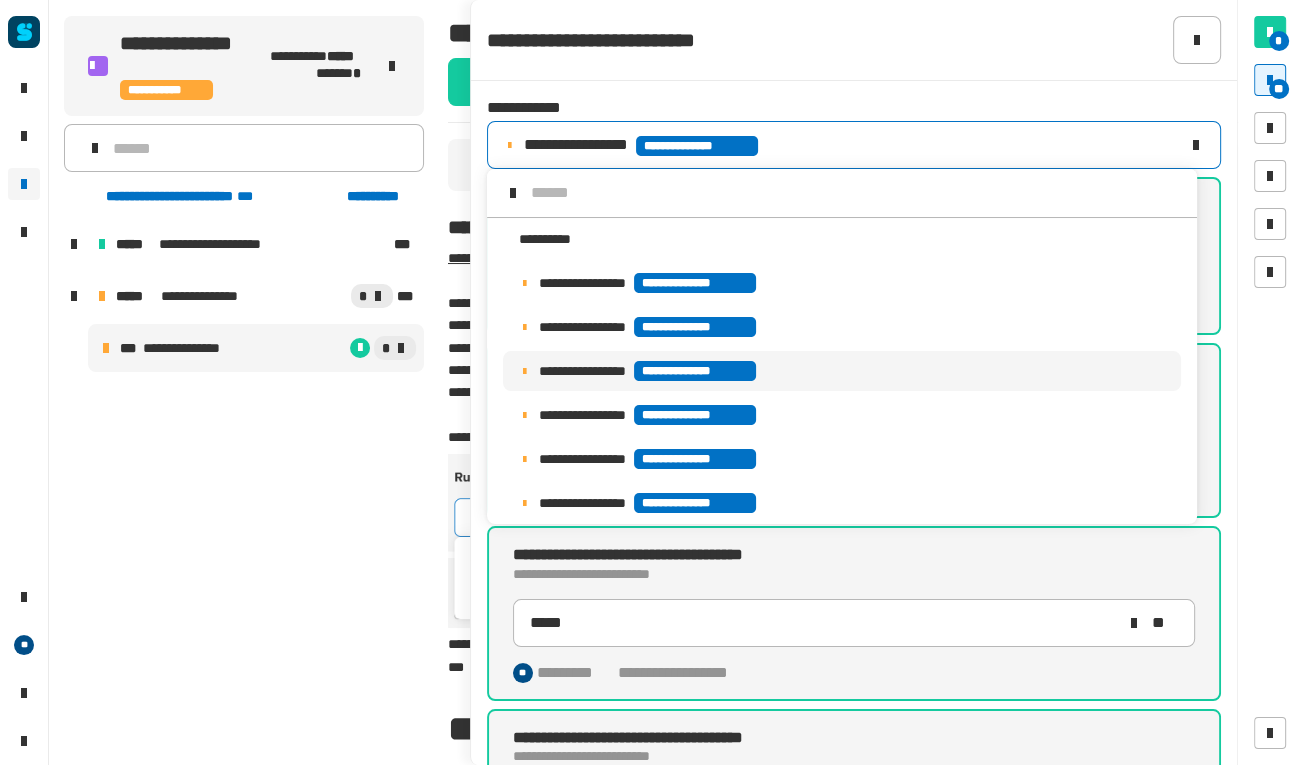 scroll, scrollTop: 117, scrollLeft: 0, axis: vertical 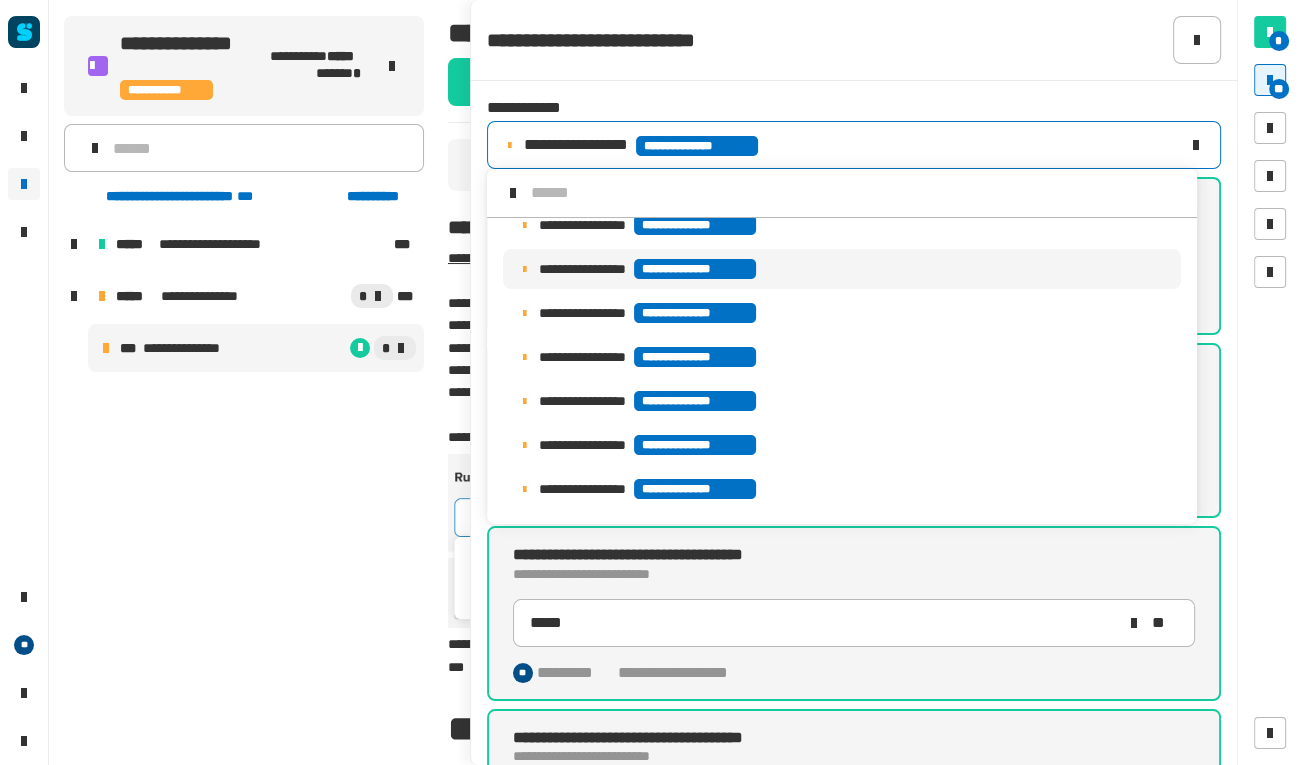 click on "**********" 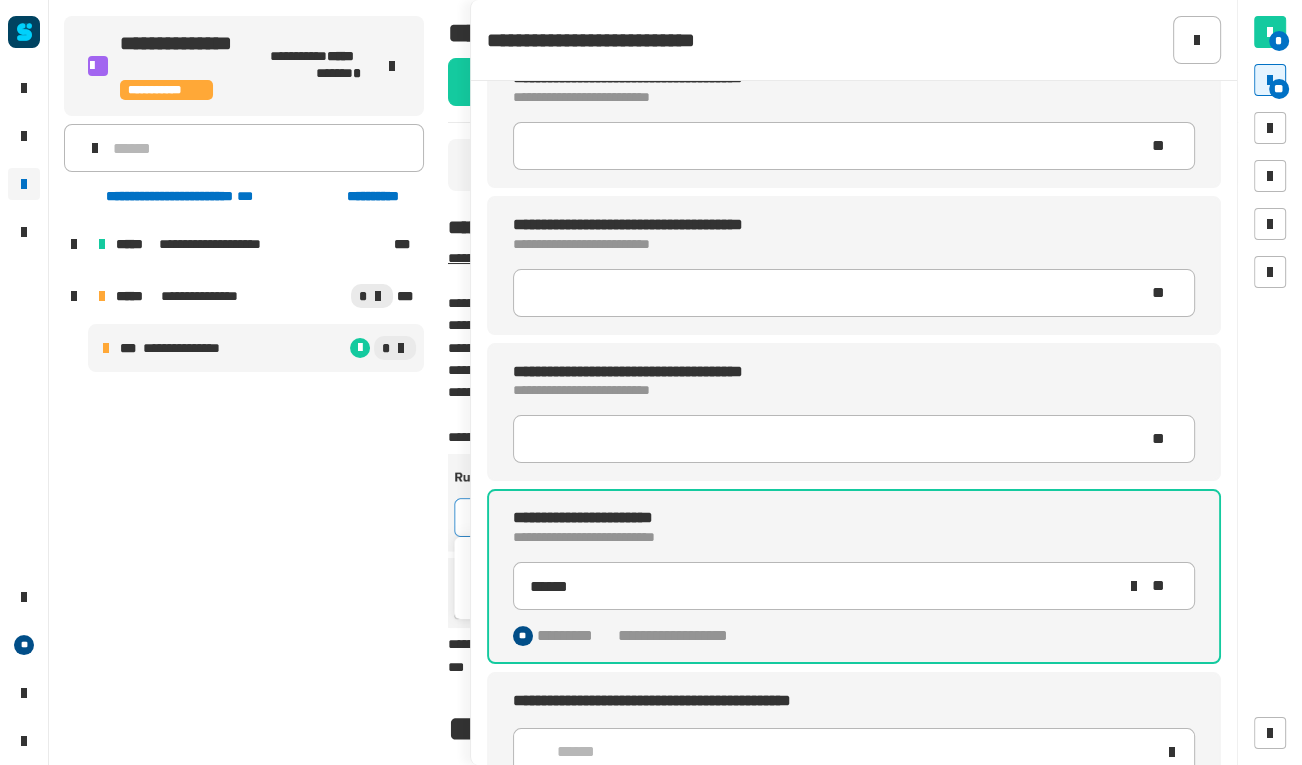 scroll, scrollTop: 291, scrollLeft: 0, axis: vertical 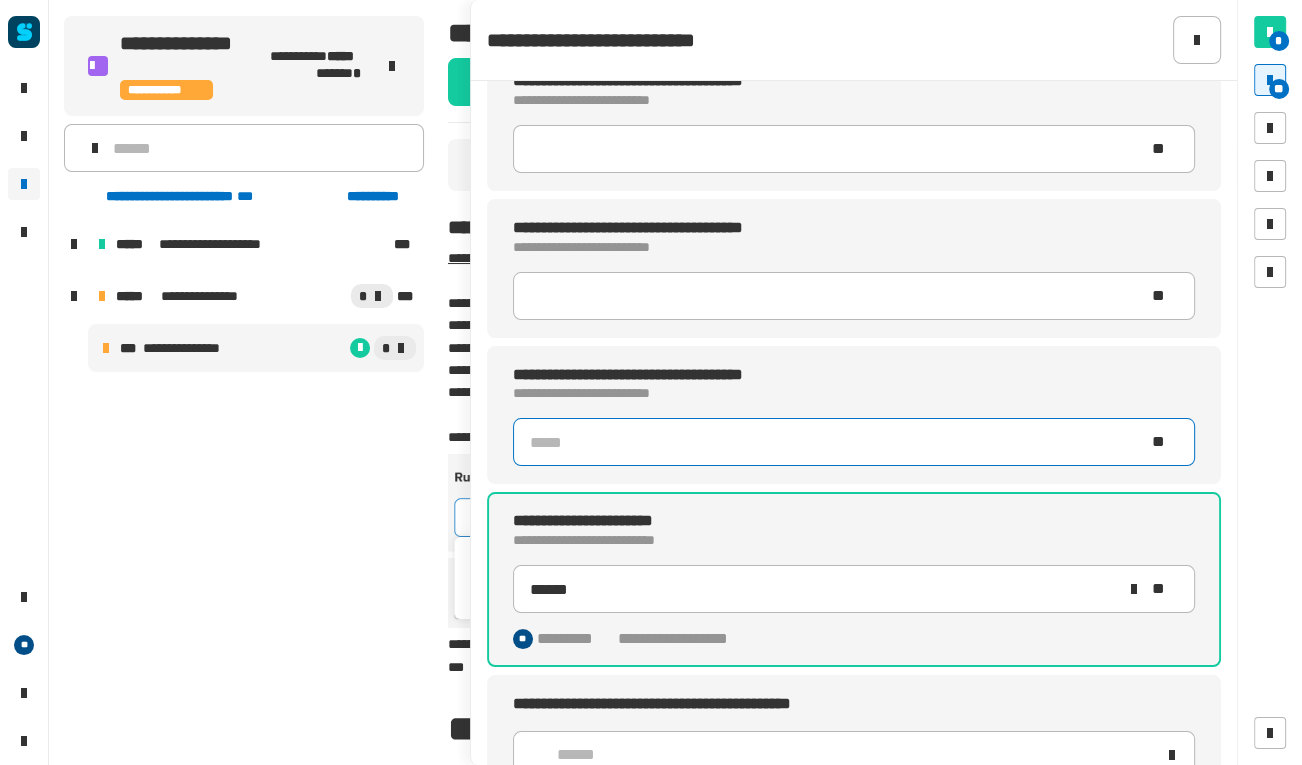 click 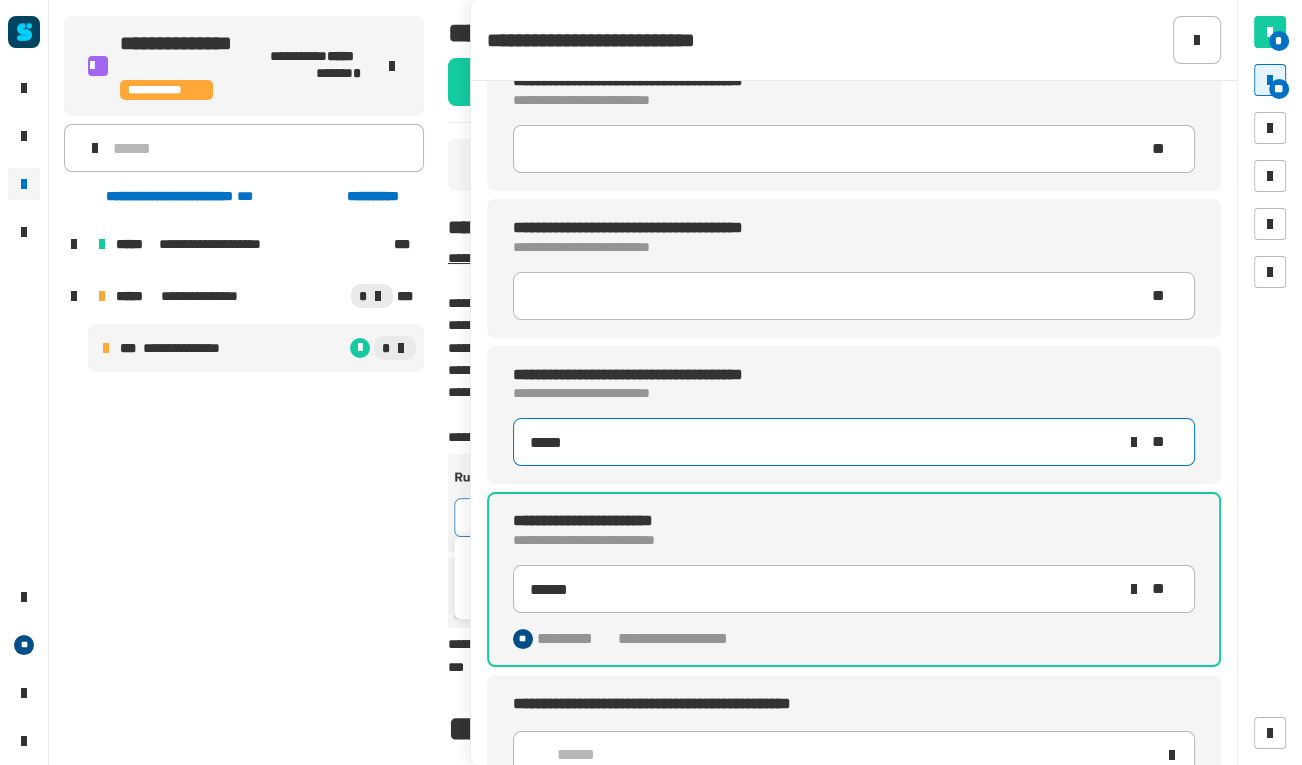type on "*****" 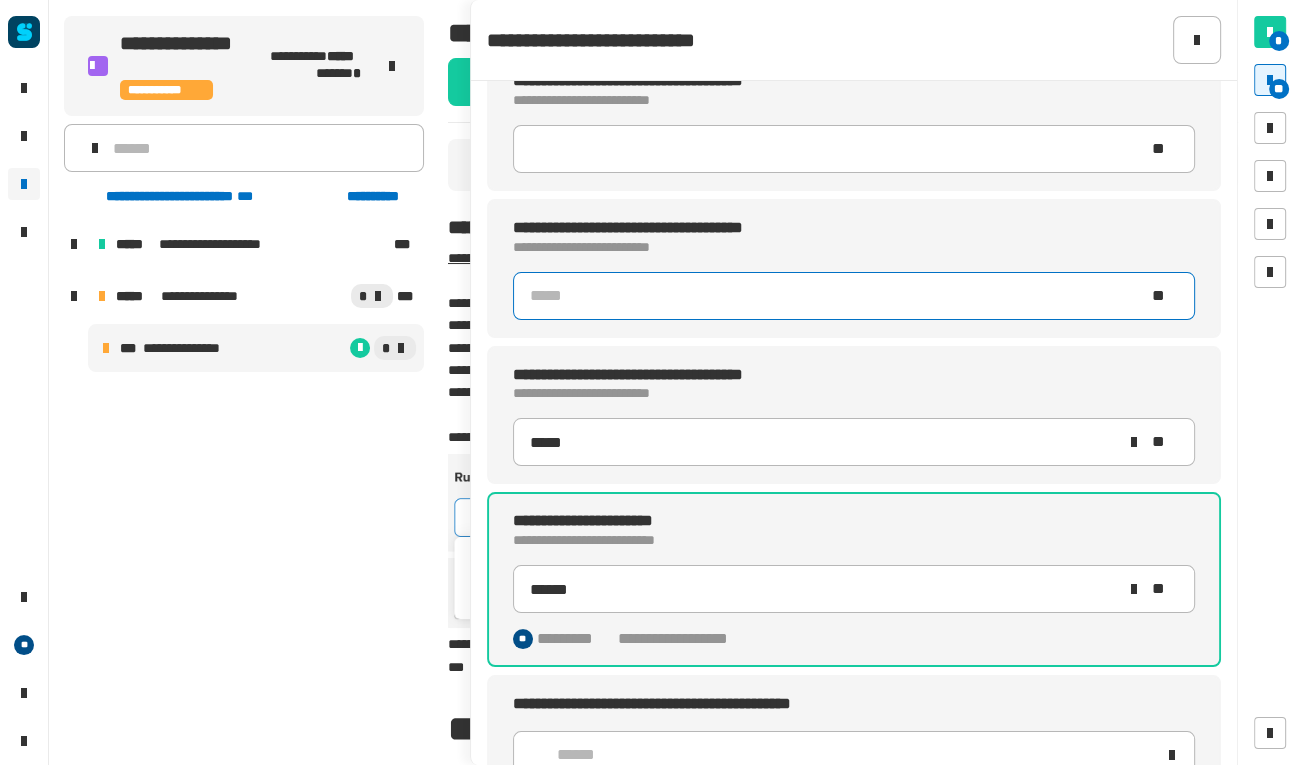 type 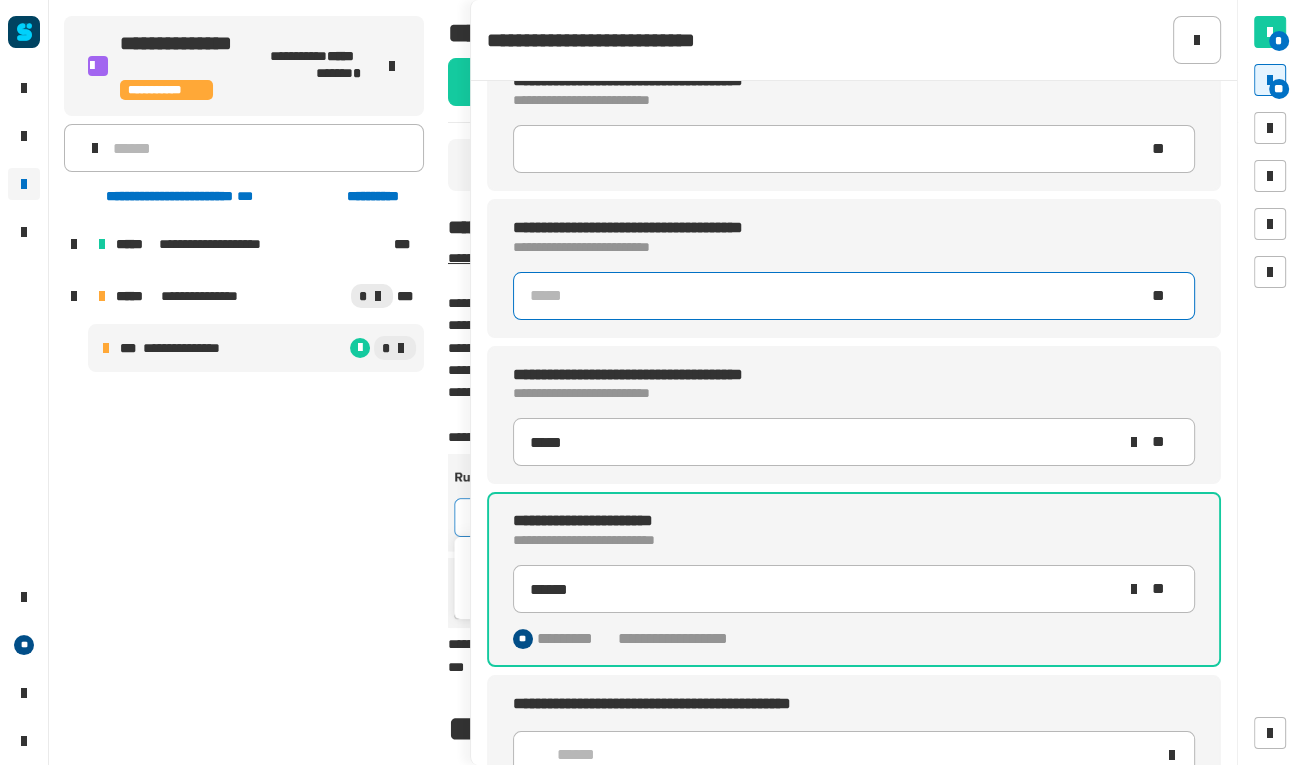 type on "*****" 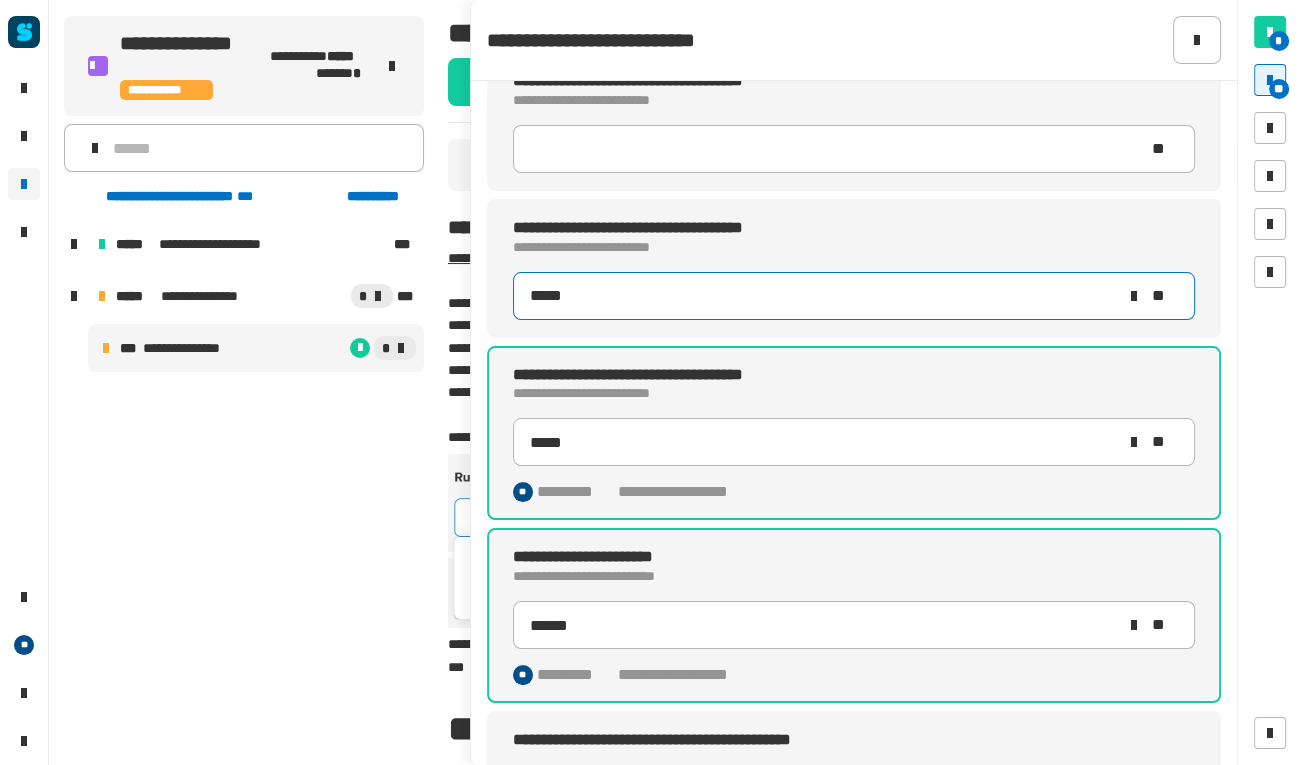 type on "*****" 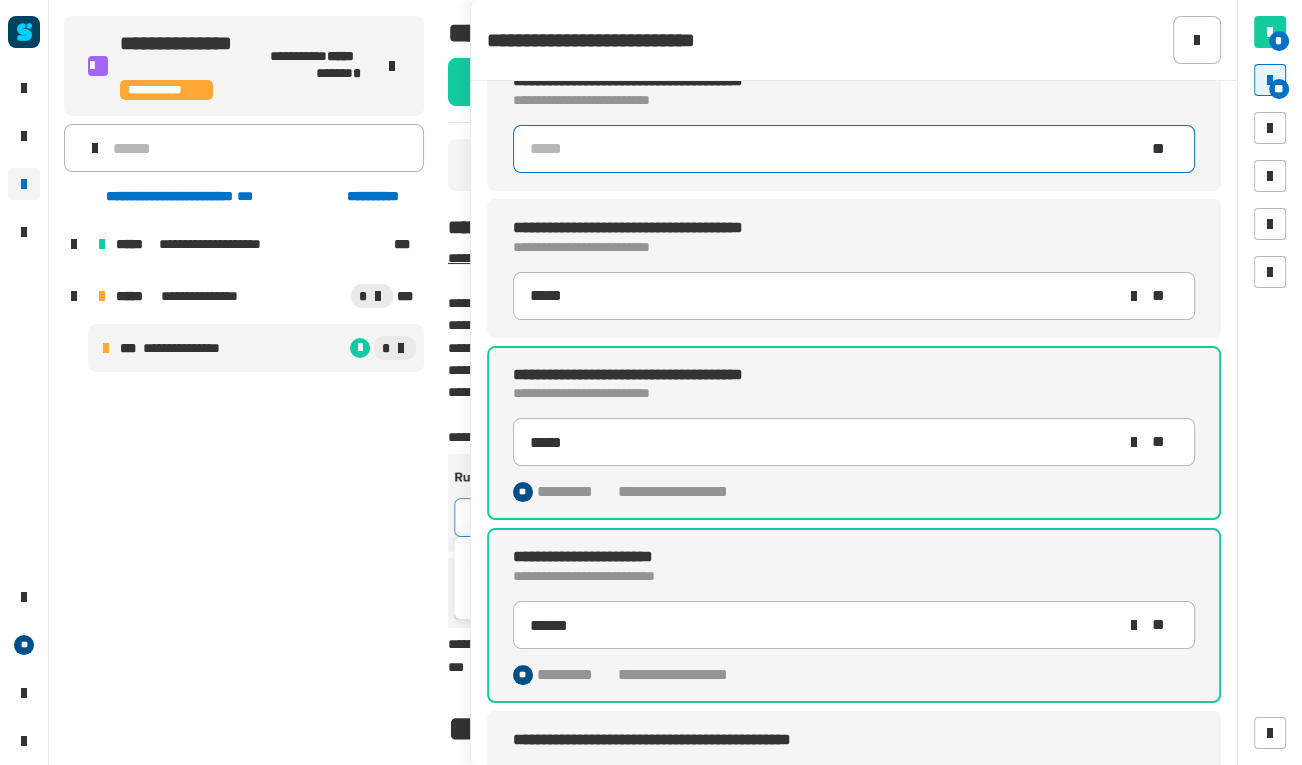 type 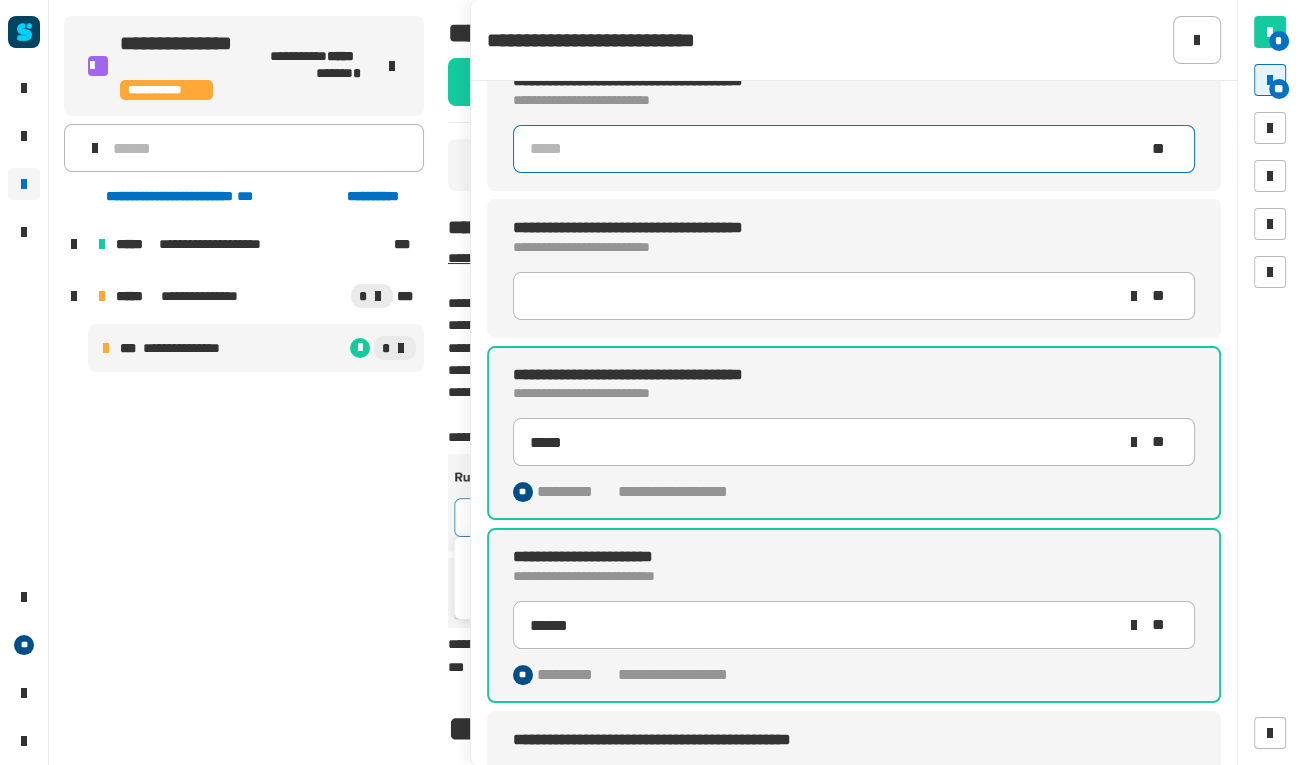 type on "*****" 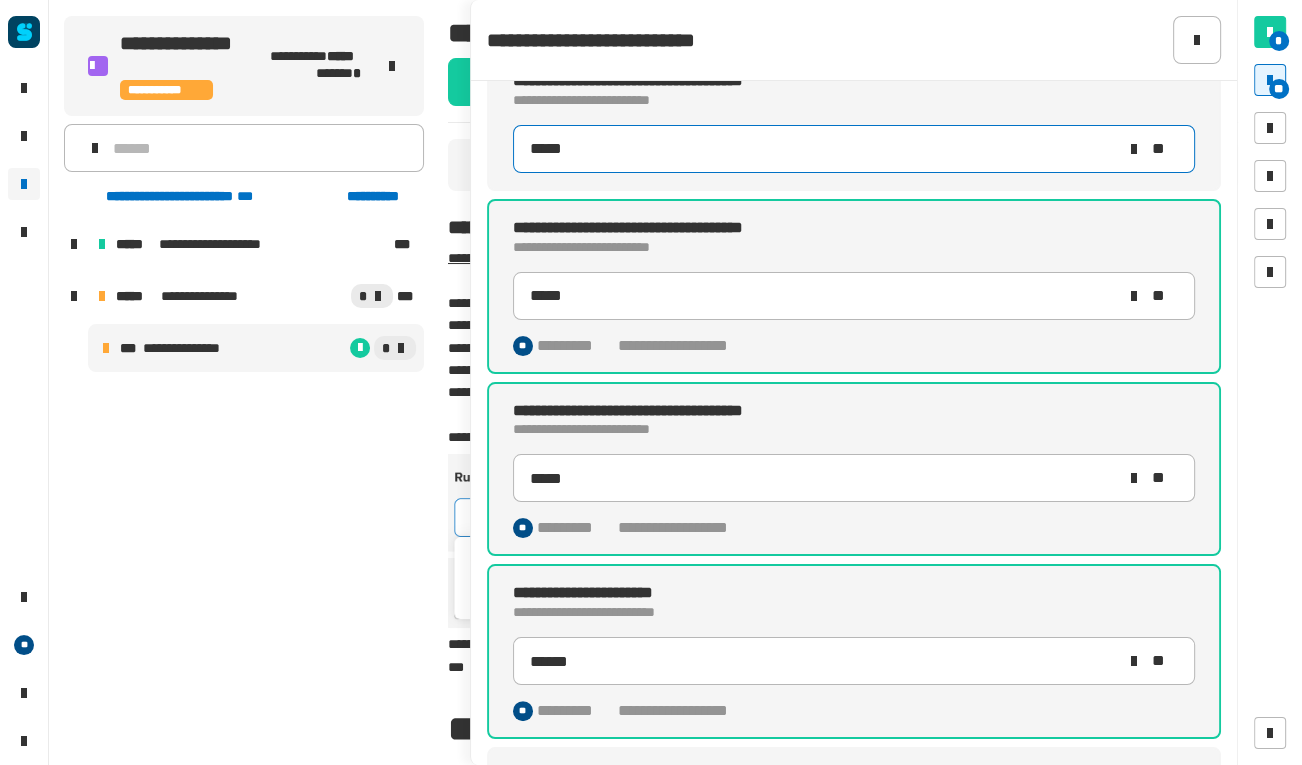 type on "*****" 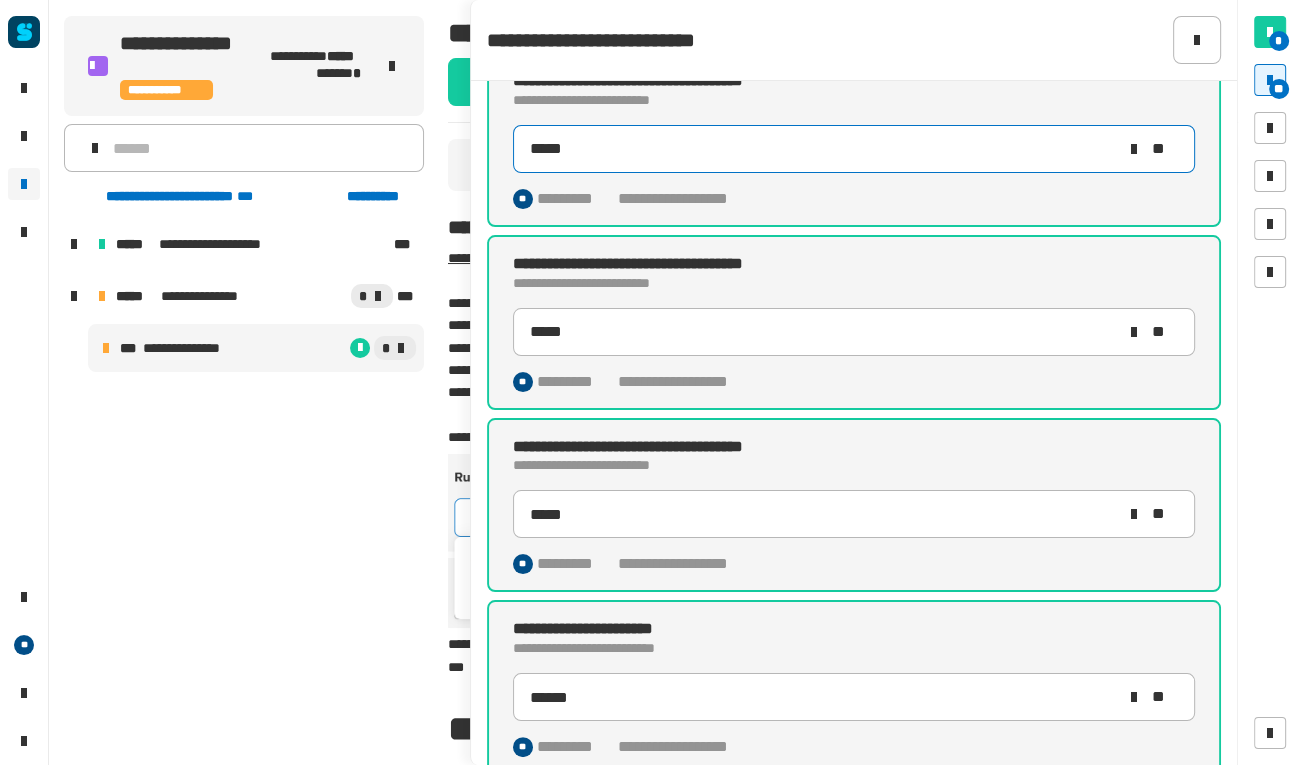 scroll, scrollTop: 0, scrollLeft: 0, axis: both 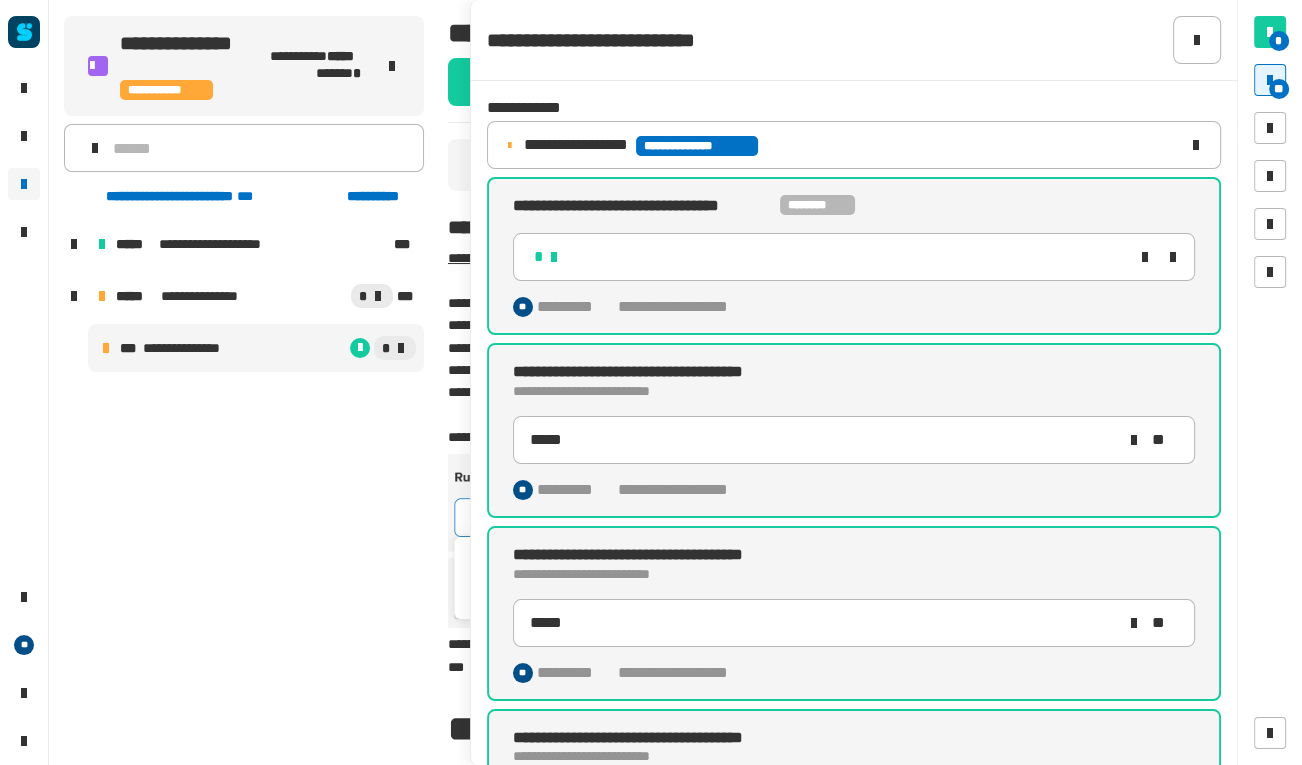 click on "**********" 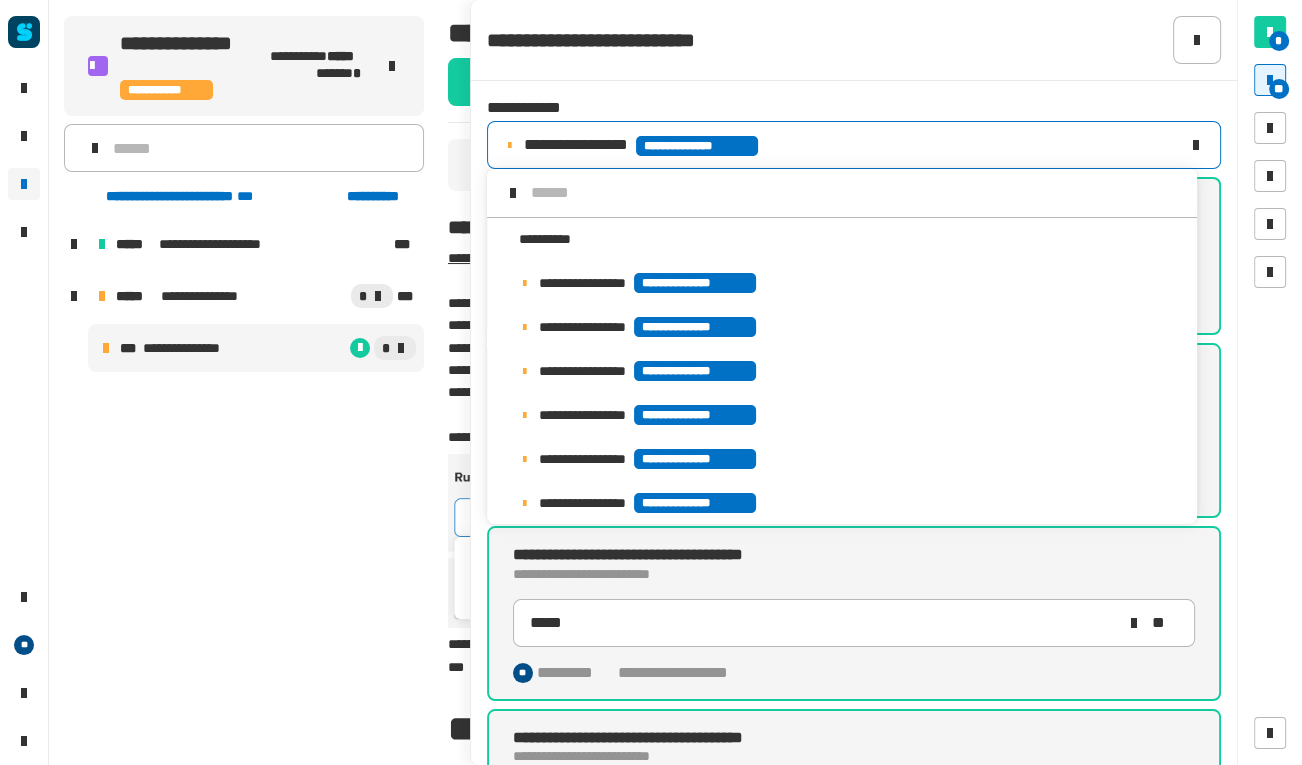 scroll, scrollTop: 15, scrollLeft: 0, axis: vertical 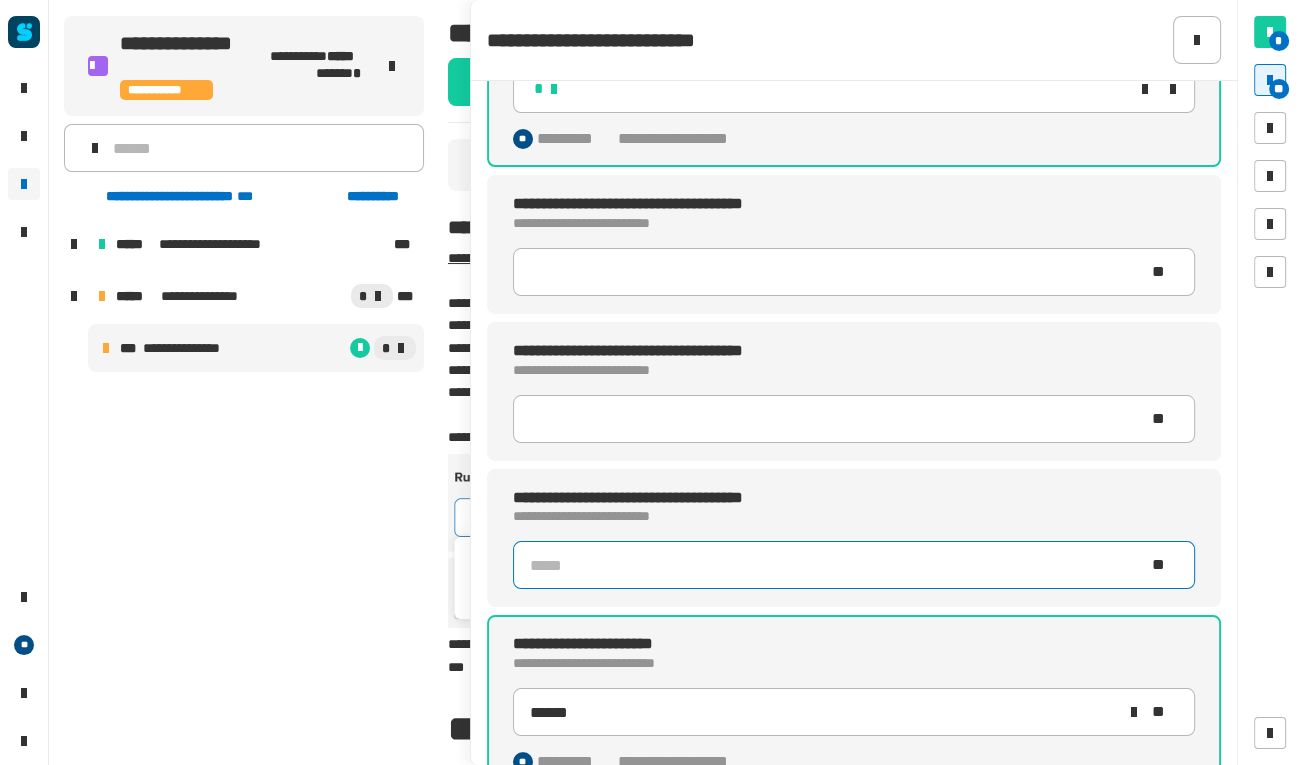 click 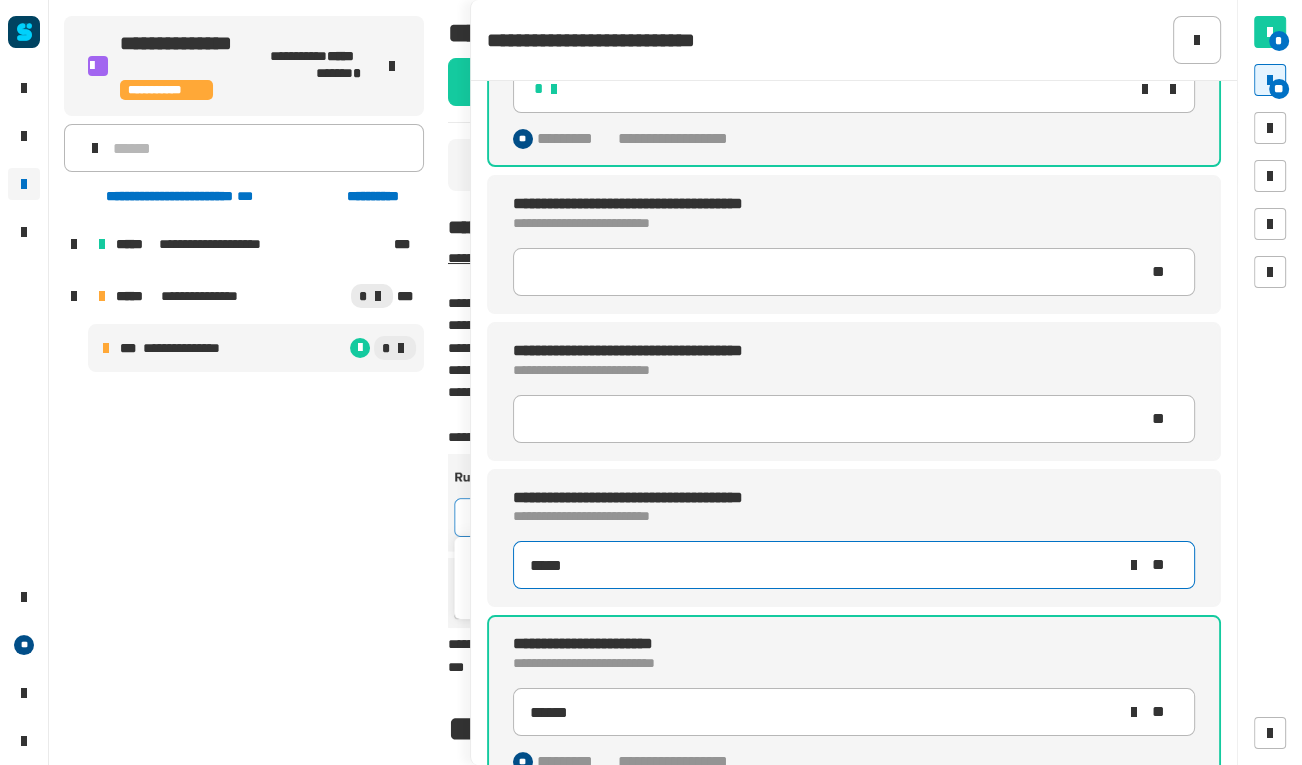 type on "*****" 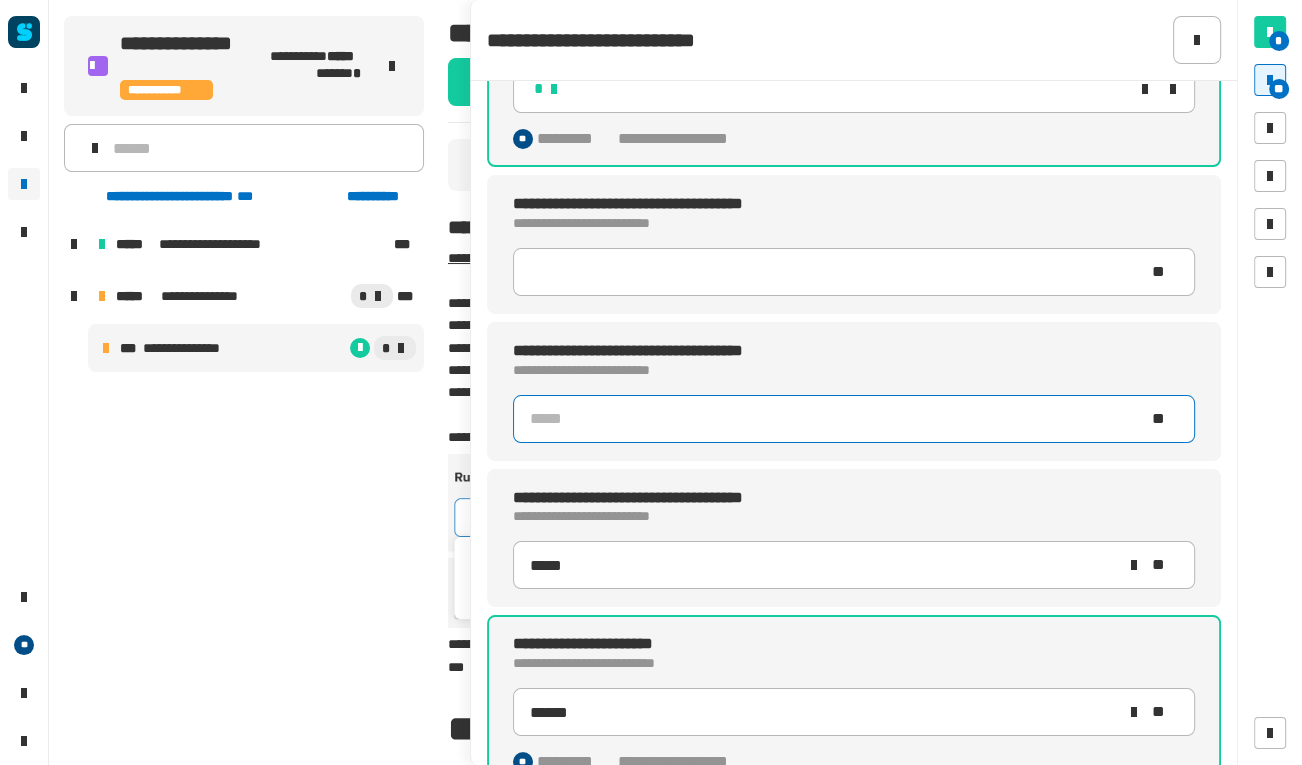 type 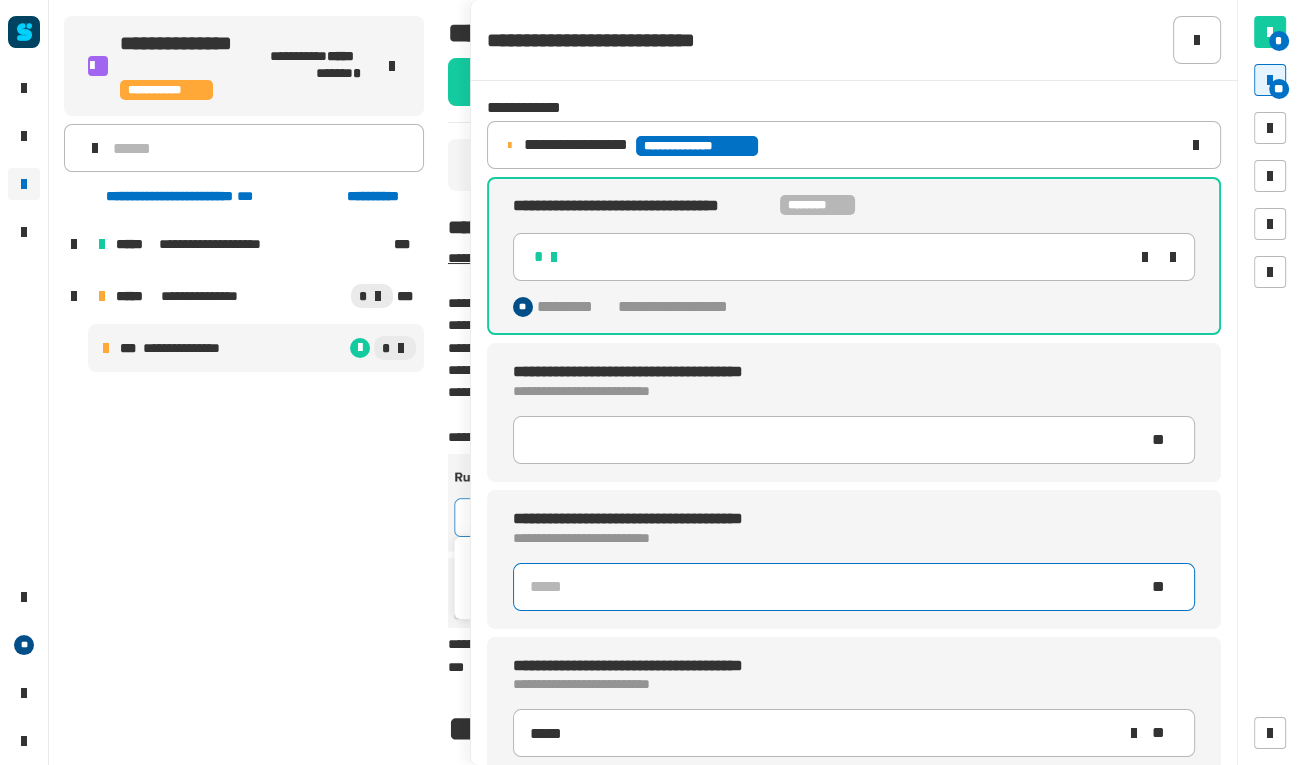type on "*****" 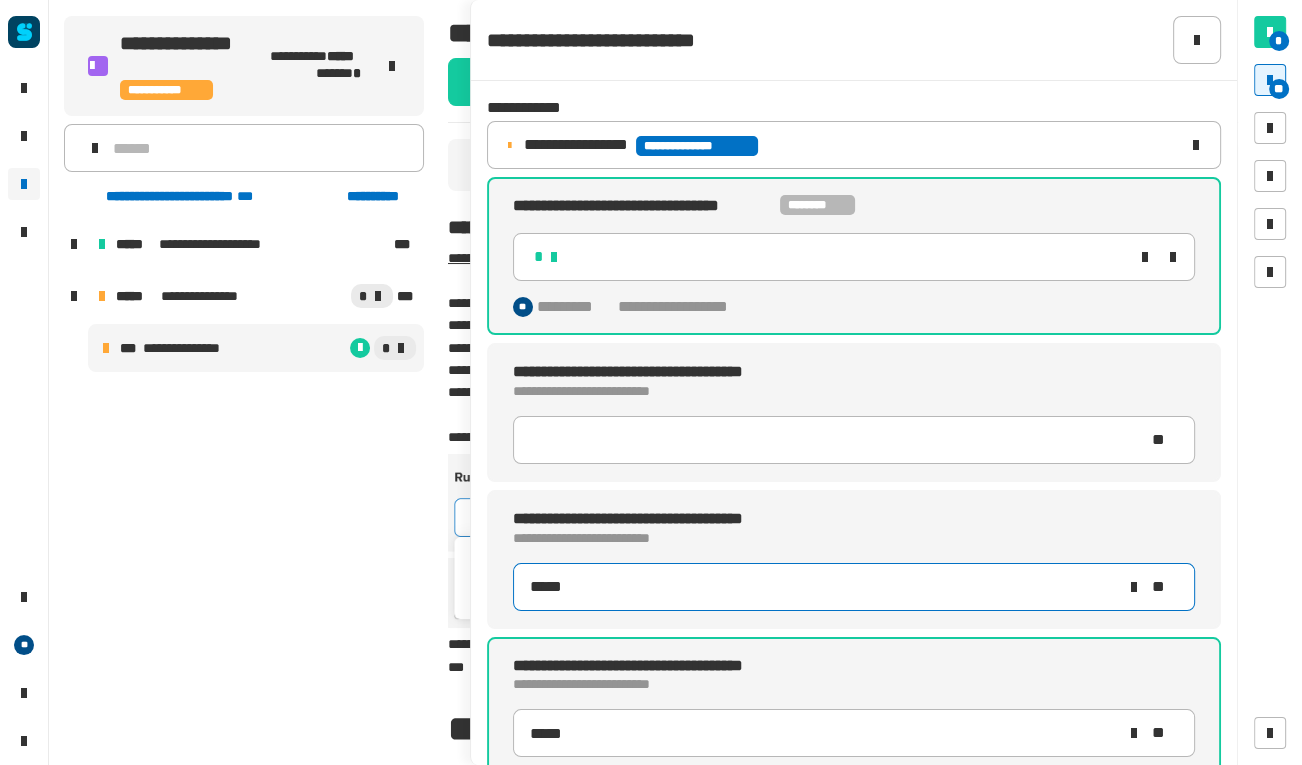 type on "*****" 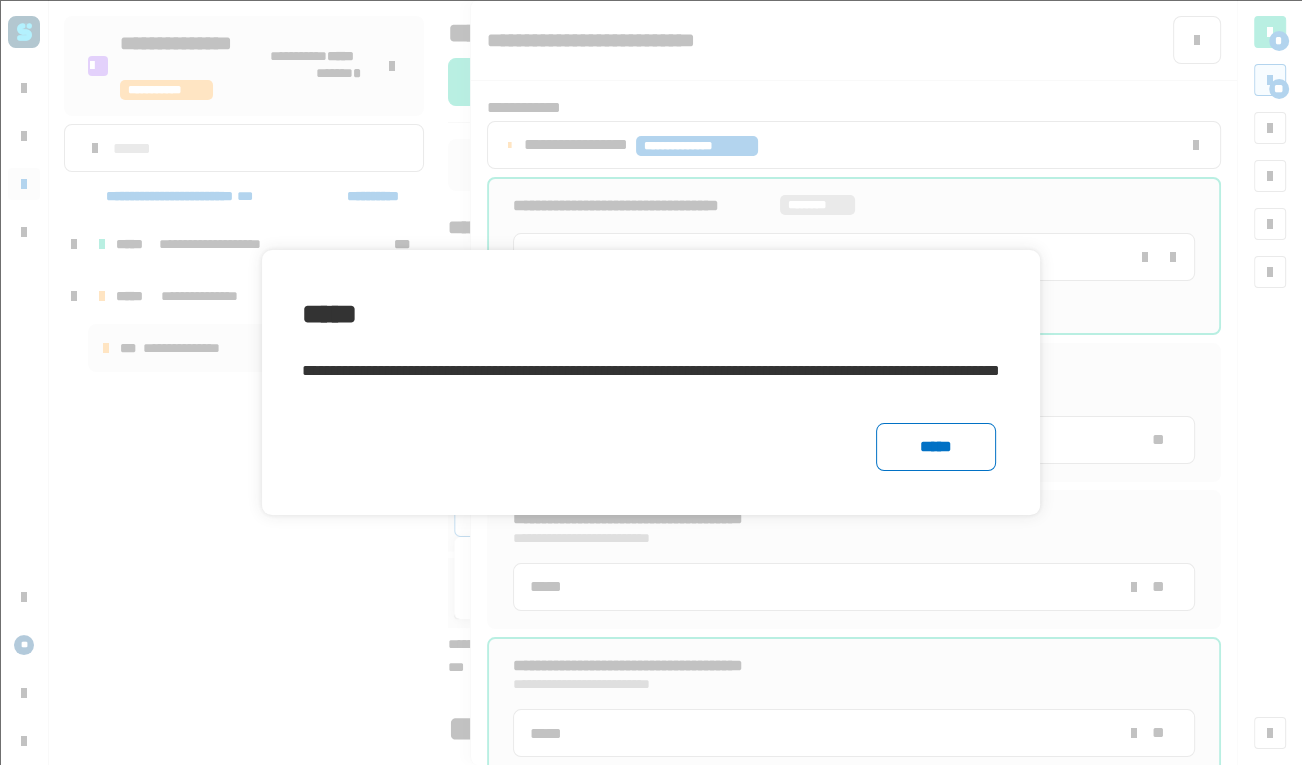 click on "*****" 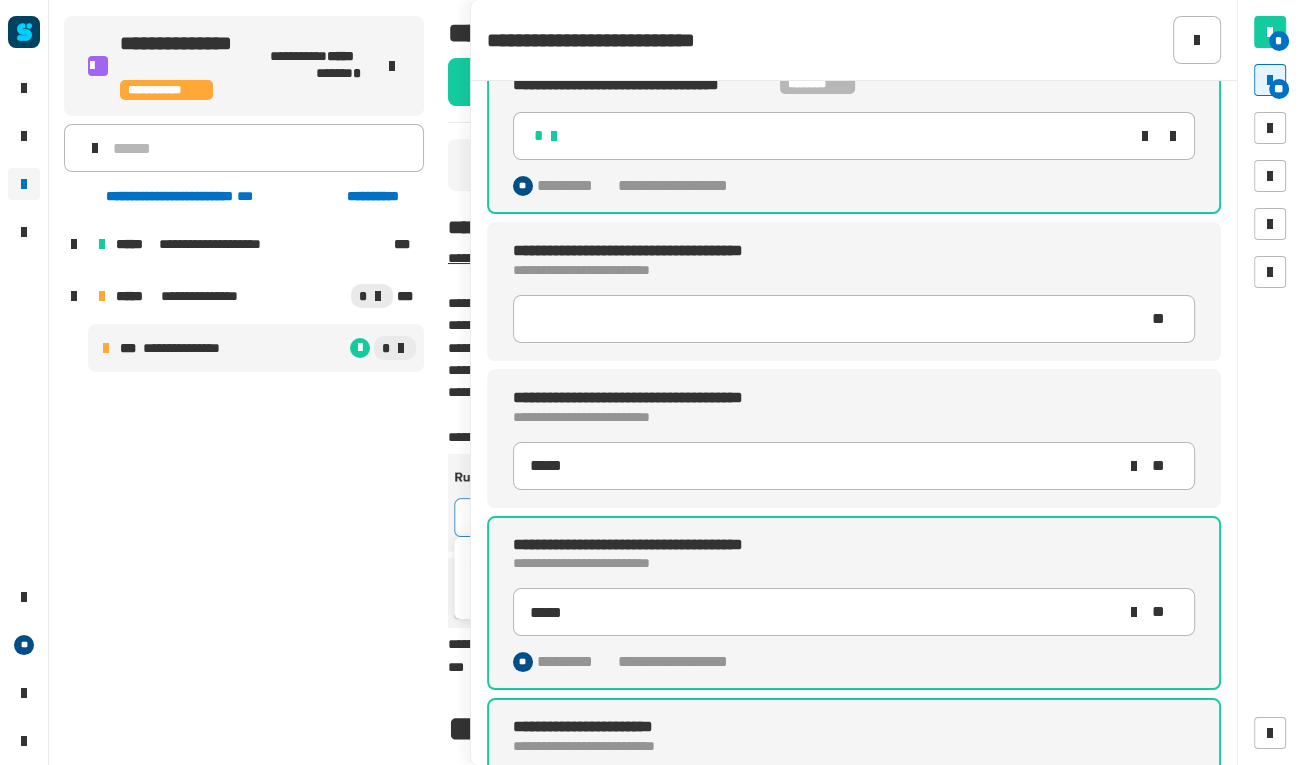 scroll, scrollTop: 122, scrollLeft: 0, axis: vertical 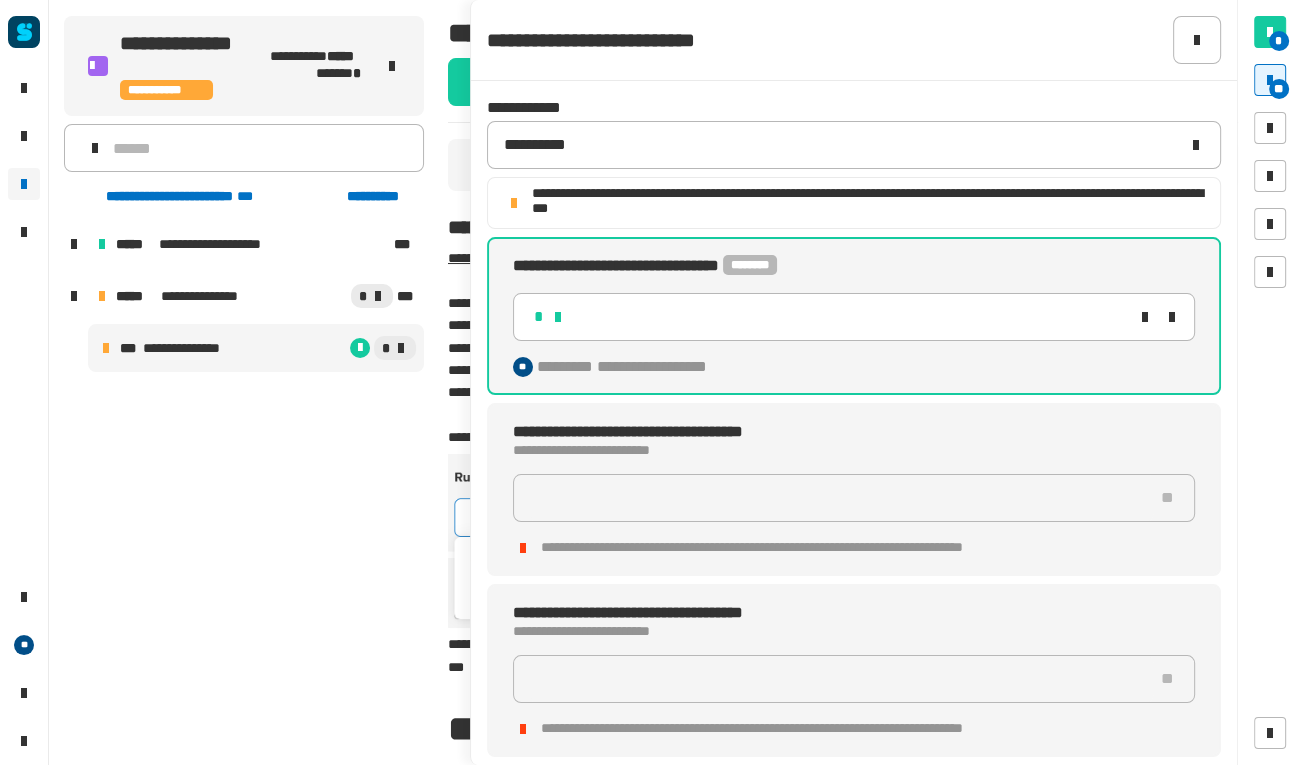 type on "******" 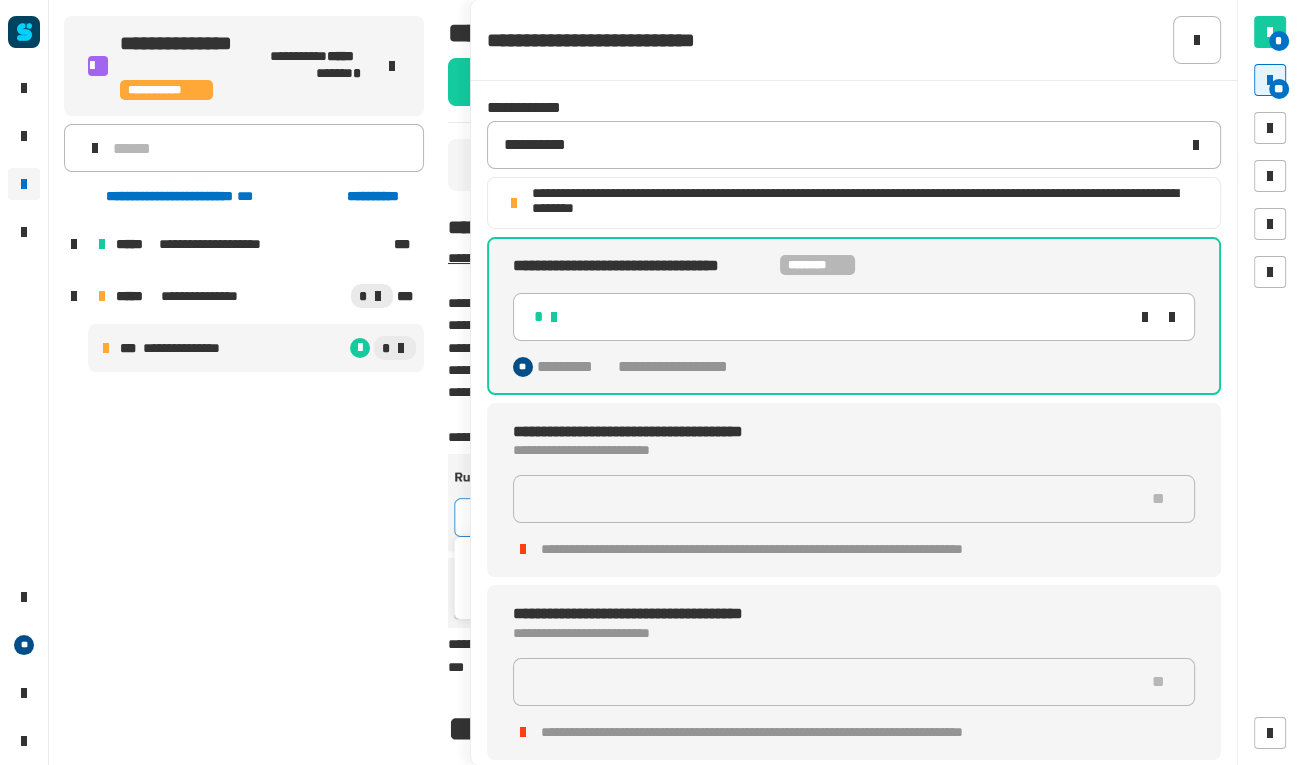 click on "**********" 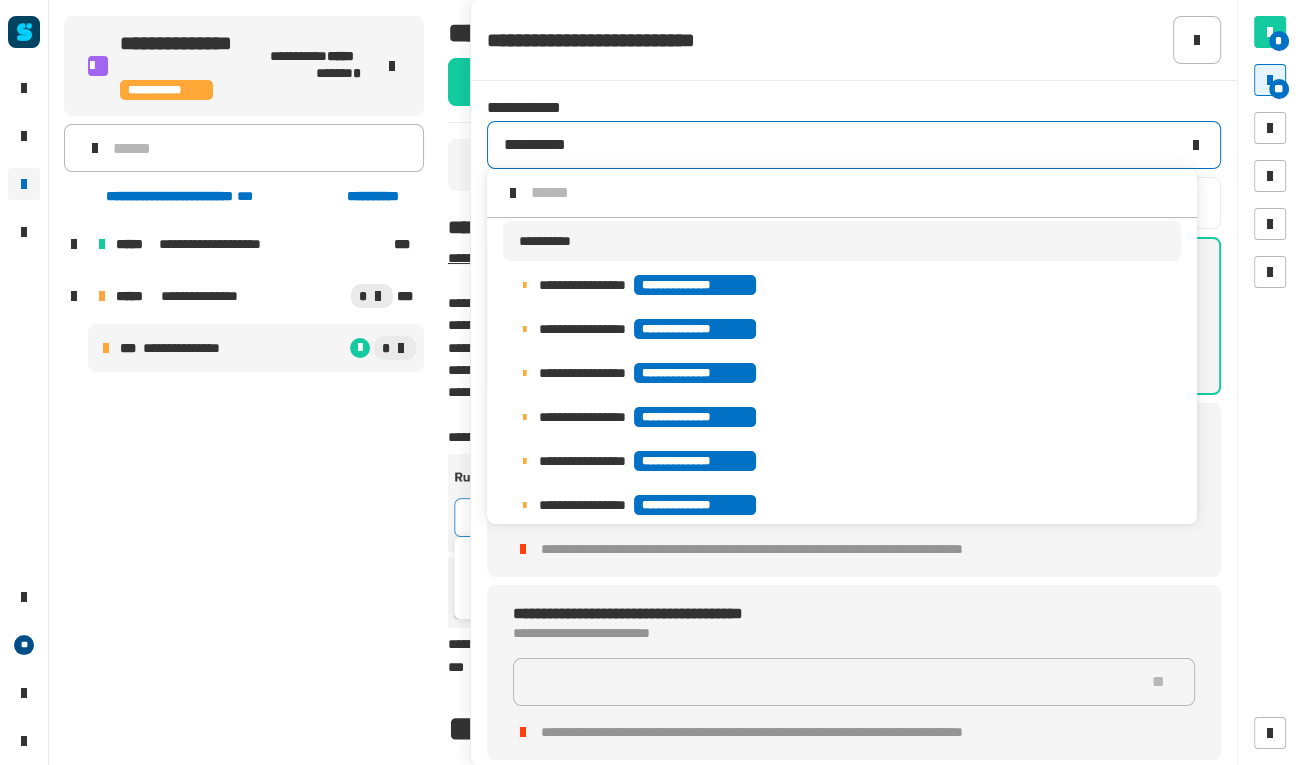 scroll, scrollTop: 15, scrollLeft: 0, axis: vertical 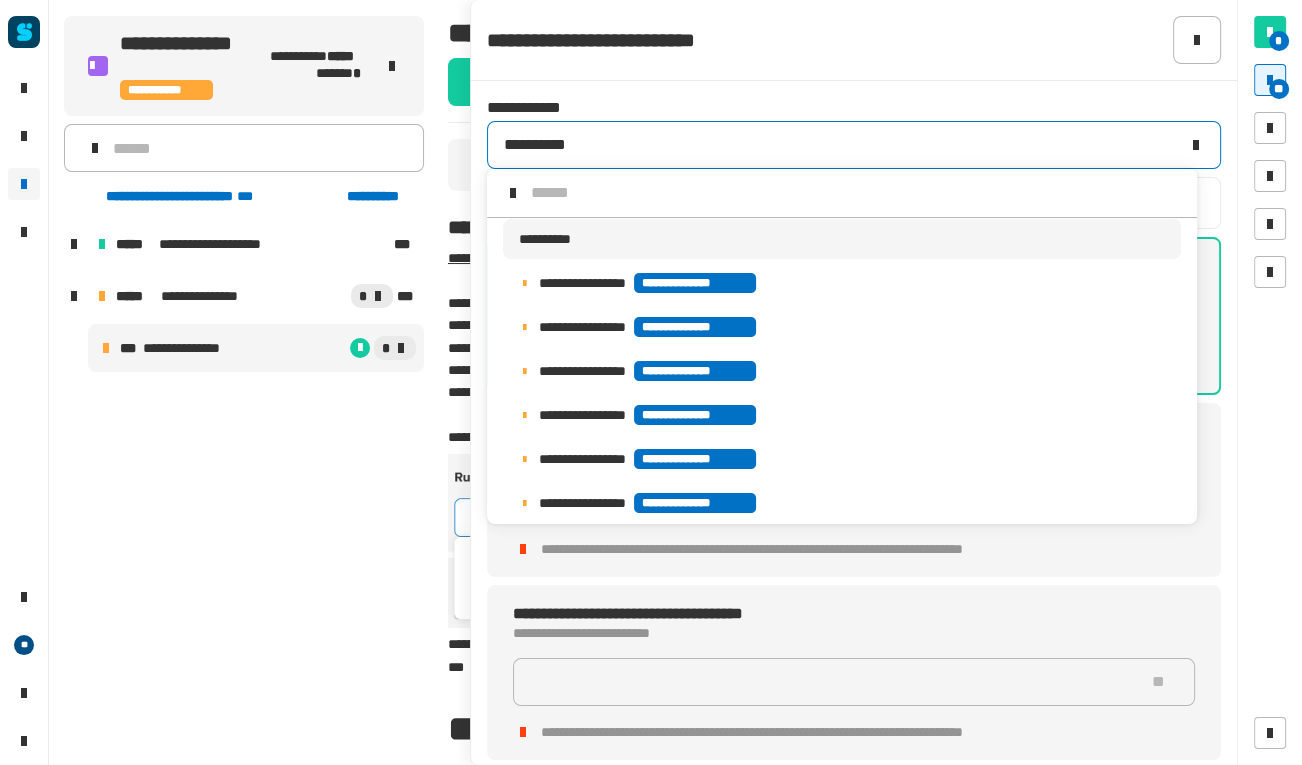 click on "**********" 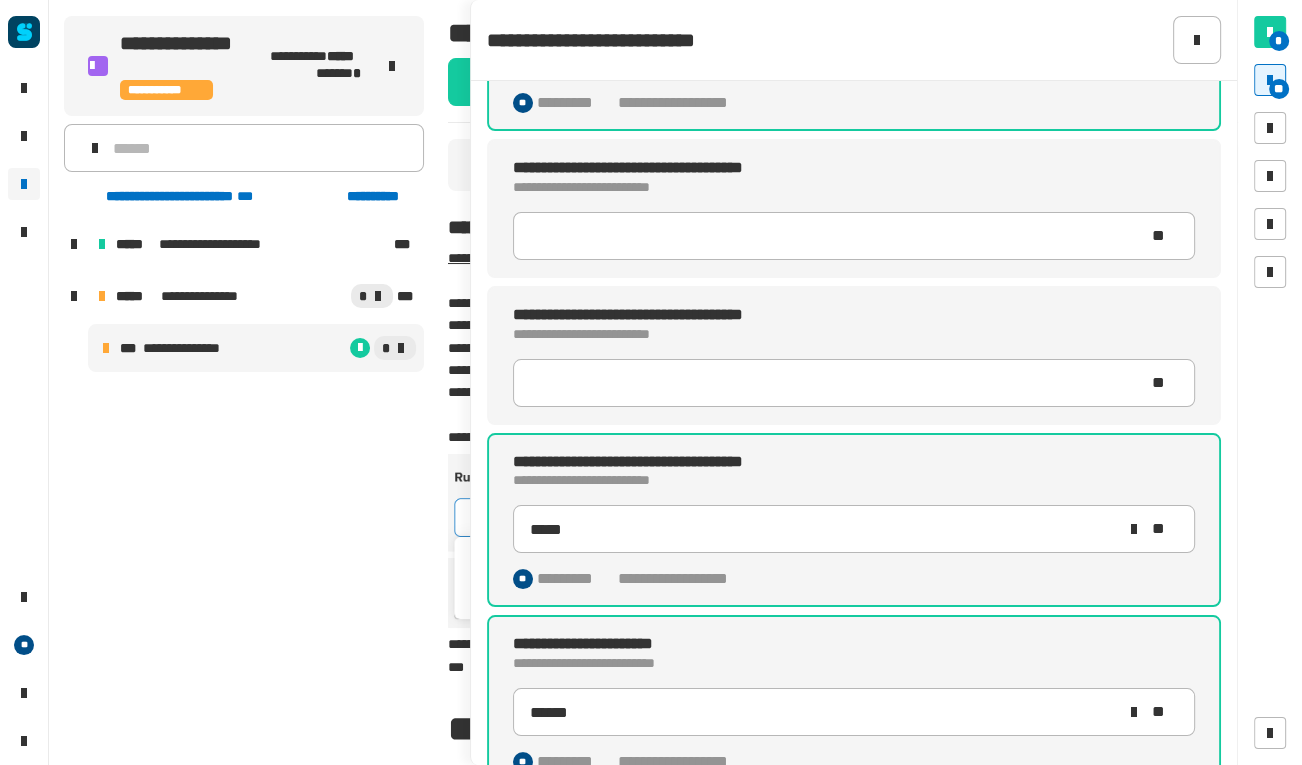 scroll, scrollTop: 203, scrollLeft: 0, axis: vertical 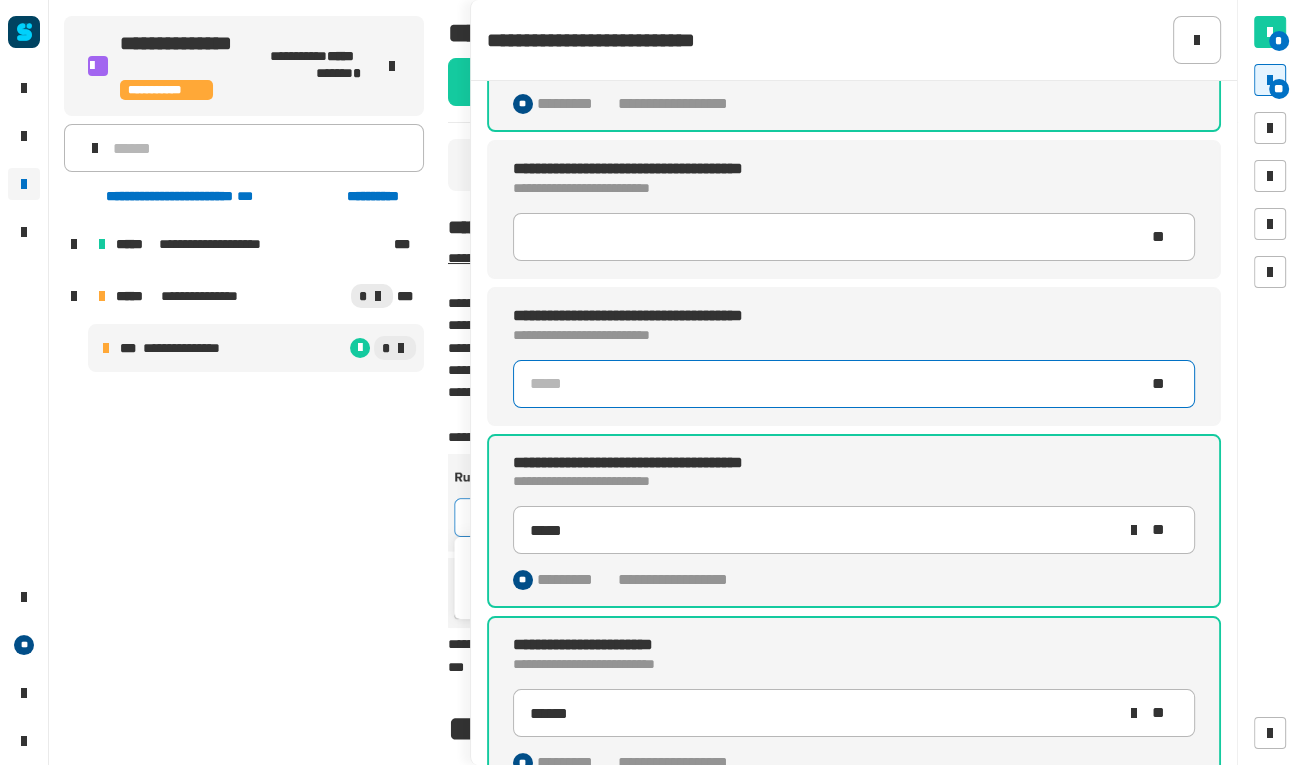 click 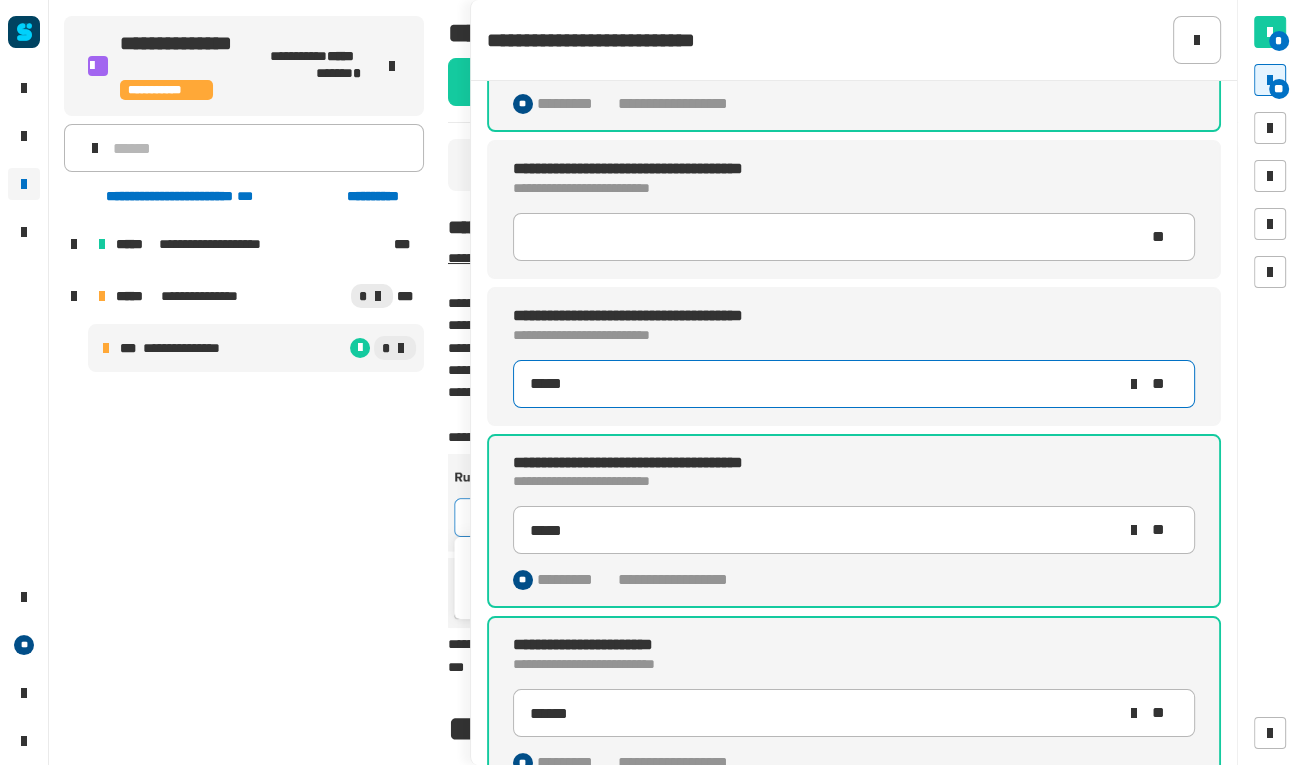 type on "*****" 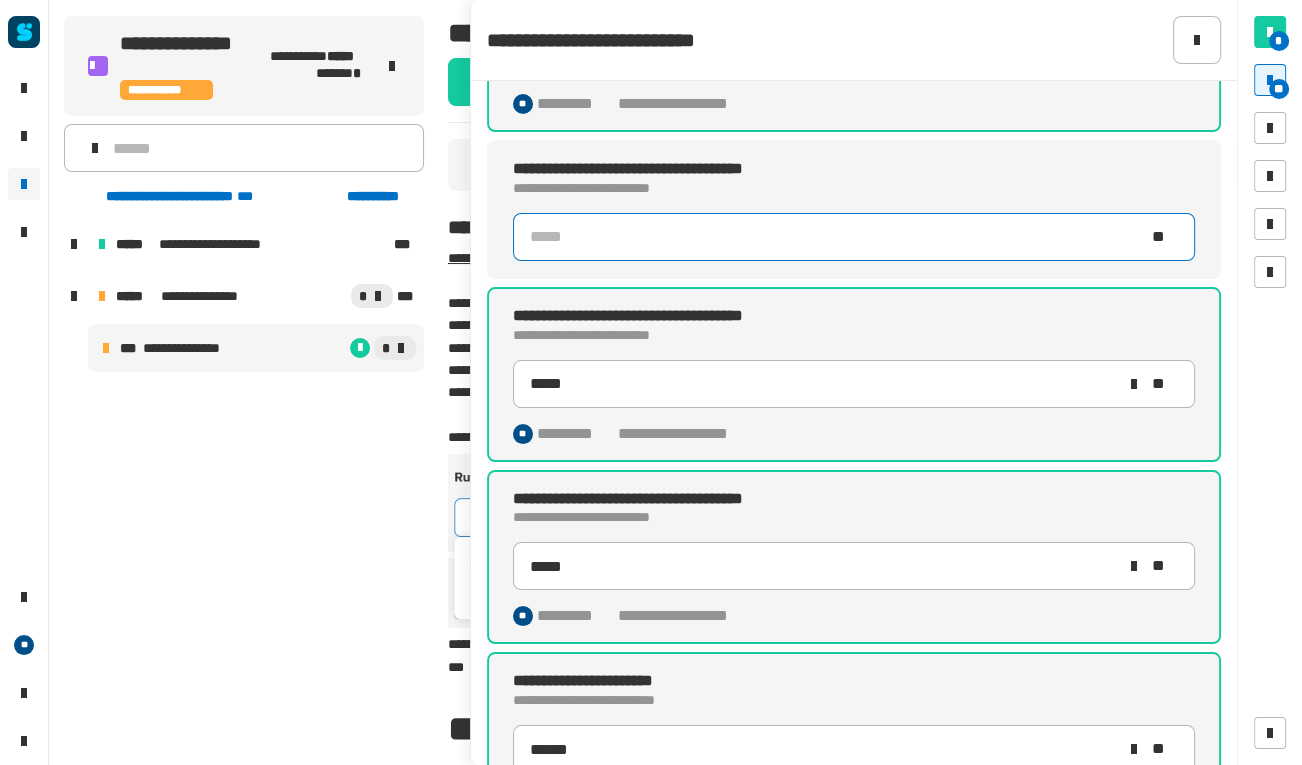 click 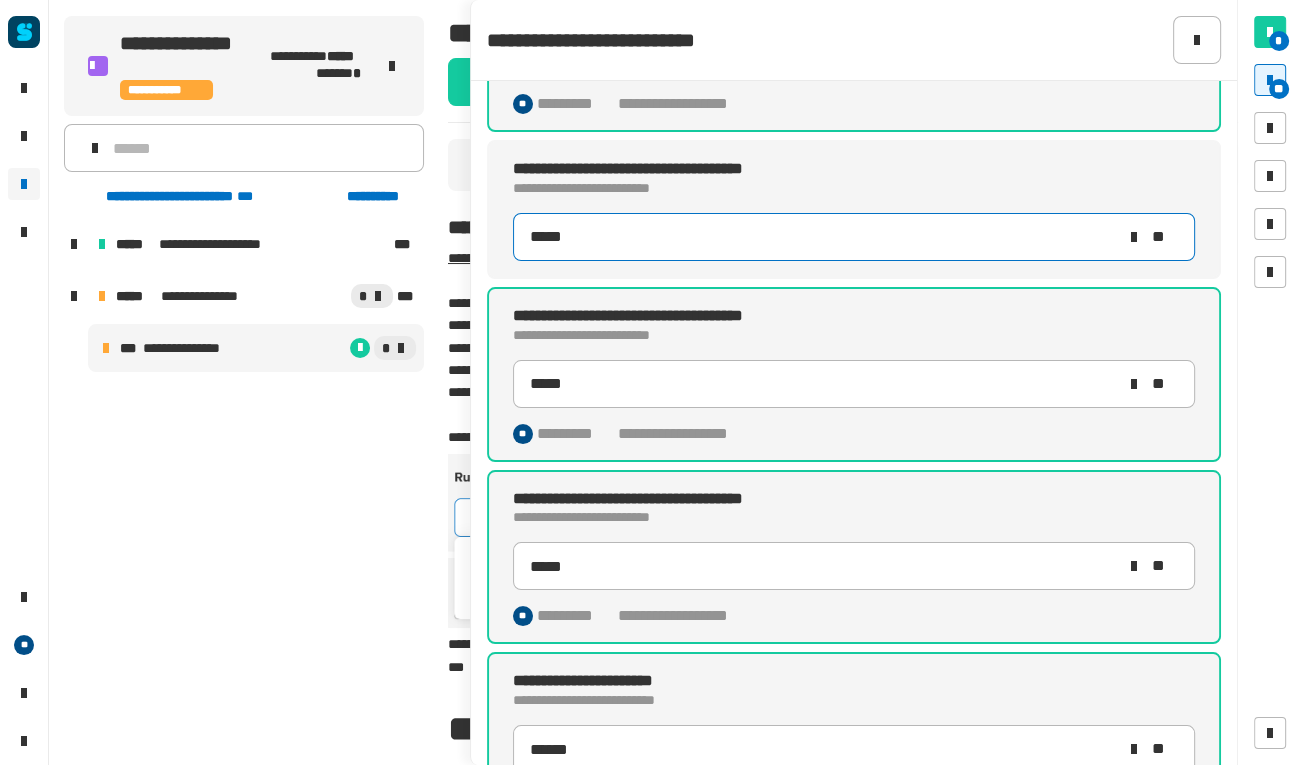 type on "*****" 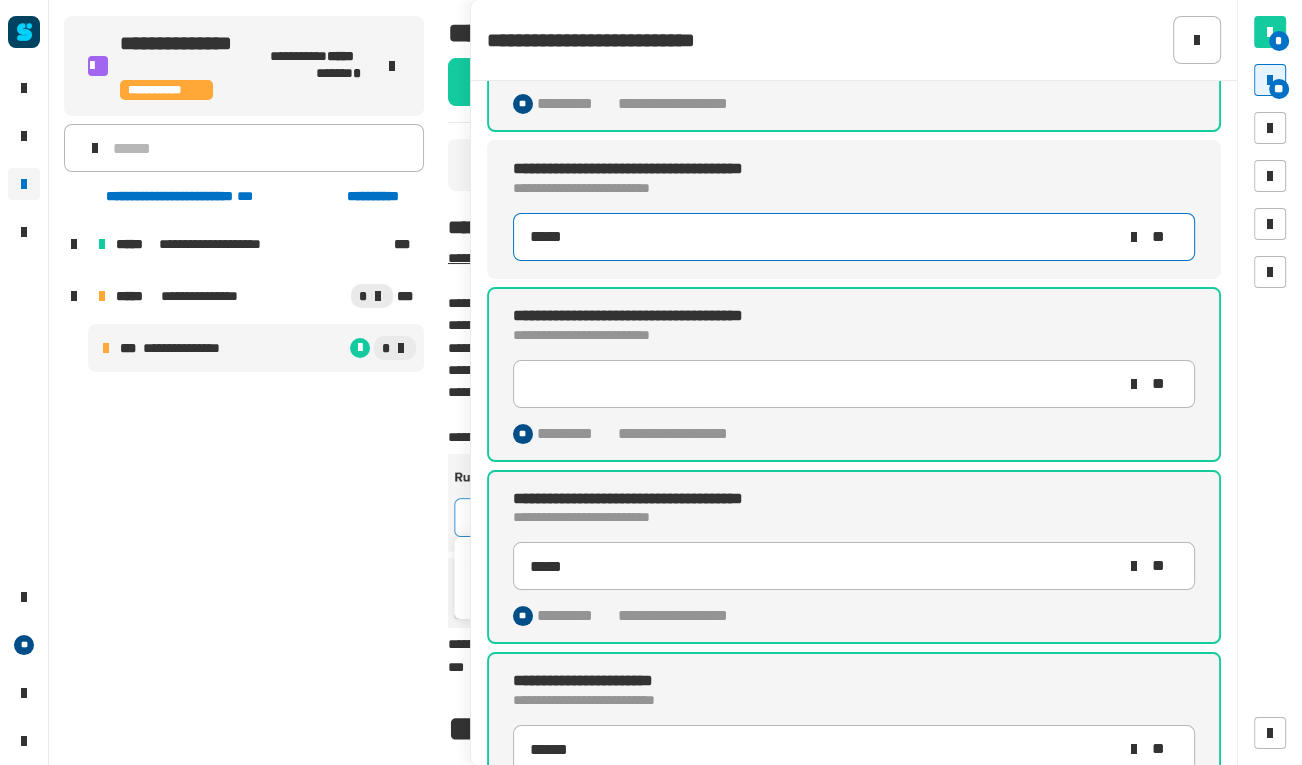 type on "*****" 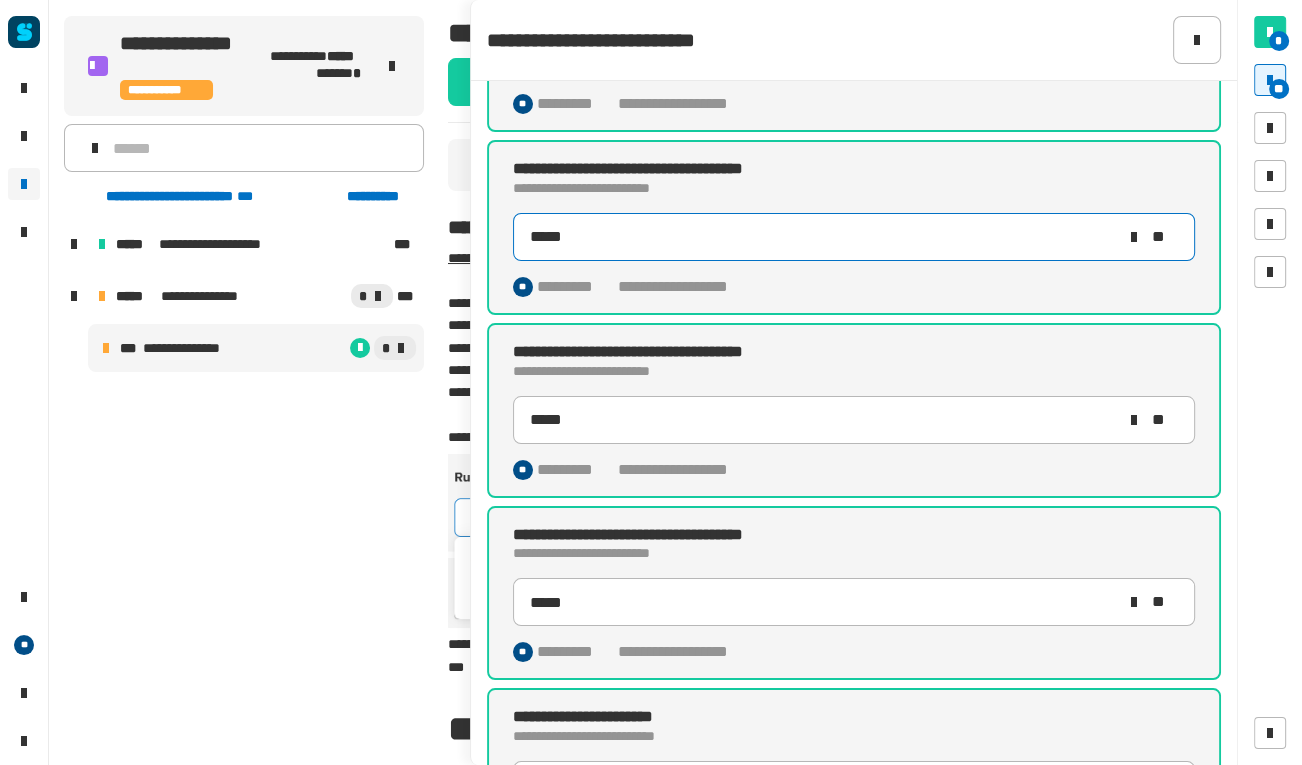scroll, scrollTop: 0, scrollLeft: 0, axis: both 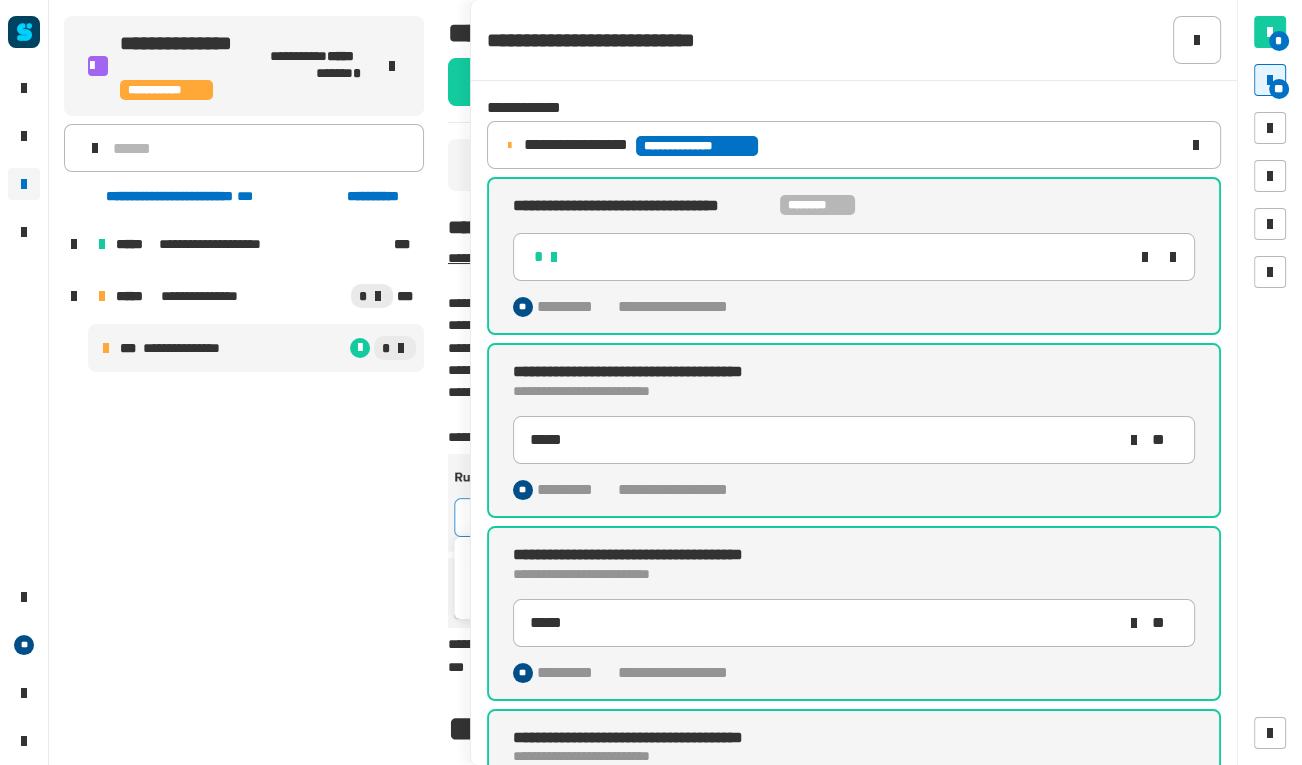 click on "**********" 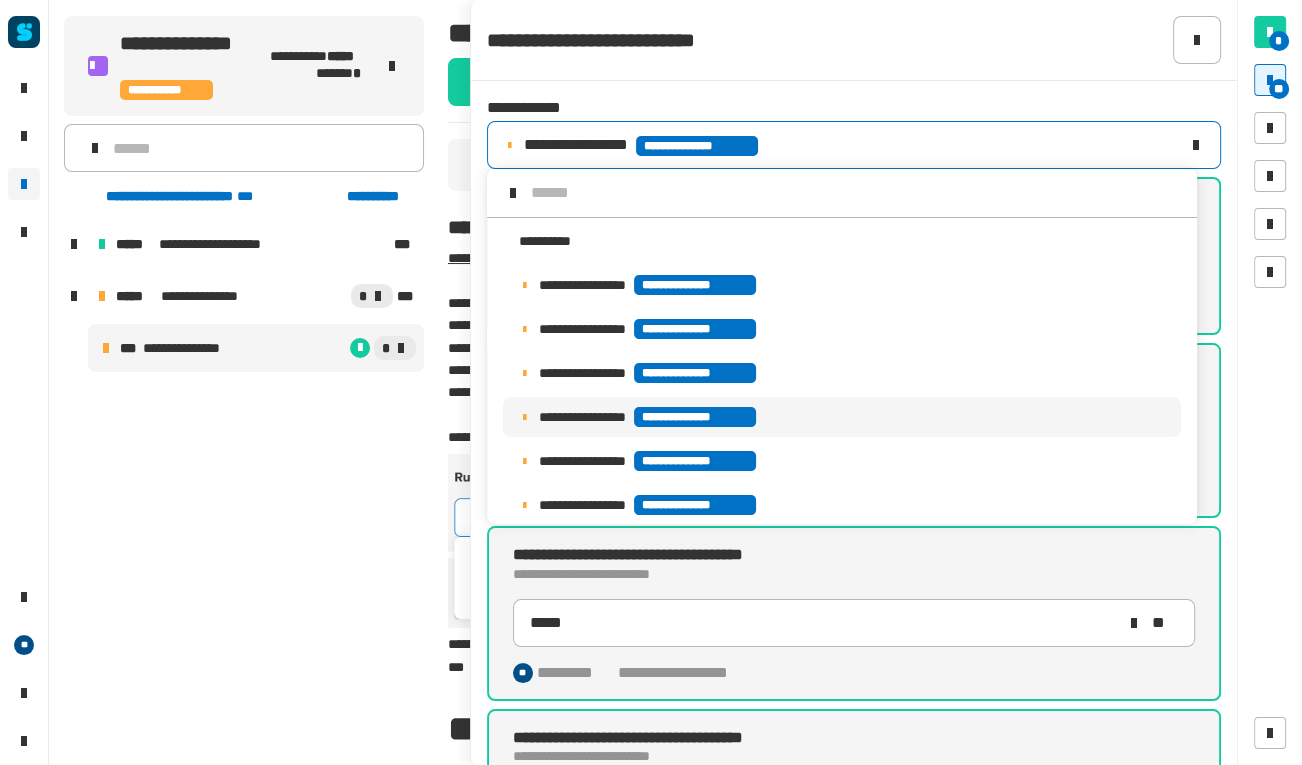 scroll, scrollTop: 15, scrollLeft: 0, axis: vertical 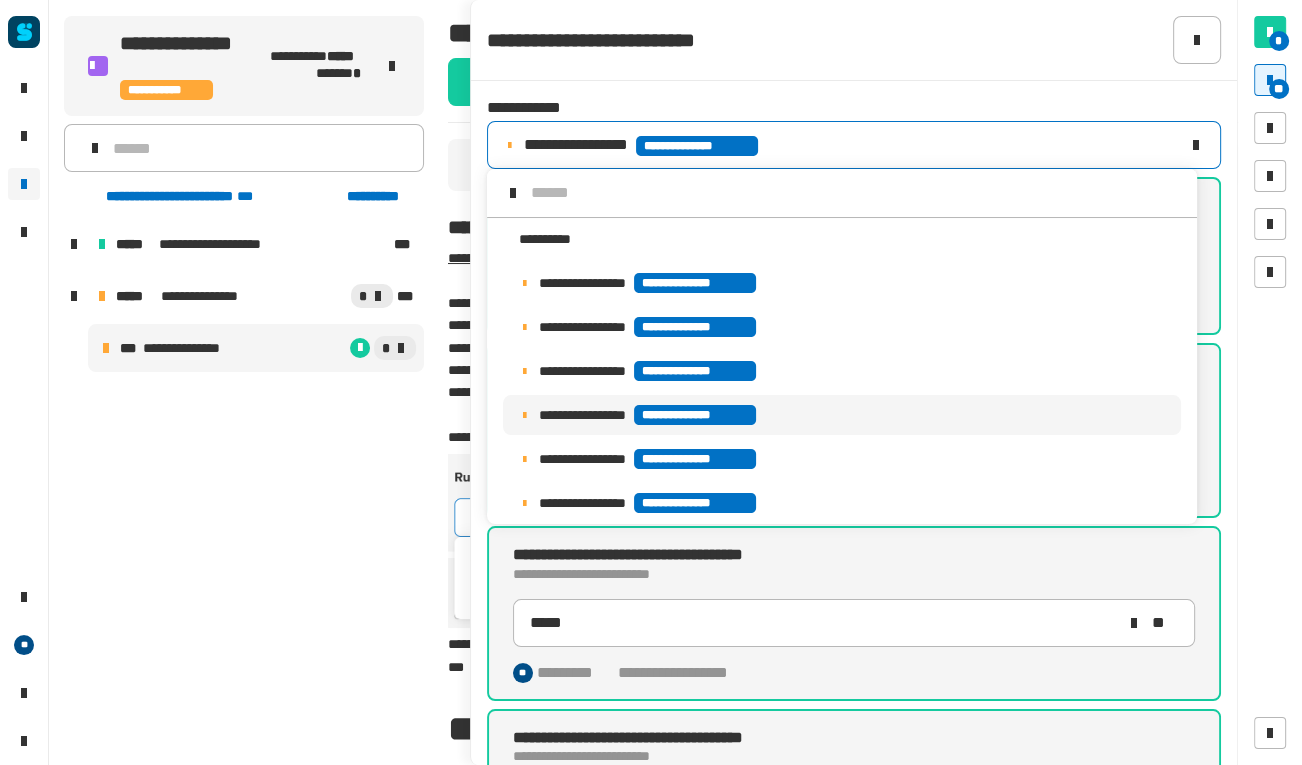 click on "**********" at bounding box center (653, 502) 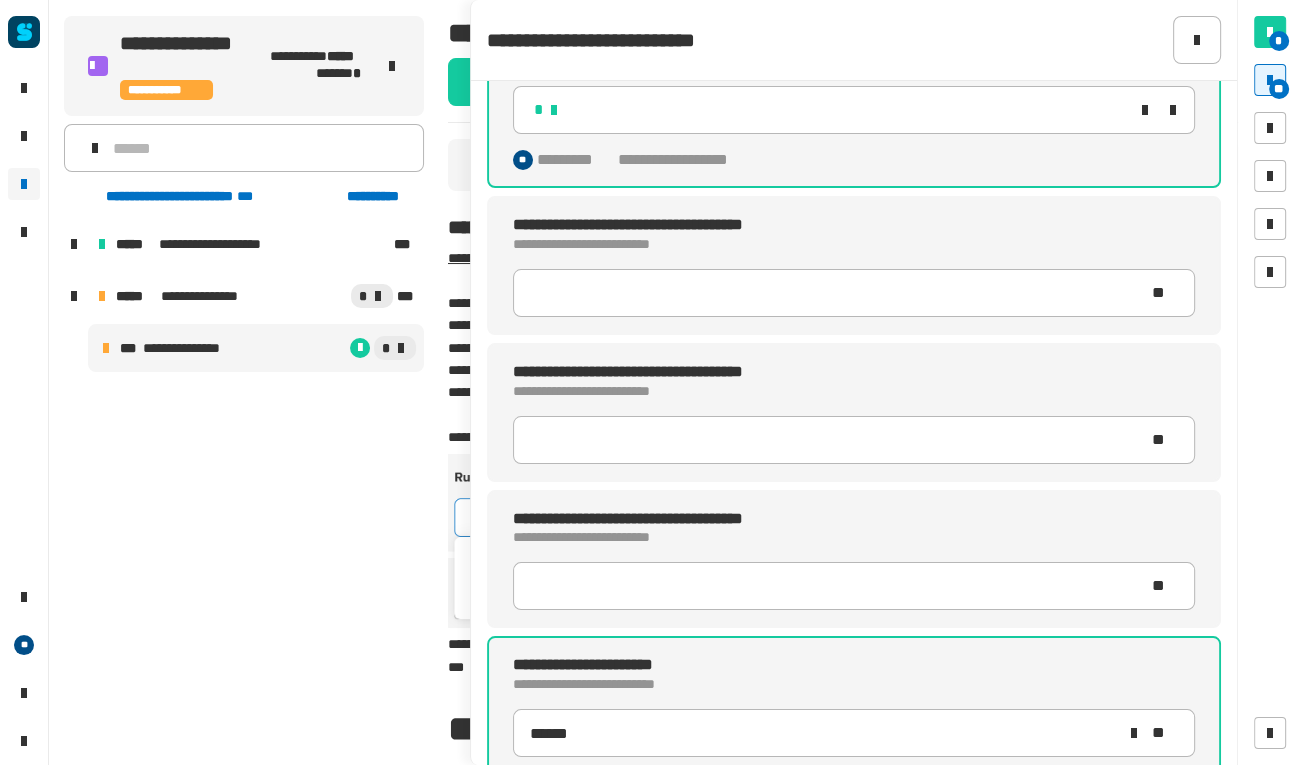 scroll, scrollTop: 150, scrollLeft: 0, axis: vertical 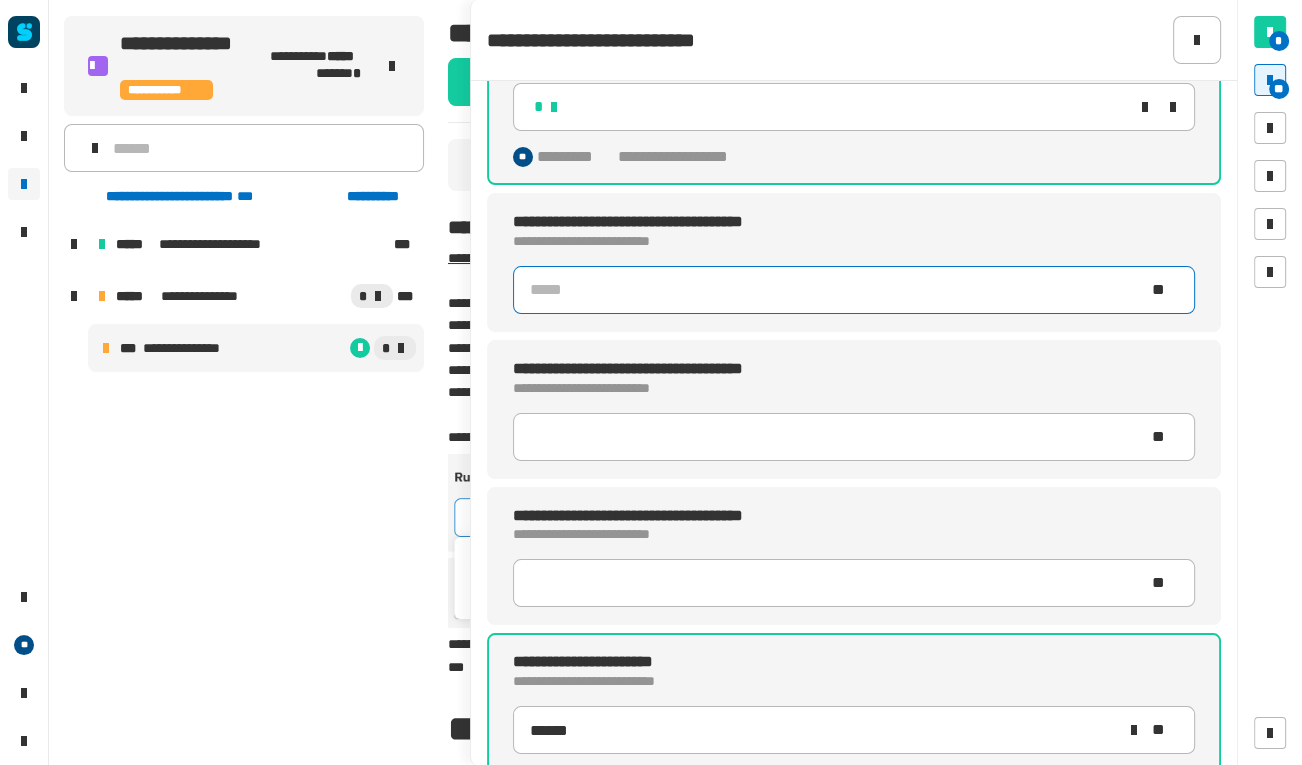 click 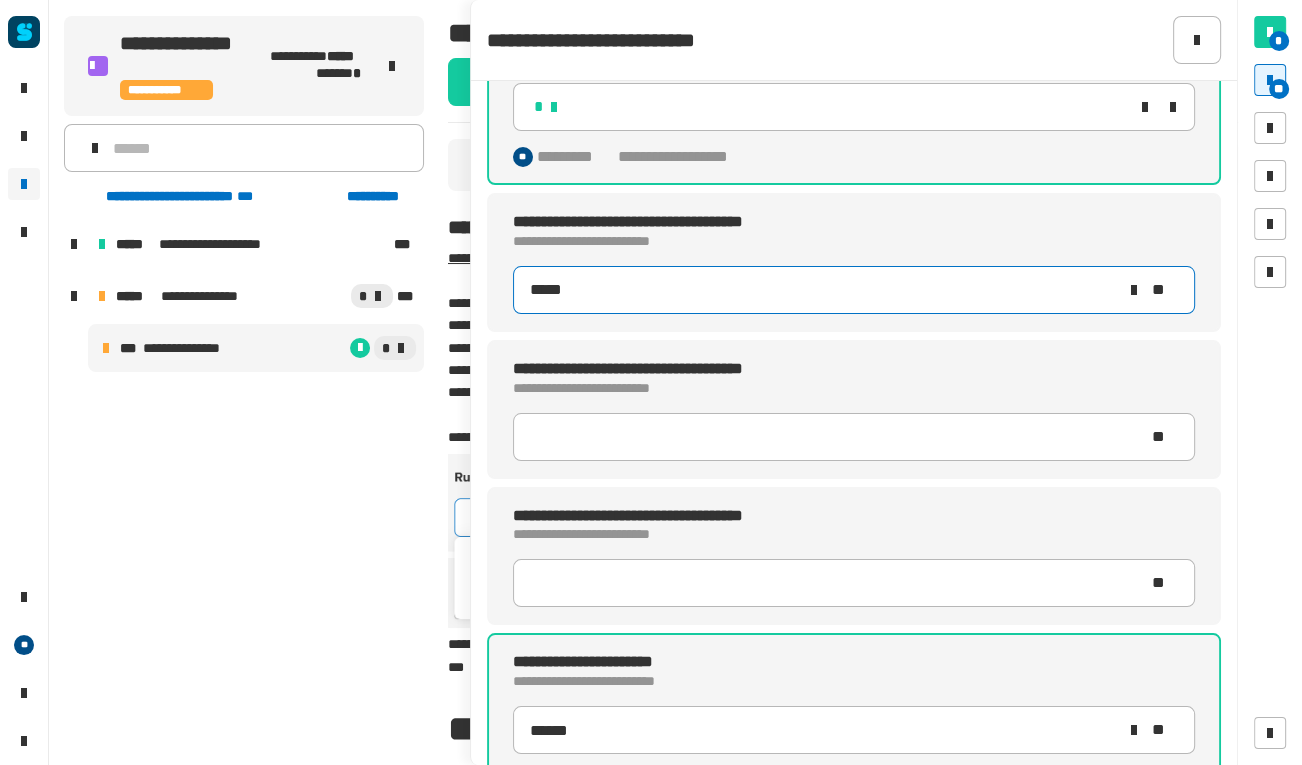type on "*****" 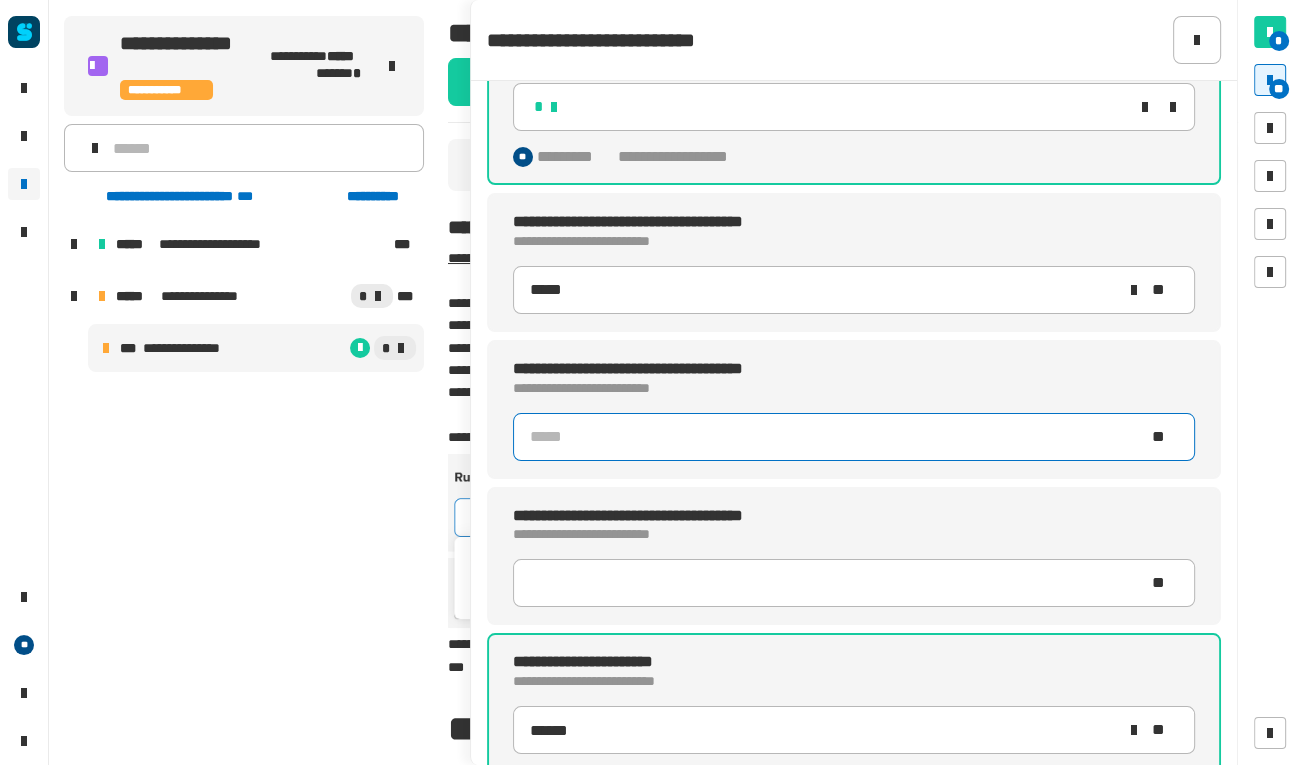 type 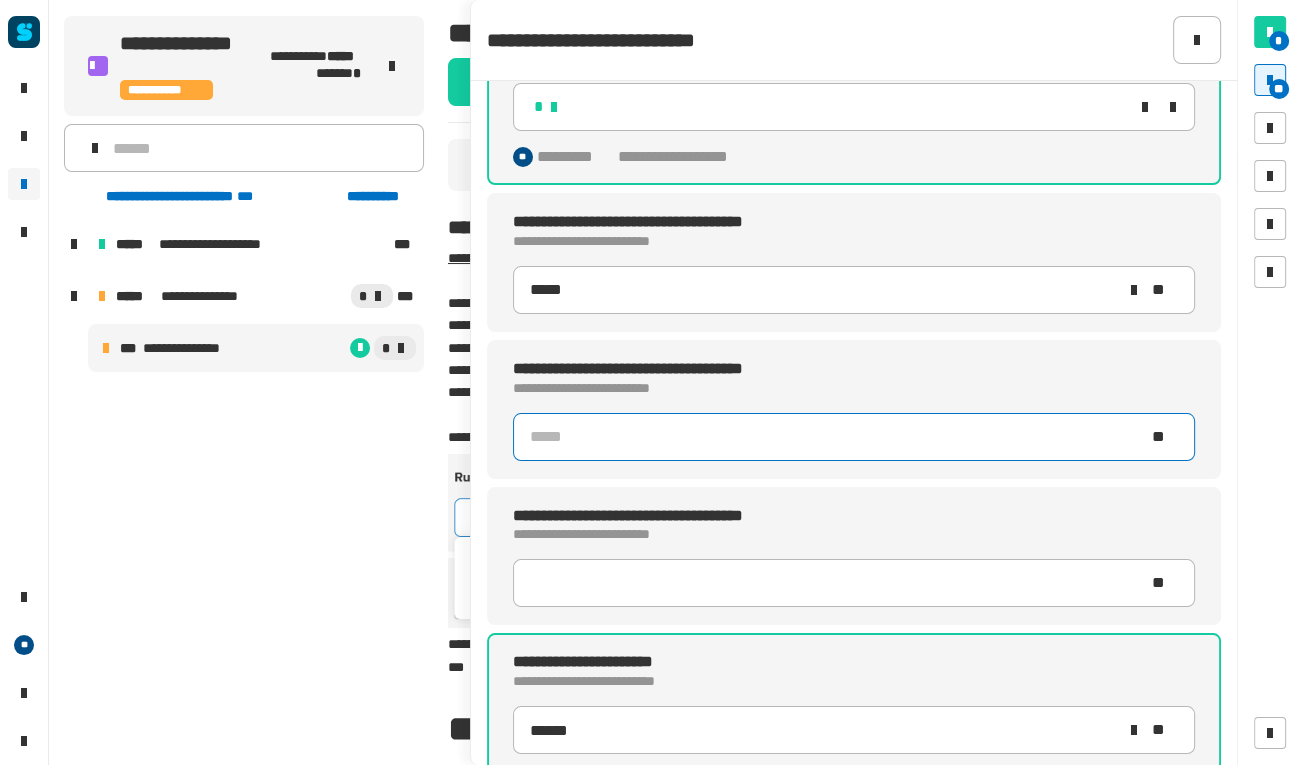 type on "*****" 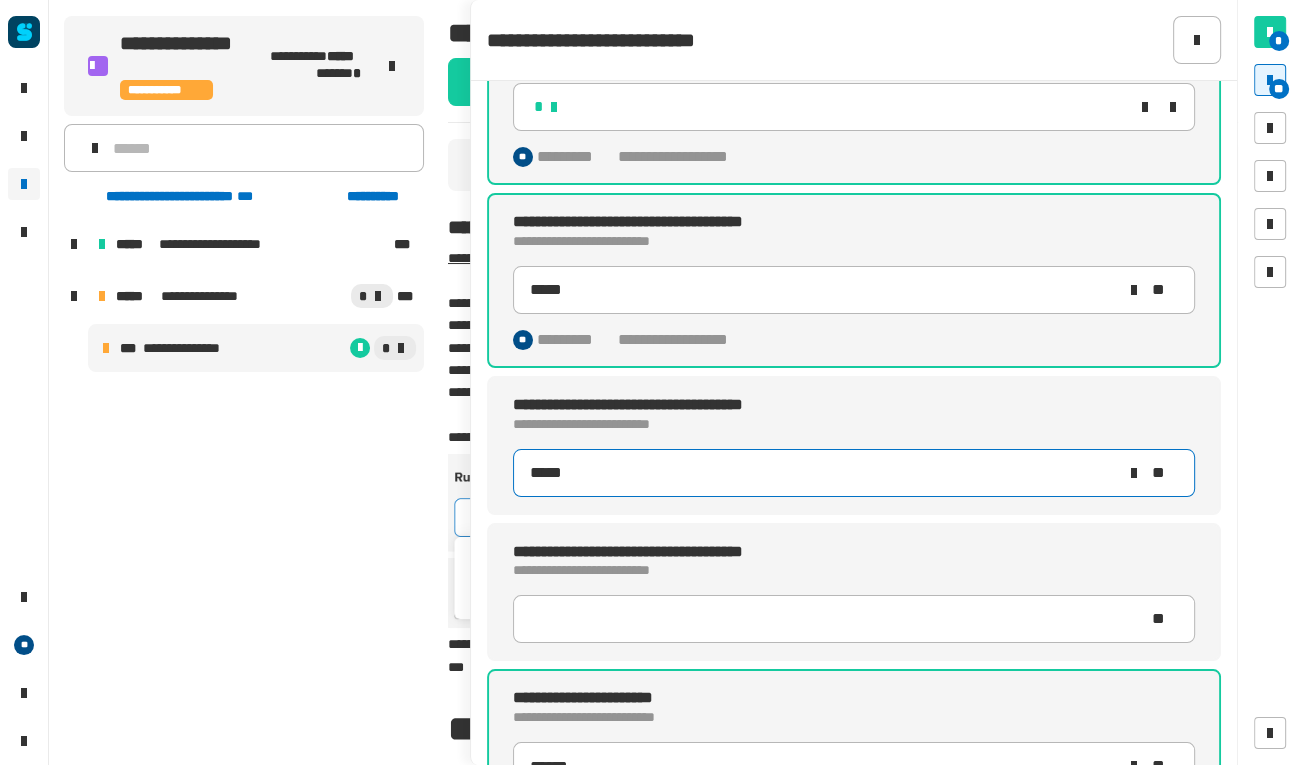 type on "*****" 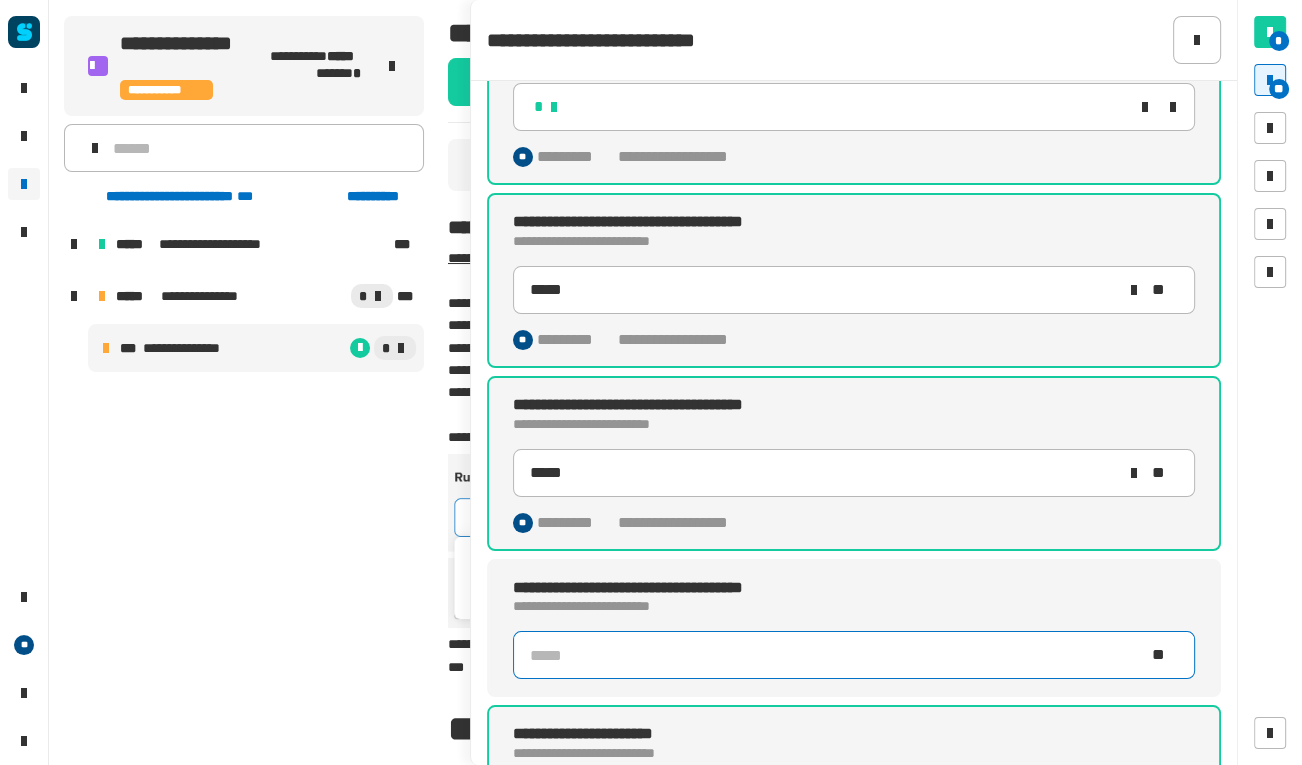 click 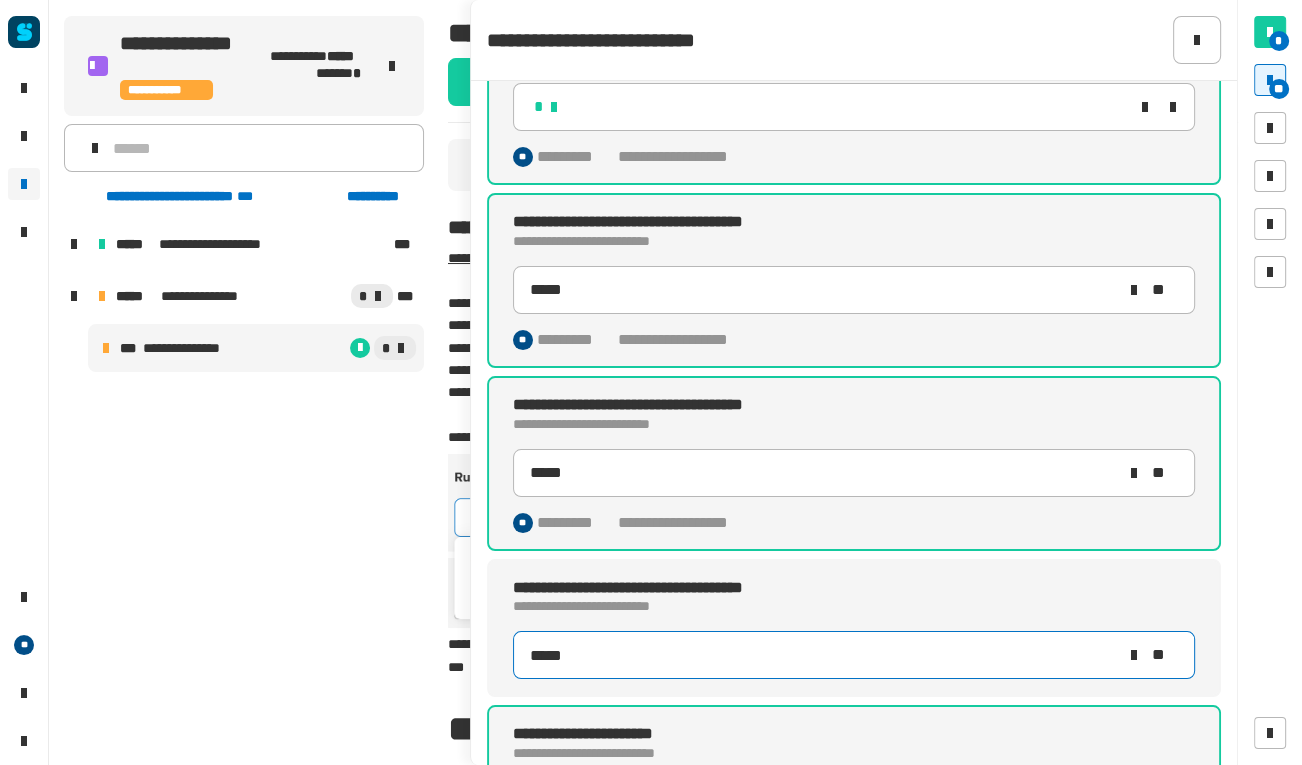 type on "*****" 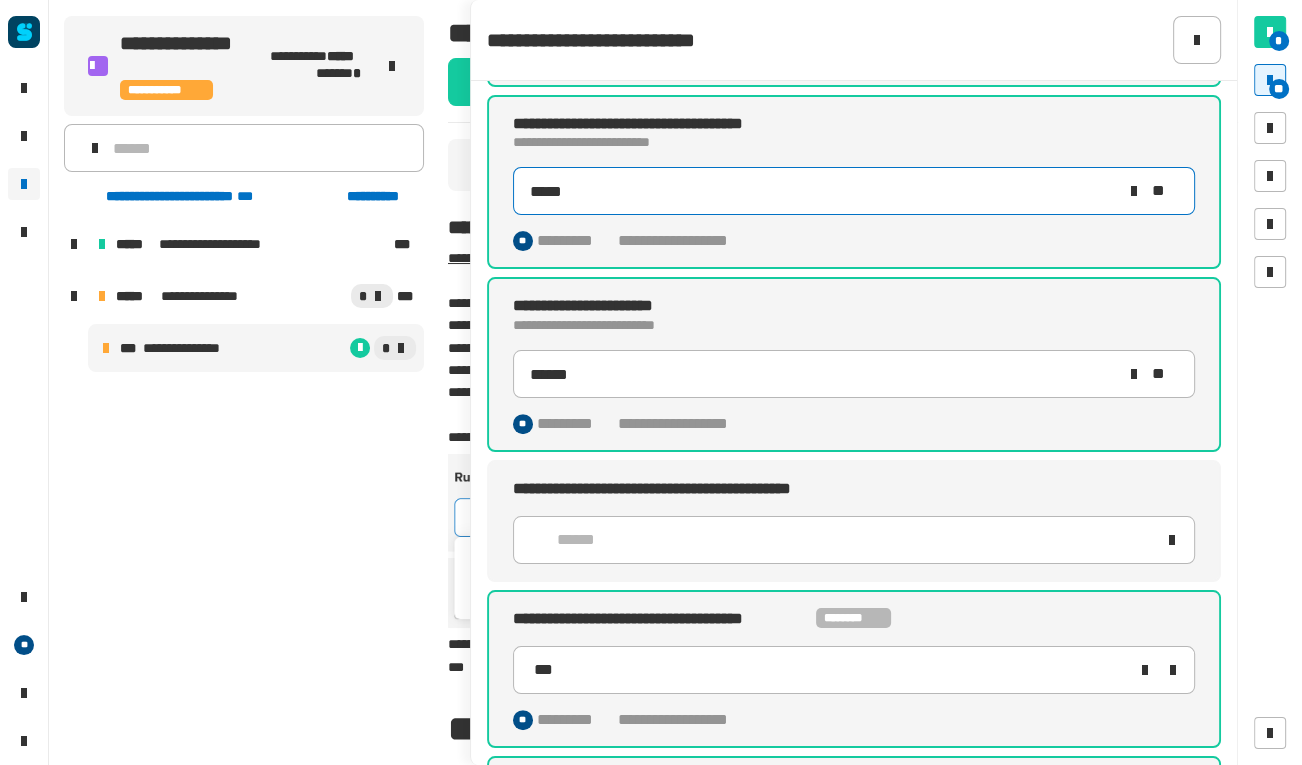 scroll, scrollTop: 0, scrollLeft: 0, axis: both 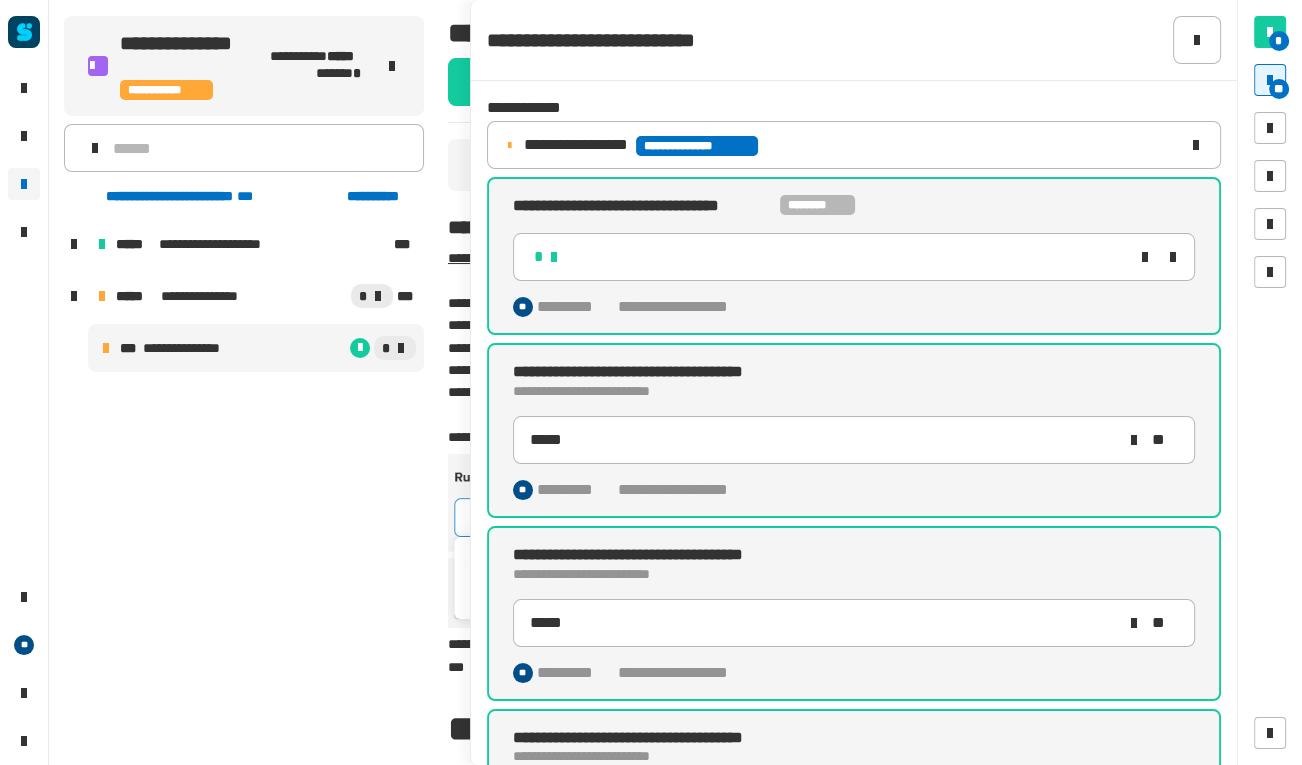 click on "**********" 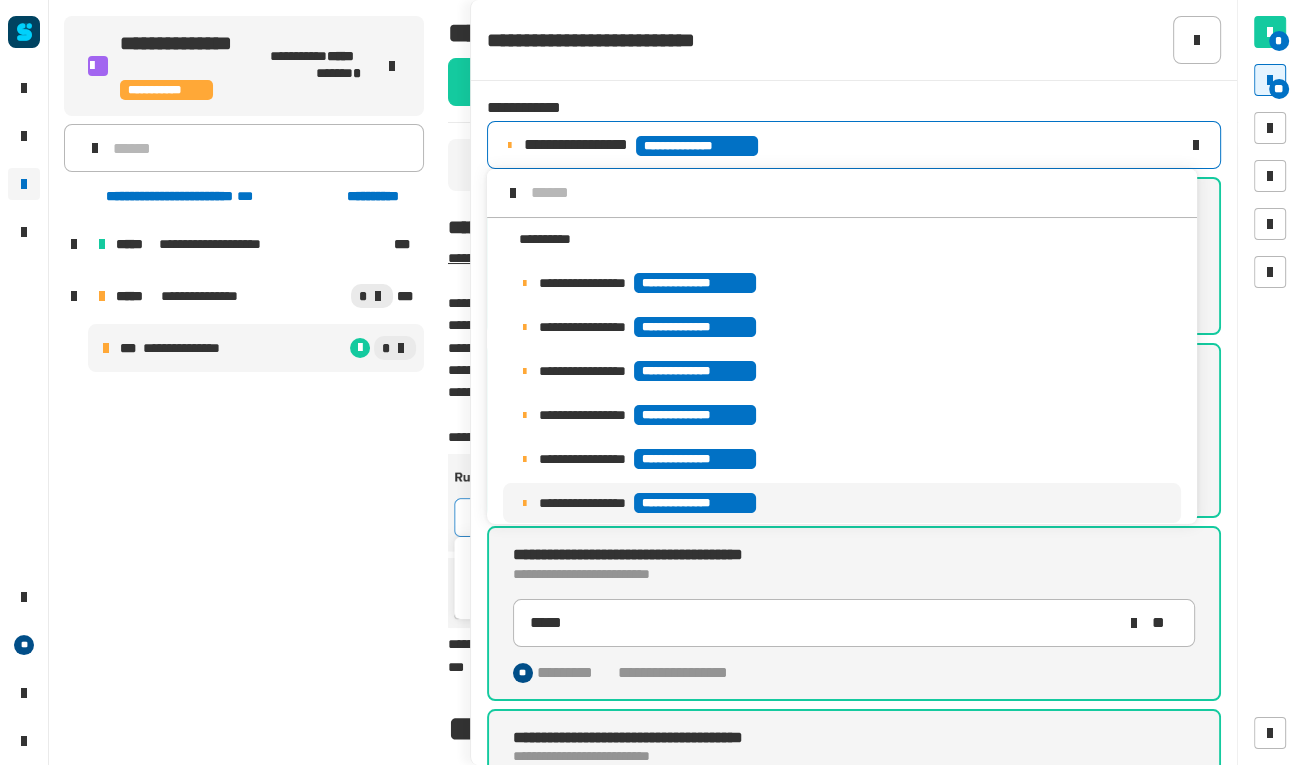 scroll, scrollTop: 15, scrollLeft: 0, axis: vertical 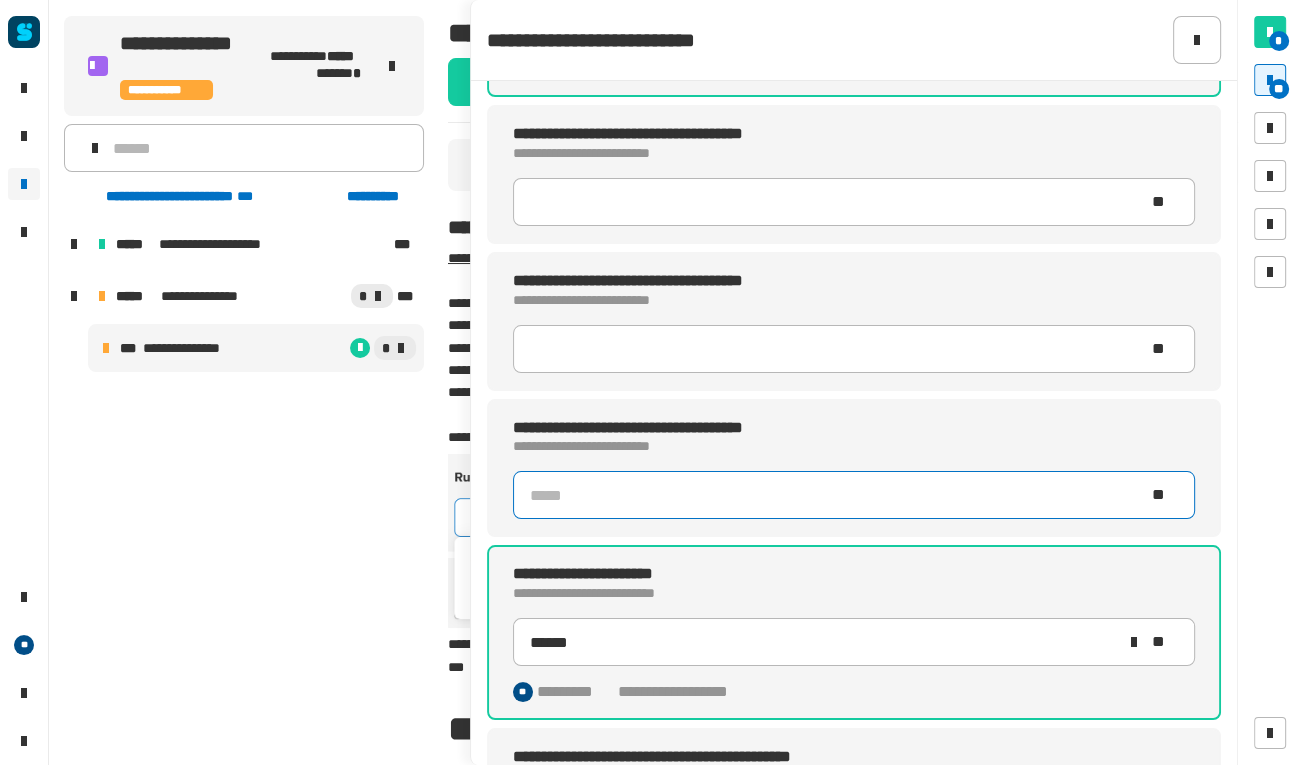 click 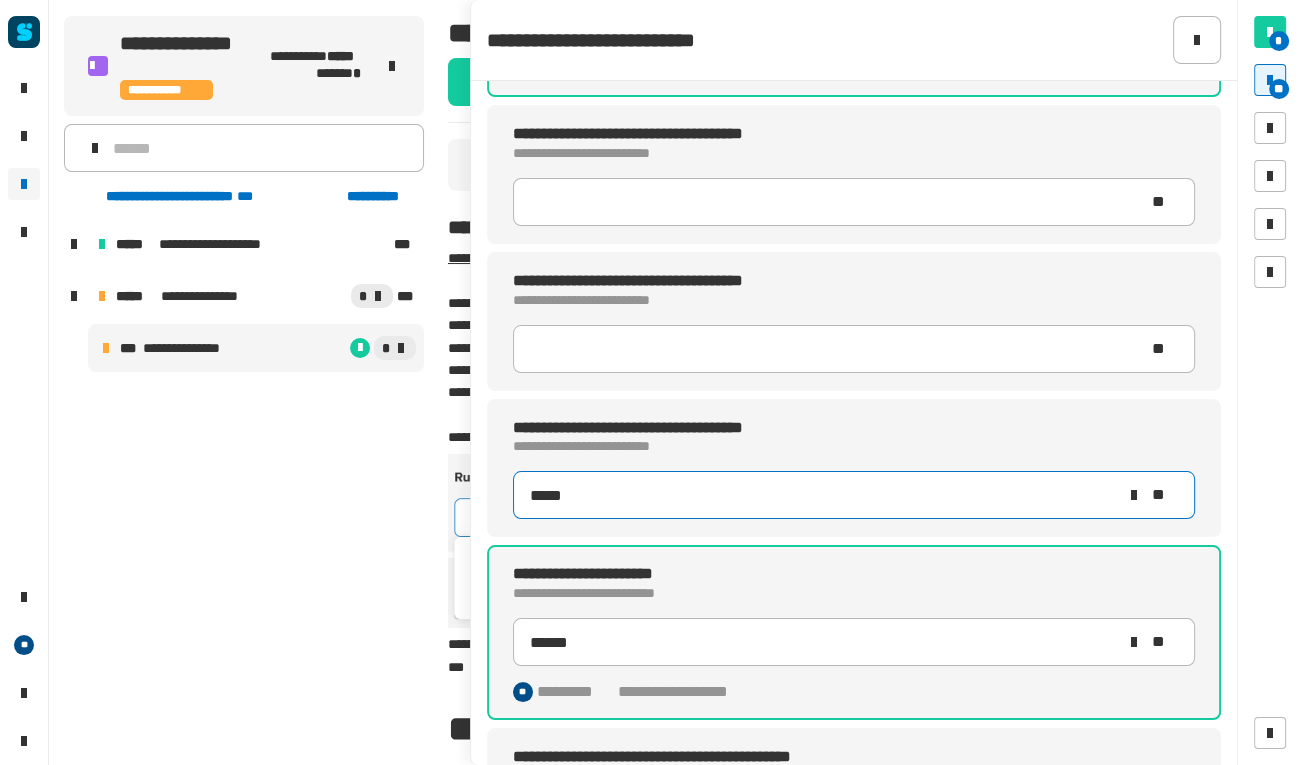 type on "*****" 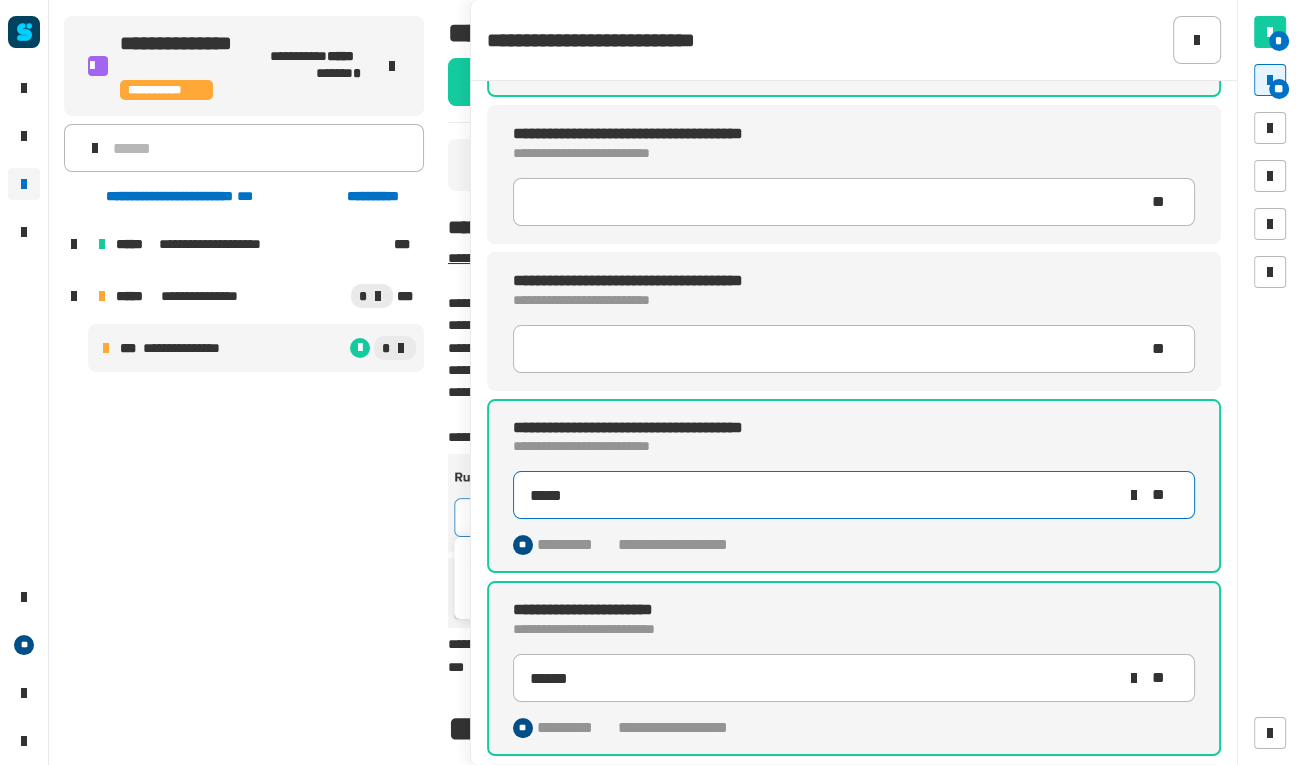scroll, scrollTop: 0, scrollLeft: 0, axis: both 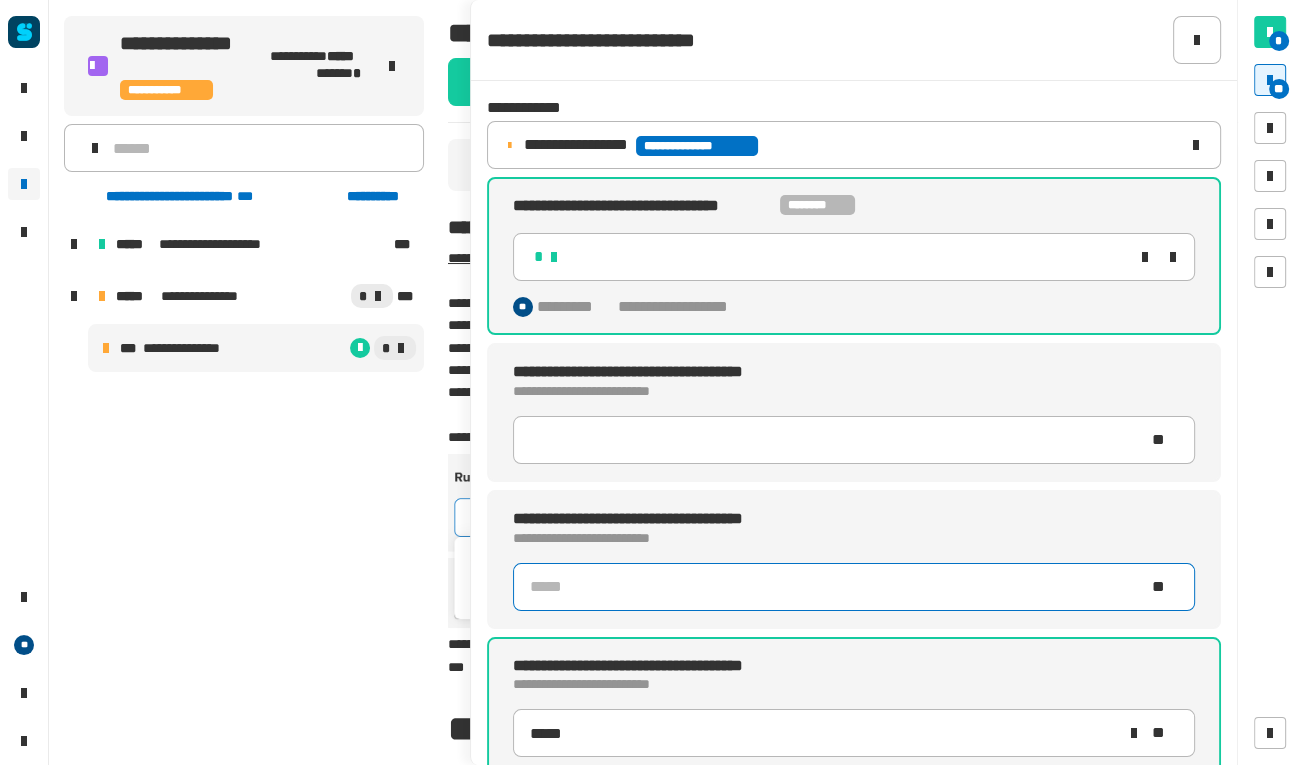 click 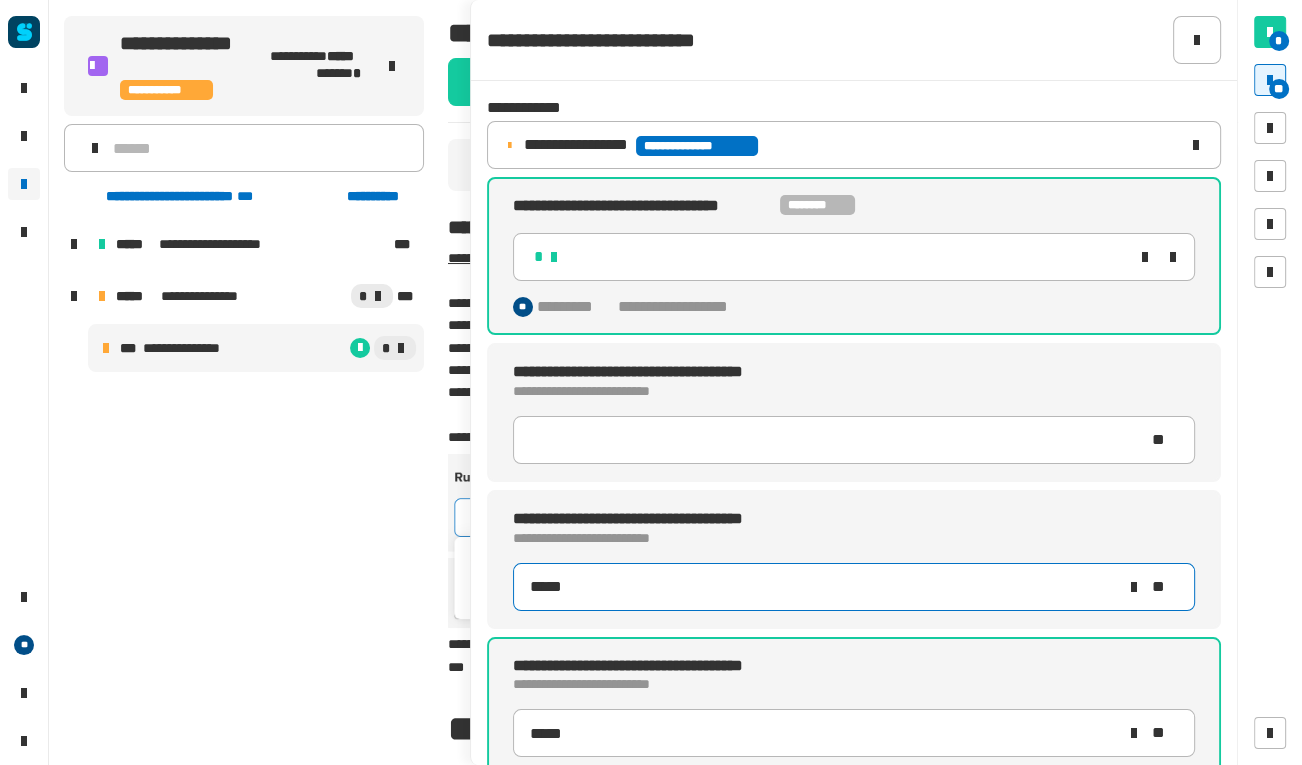 type on "*****" 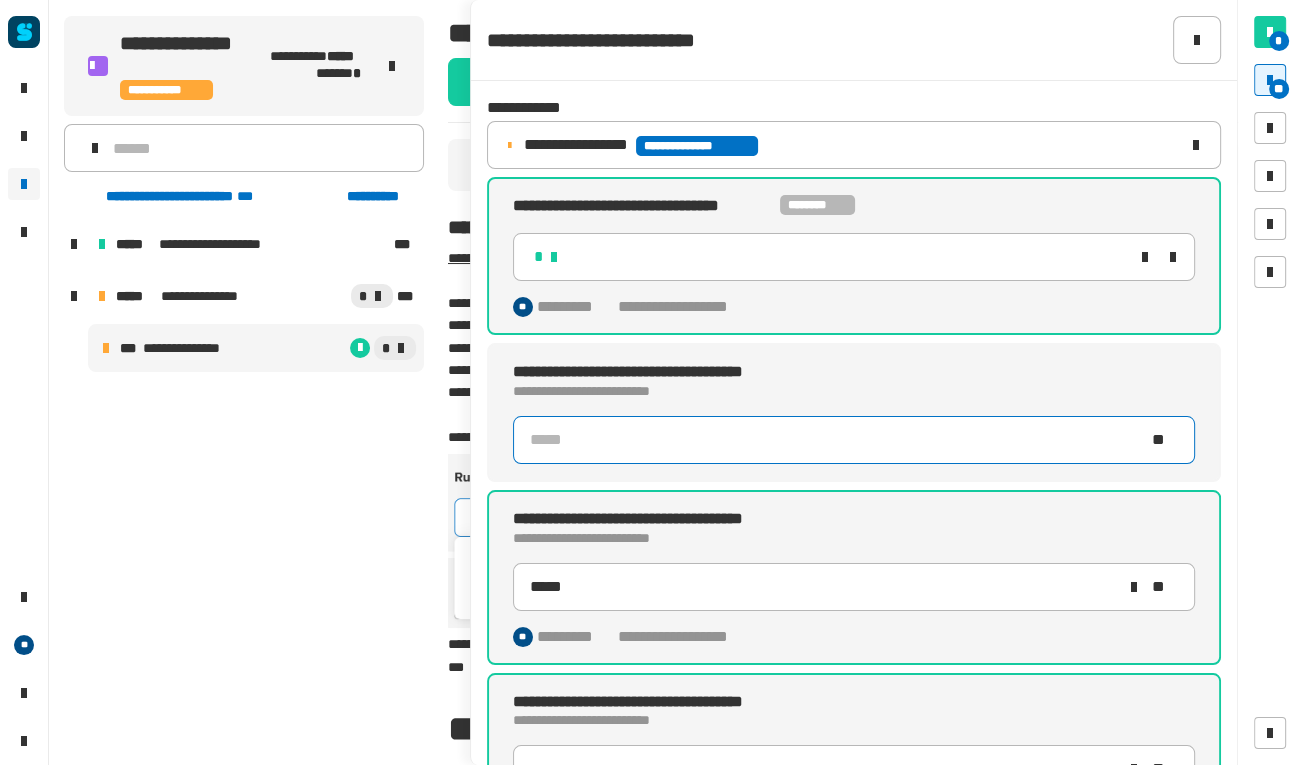 click 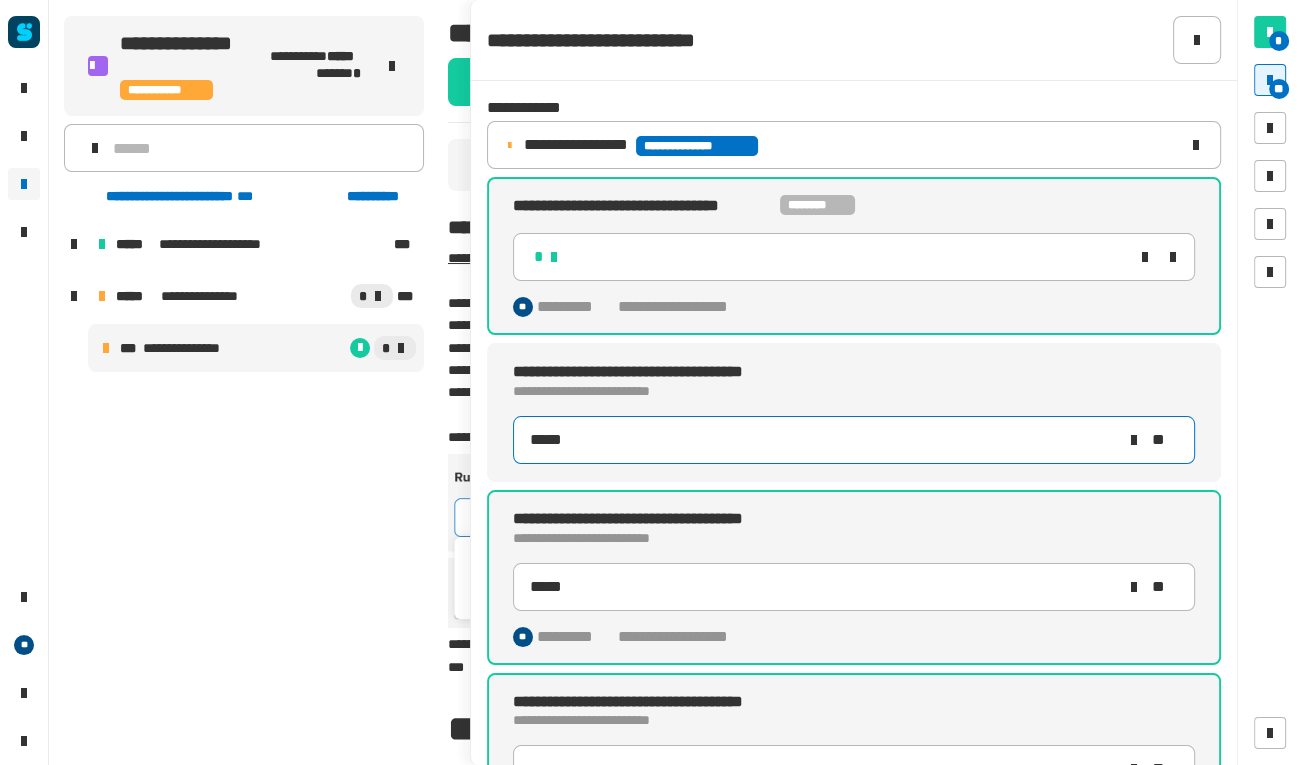 type on "*****" 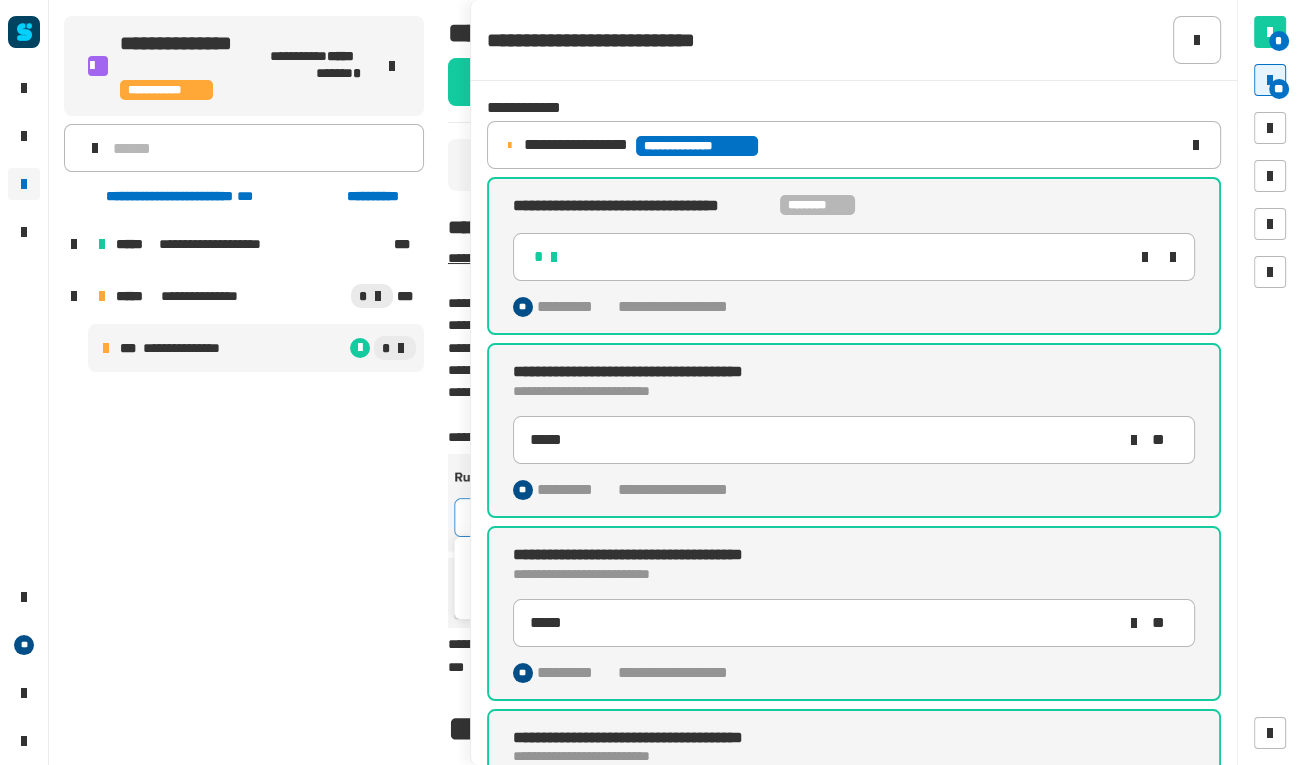 click on "**********" 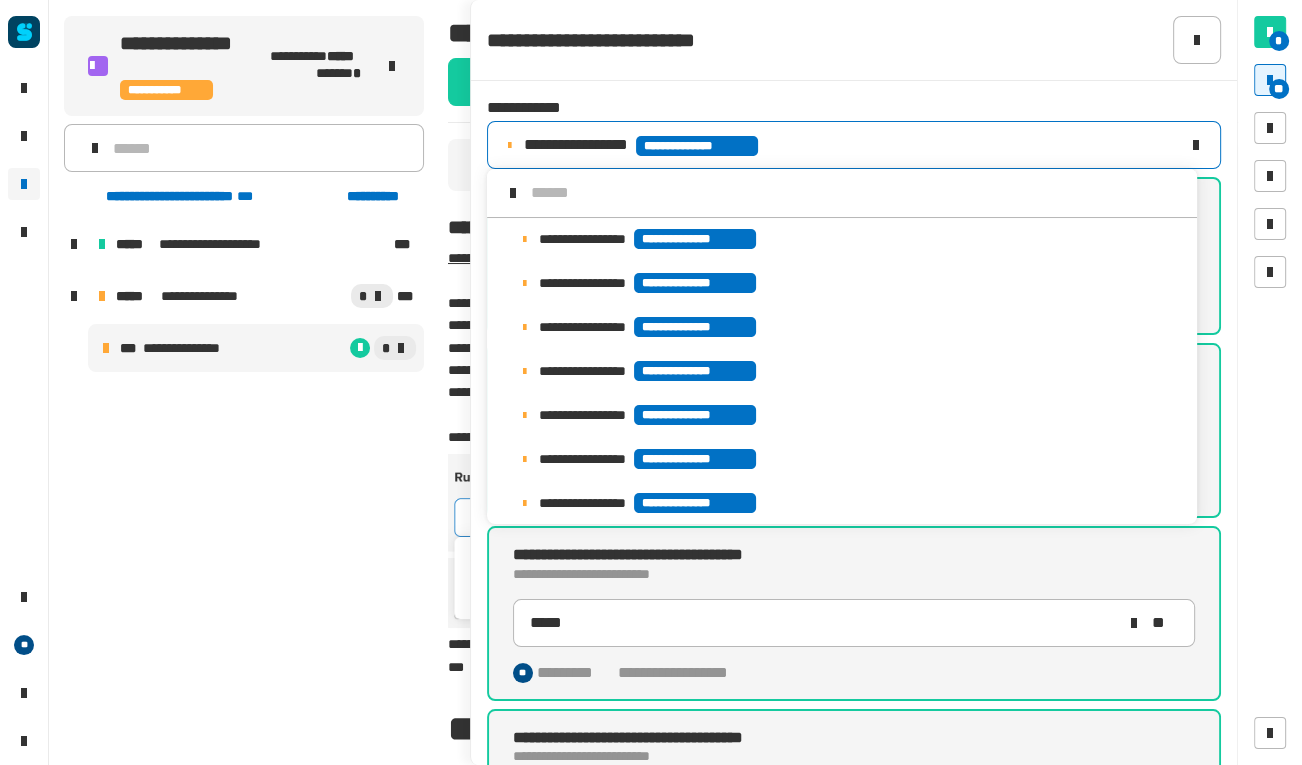 scroll, scrollTop: 104, scrollLeft: 0, axis: vertical 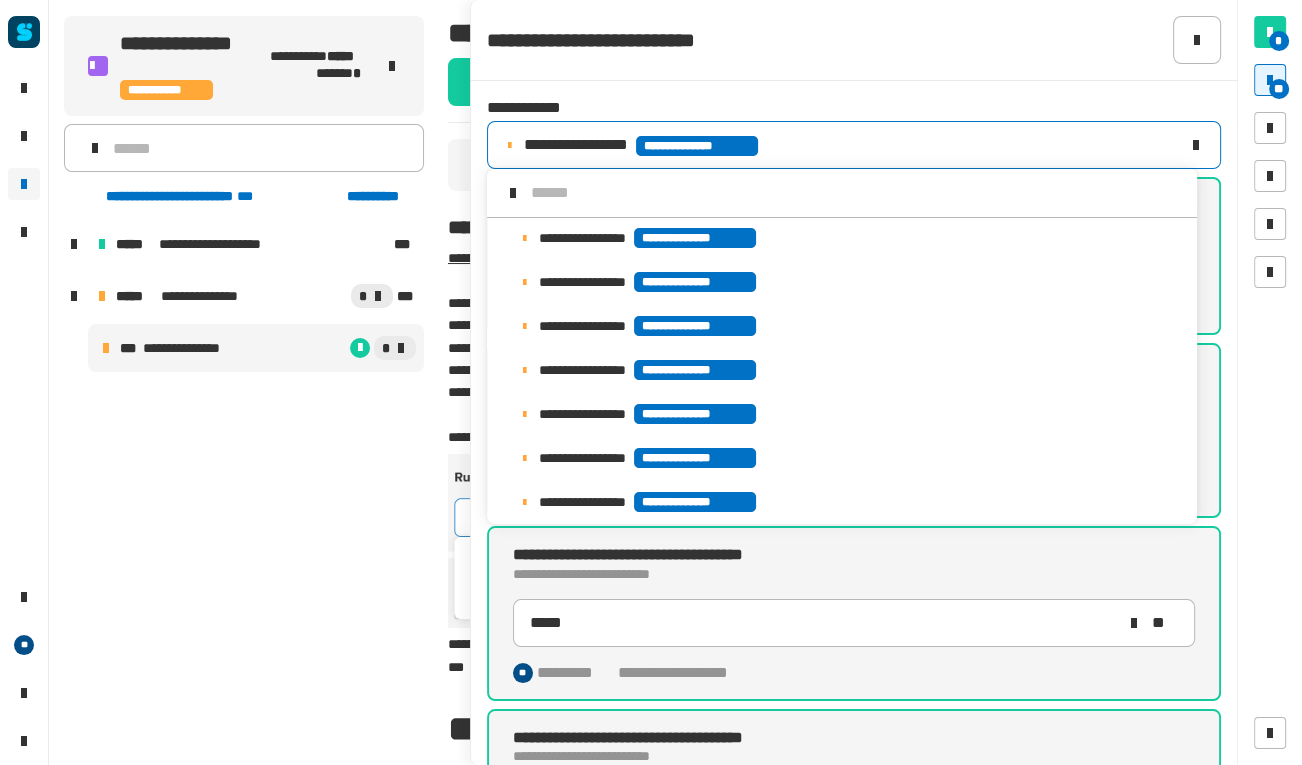 click on "**********" at bounding box center [842, 370] 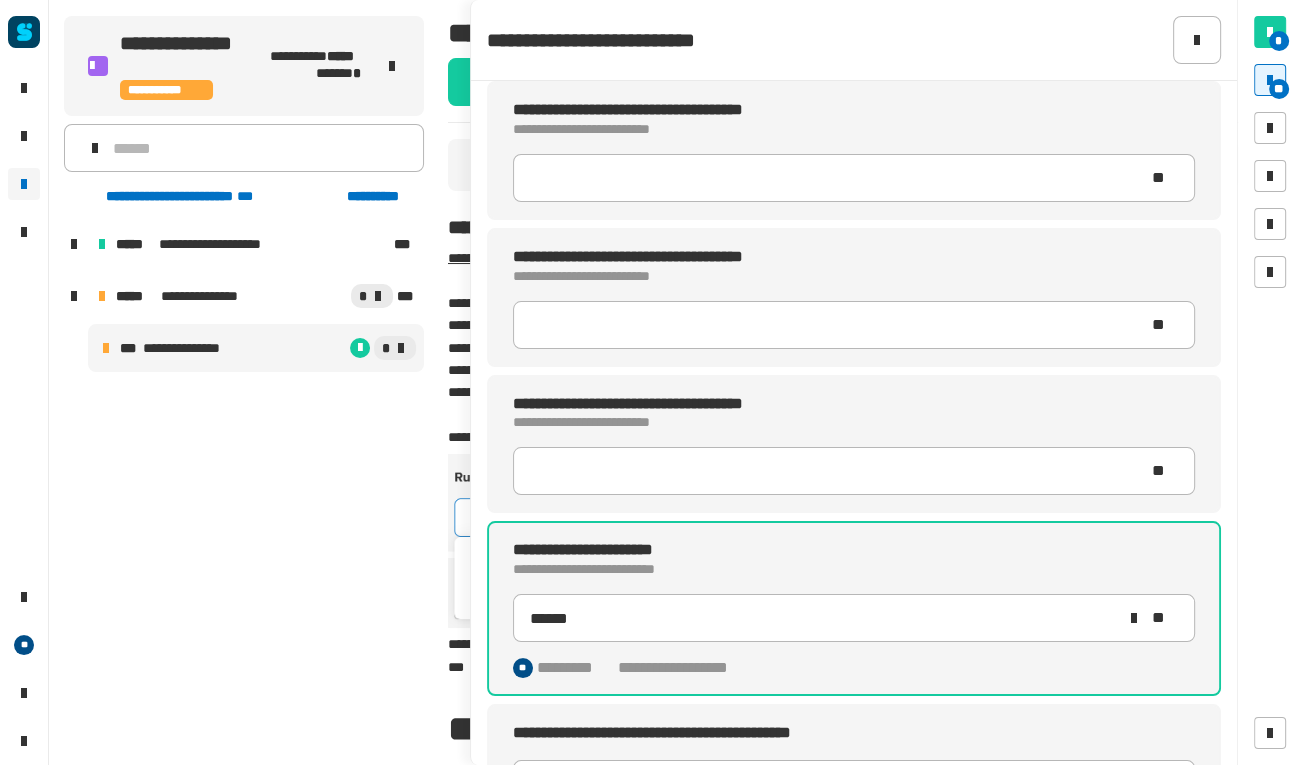 scroll, scrollTop: 263, scrollLeft: 0, axis: vertical 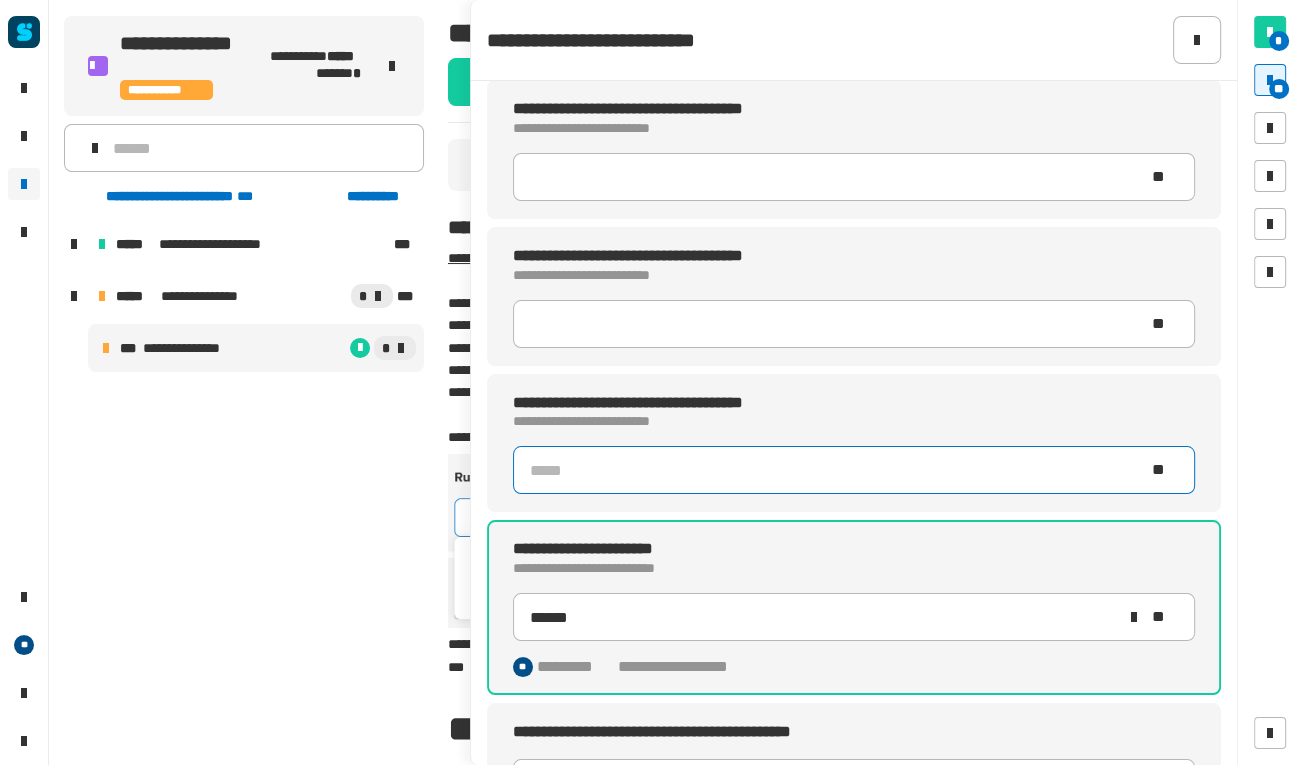 click 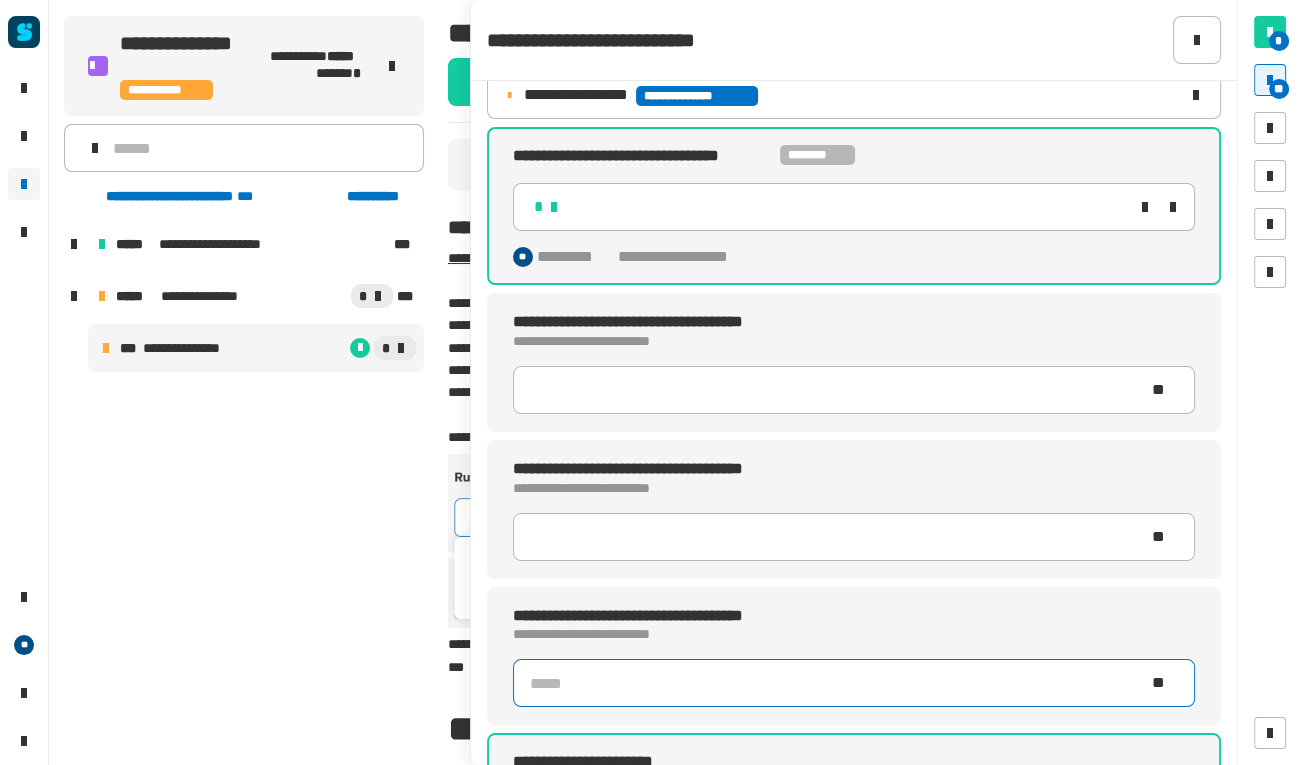 scroll, scrollTop: 50, scrollLeft: 0, axis: vertical 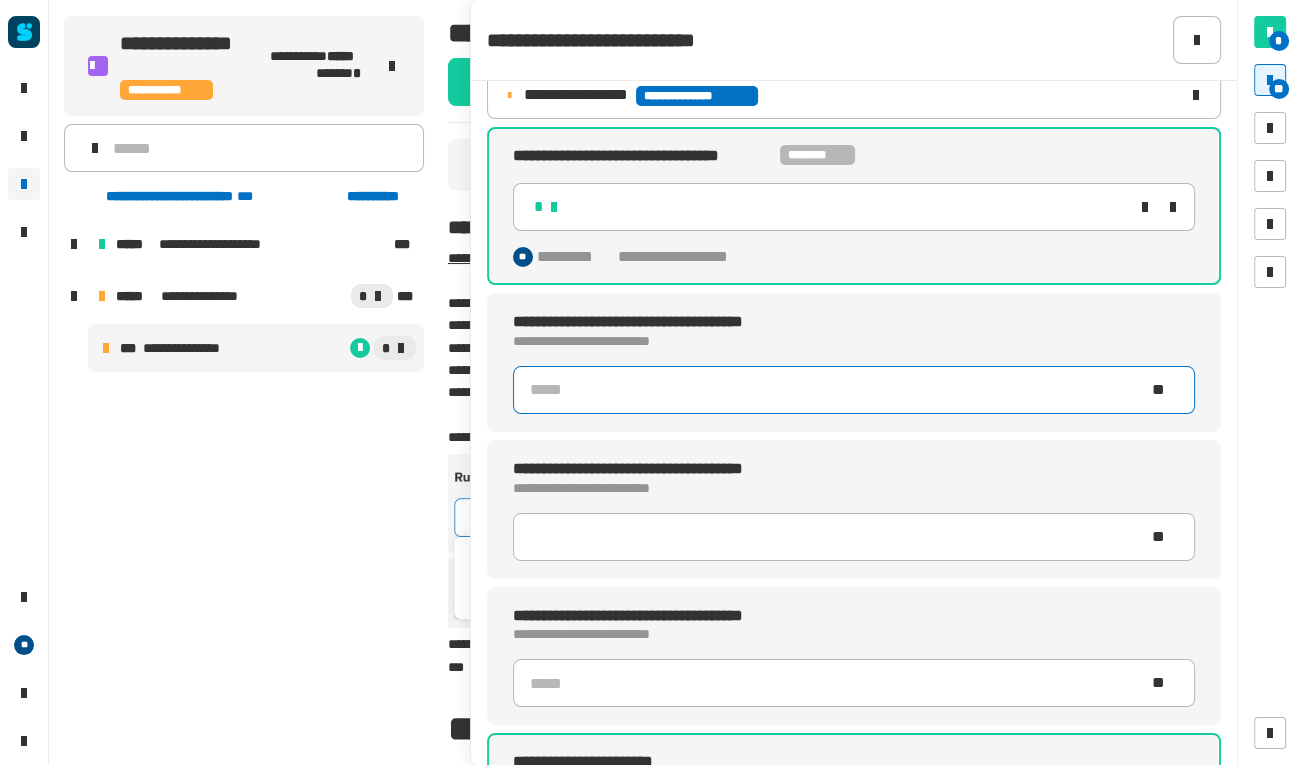 type 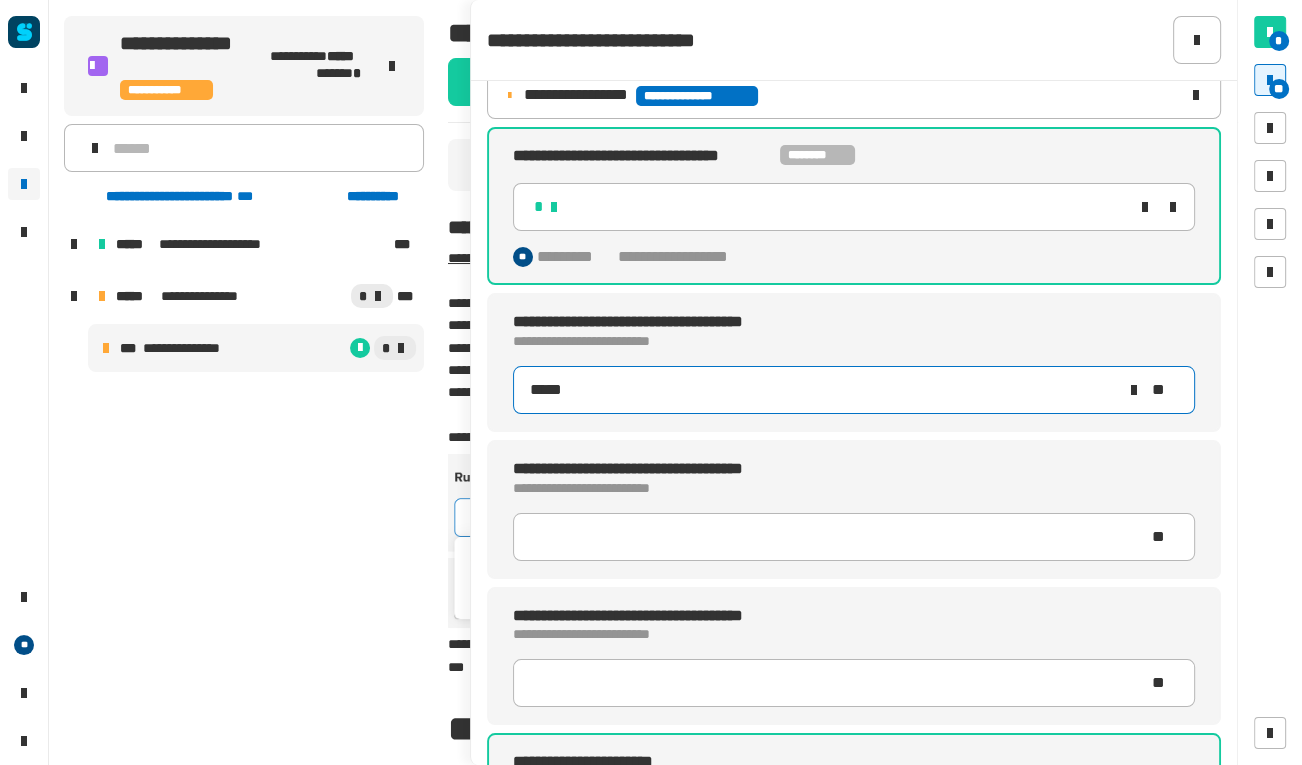 type on "*****" 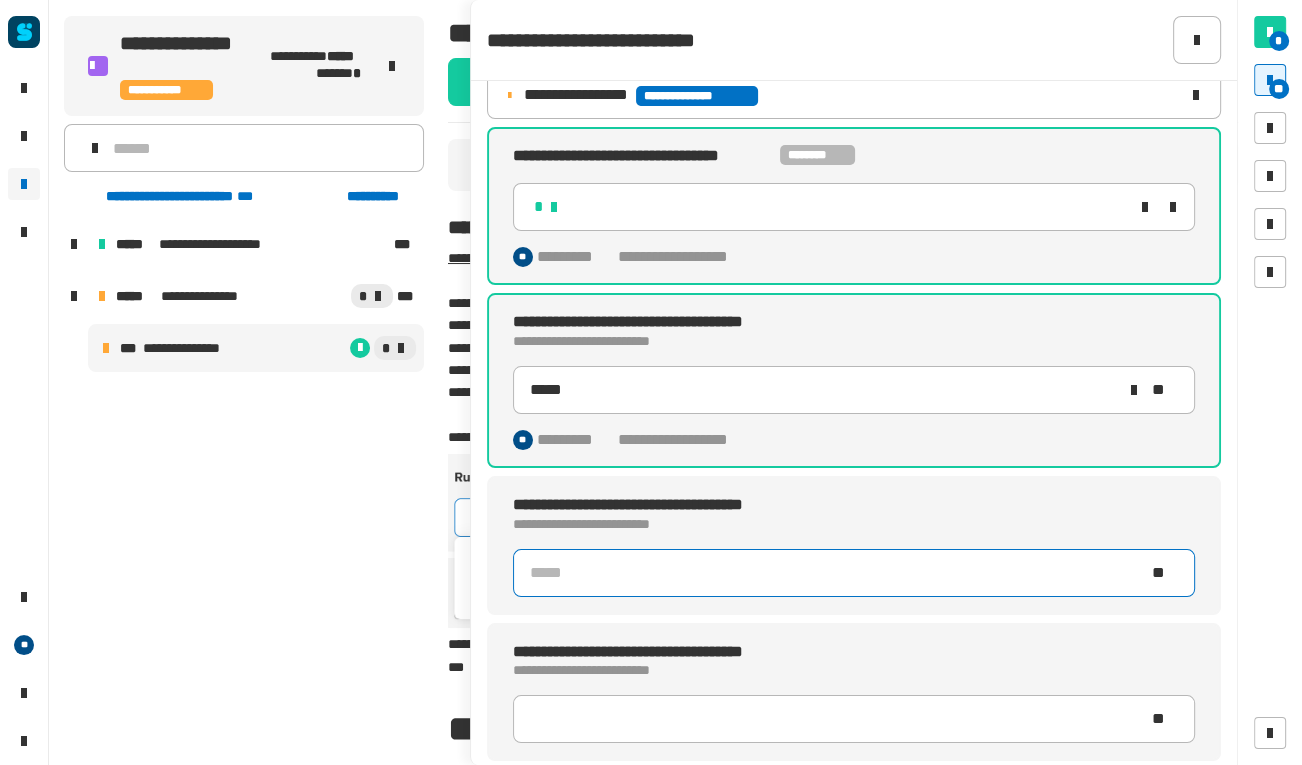 click 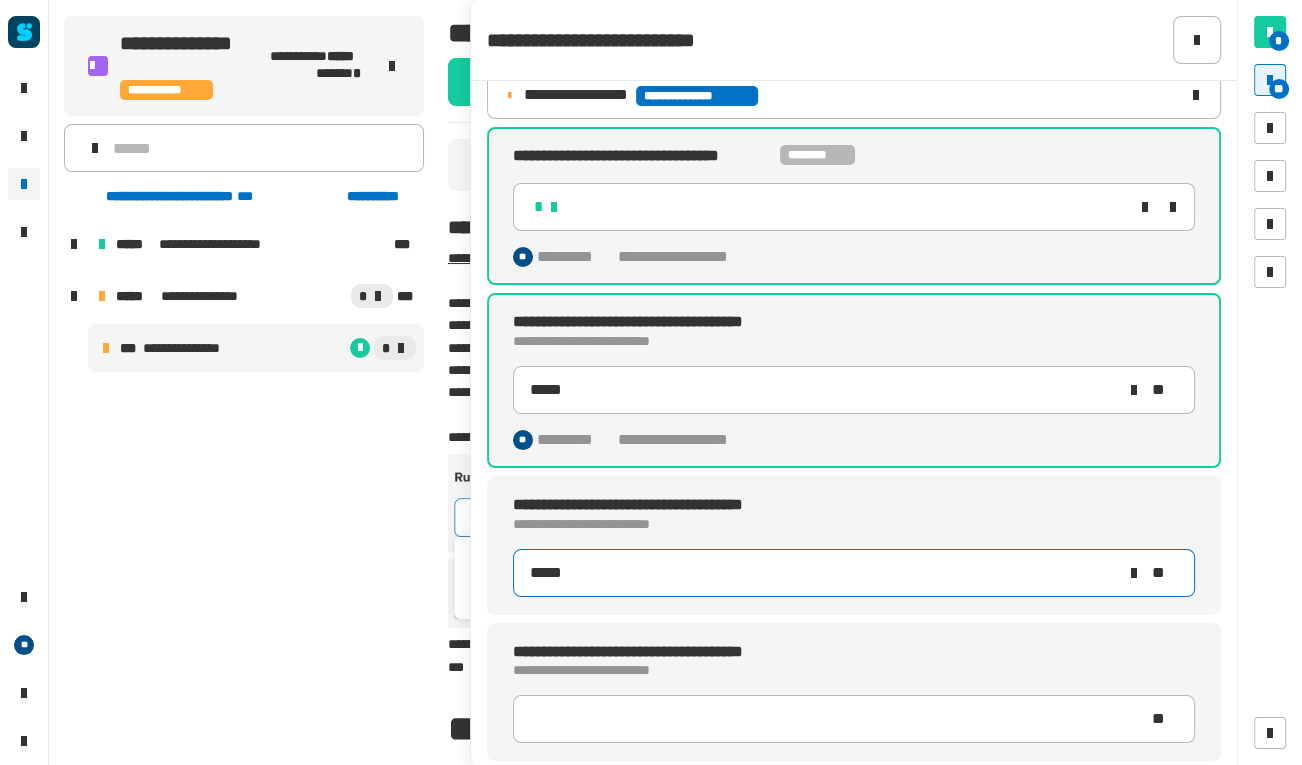 type on "*****" 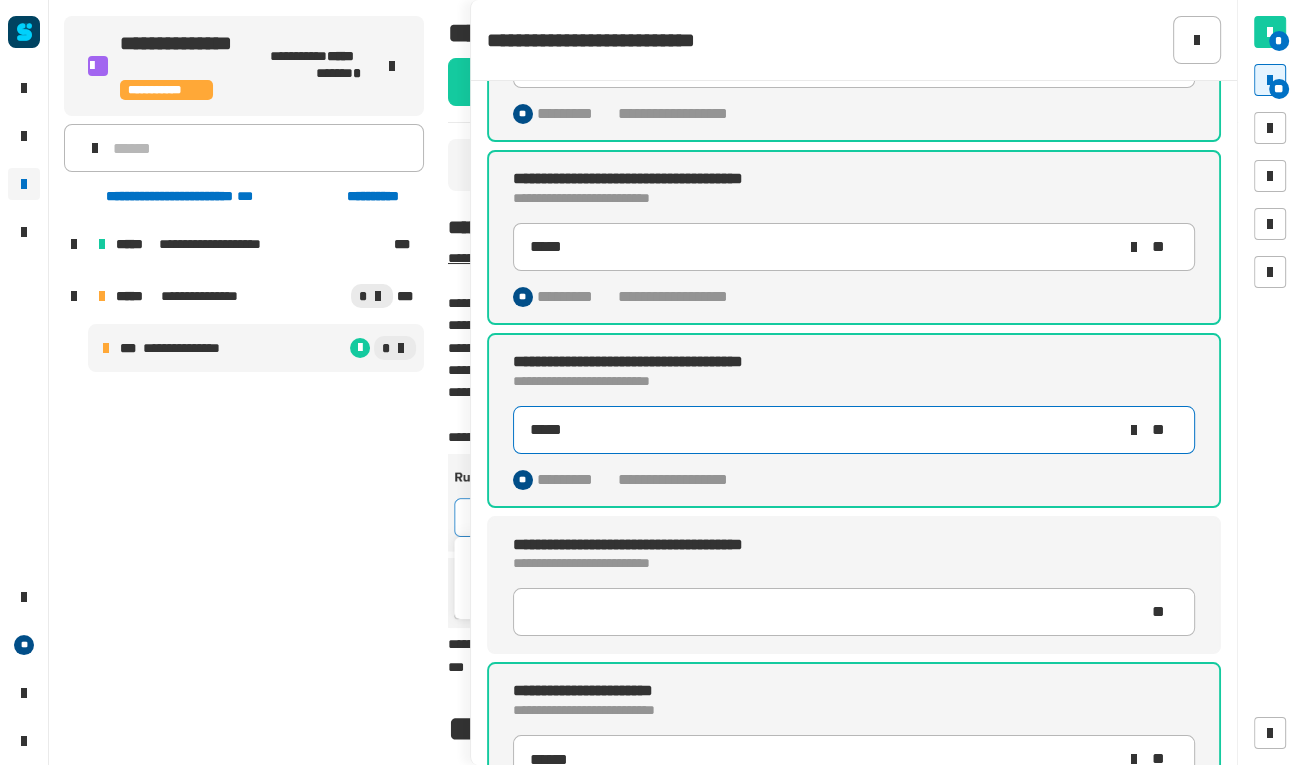 scroll, scrollTop: 194, scrollLeft: 0, axis: vertical 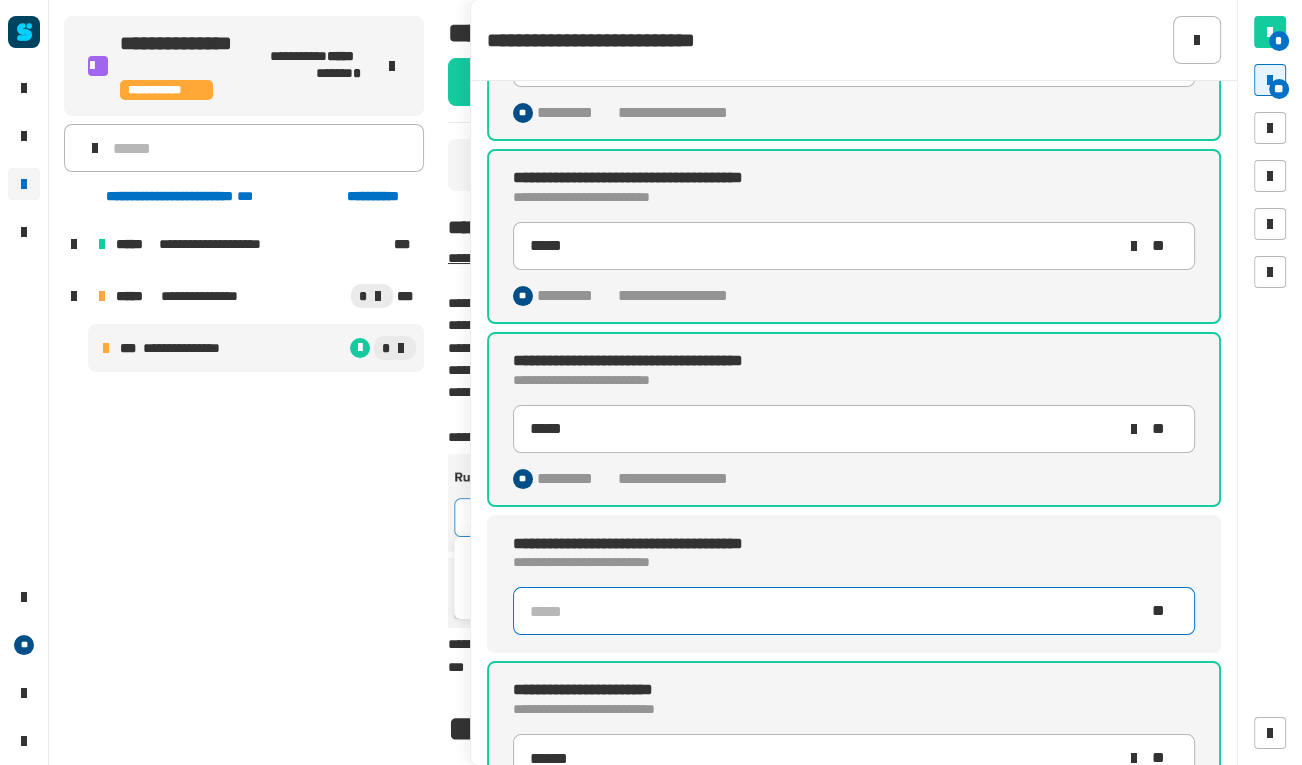click 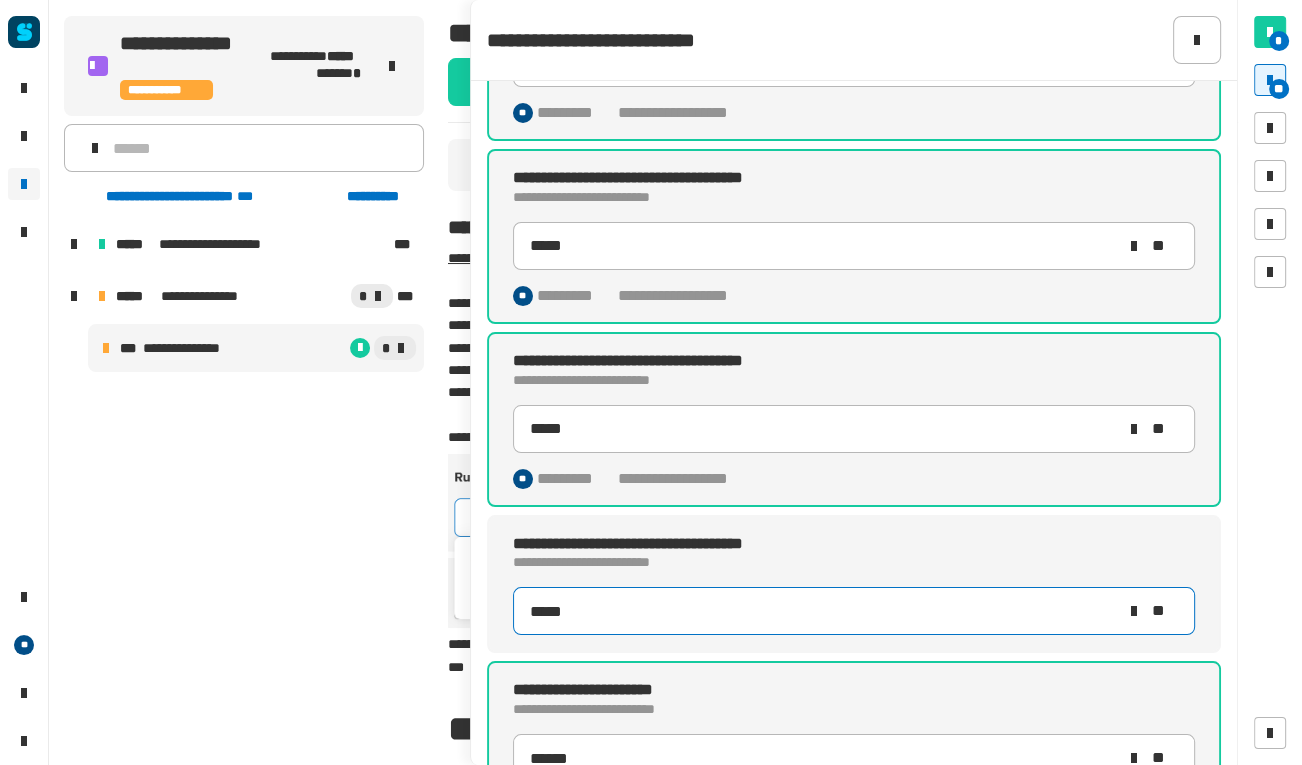 type on "*****" 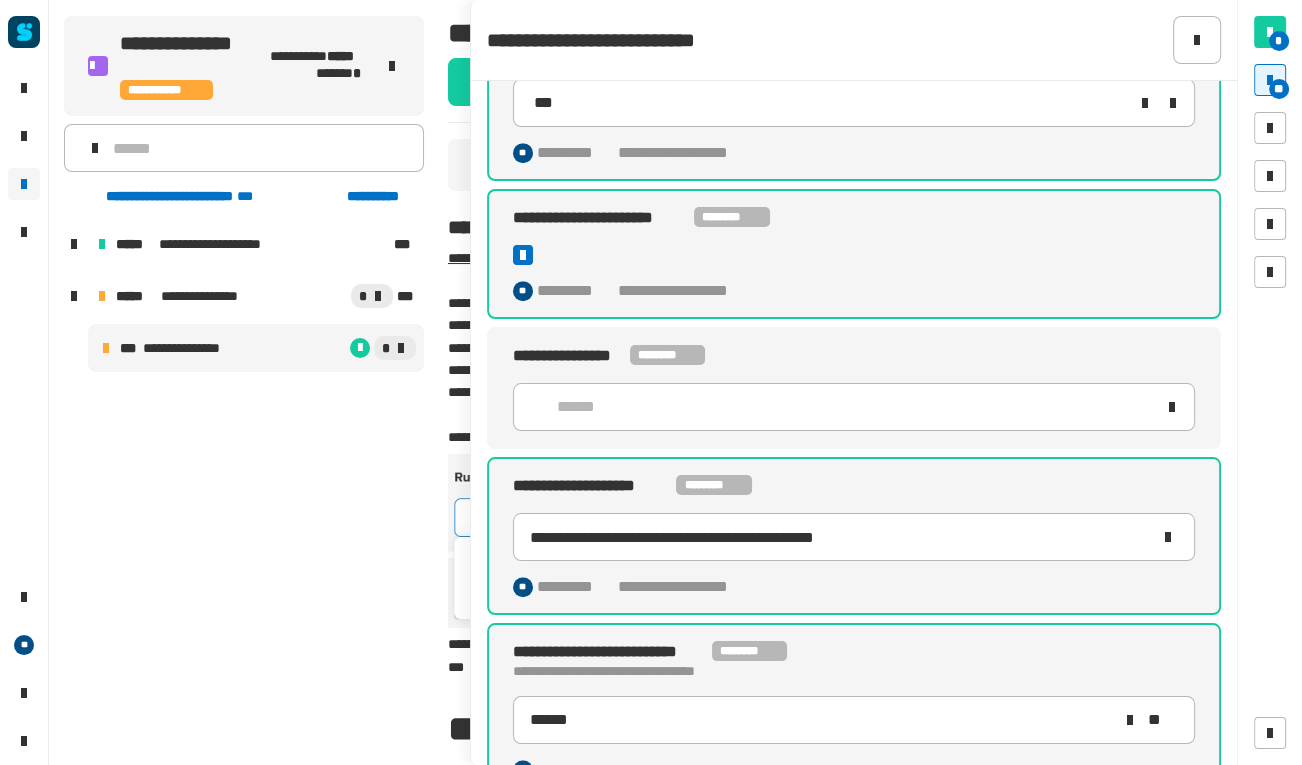 scroll, scrollTop: 1197, scrollLeft: 0, axis: vertical 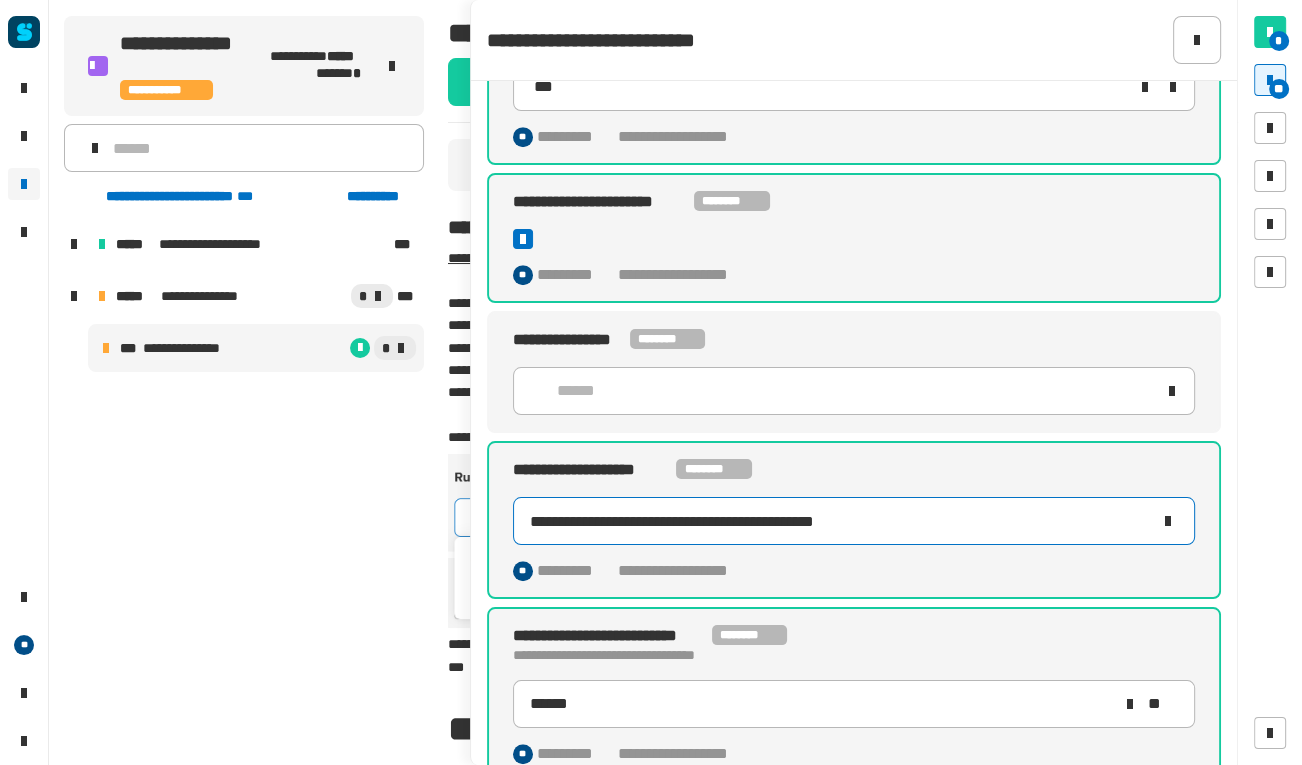 drag, startPoint x: 929, startPoint y: 521, endPoint x: 494, endPoint y: 562, distance: 436.92792 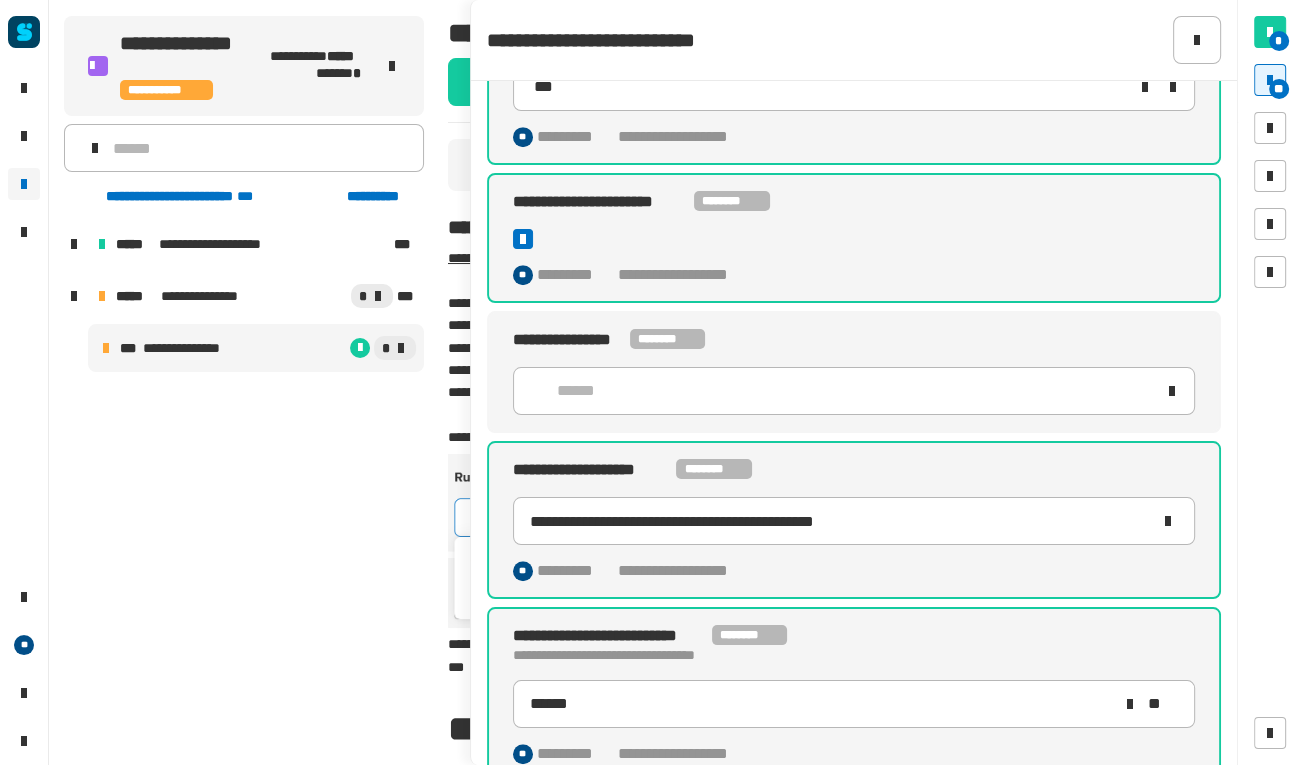 click on "******" 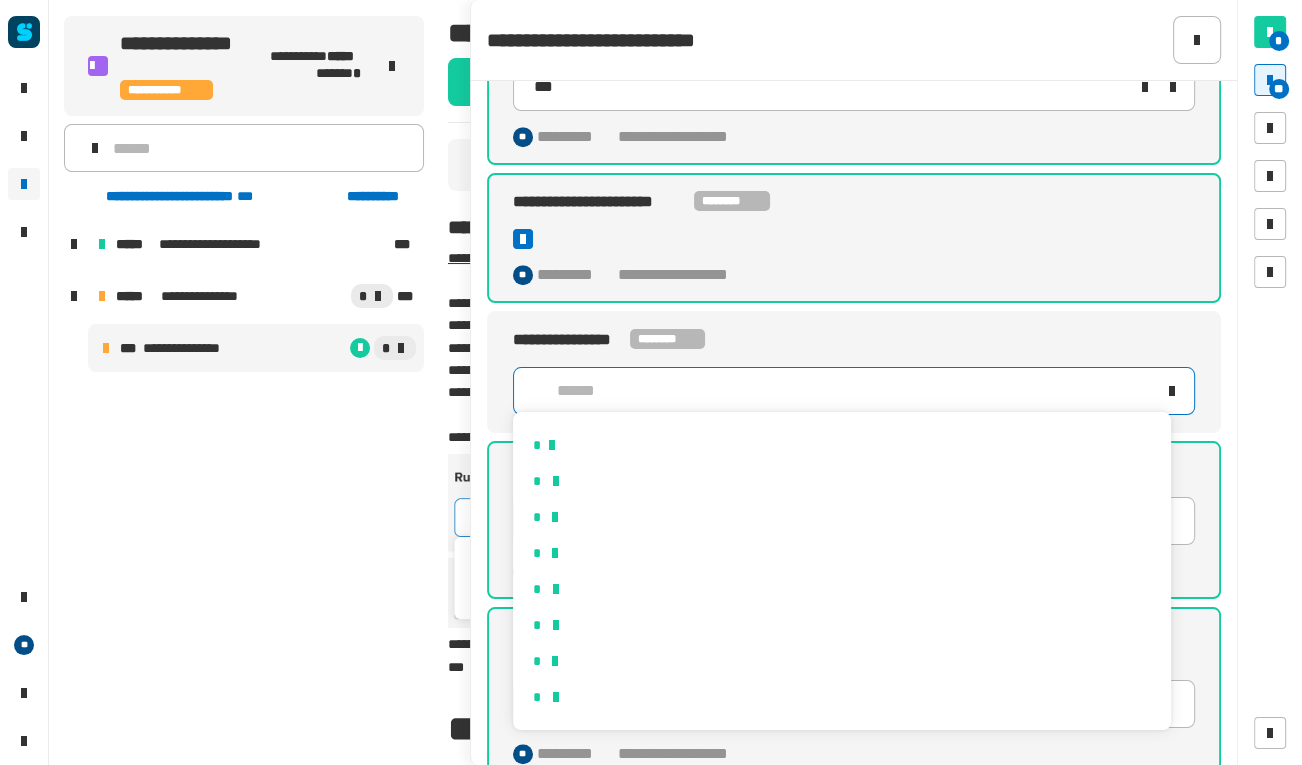 click on "*" at bounding box center [842, 517] 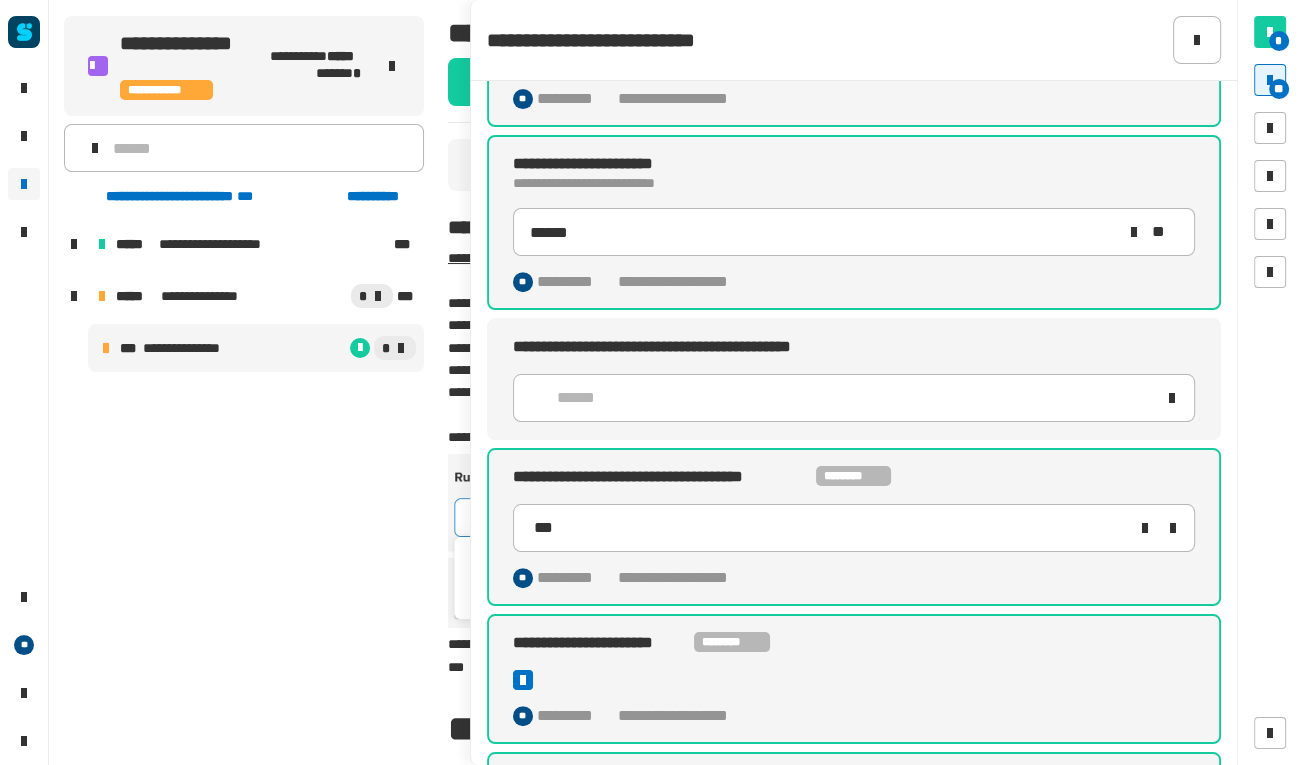 scroll, scrollTop: 754, scrollLeft: 0, axis: vertical 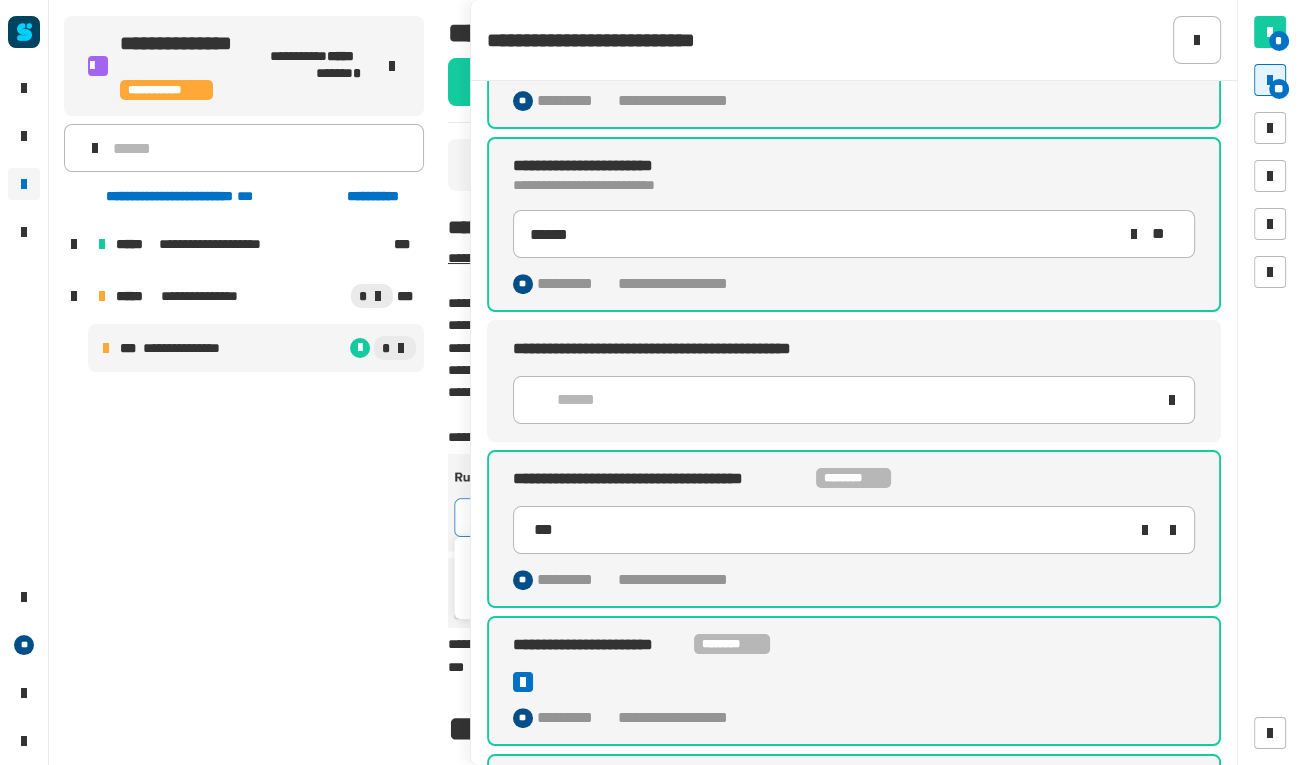 click on "******" 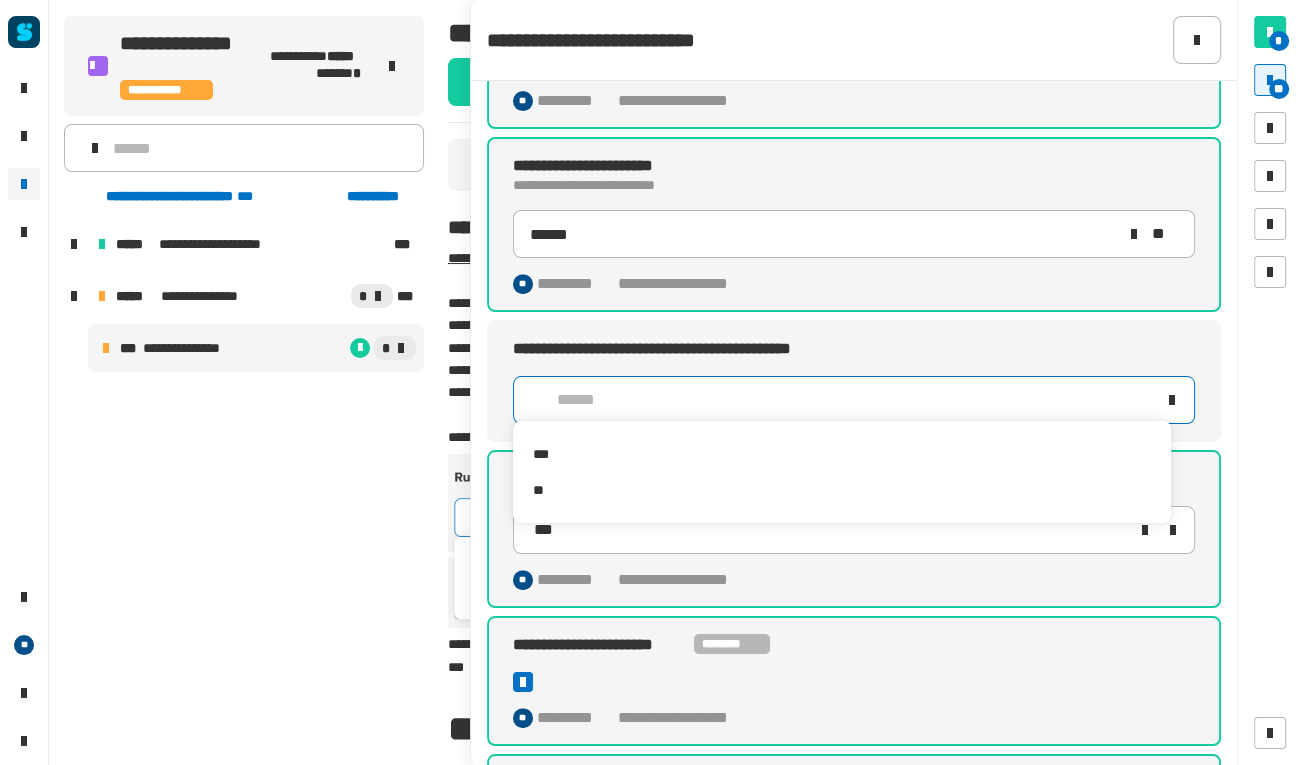 click on "***" at bounding box center (842, 454) 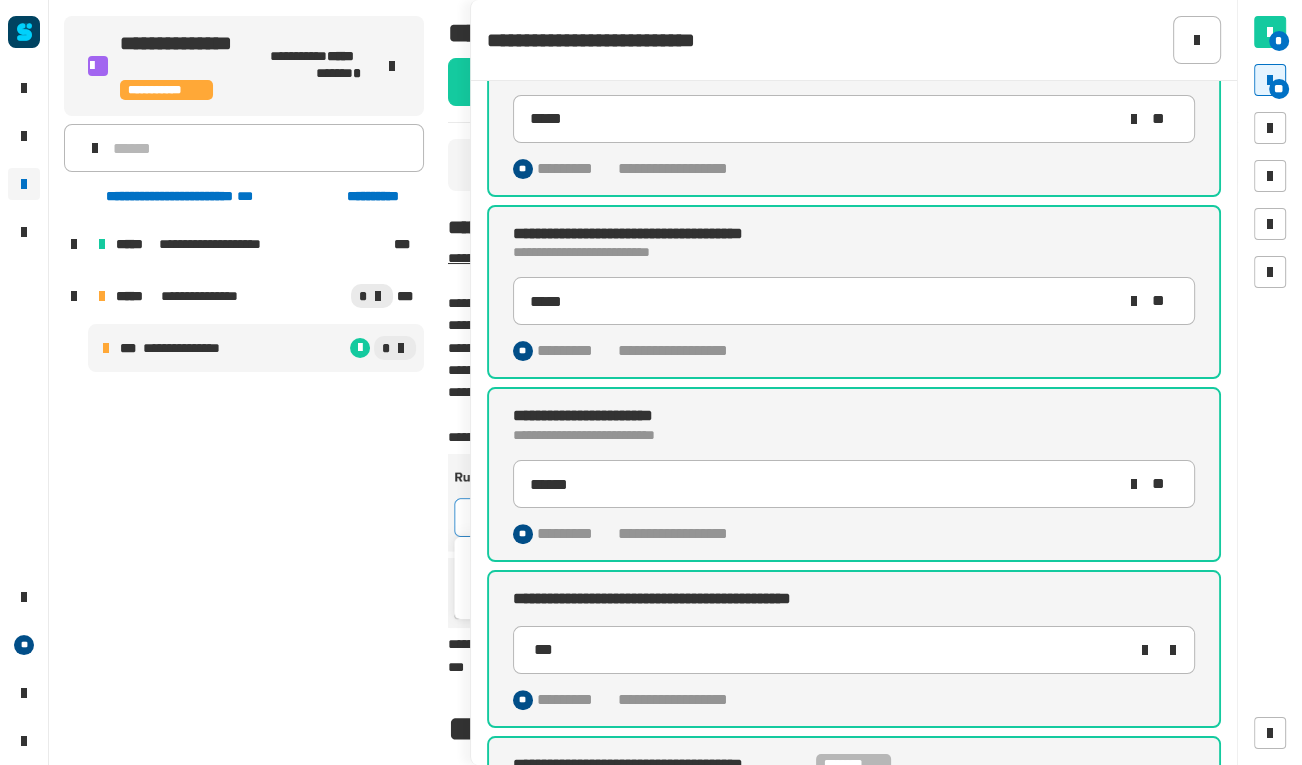 scroll, scrollTop: 523, scrollLeft: 0, axis: vertical 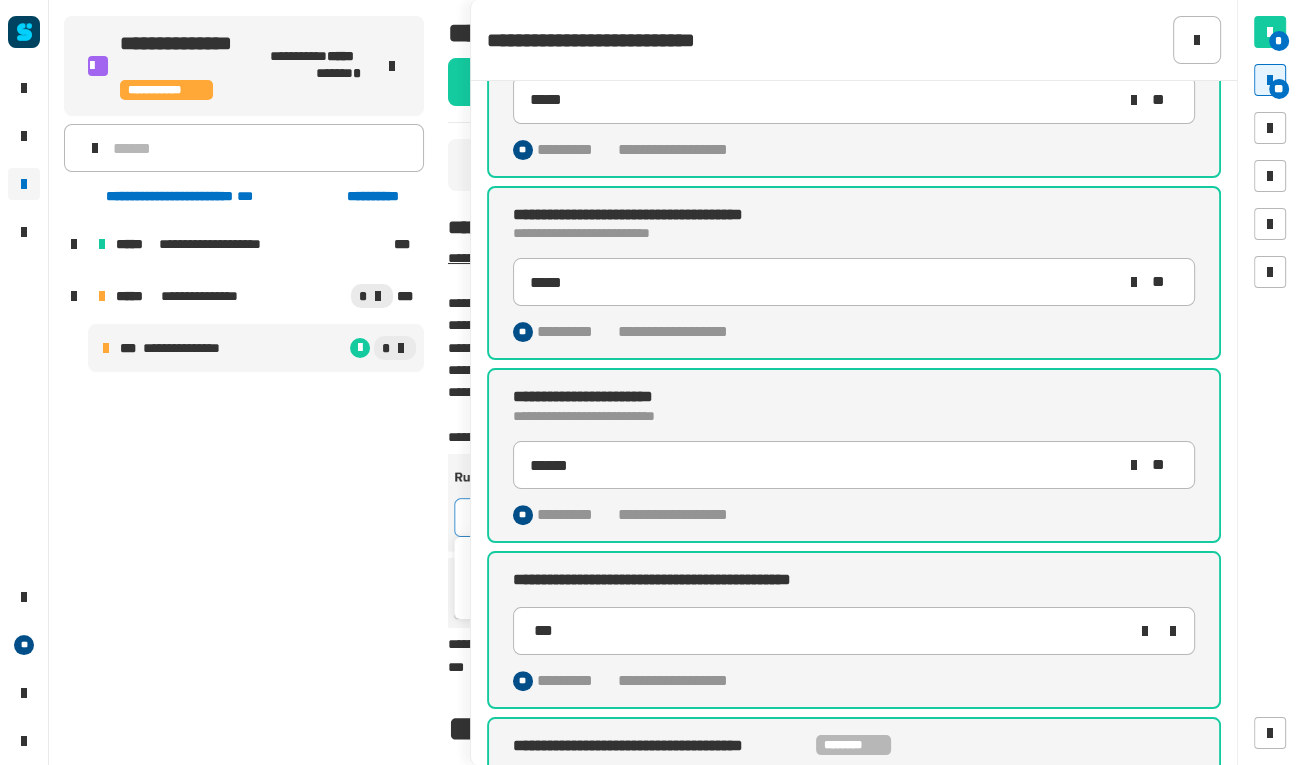 click on "***" 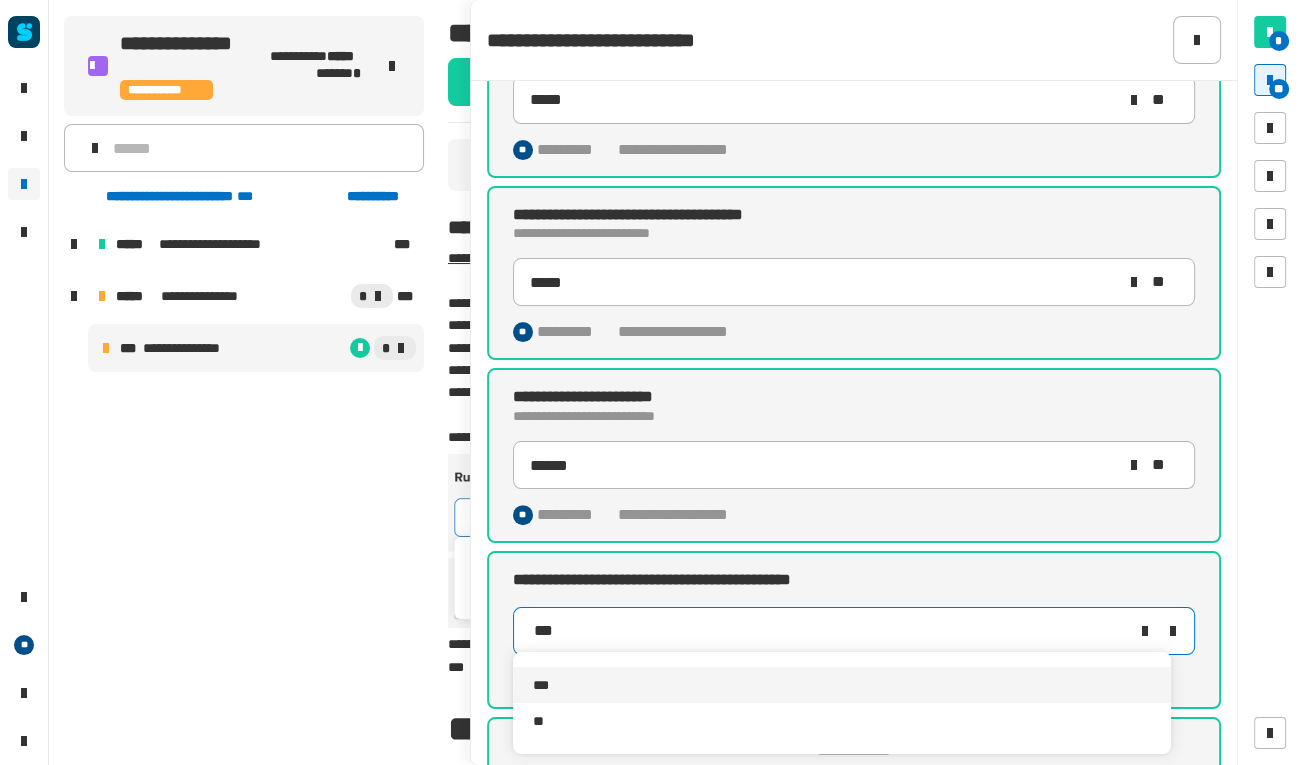 click on "**" at bounding box center [842, 721] 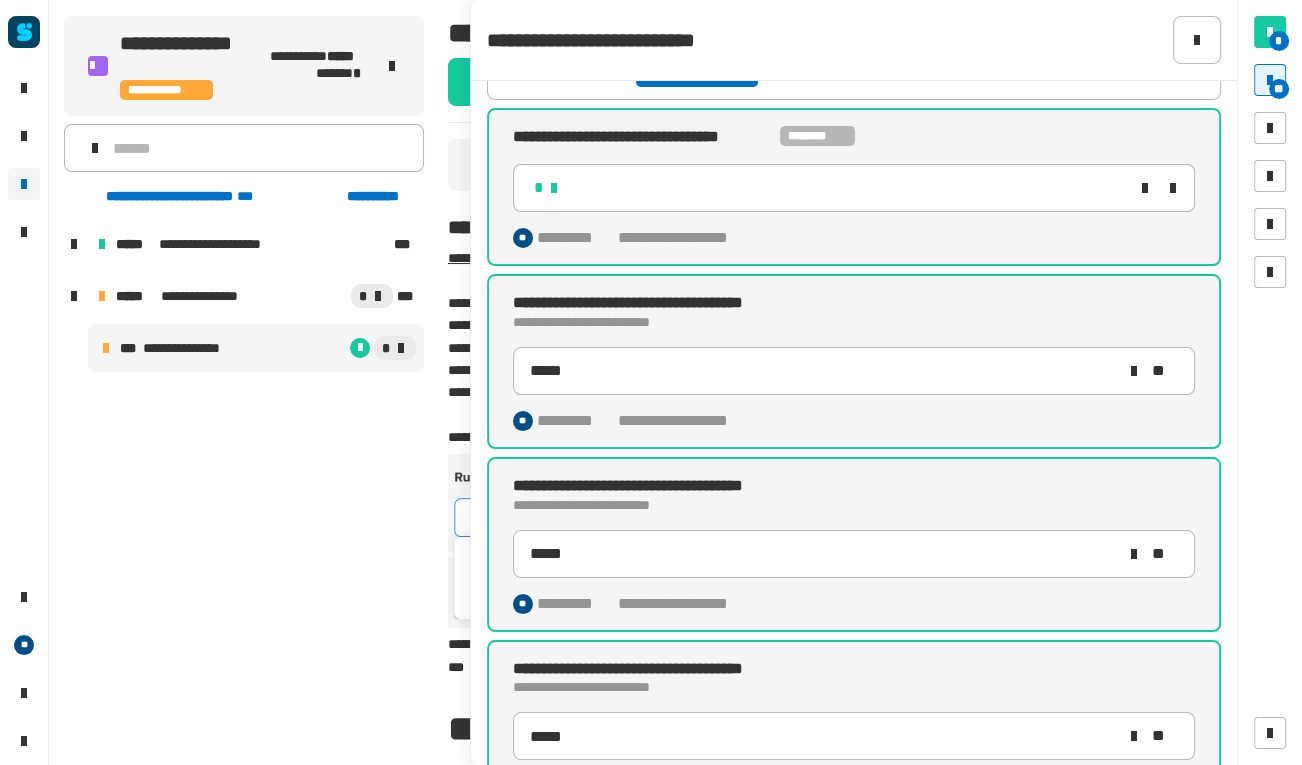 scroll, scrollTop: 0, scrollLeft: 0, axis: both 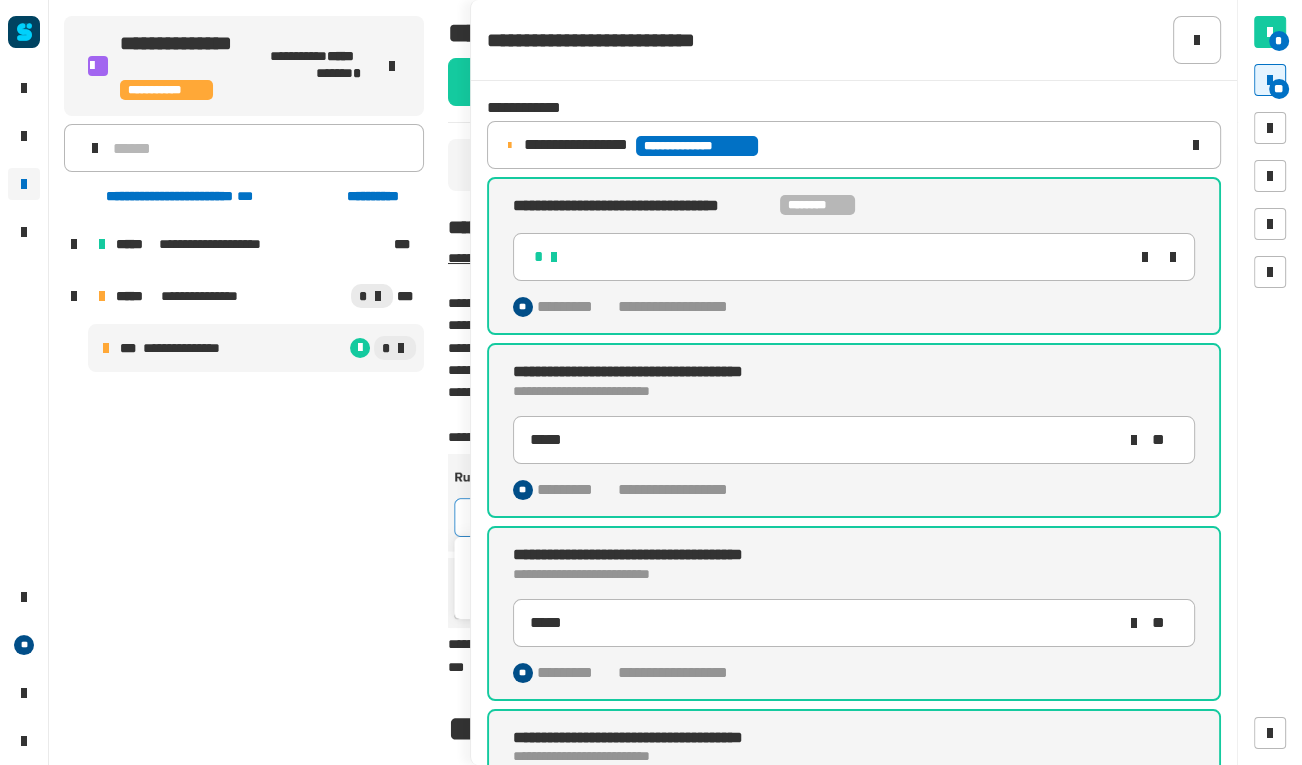 click on "**********" 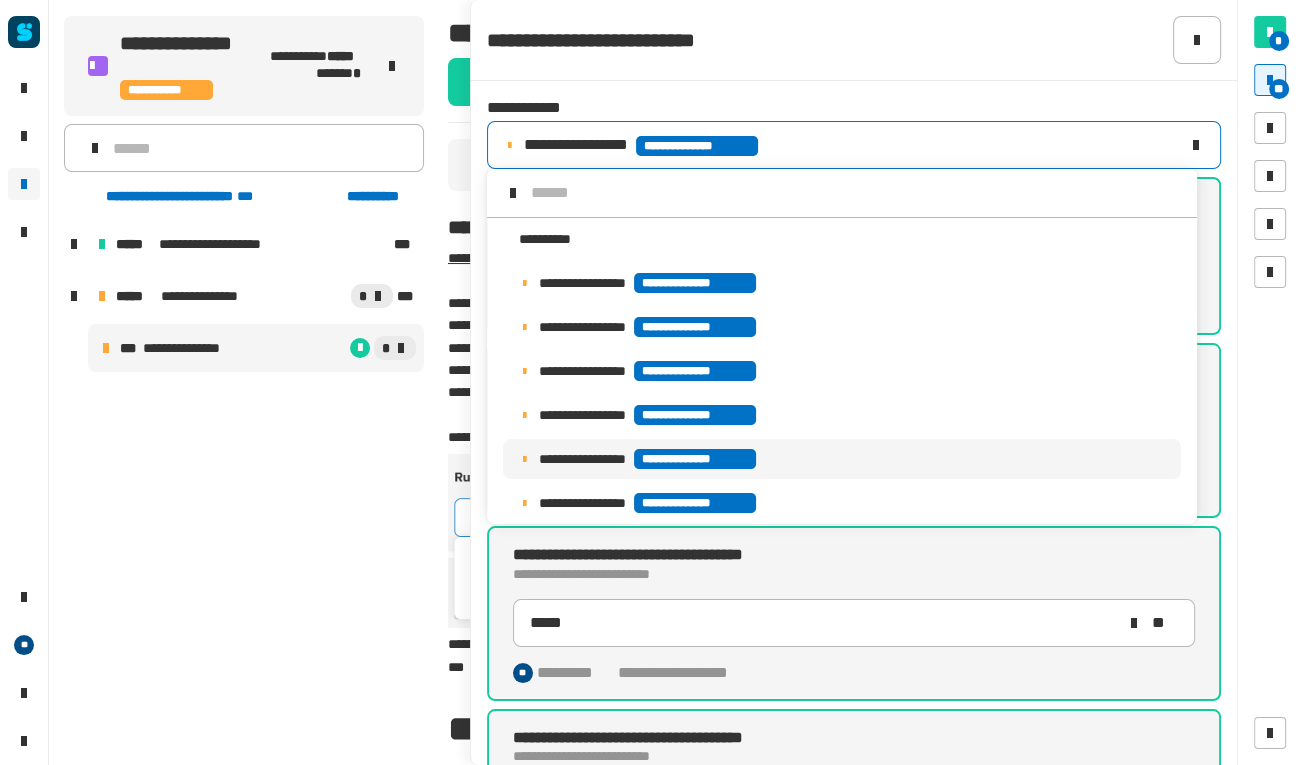 scroll, scrollTop: 15, scrollLeft: 0, axis: vertical 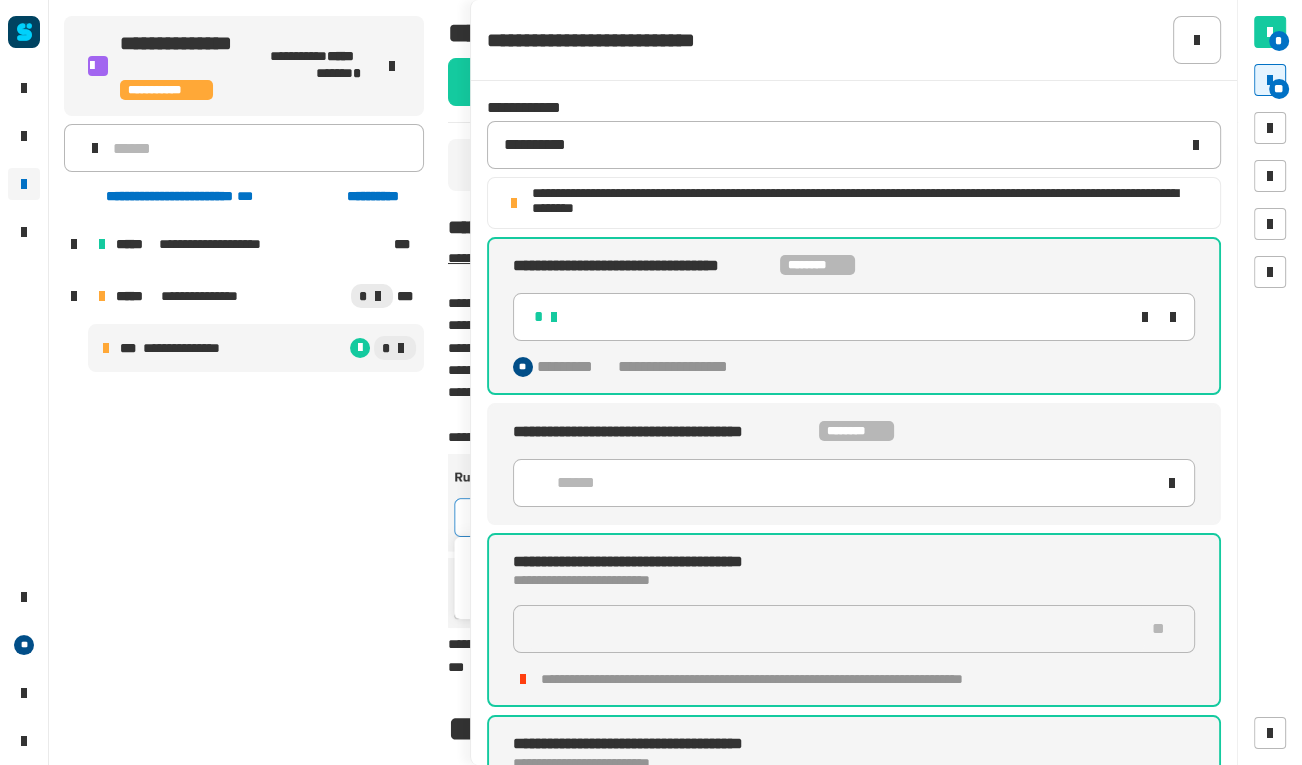 click on "******" 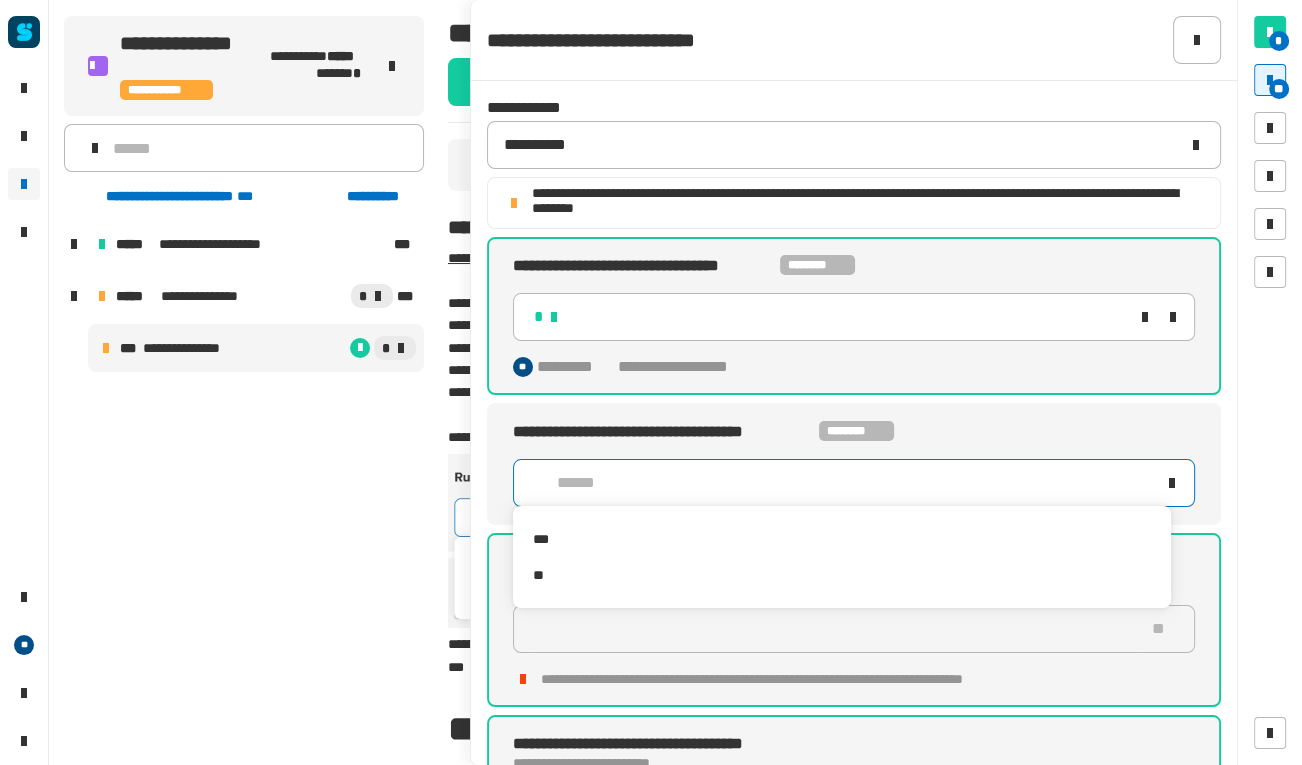 click on "**********" 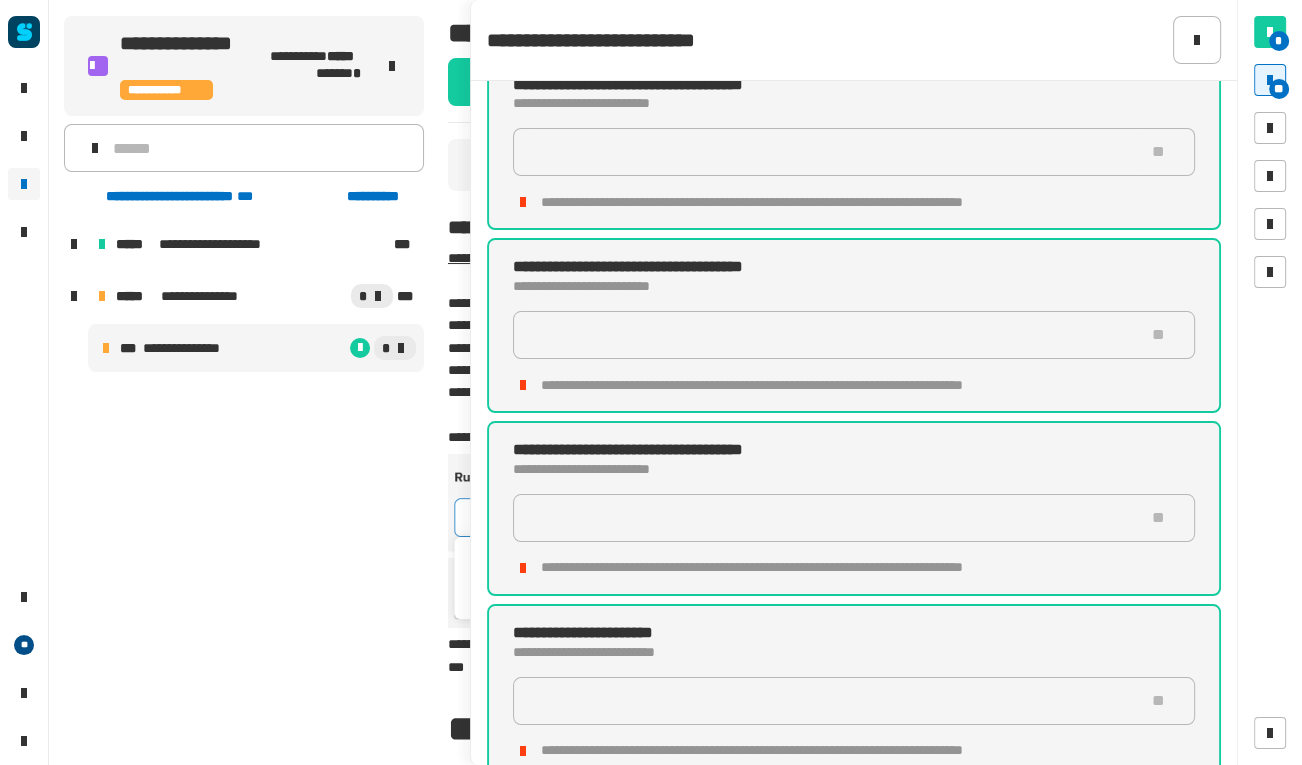 scroll, scrollTop: 0, scrollLeft: 0, axis: both 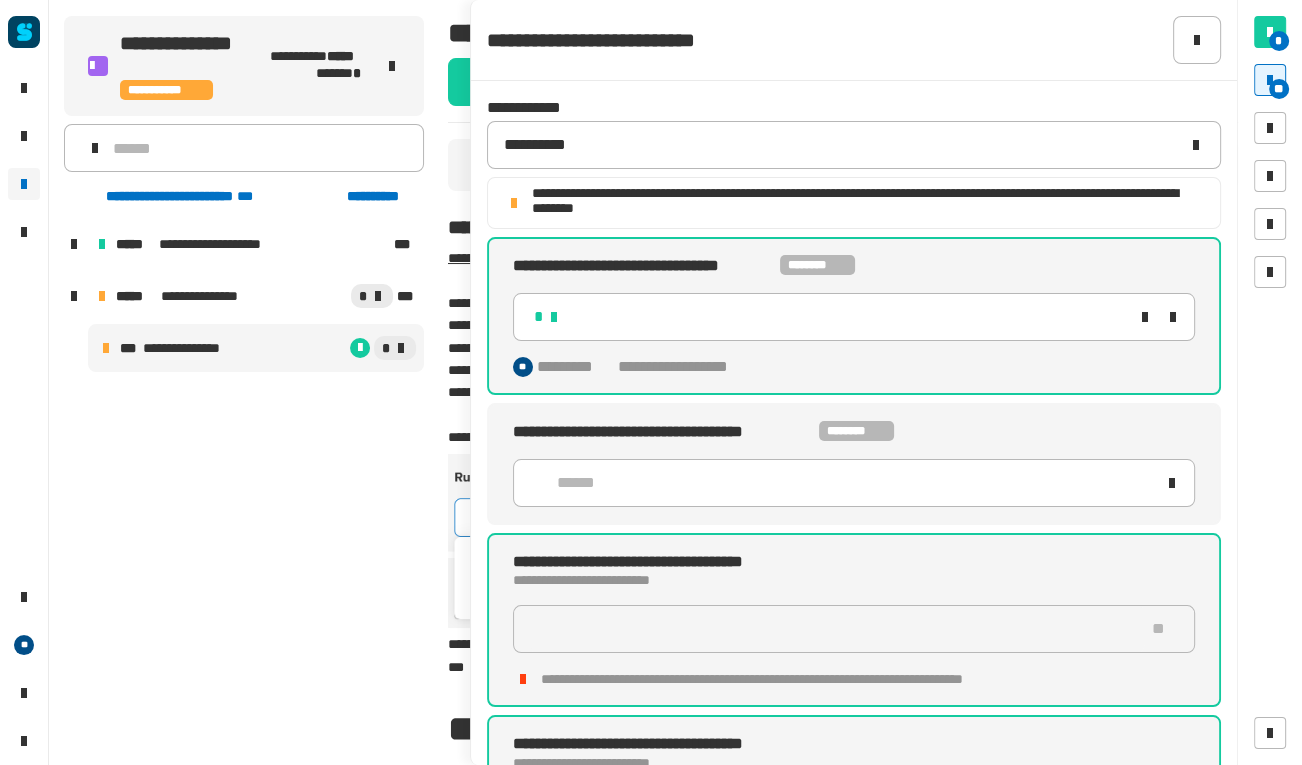 click on "**********" 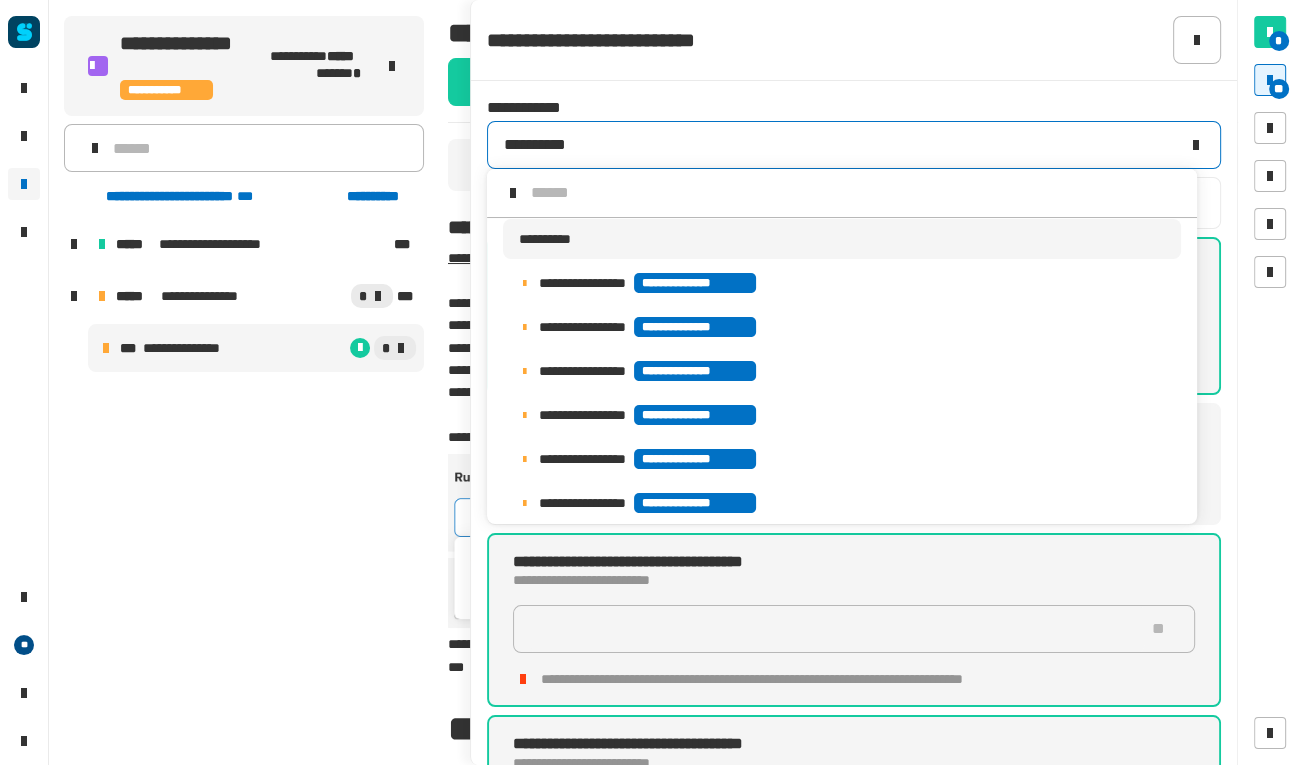scroll, scrollTop: 15, scrollLeft: 0, axis: vertical 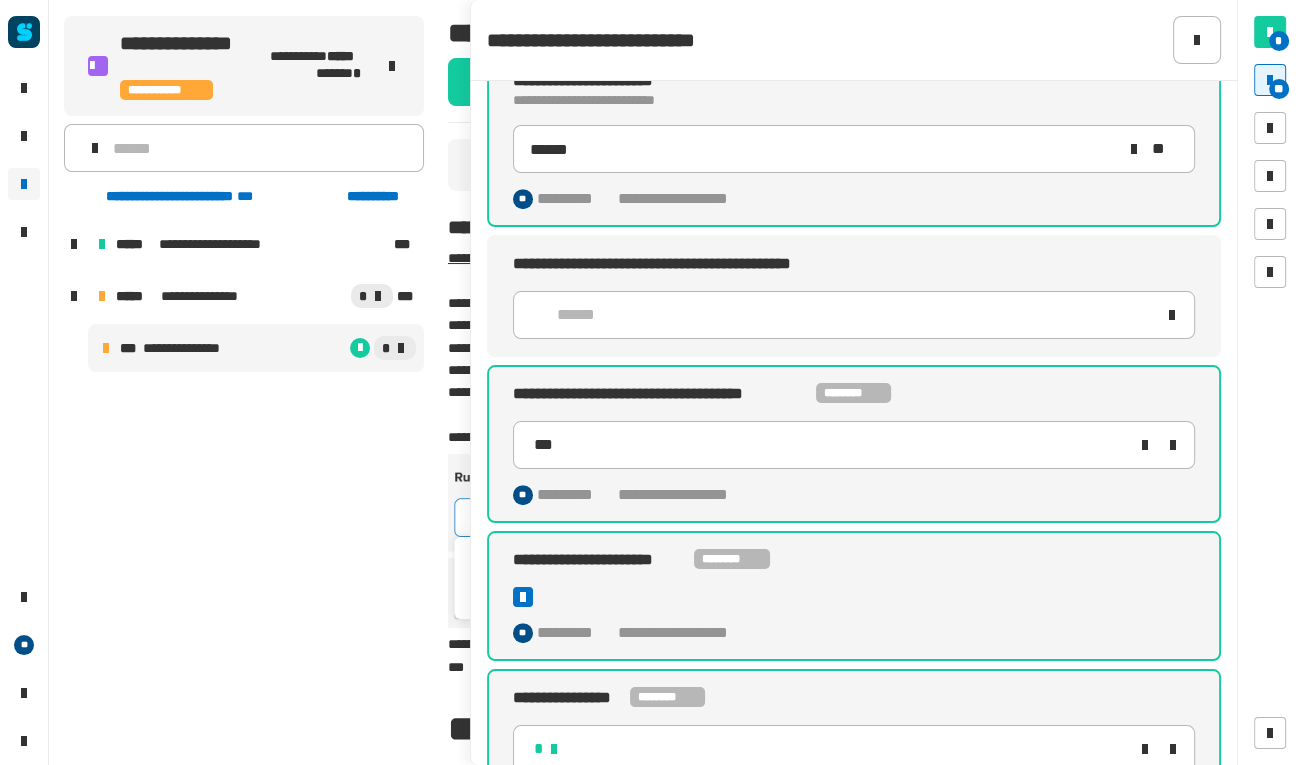 click on "******" 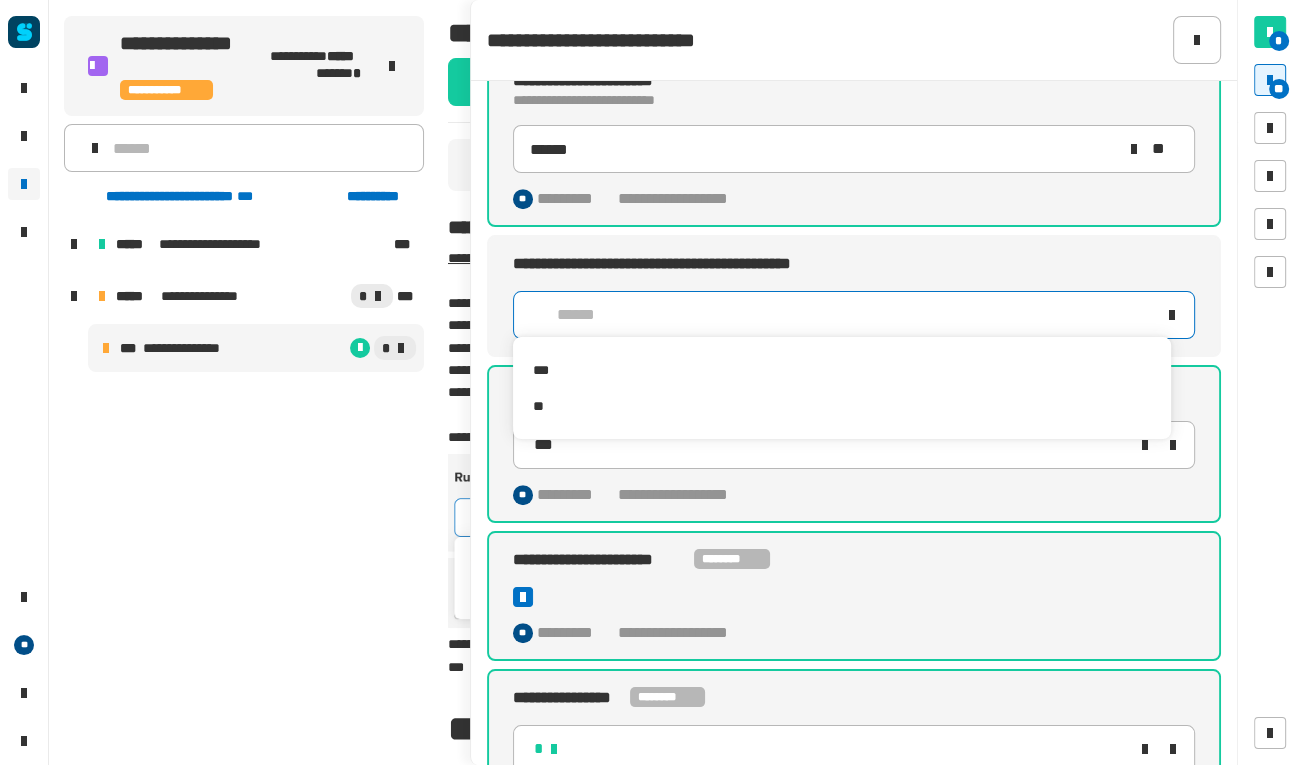 click on "***" at bounding box center [842, 370] 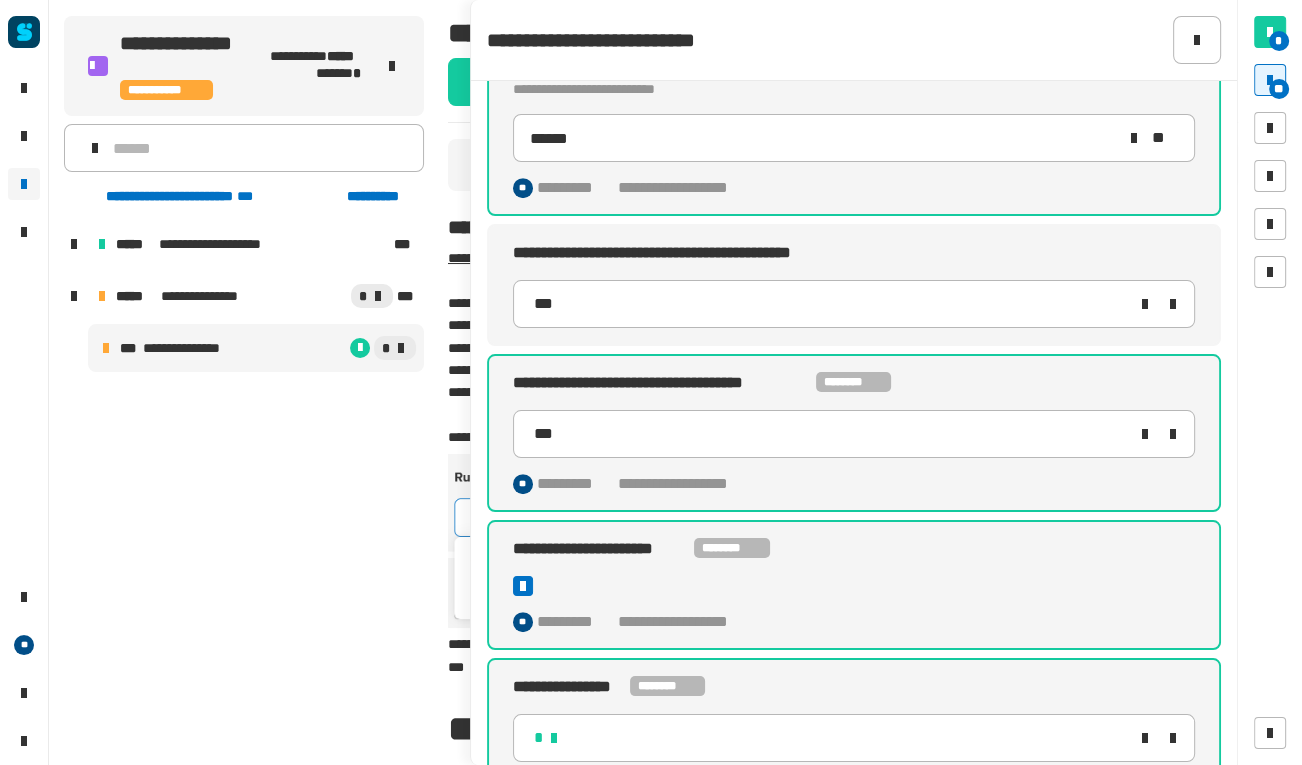 scroll, scrollTop: 850, scrollLeft: 0, axis: vertical 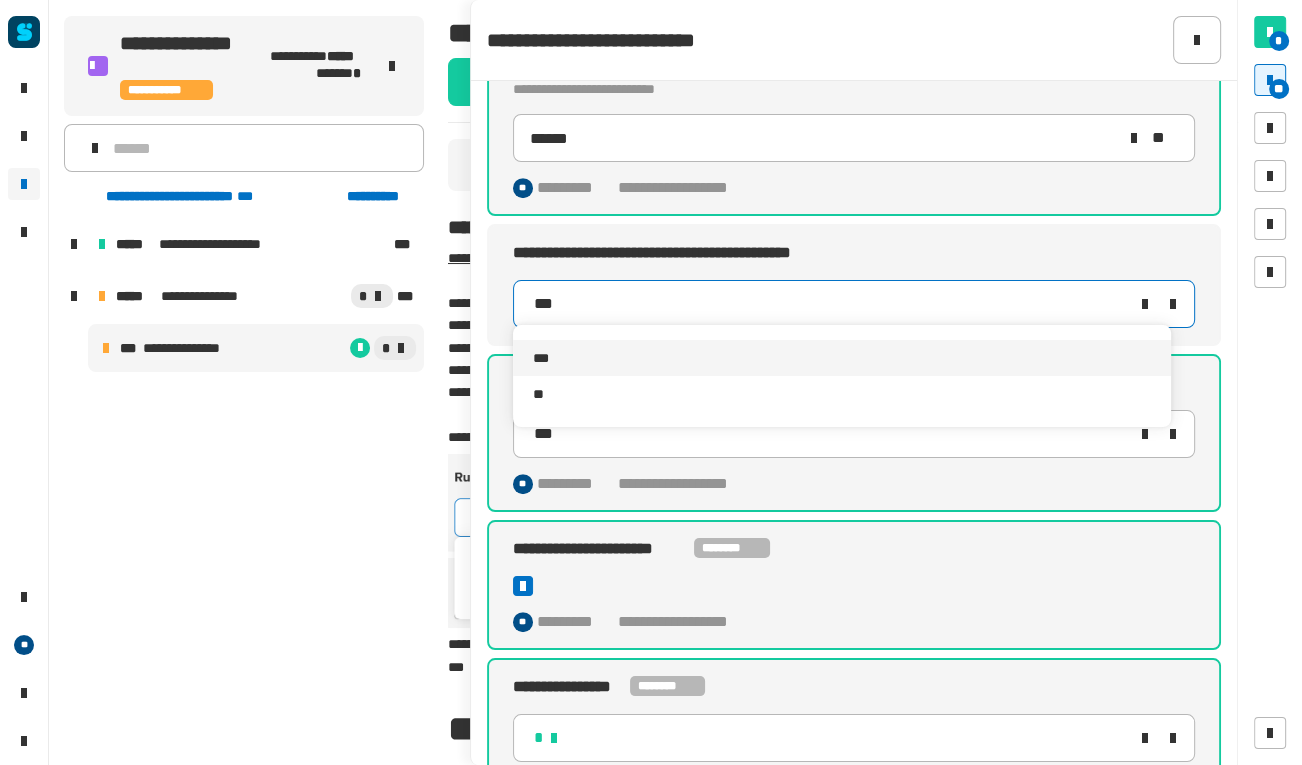 click on "**" at bounding box center (842, 394) 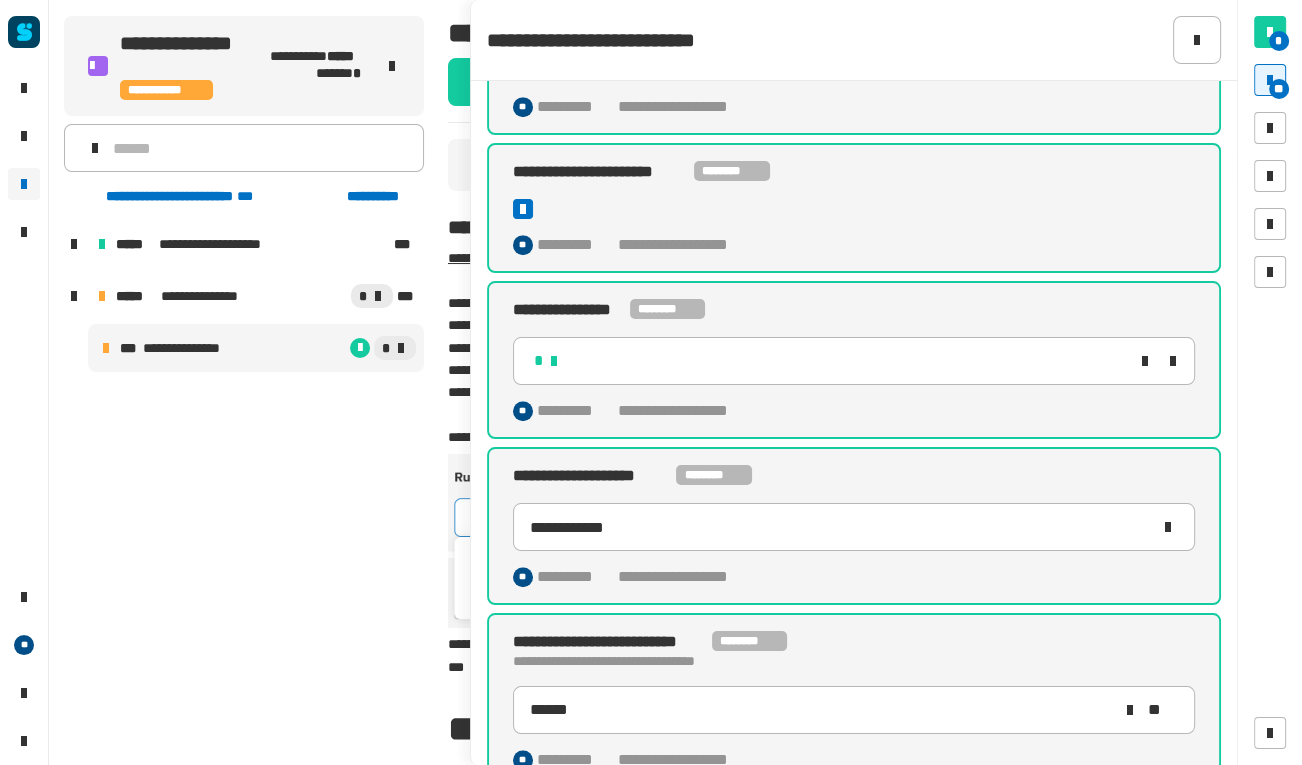 scroll, scrollTop: 1228, scrollLeft: 0, axis: vertical 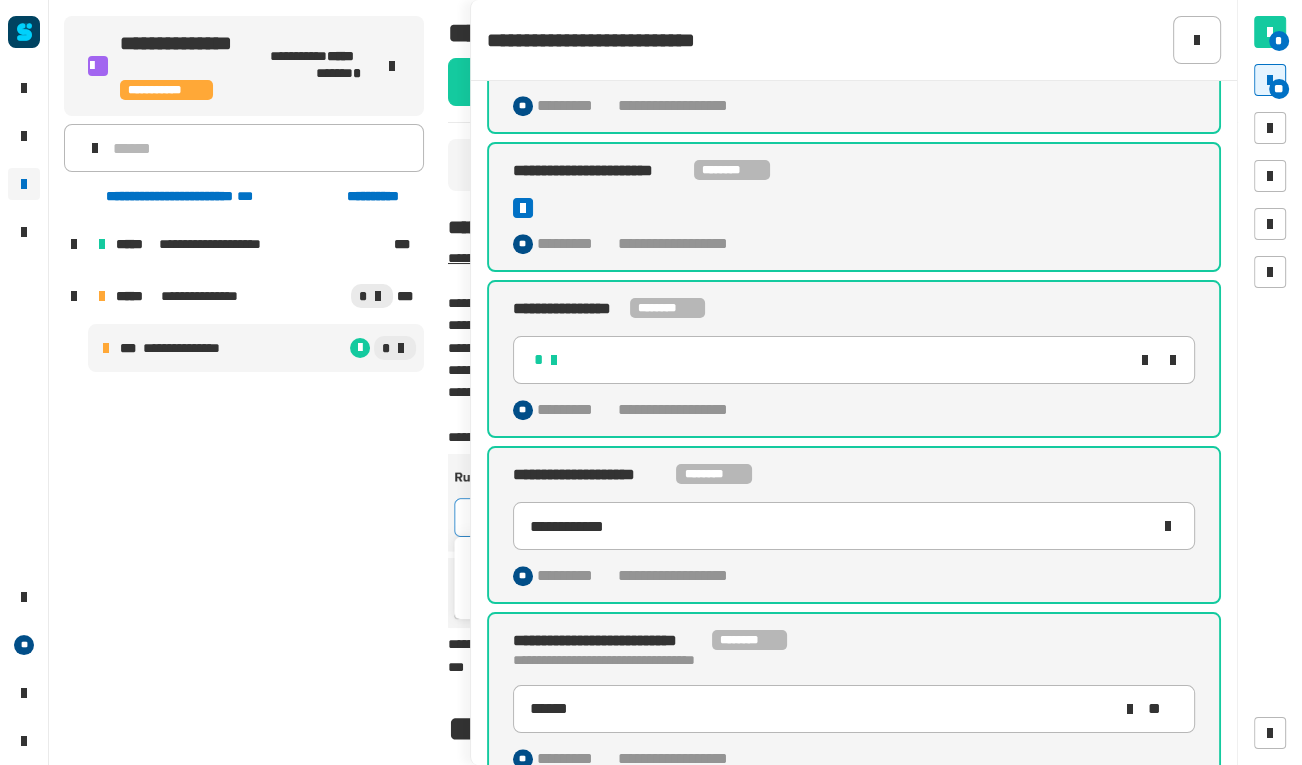 click 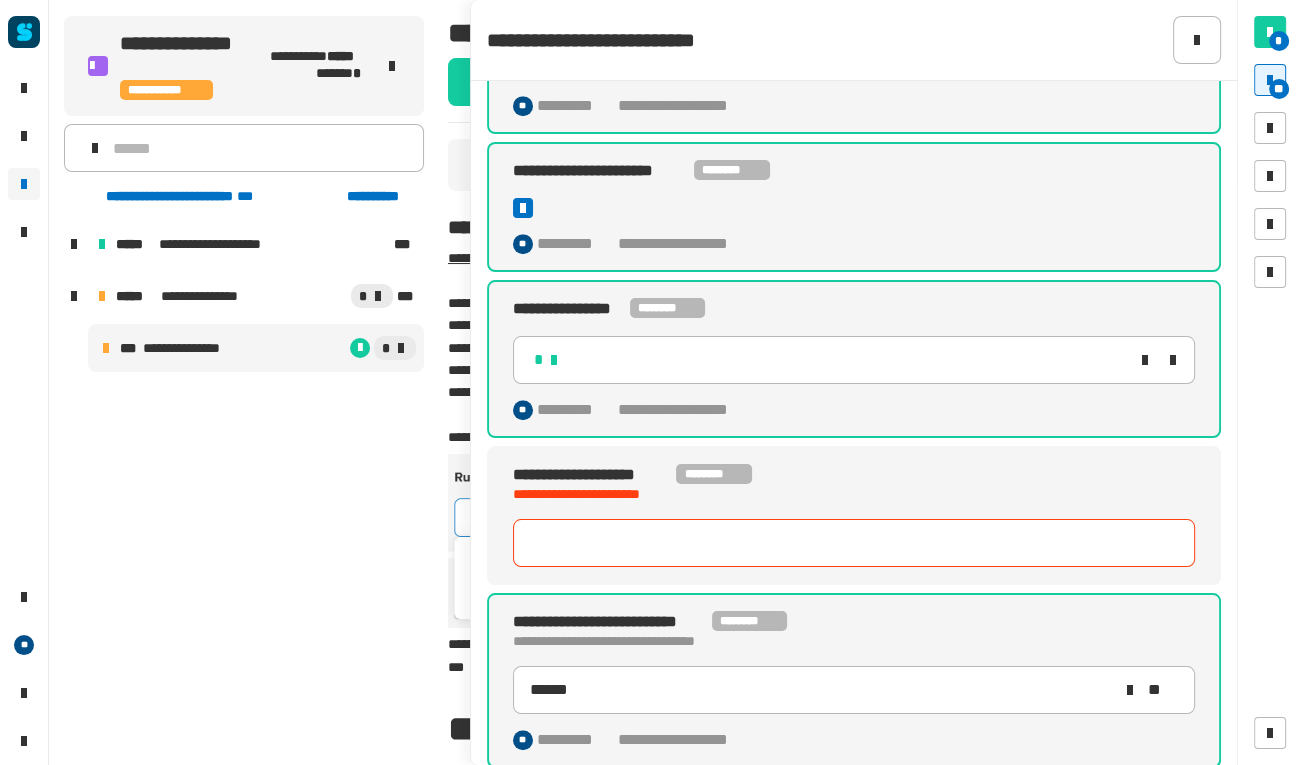 click 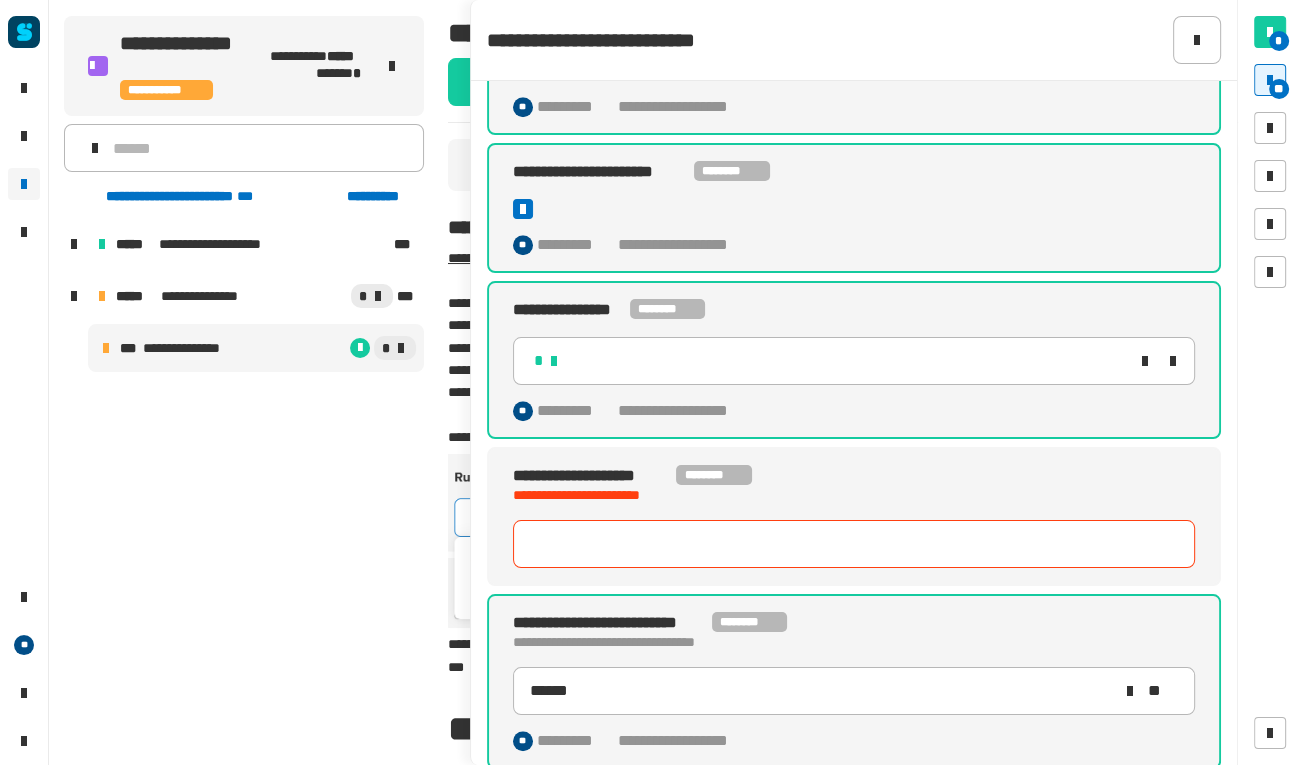 paste on "**********" 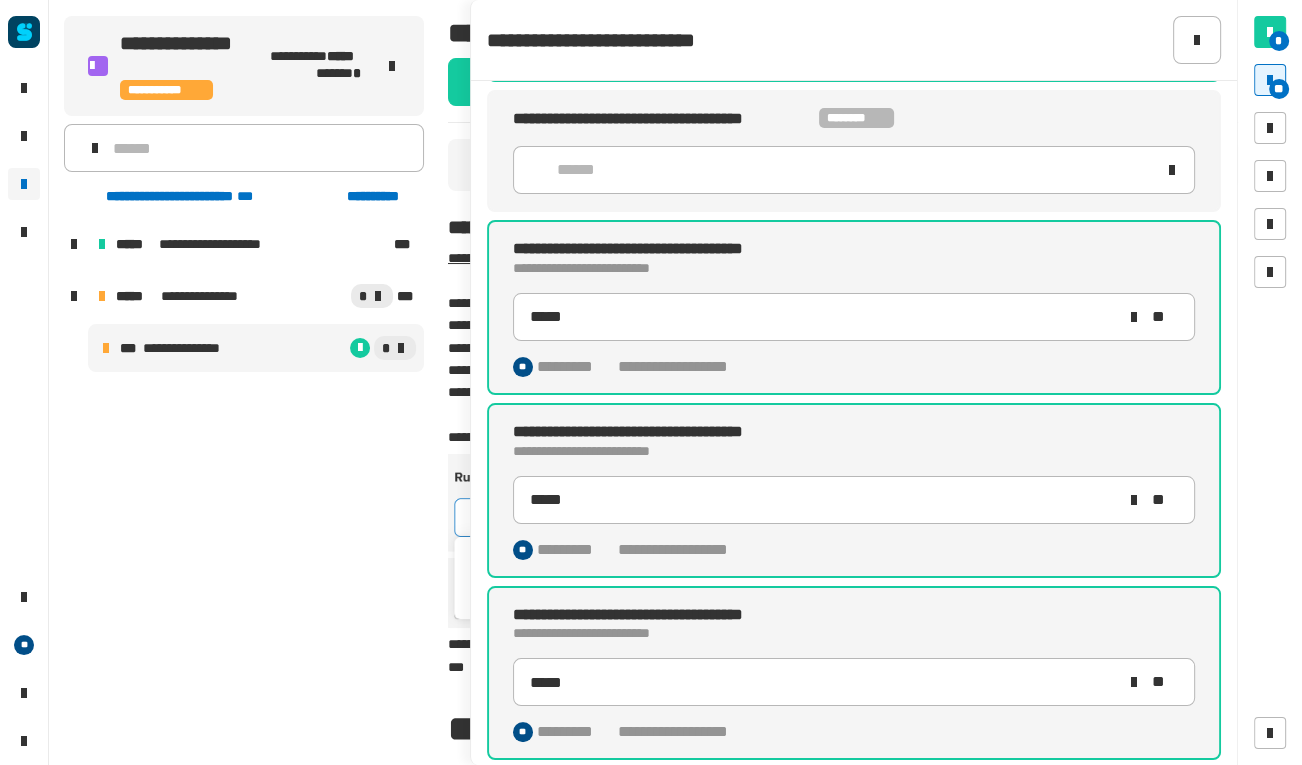 scroll, scrollTop: 0, scrollLeft: 0, axis: both 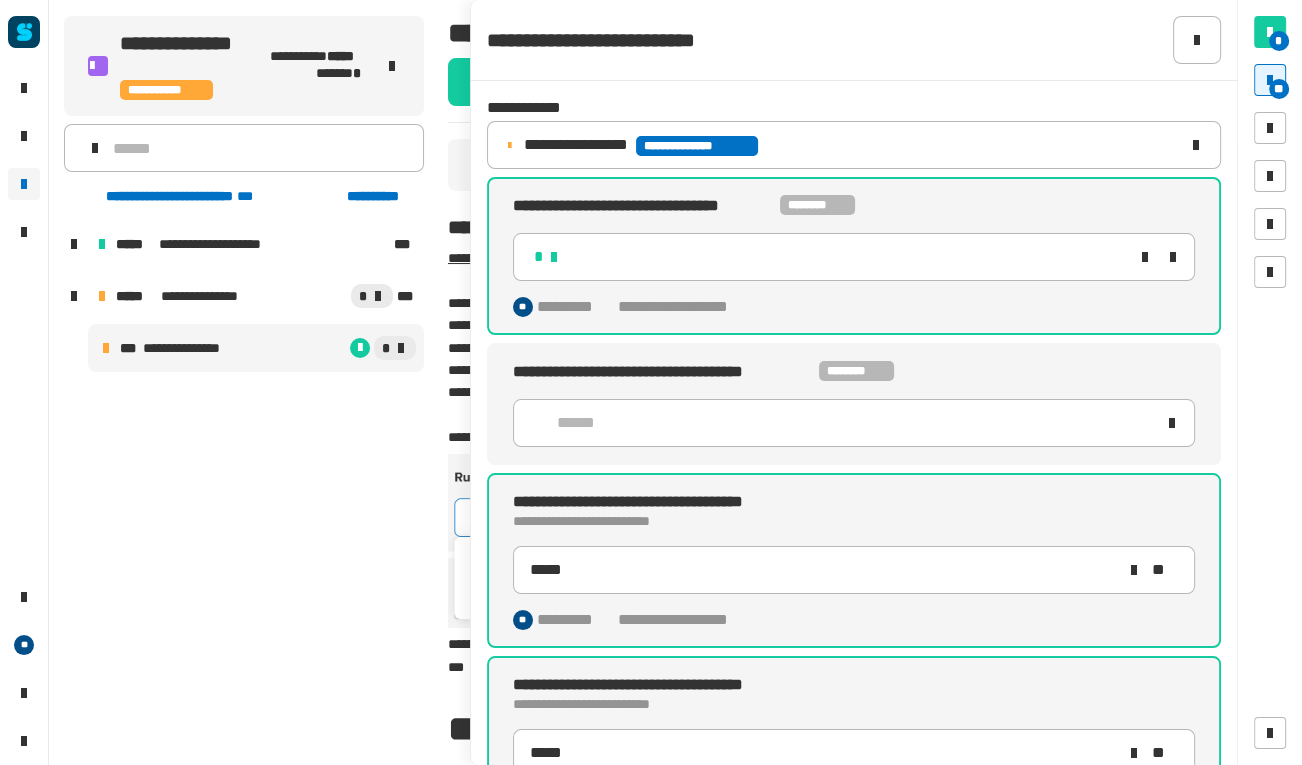 type on "**********" 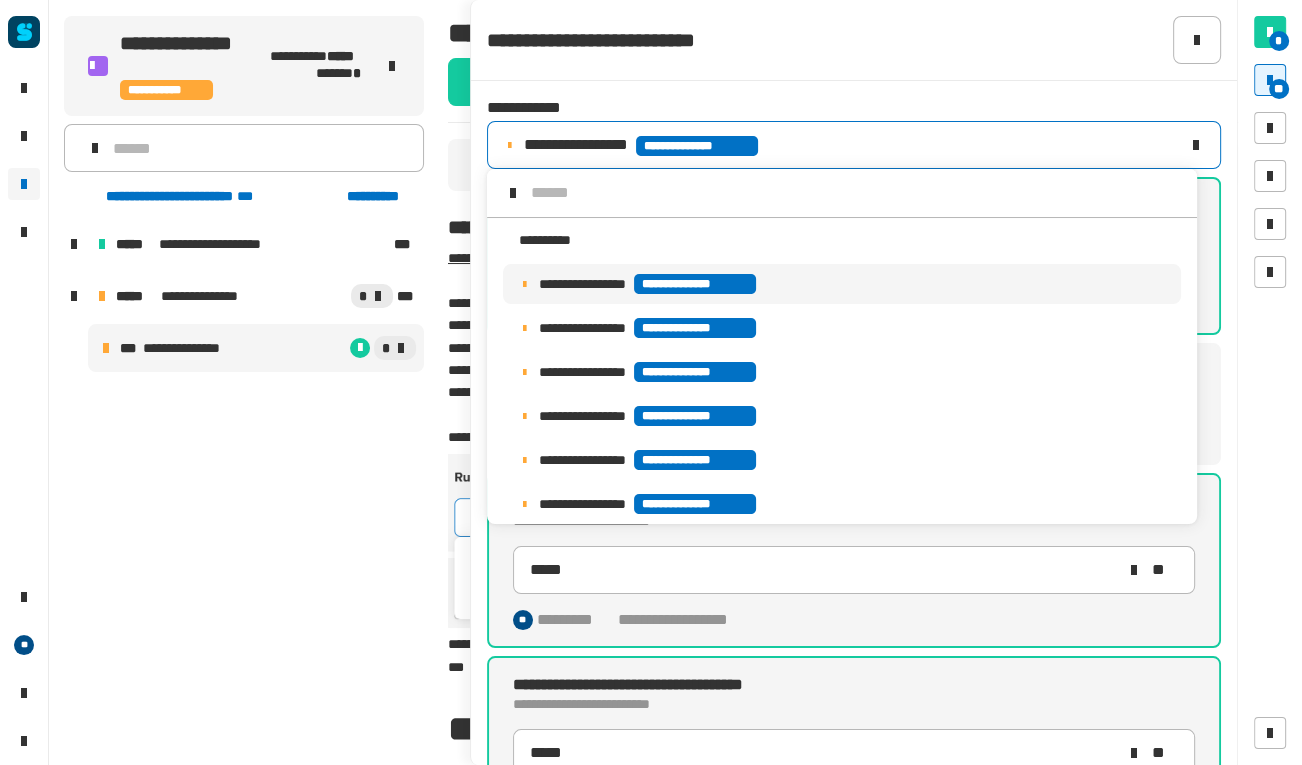 scroll, scrollTop: 15, scrollLeft: 0, axis: vertical 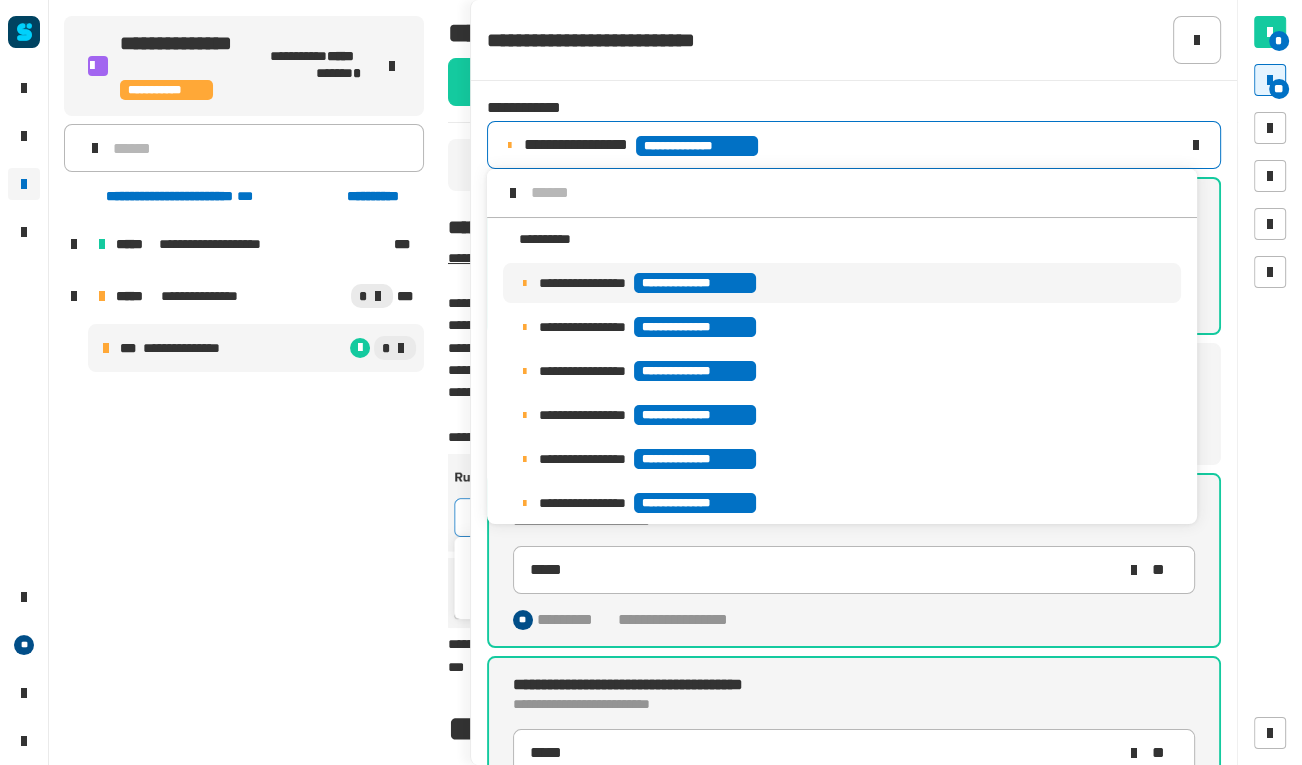 click on "**********" at bounding box center [842, 415] 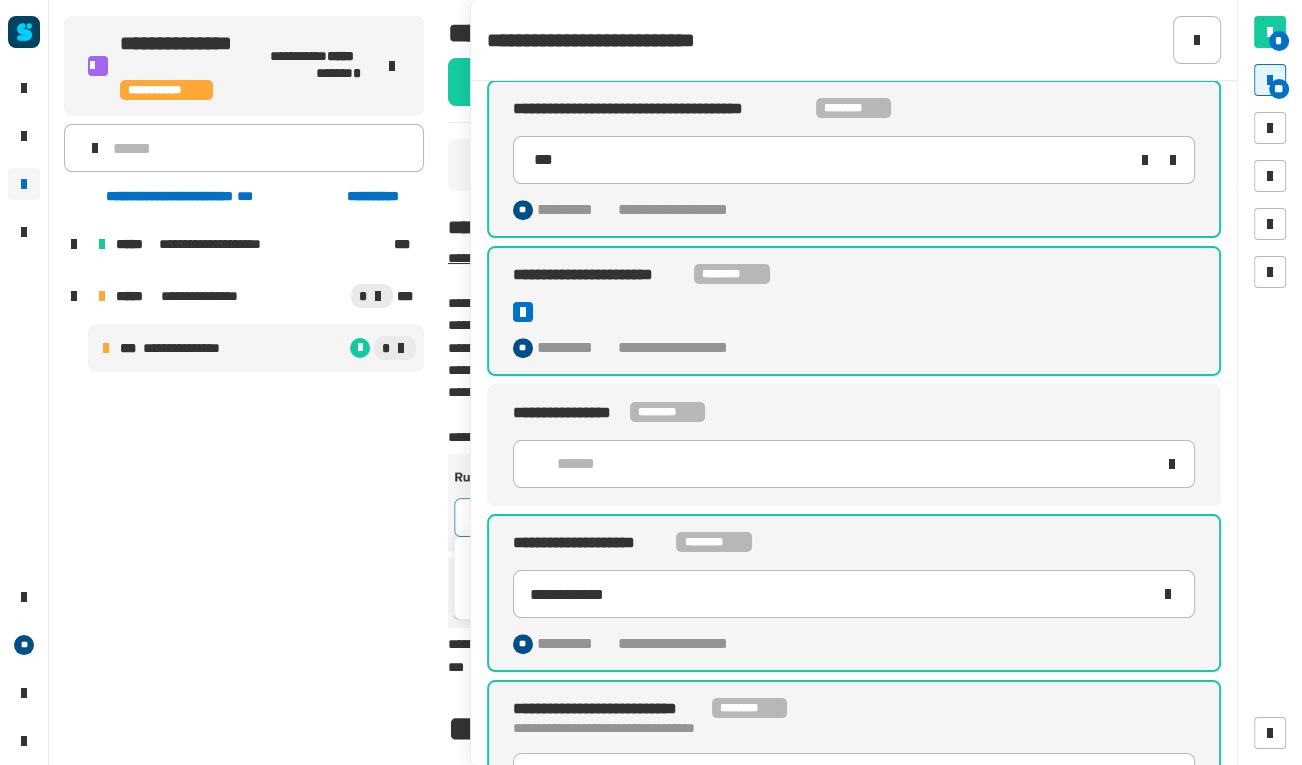 scroll, scrollTop: 1150, scrollLeft: 0, axis: vertical 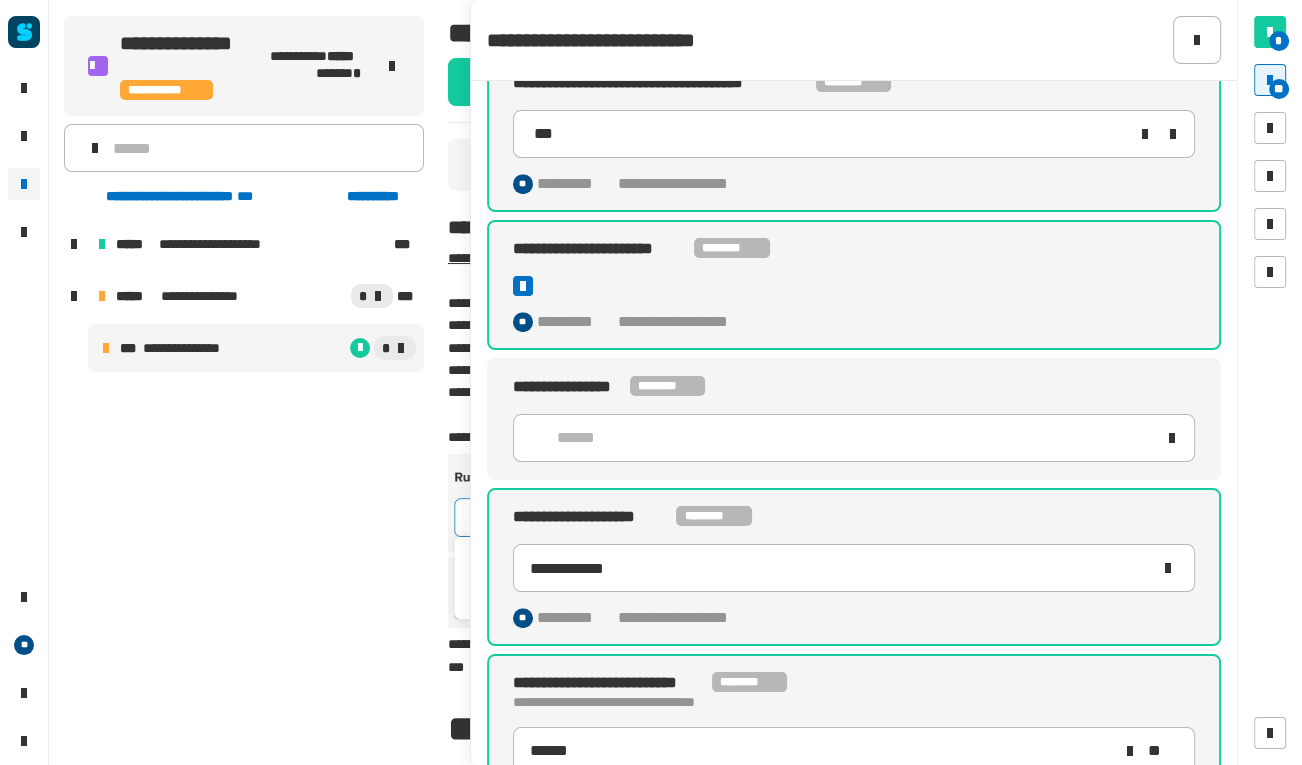 click on "******" 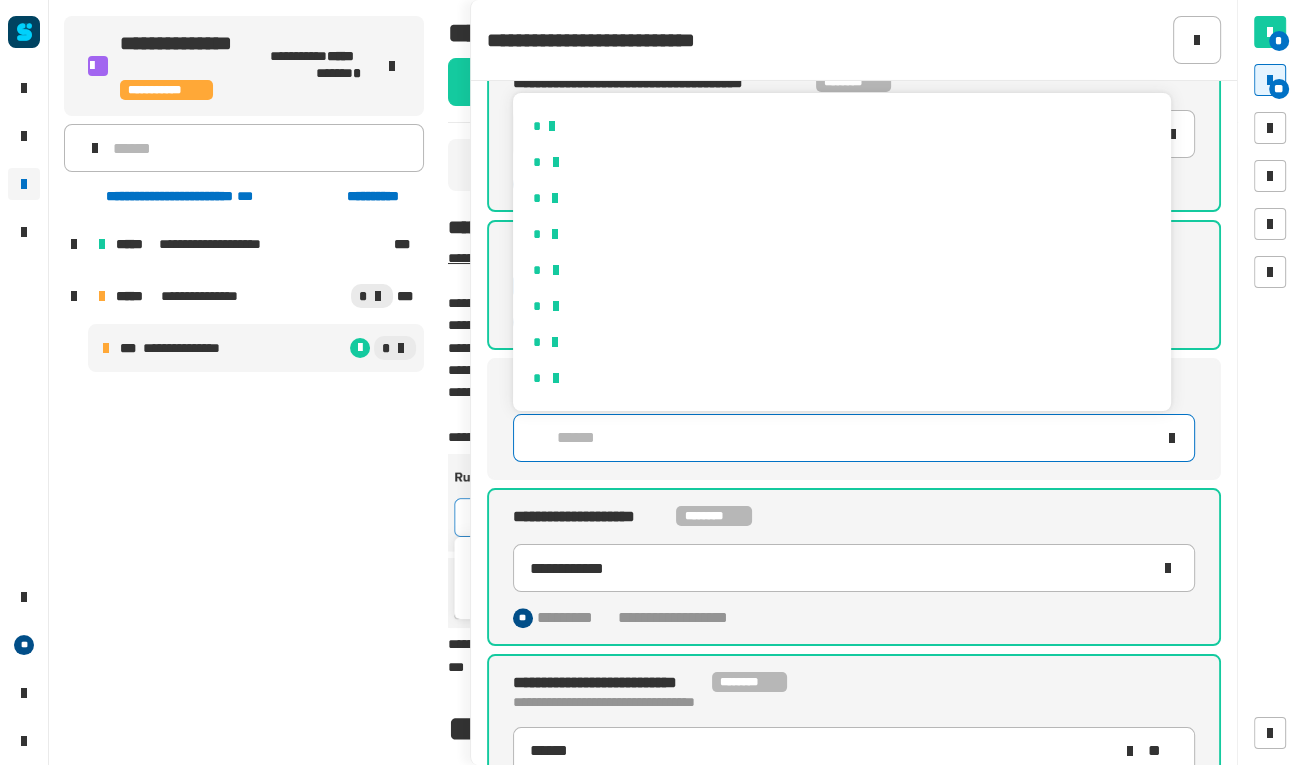 click on "**********" 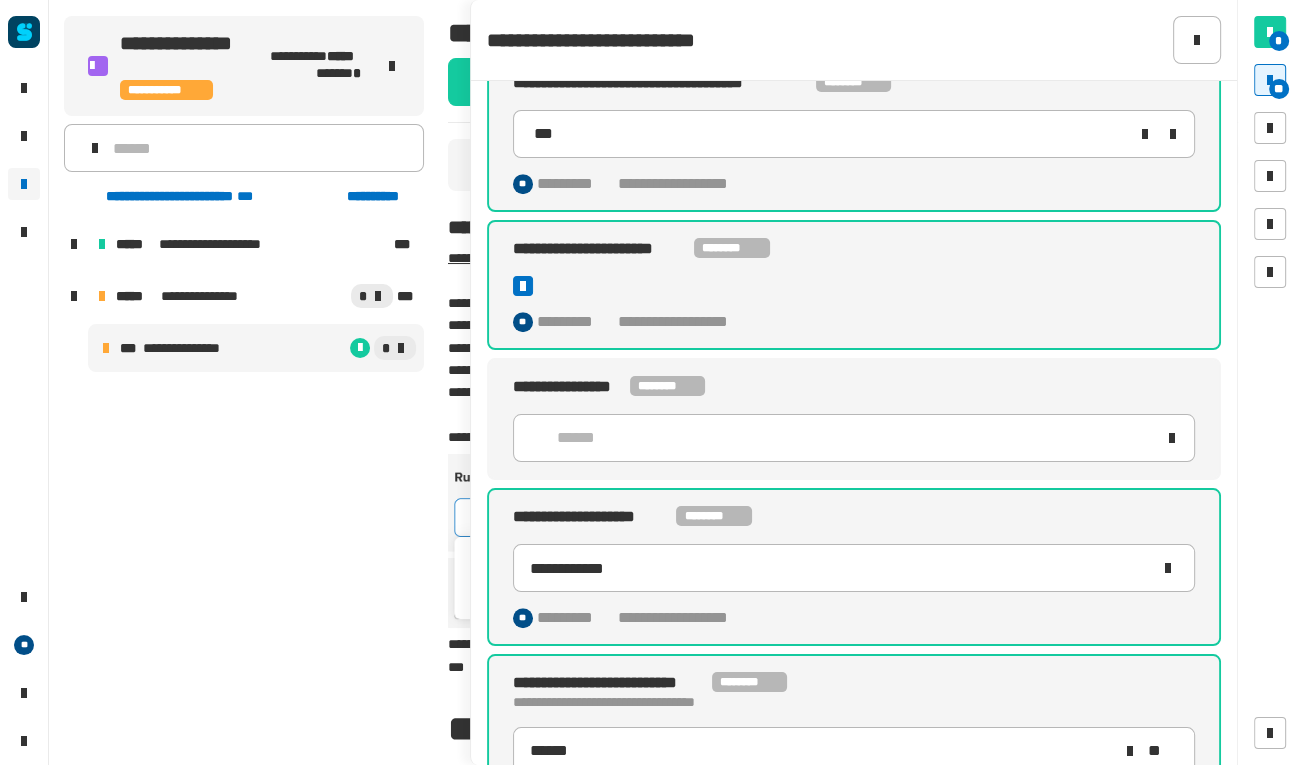 click 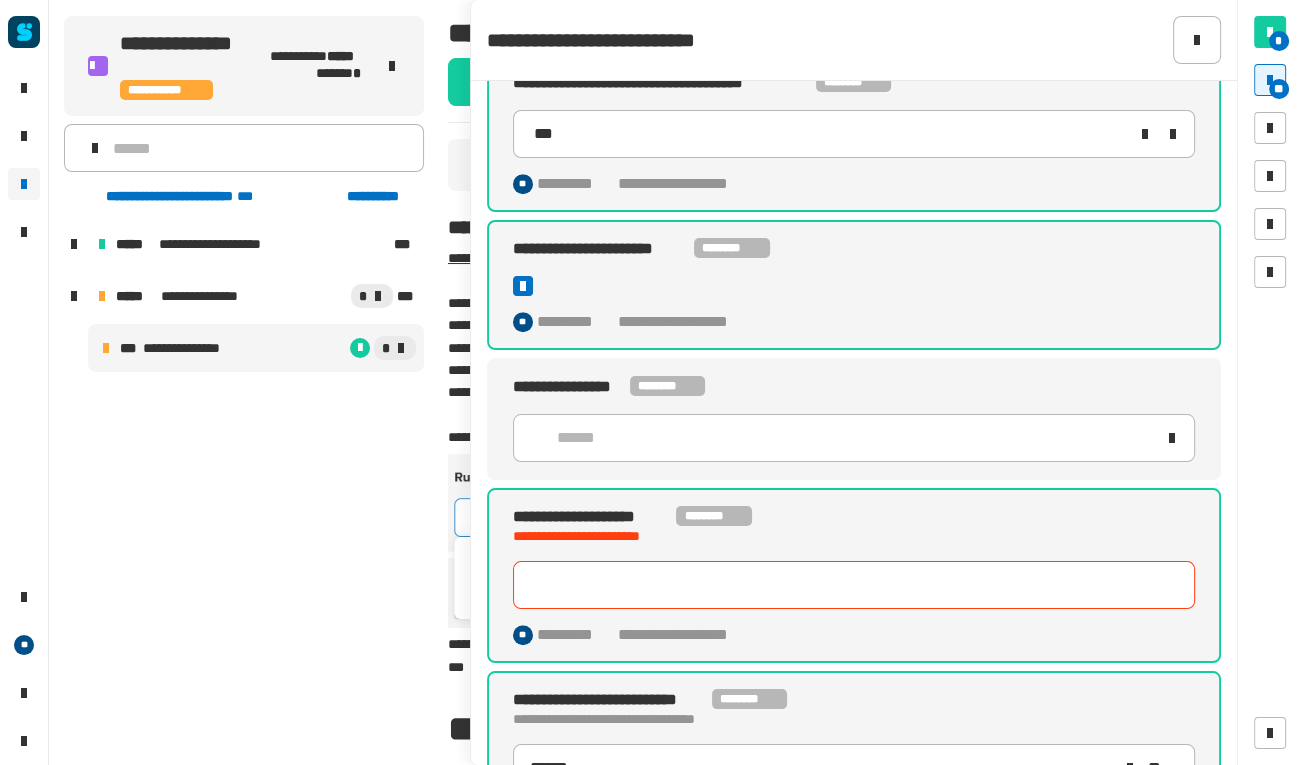 click 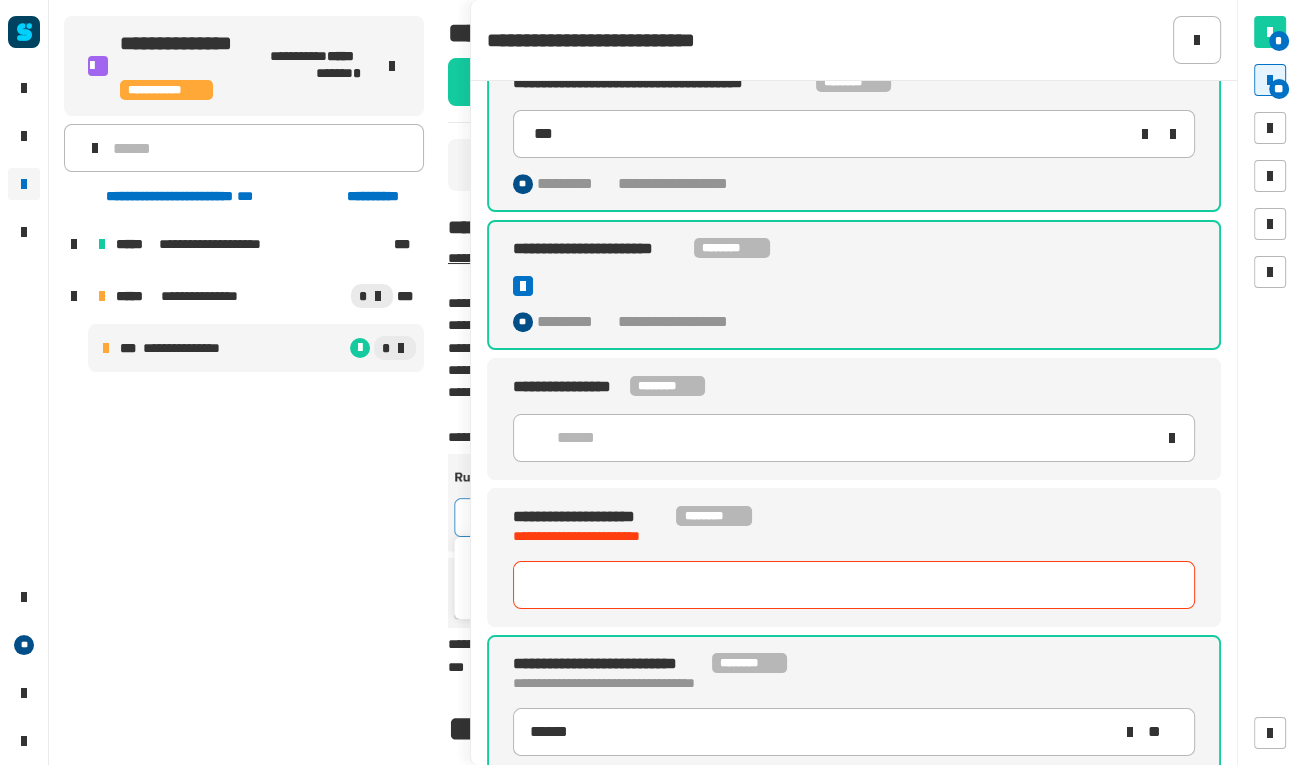 paste on "**********" 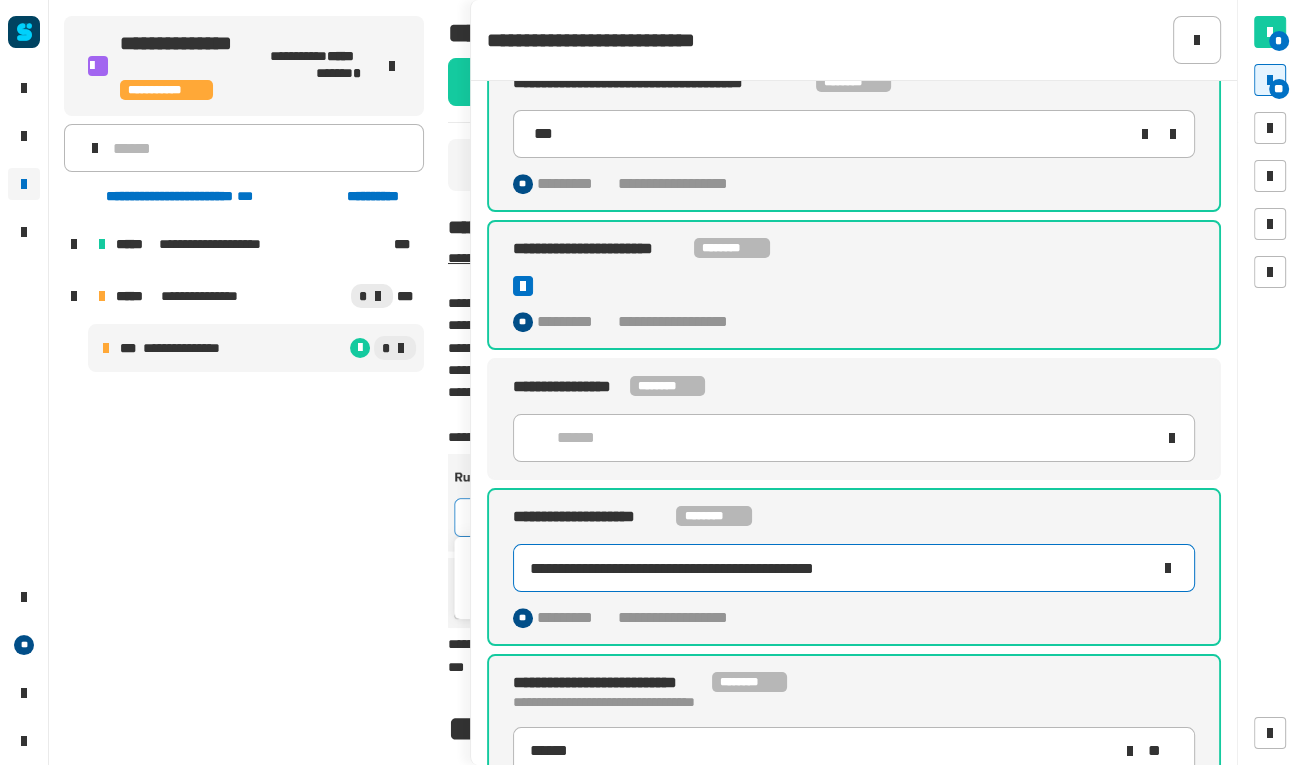 type on "**********" 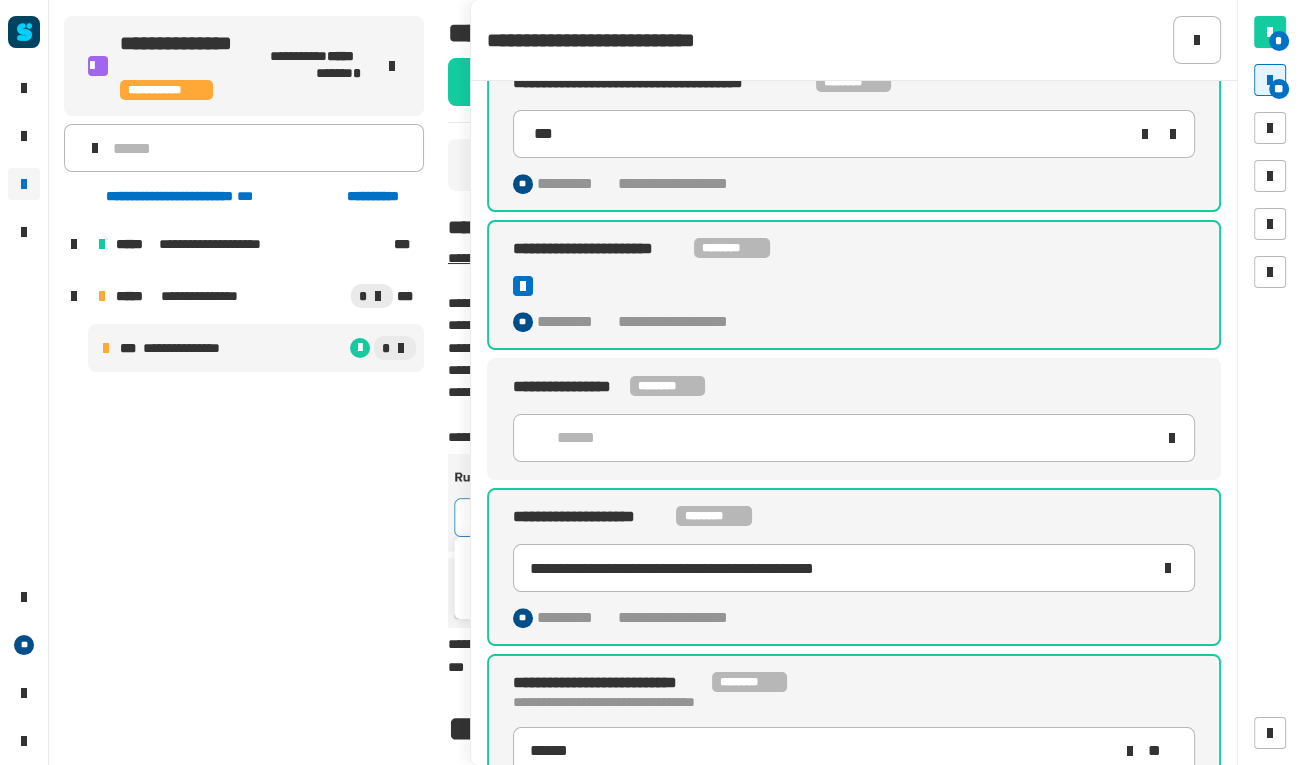 click on "******" 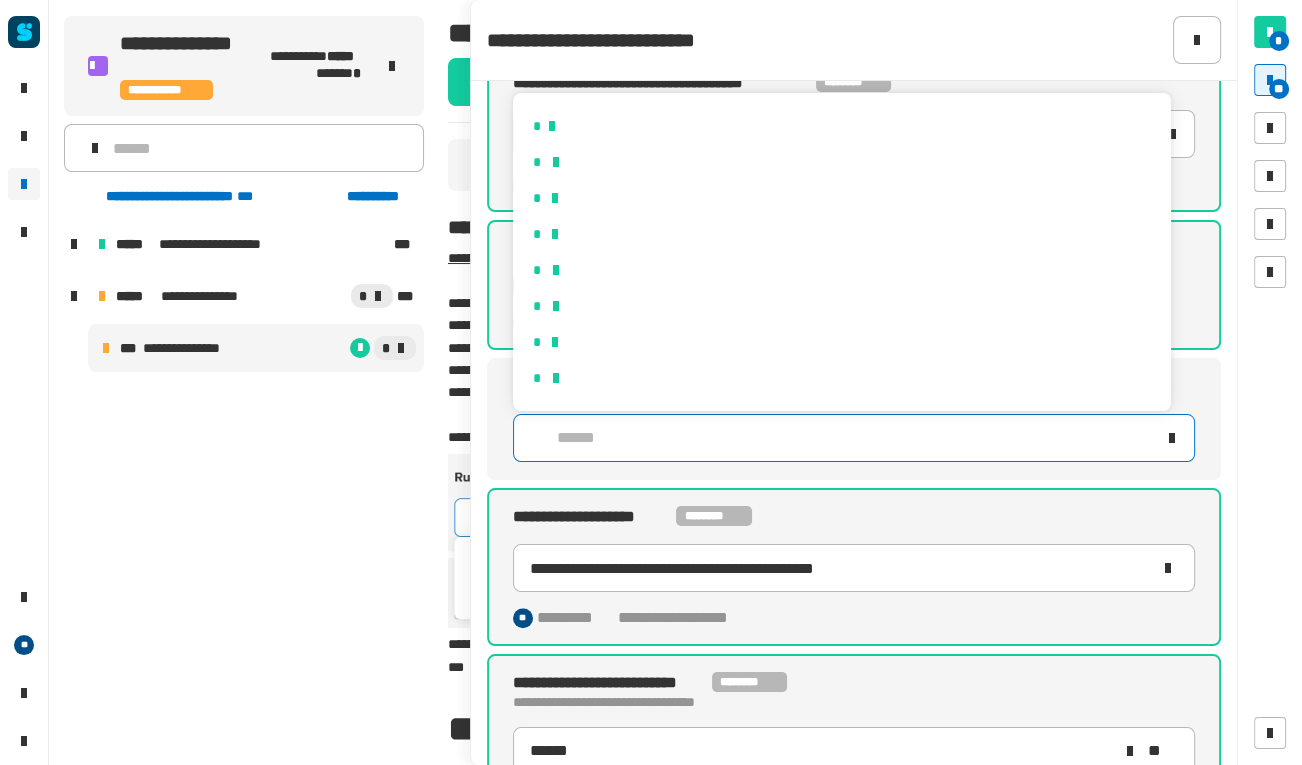 click on "*" at bounding box center [842, 162] 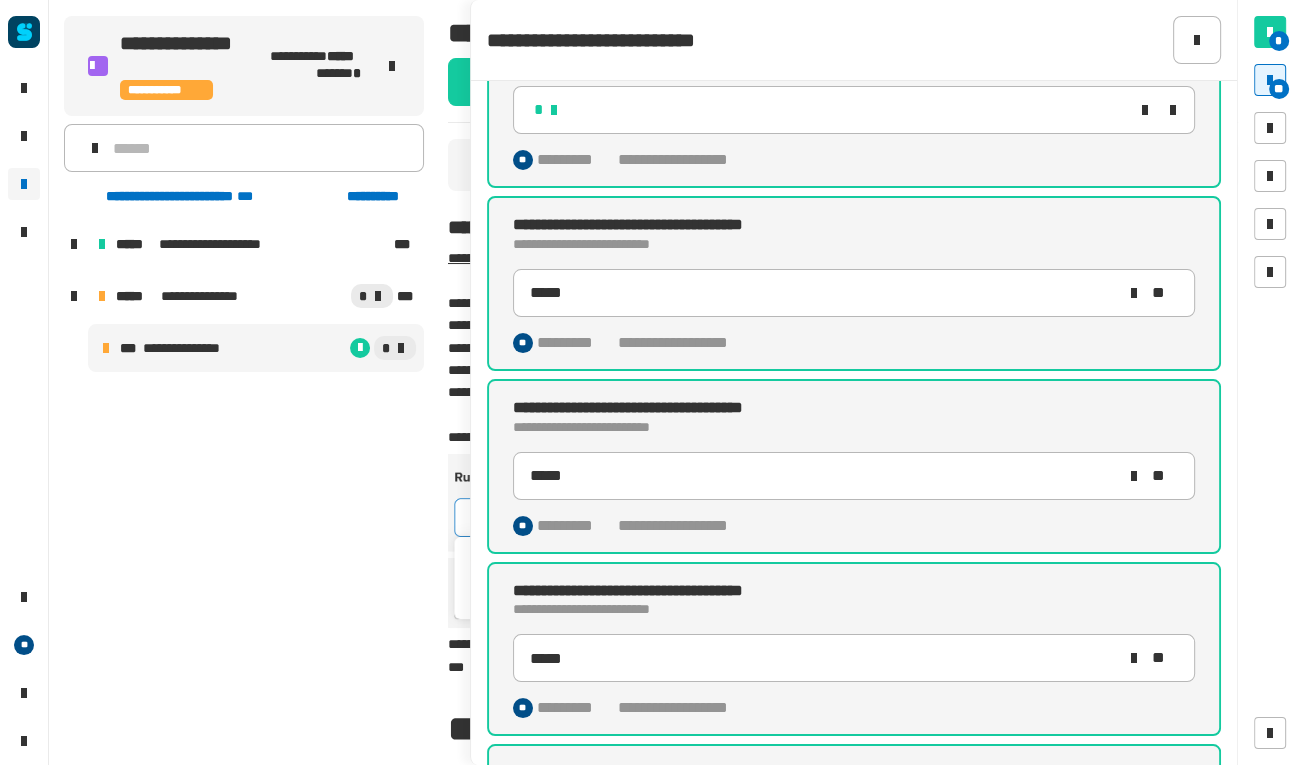 scroll, scrollTop: 0, scrollLeft: 0, axis: both 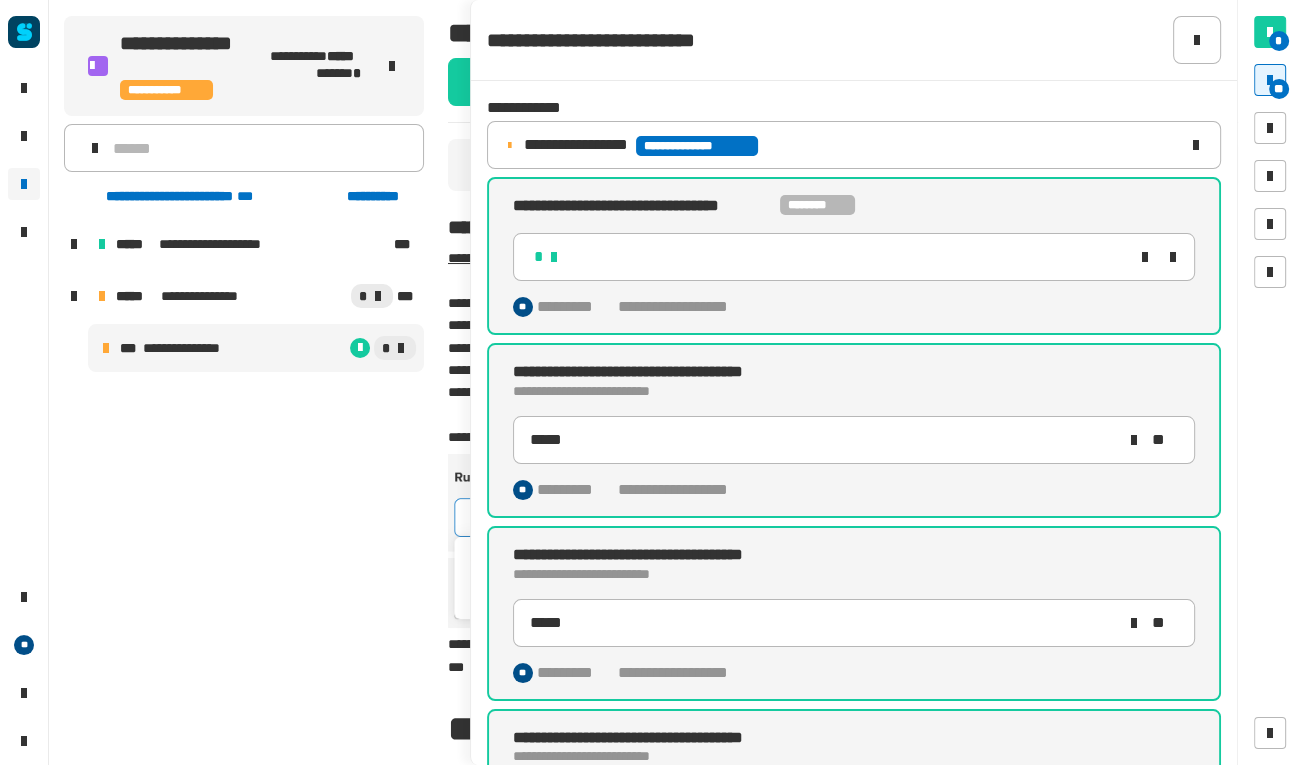 click on "**********" 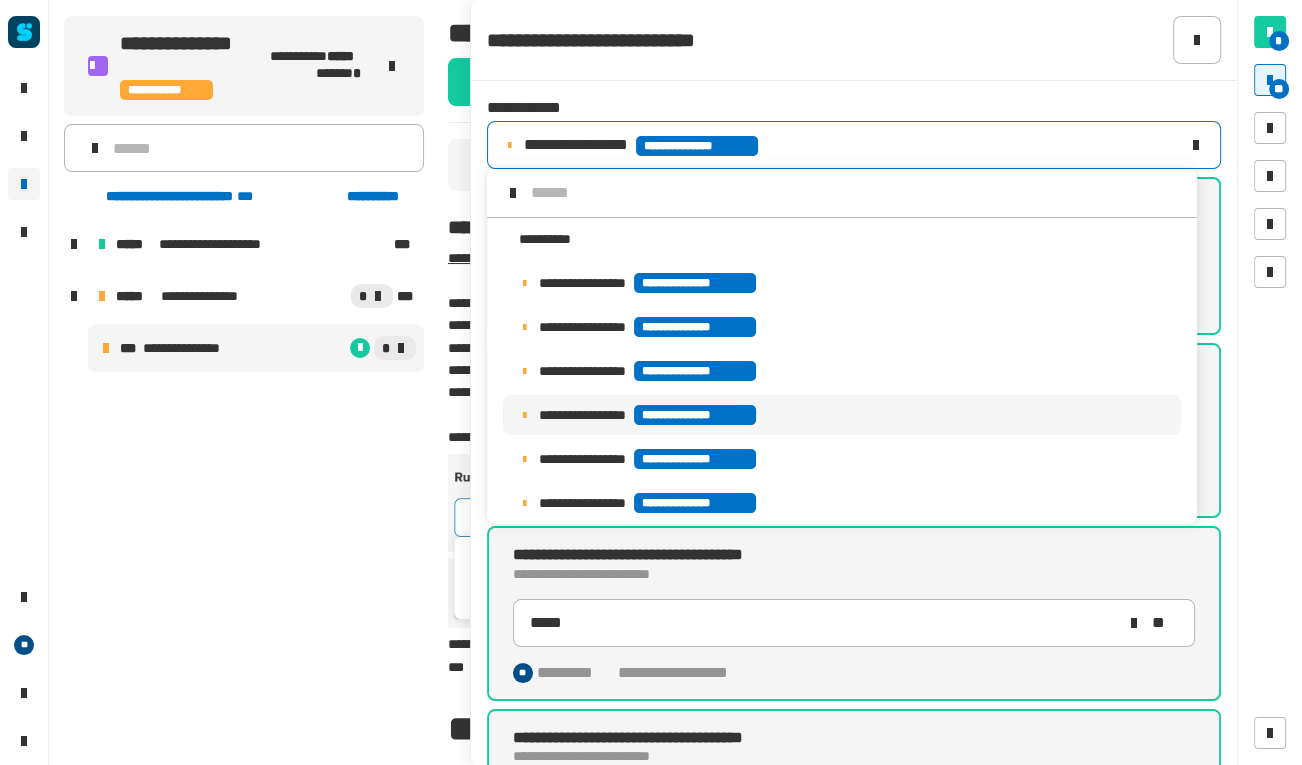 scroll, scrollTop: 15, scrollLeft: 0, axis: vertical 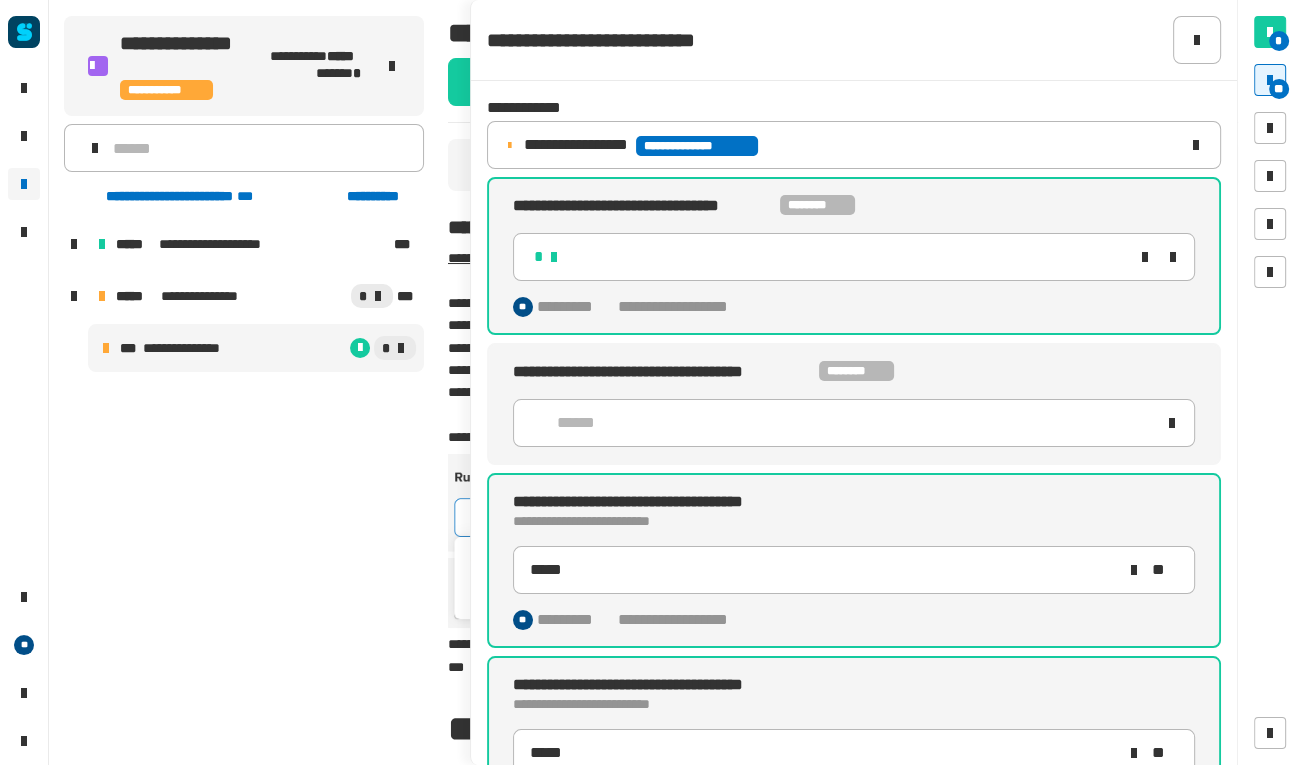 click on "**********" 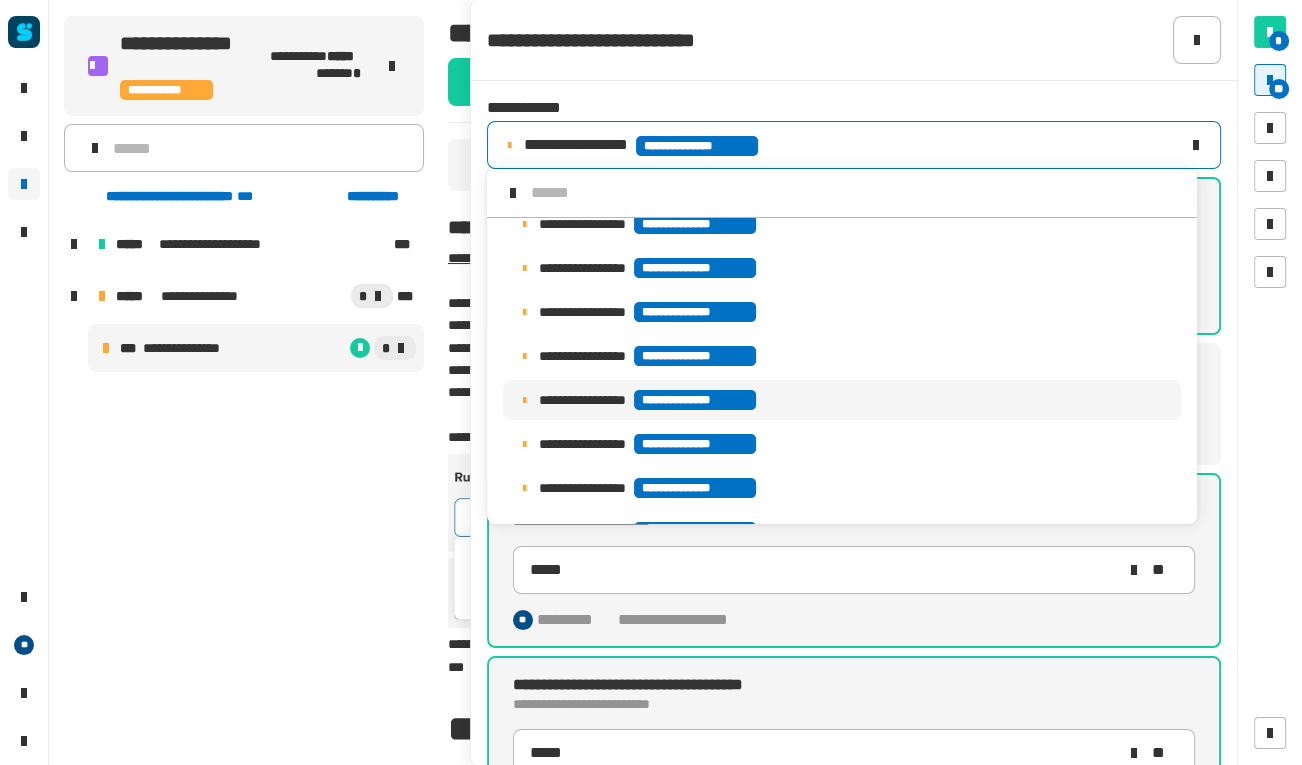 scroll, scrollTop: 75, scrollLeft: 0, axis: vertical 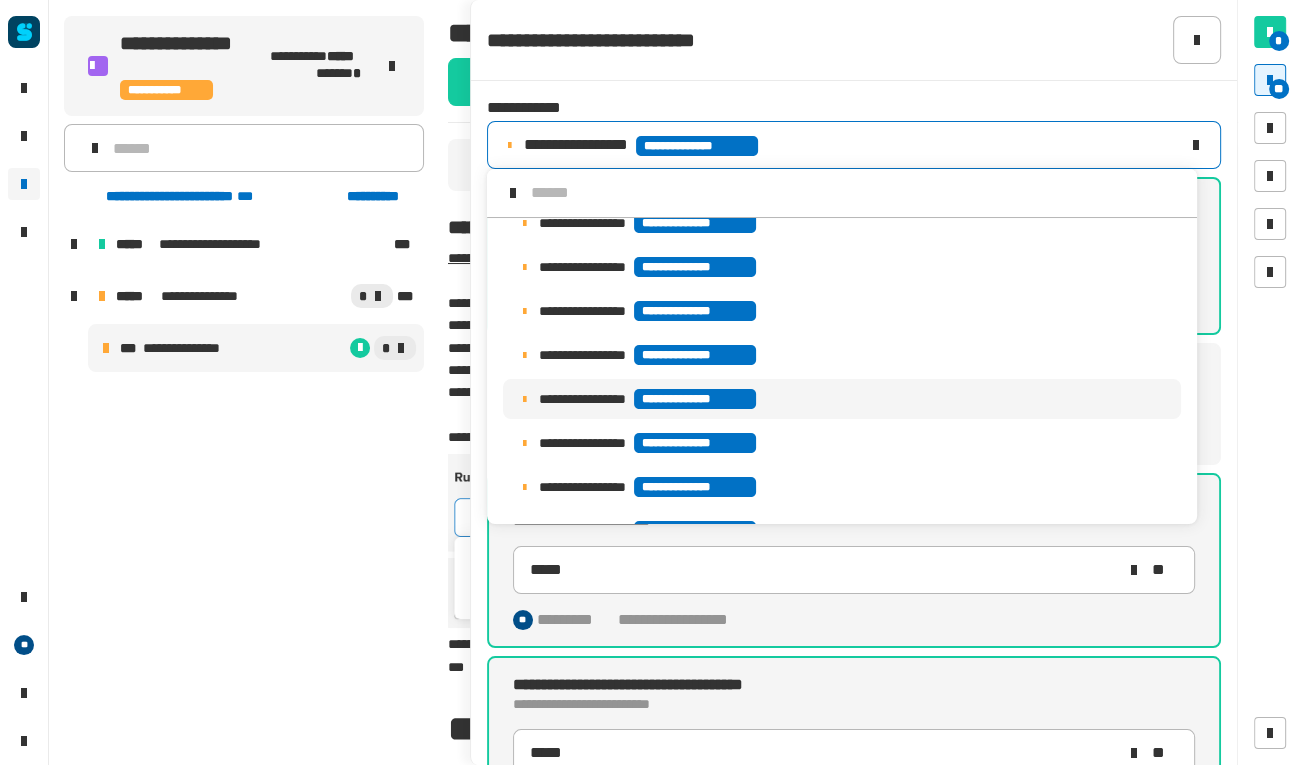 click on "**********" 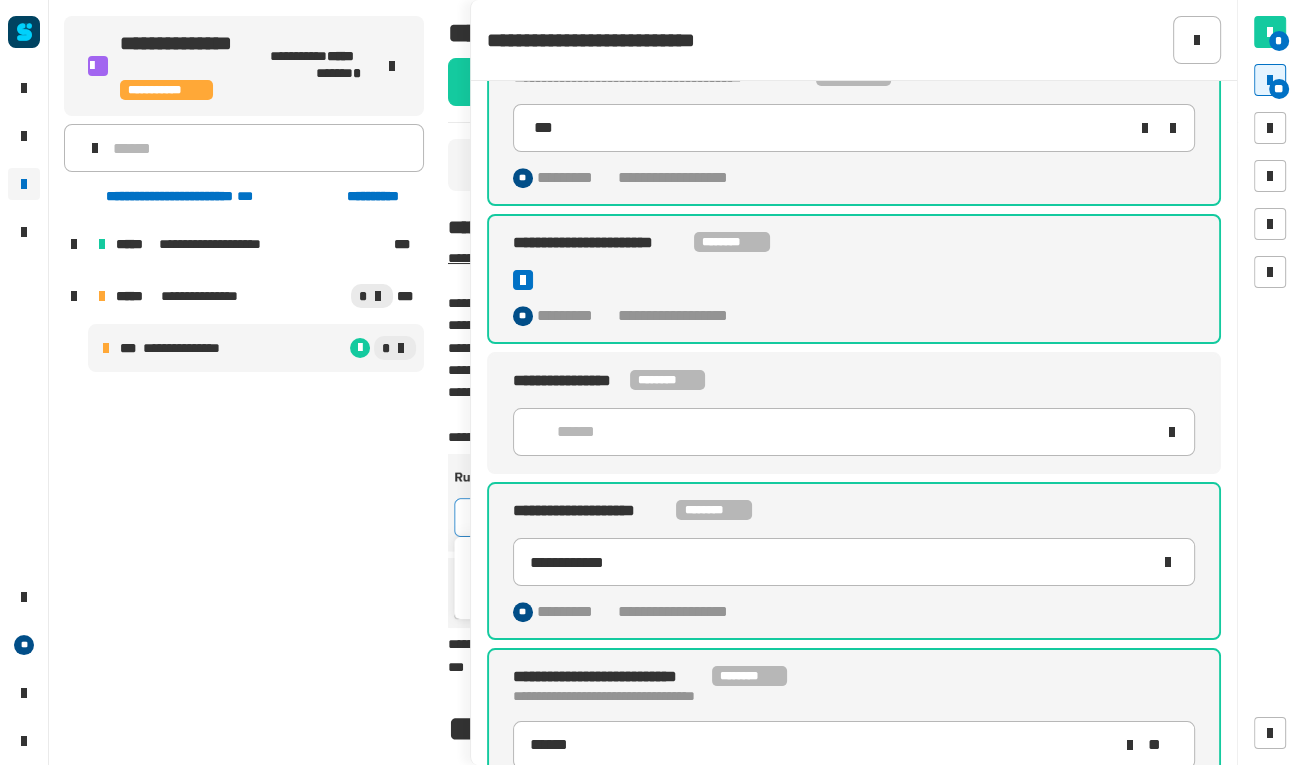 scroll, scrollTop: 1157, scrollLeft: 0, axis: vertical 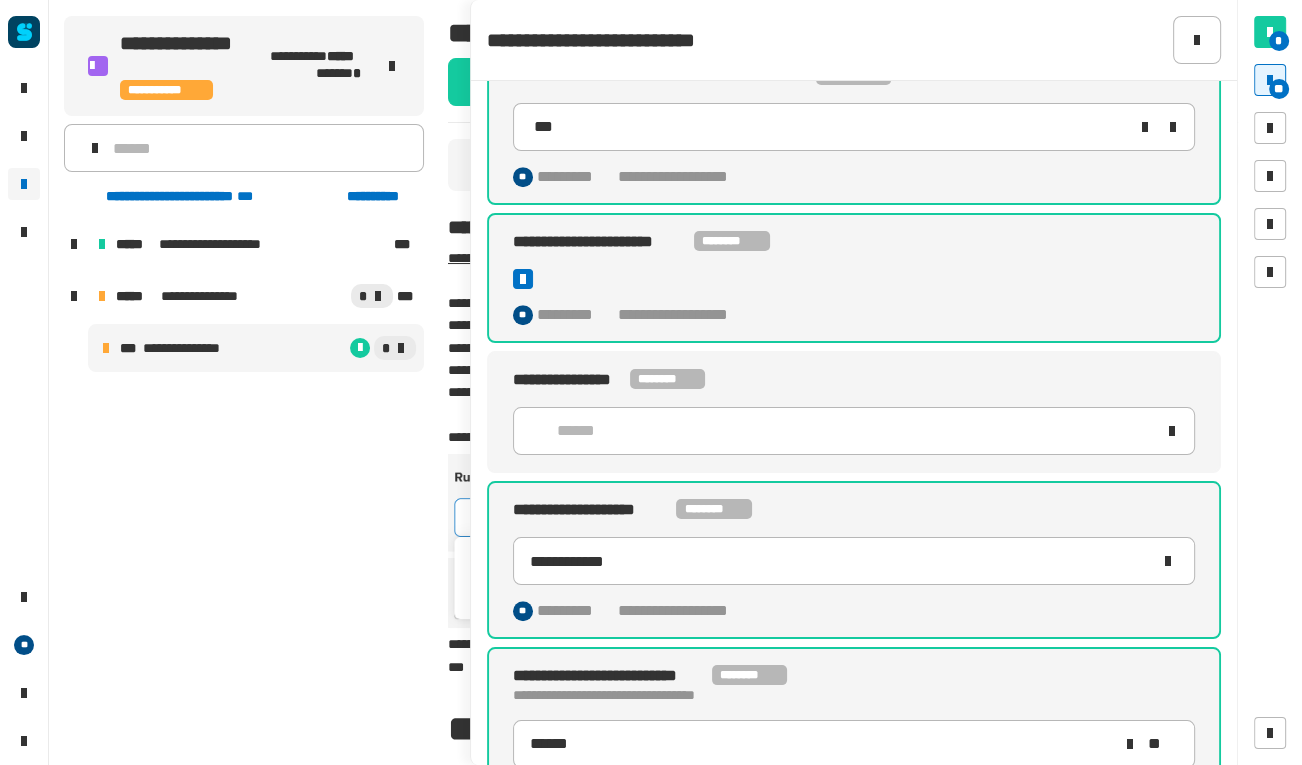 click 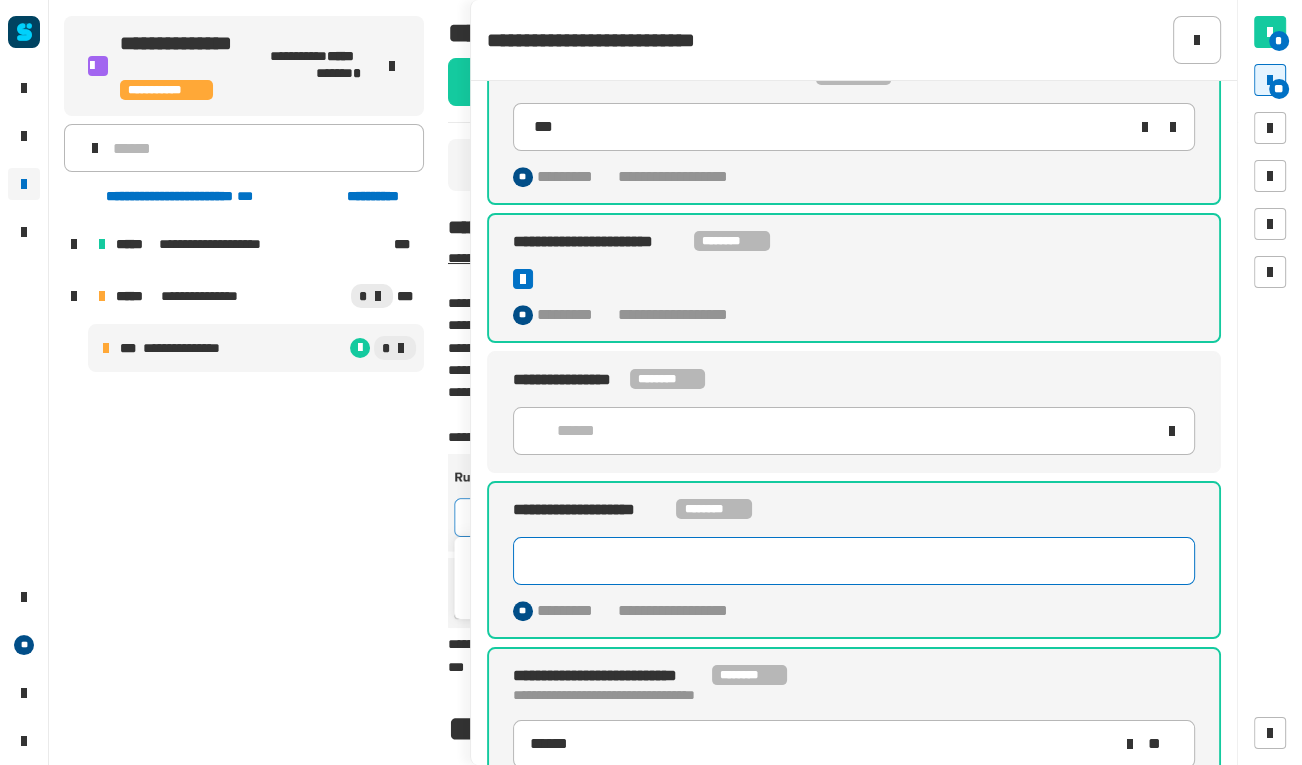 click 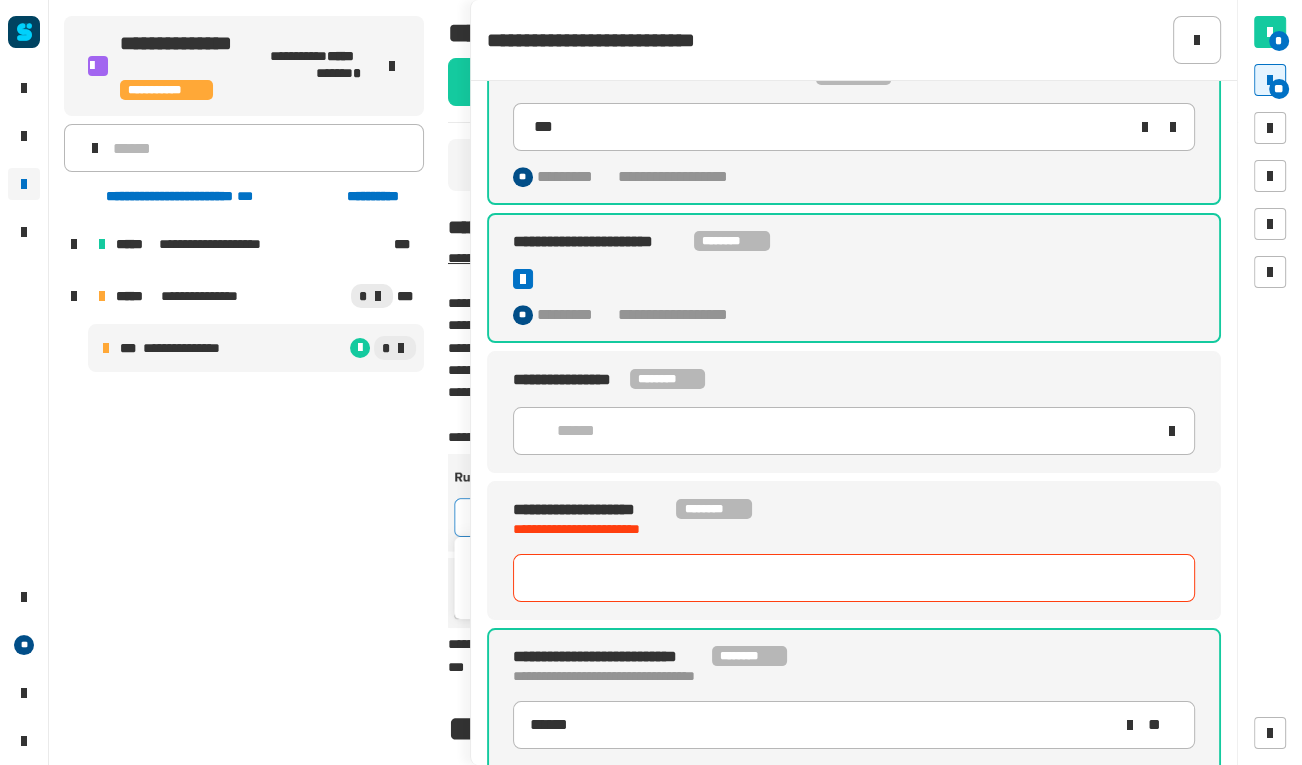 paste on "**********" 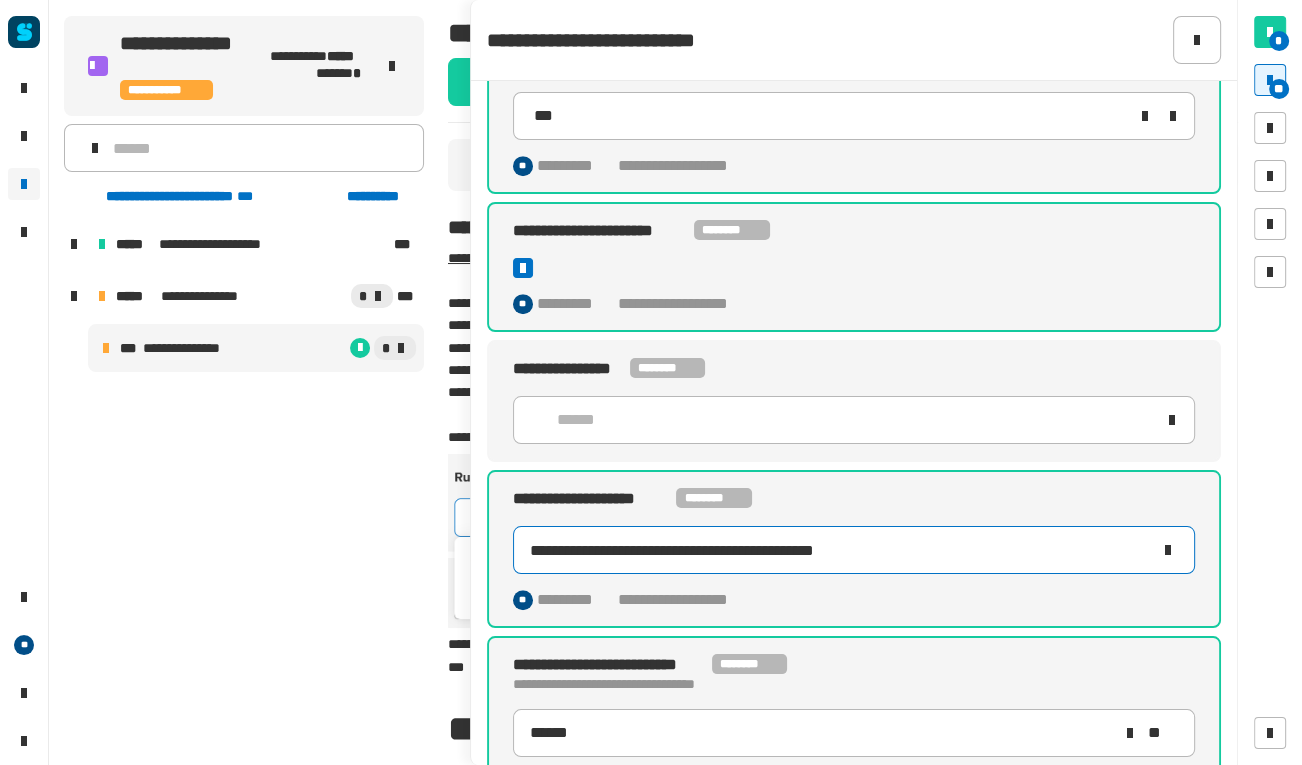 scroll, scrollTop: 1169, scrollLeft: 0, axis: vertical 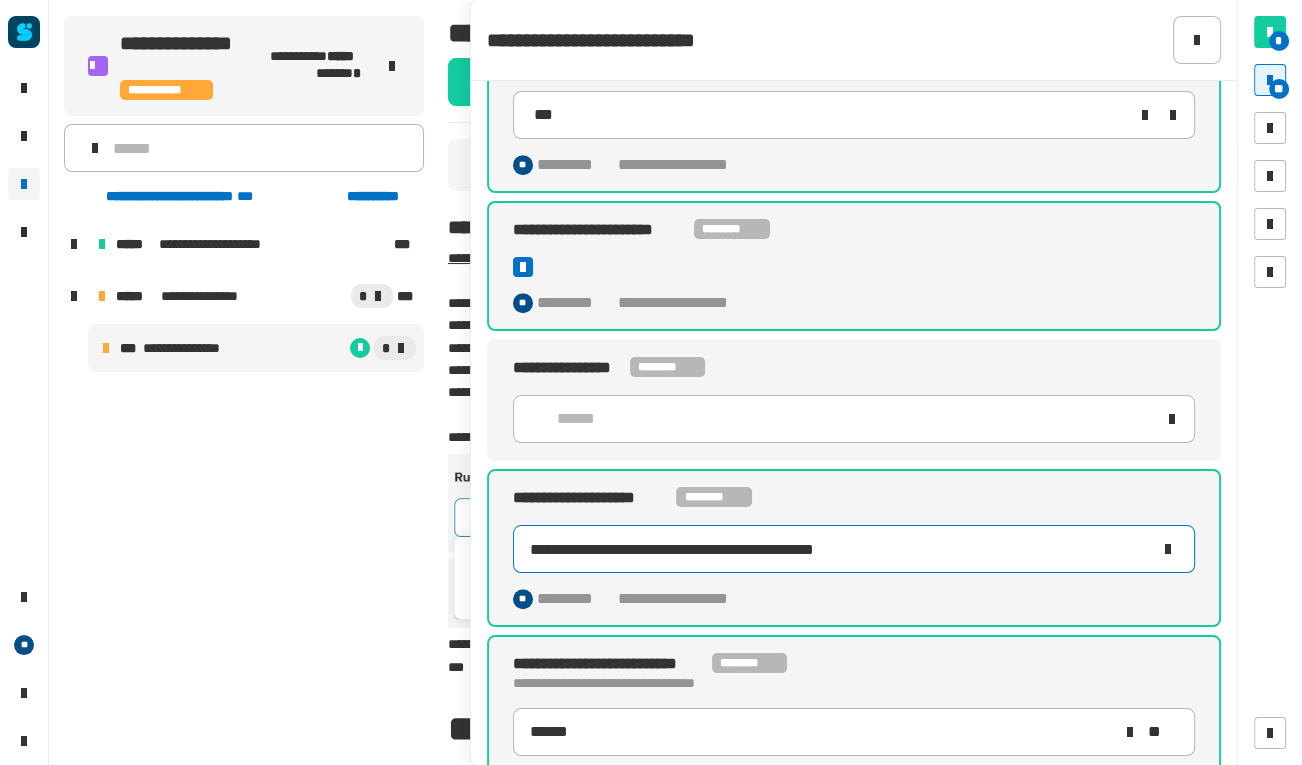 type on "**********" 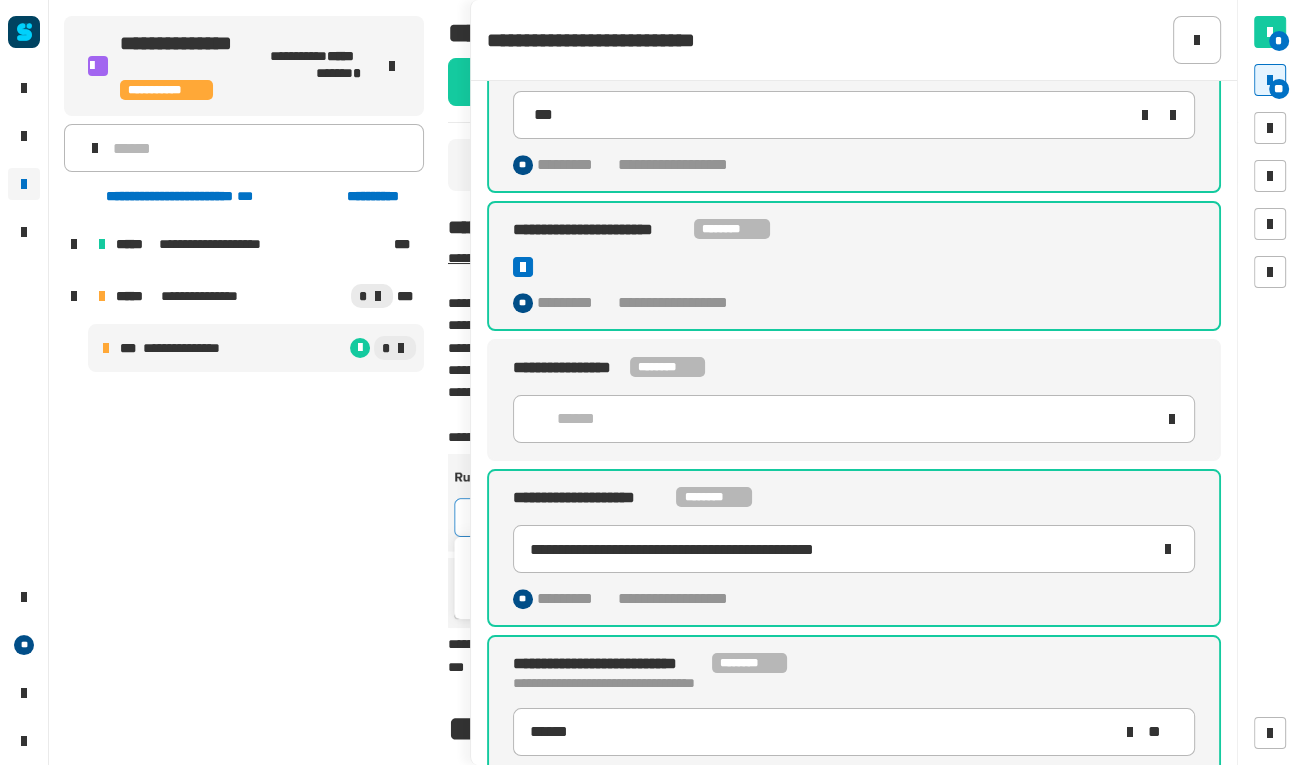 click on "******" 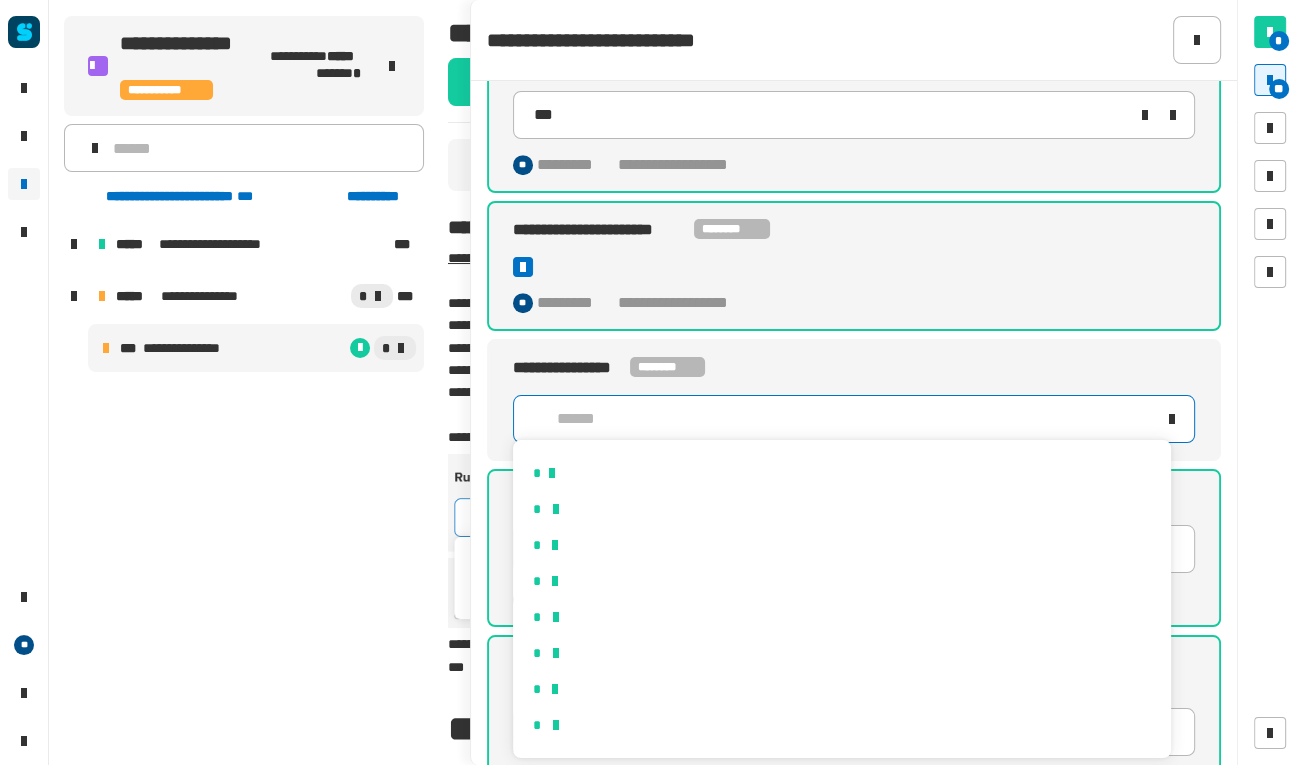 click on "*" at bounding box center [842, 617] 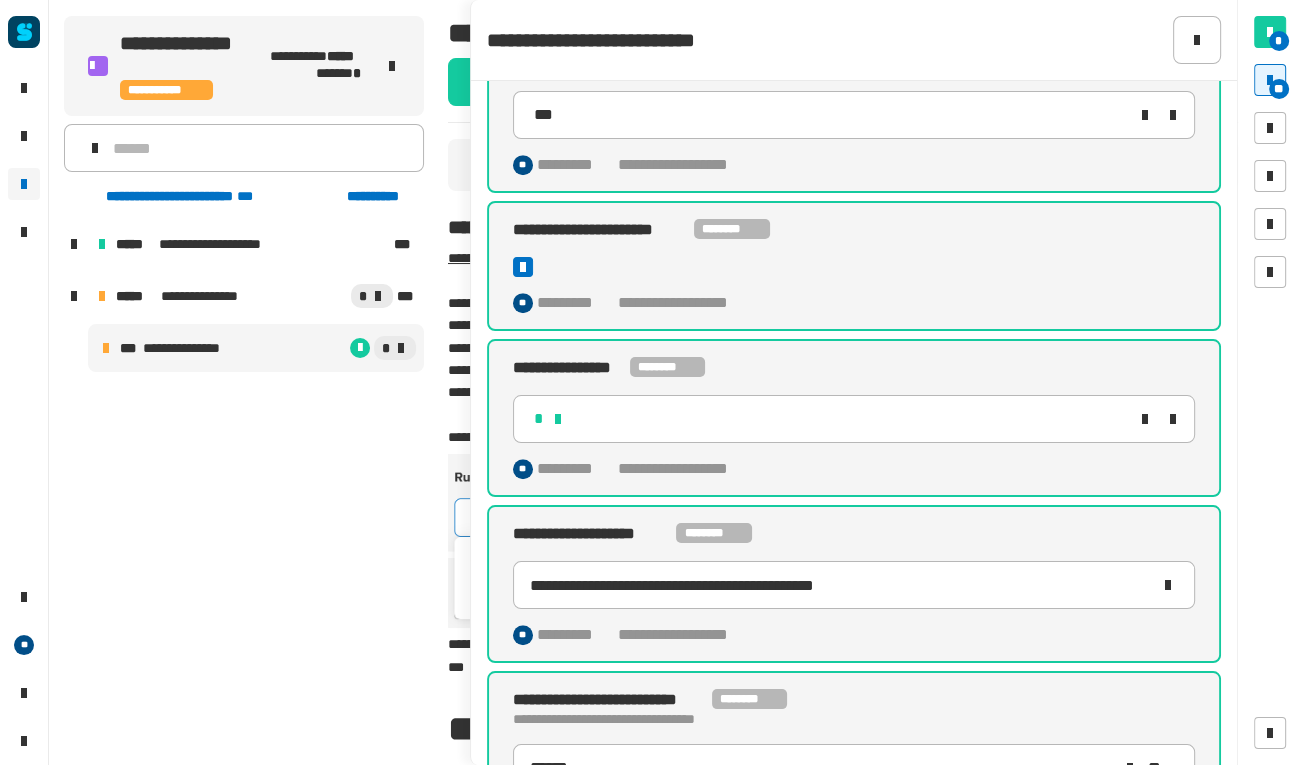click on "**********" 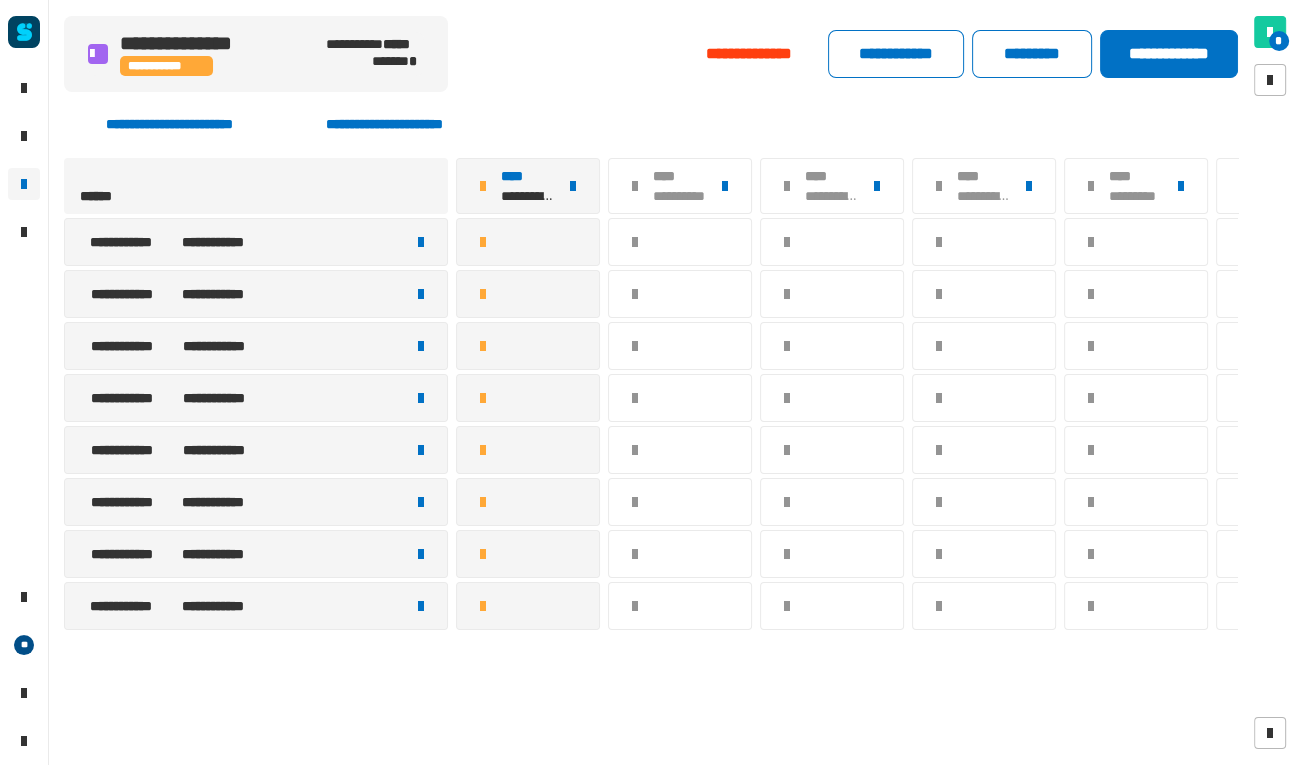 click on "**********" 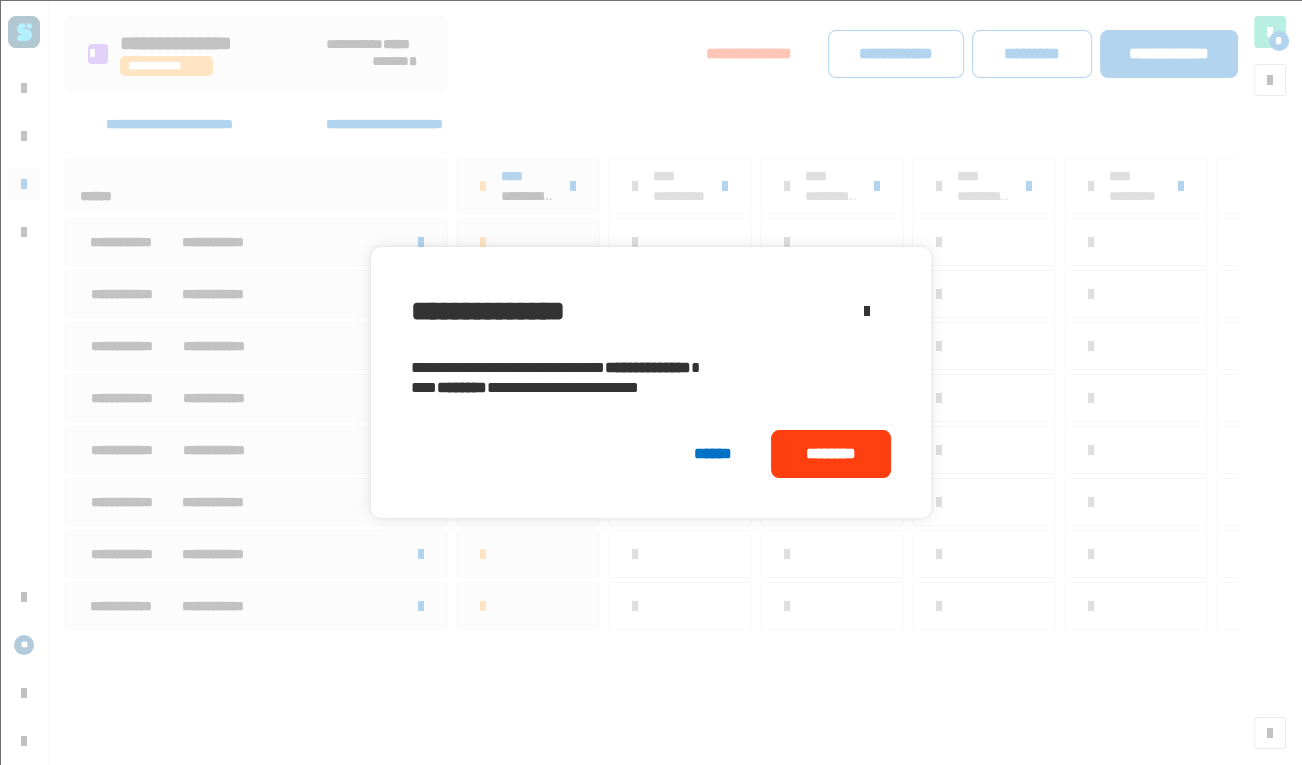 click on "********" 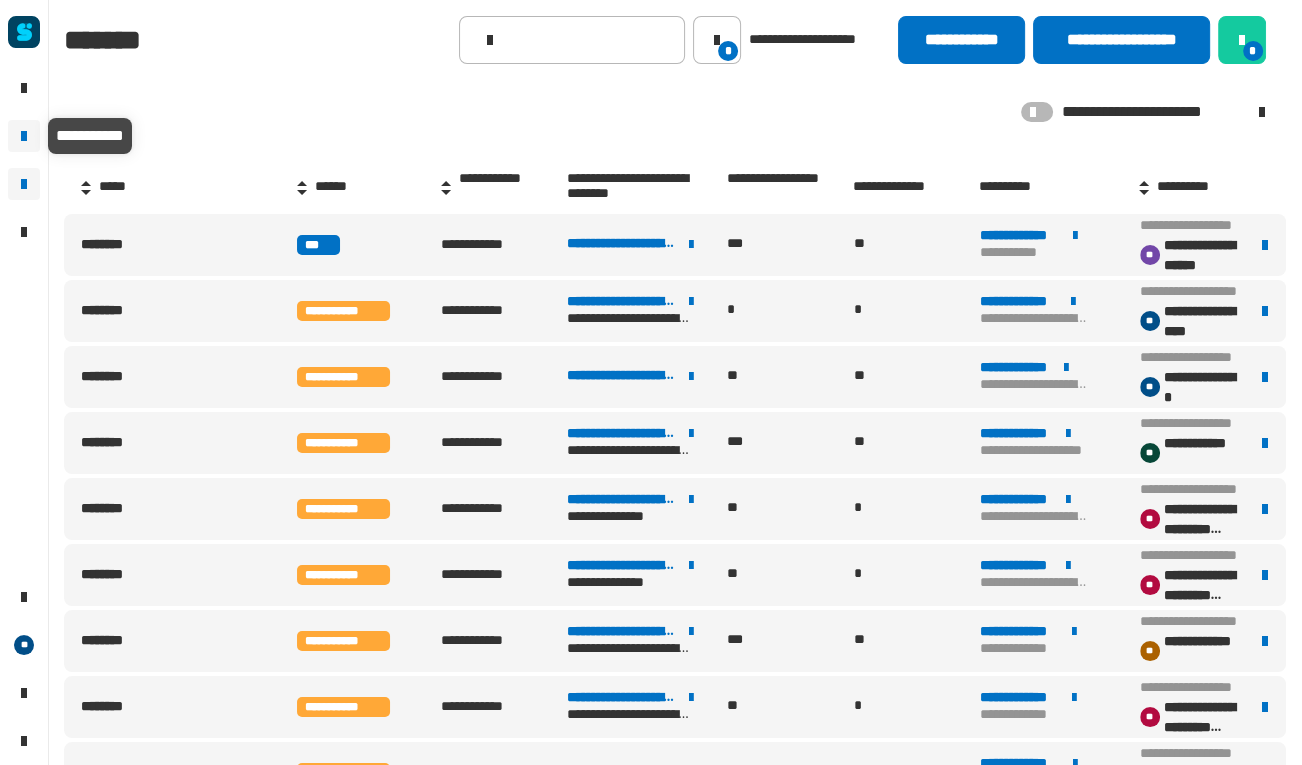 click 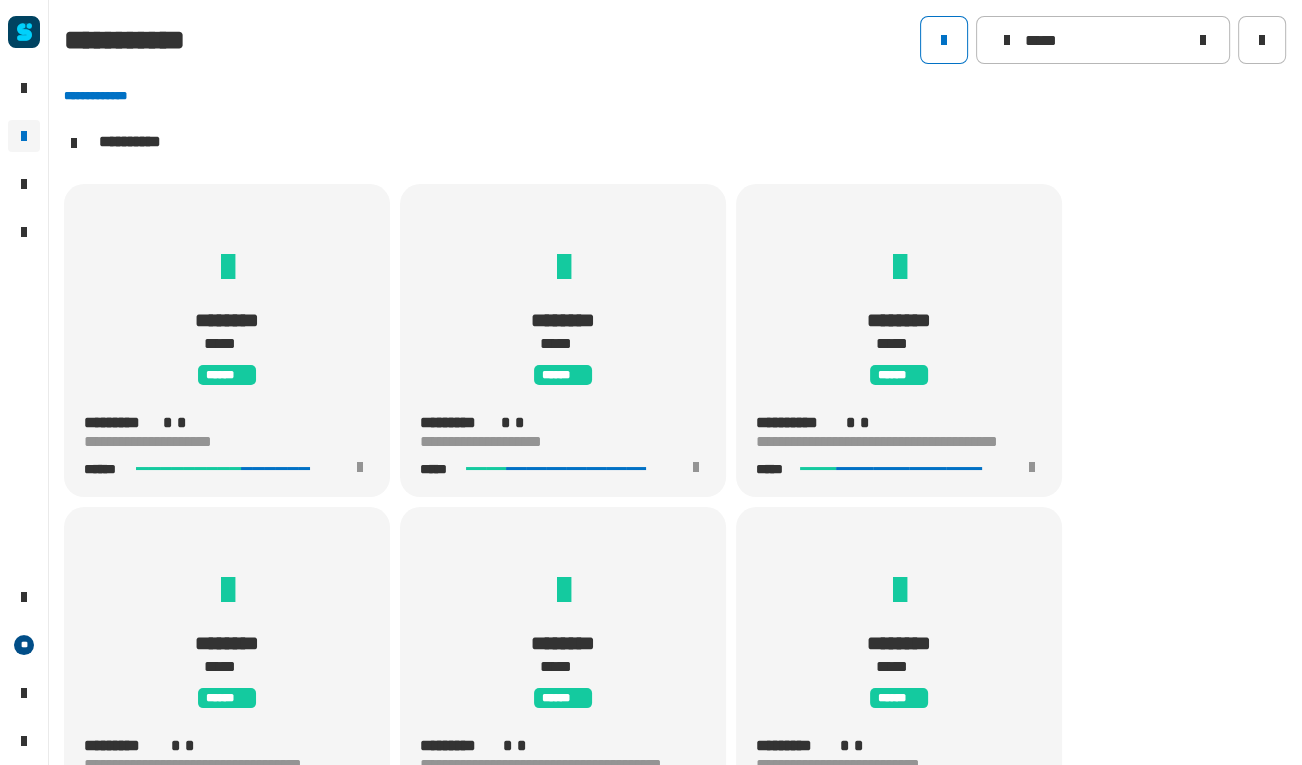 scroll, scrollTop: 0, scrollLeft: 0, axis: both 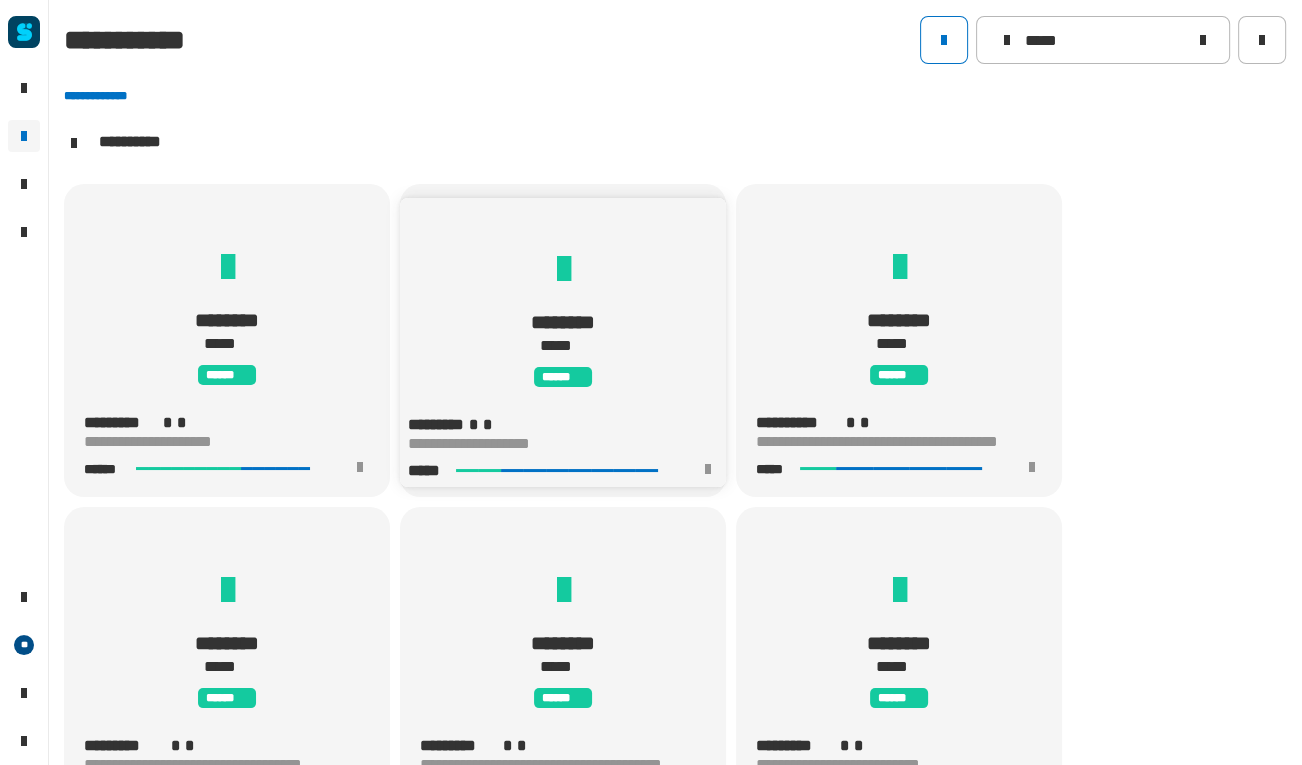 click on "**********" 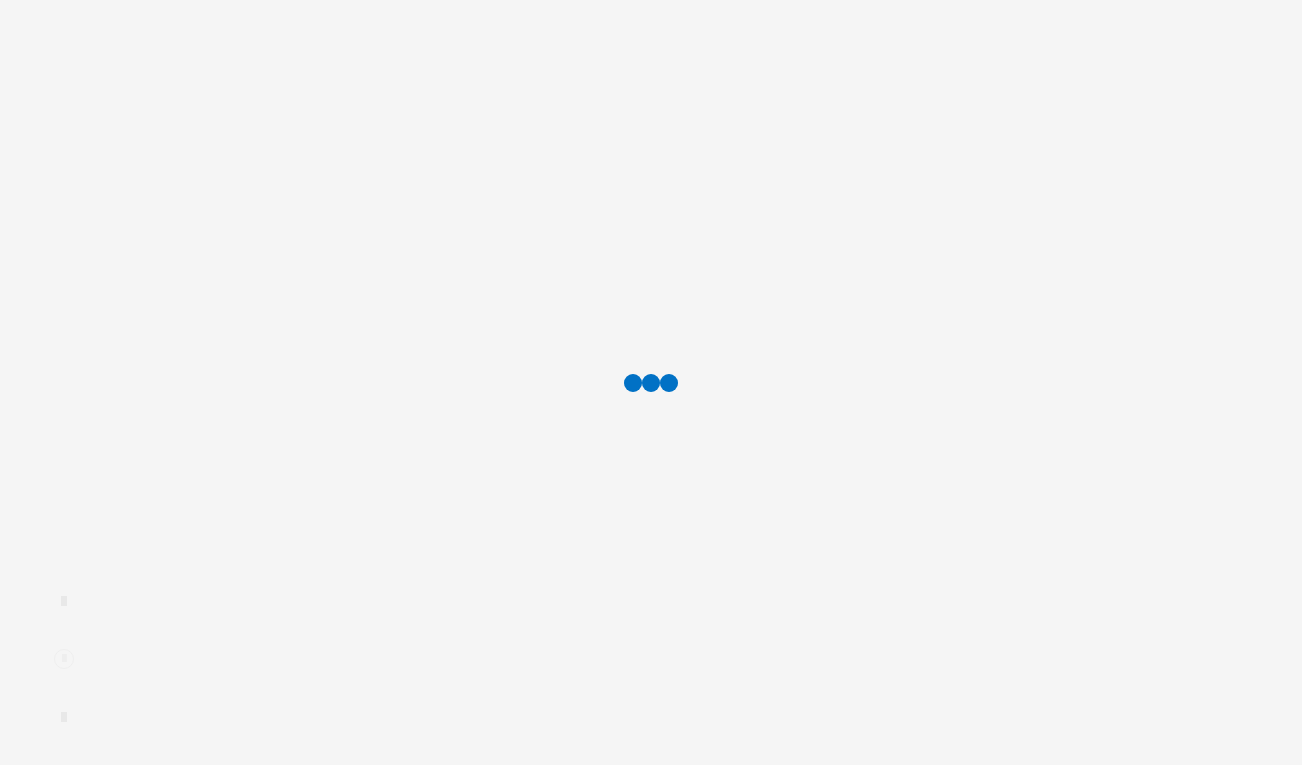 scroll, scrollTop: 0, scrollLeft: 0, axis: both 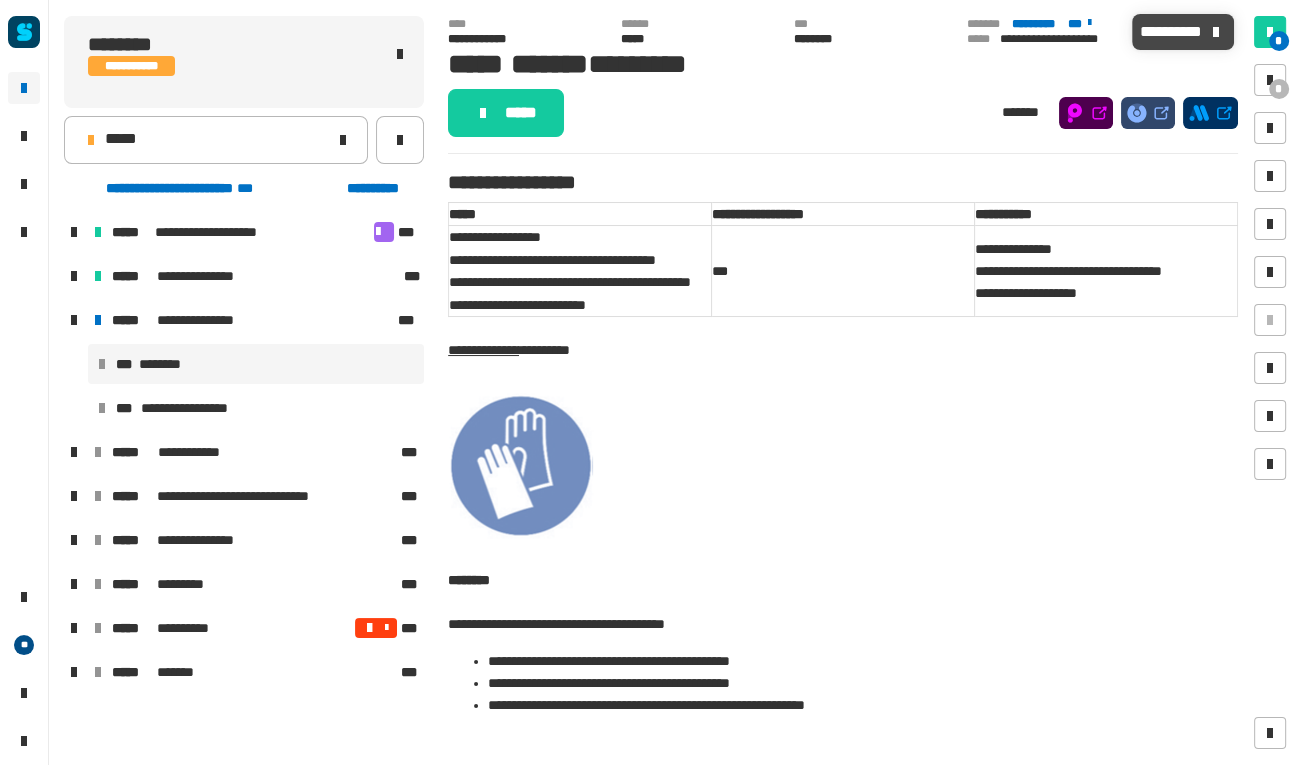 click at bounding box center (1270, 32) 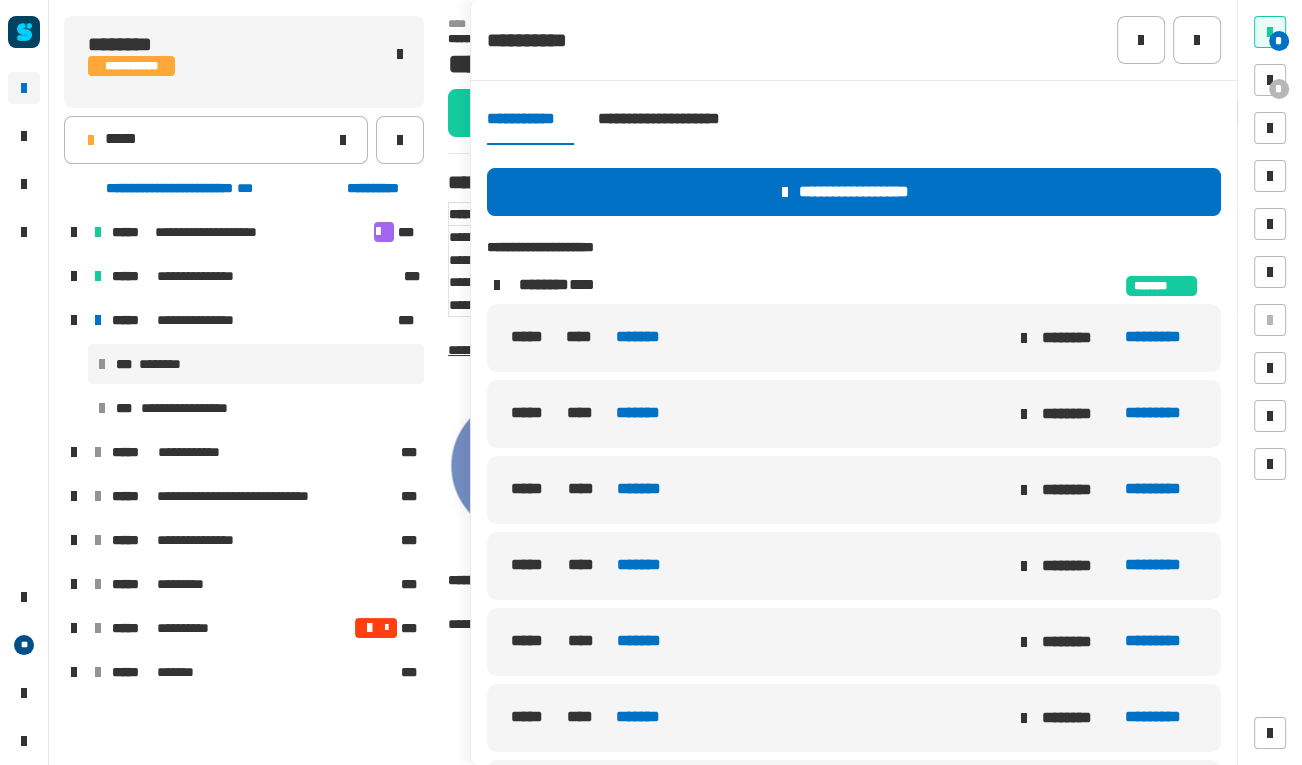 click on "**********" 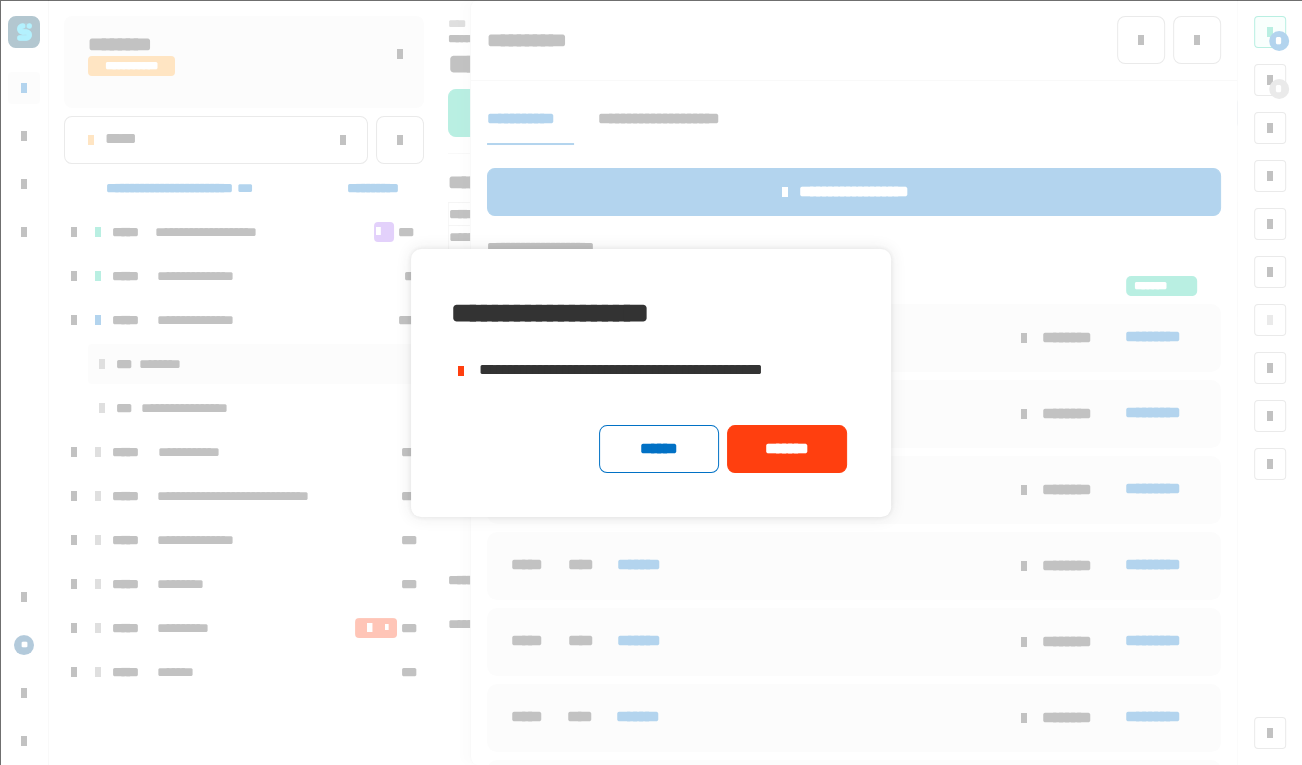 click on "*******" 